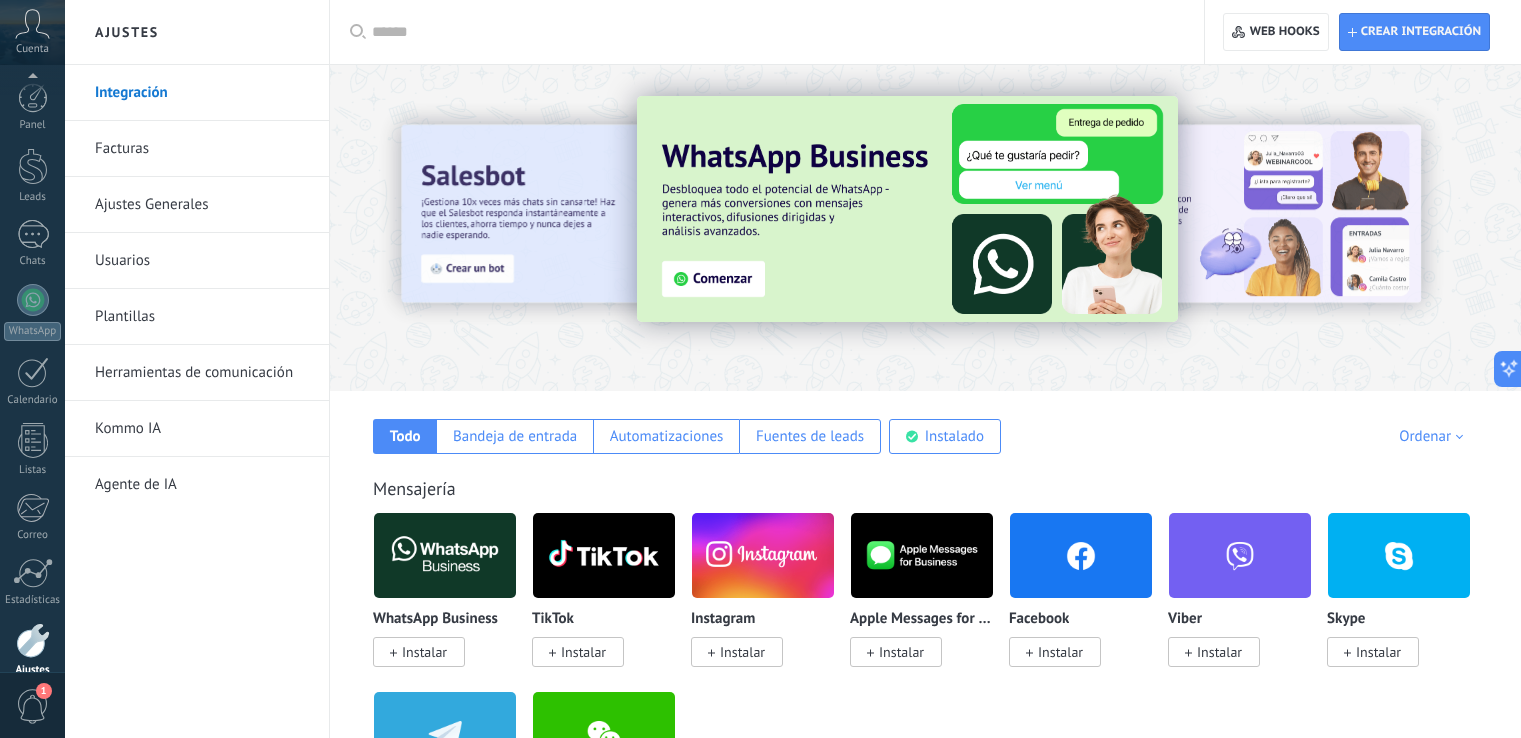 scroll, scrollTop: 0, scrollLeft: 0, axis: both 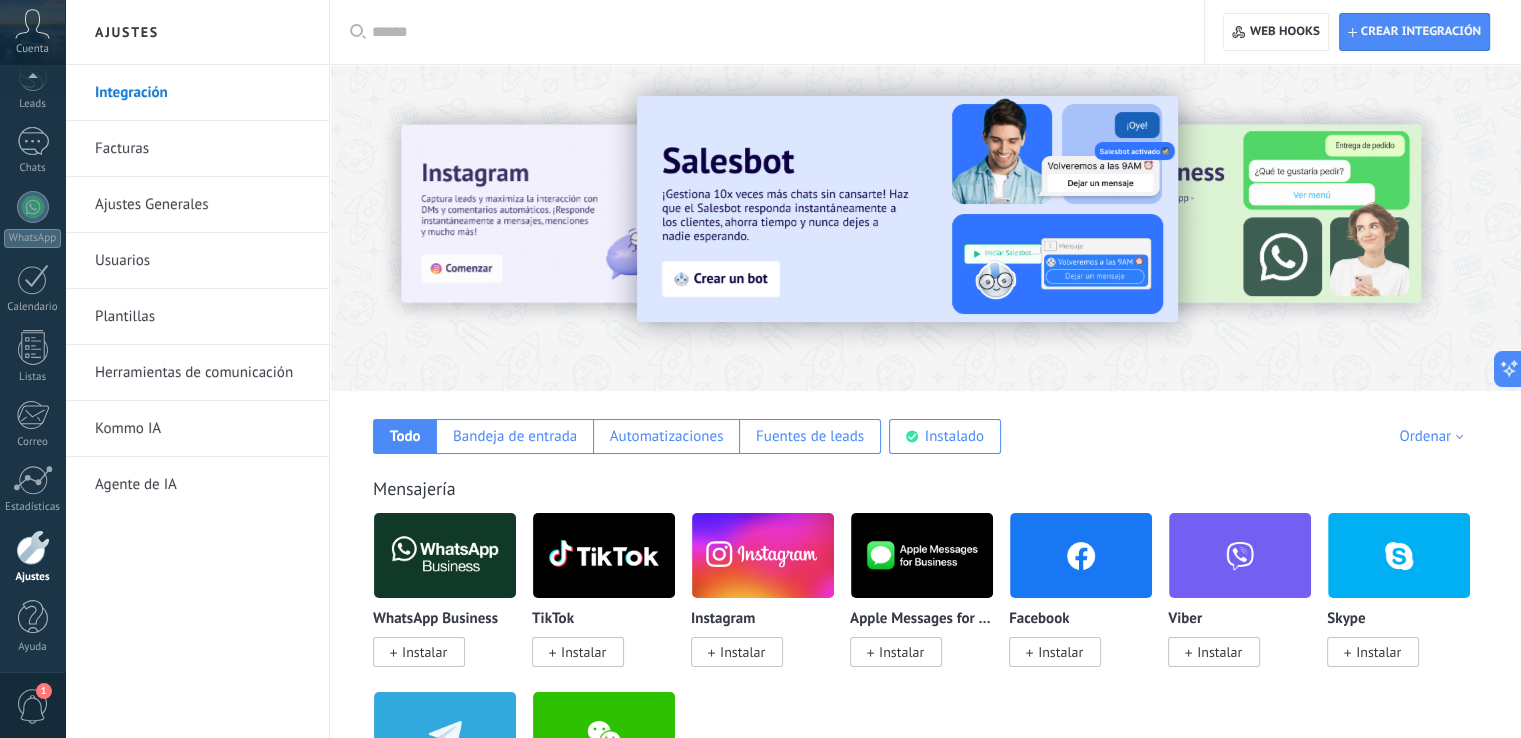 click on "Instalar" at bounding box center (424, 652) 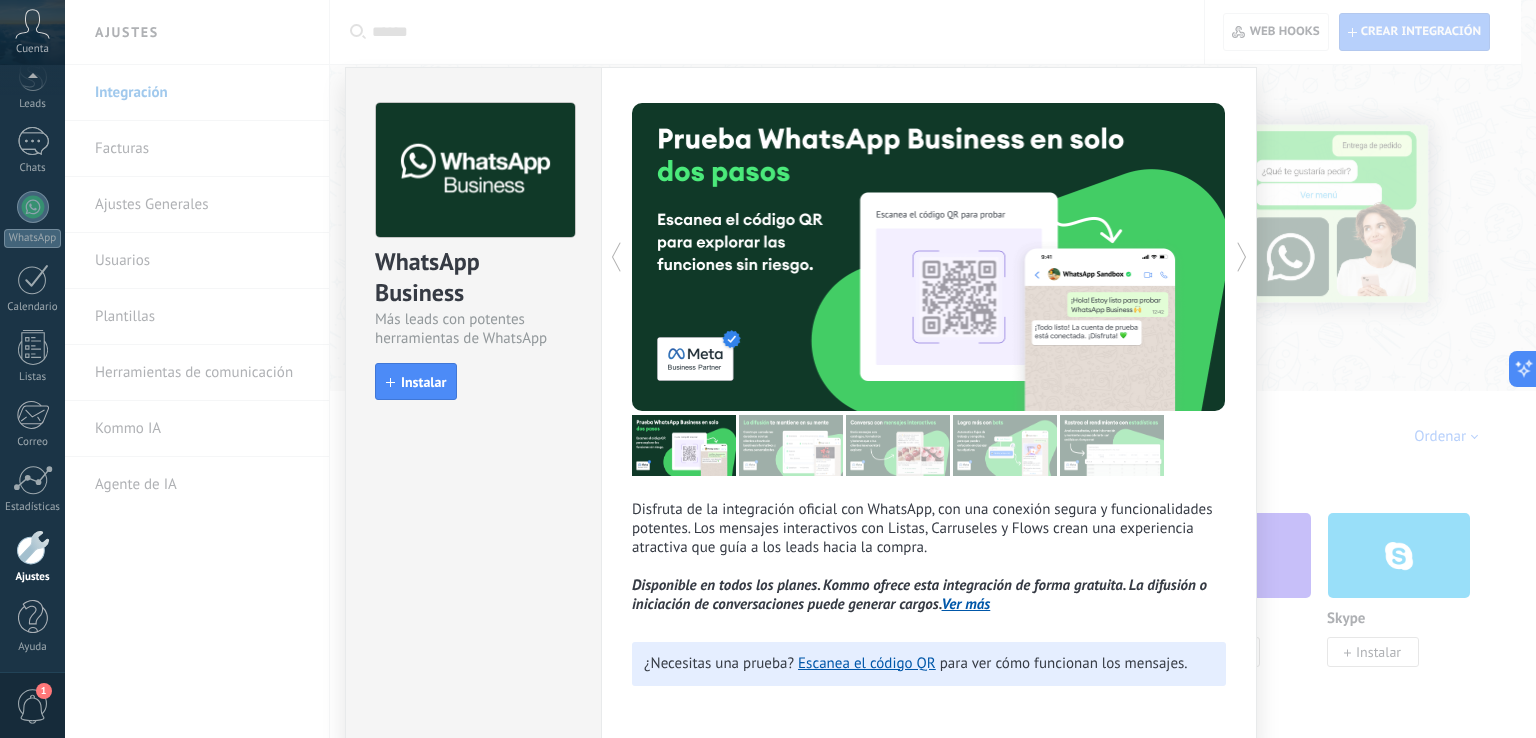 drag, startPoint x: 449, startPoint y: 569, endPoint x: 467, endPoint y: 542, distance: 32.449963 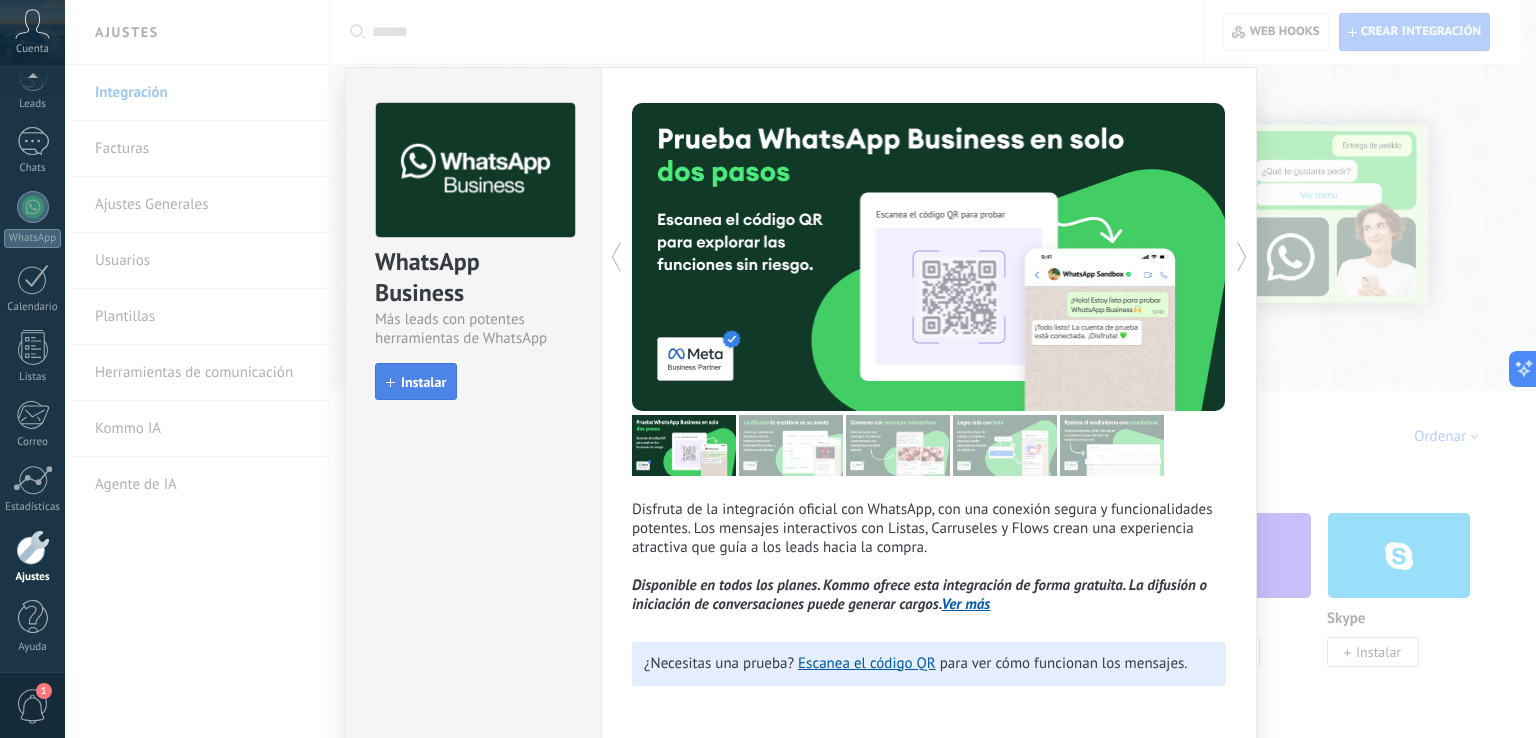 click on "Instalar" at bounding box center [416, 382] 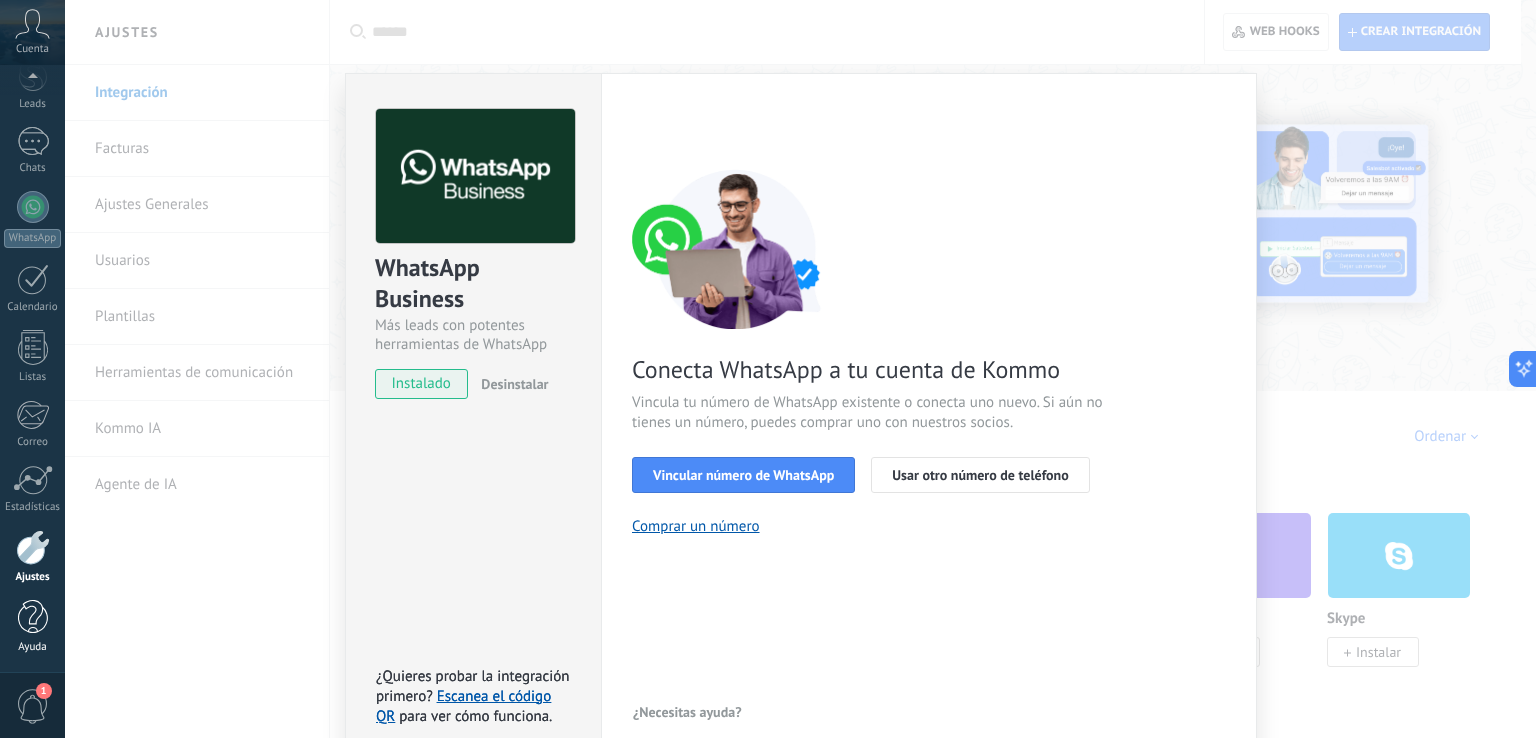 click on "Ayuda" at bounding box center [32, 627] 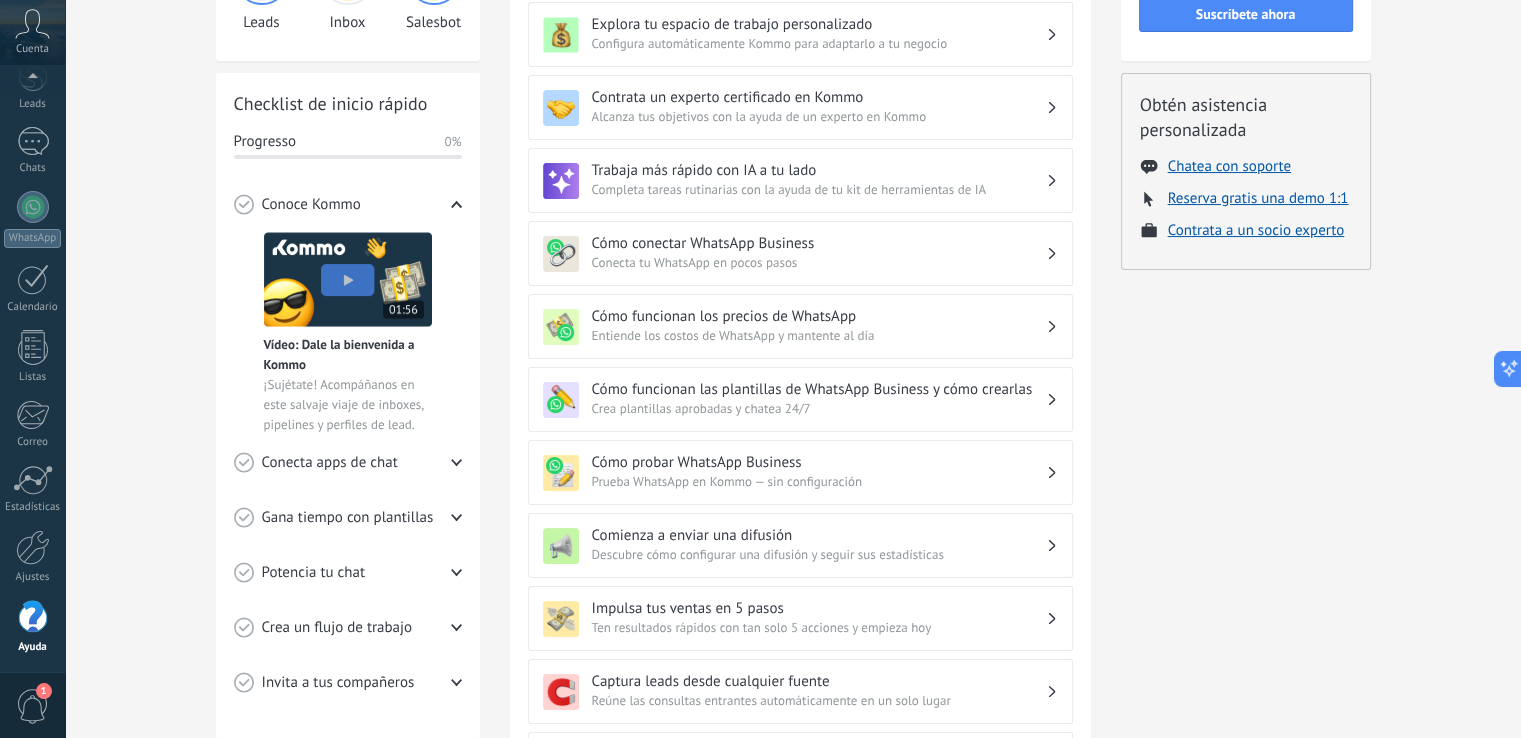 scroll, scrollTop: 5, scrollLeft: 0, axis: vertical 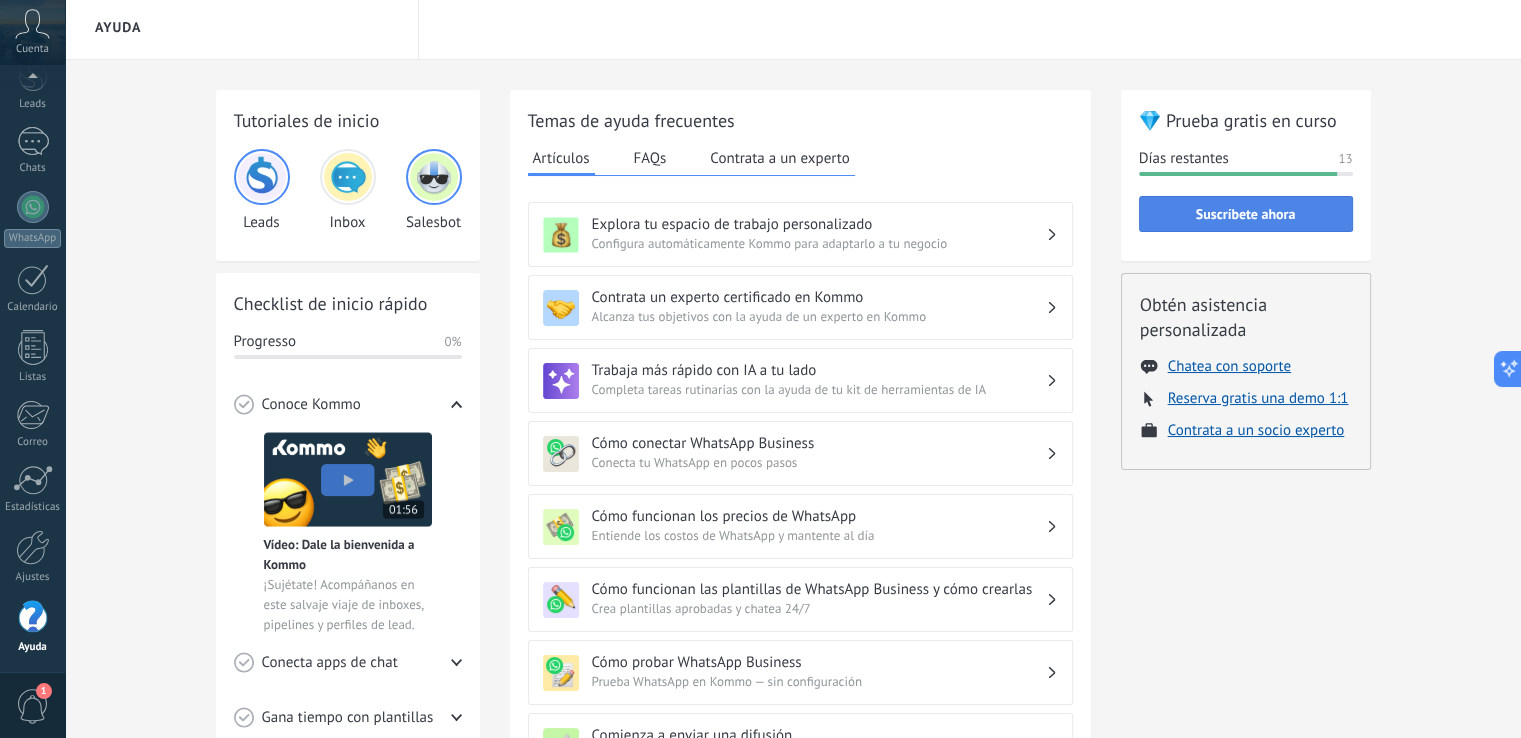 click on "Suscríbete ahora" at bounding box center (1246, 214) 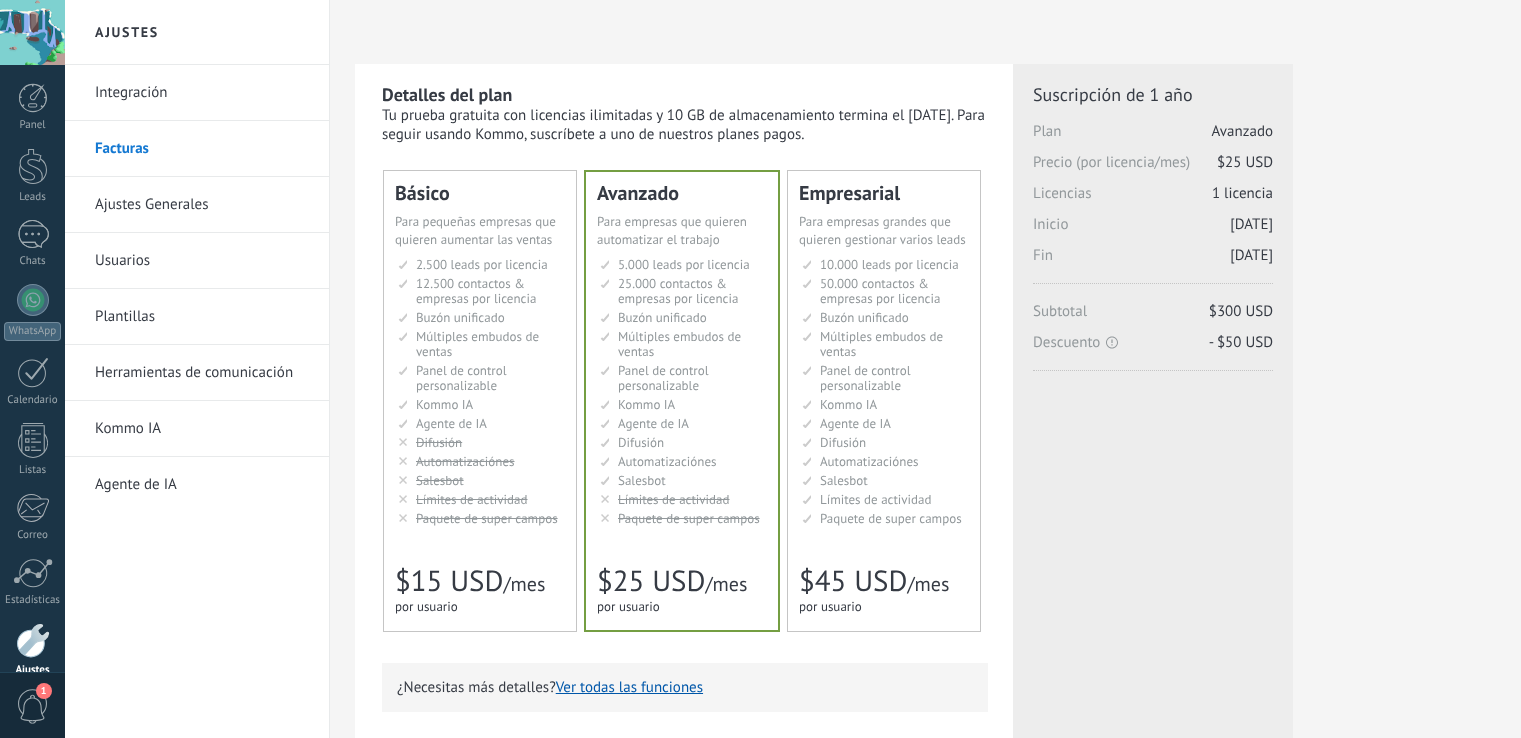scroll, scrollTop: 0, scrollLeft: 0, axis: both 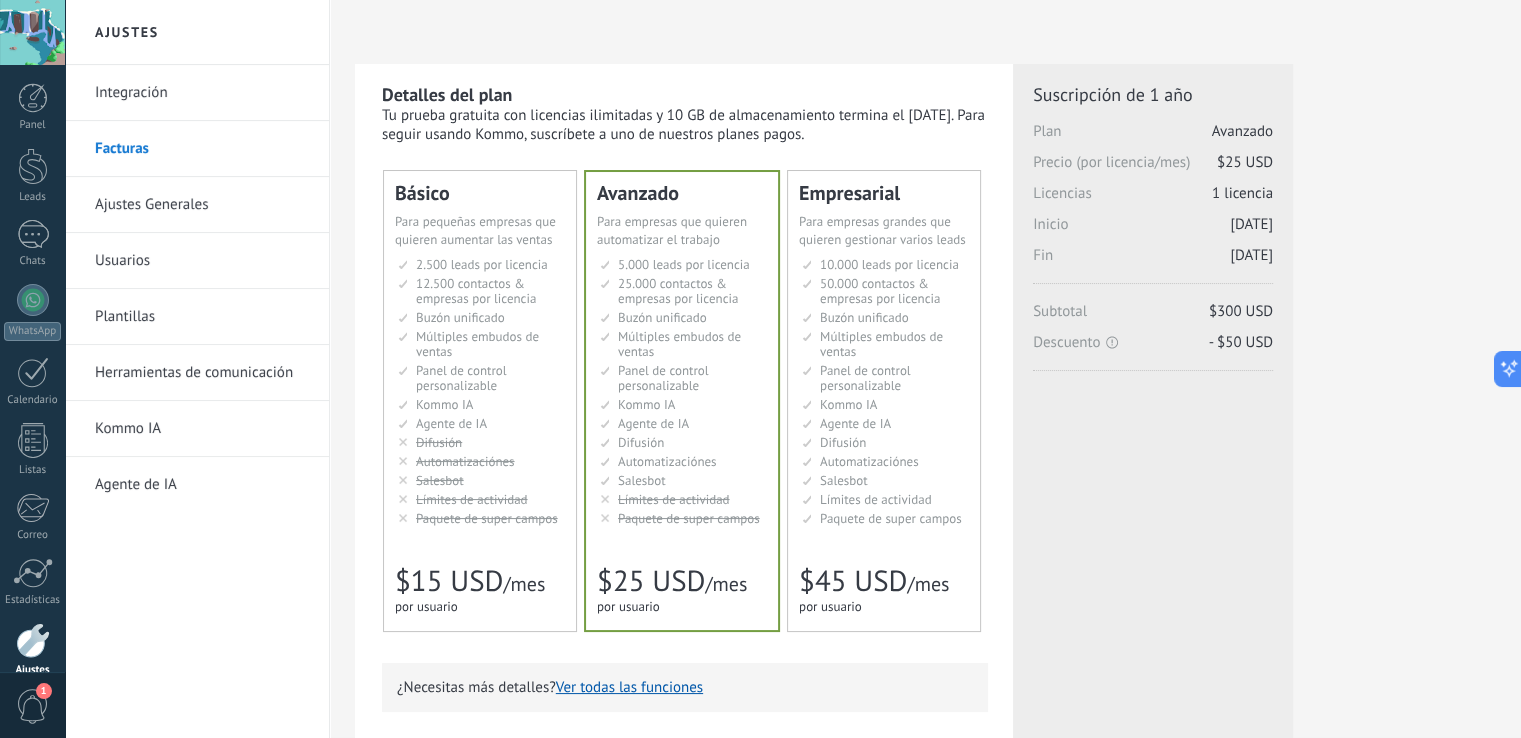 click on "12.500 contactos & empresas por licencia" at bounding box center [476, 291] 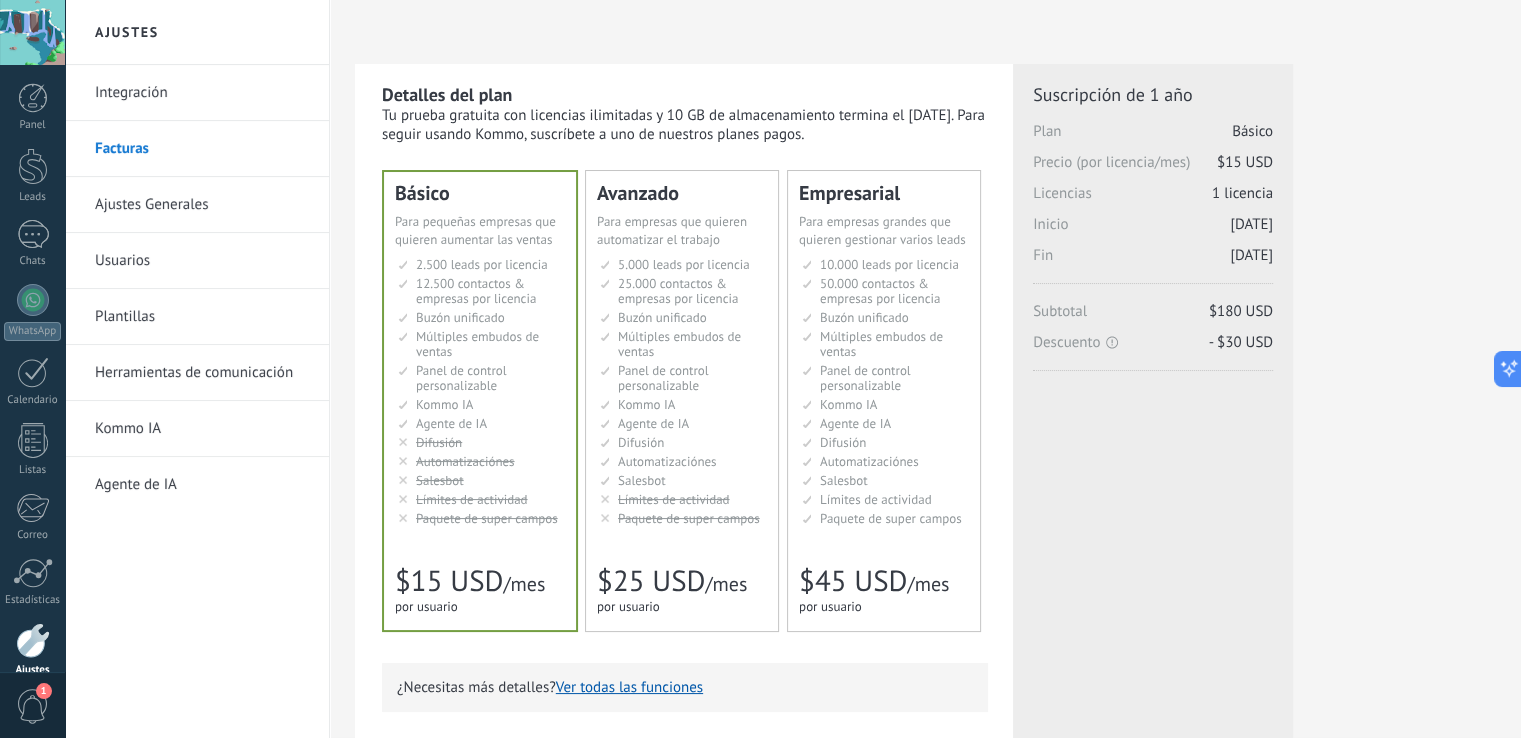 click on "Множество воронок
Multiple sales pipelines
Múltiples embudos de ventas
Vários funis de venda
Berbagai pipeline penjualan
Birden fazla satış takip hattı imkanı" at bounding box center (683, 344) 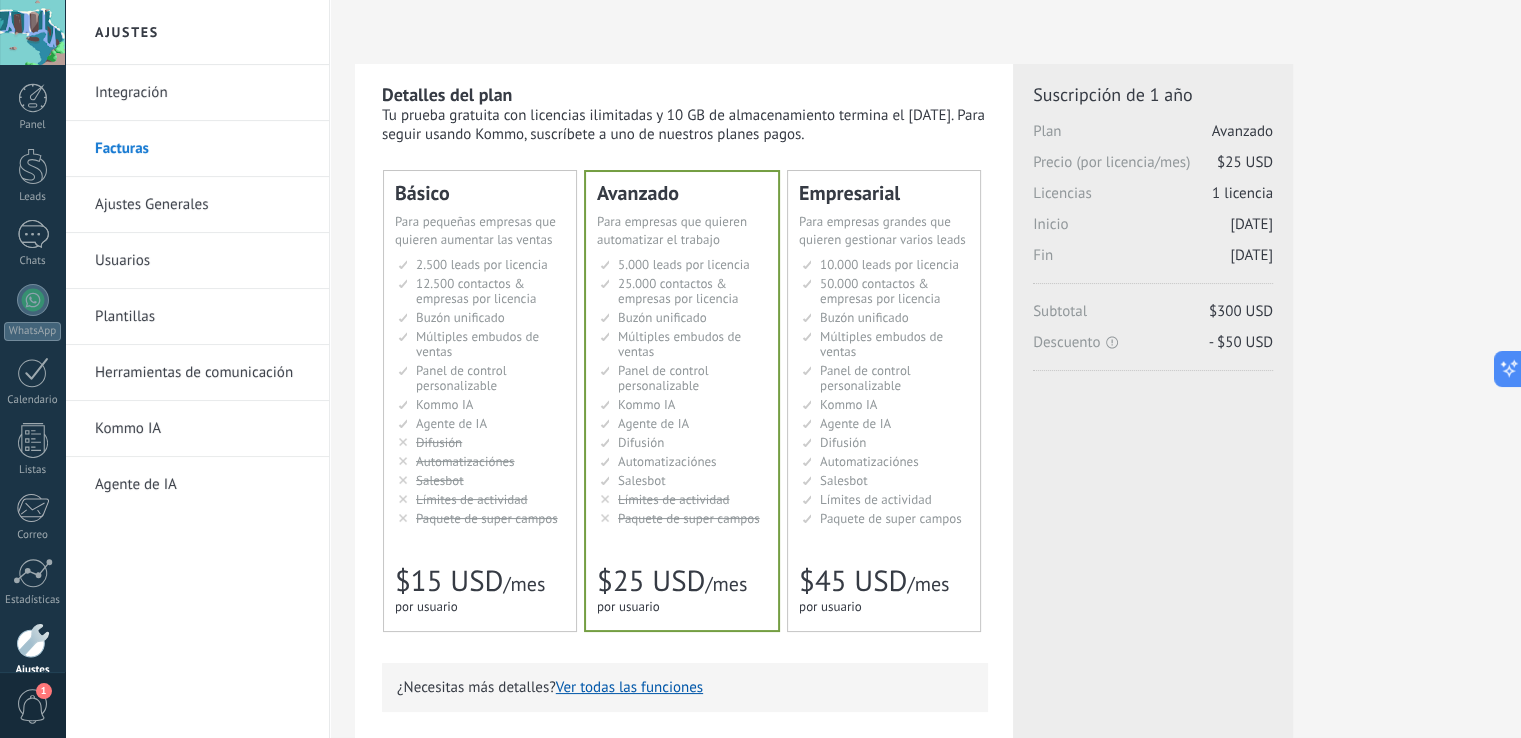 click on "Множество воронок
Multiple sales pipelines
Múltiples embudos de ventas
Vários funis de venda
Berbagai pipeline penjualan
Birden fazla satış takip hattı imkanı" at bounding box center (683, 344) 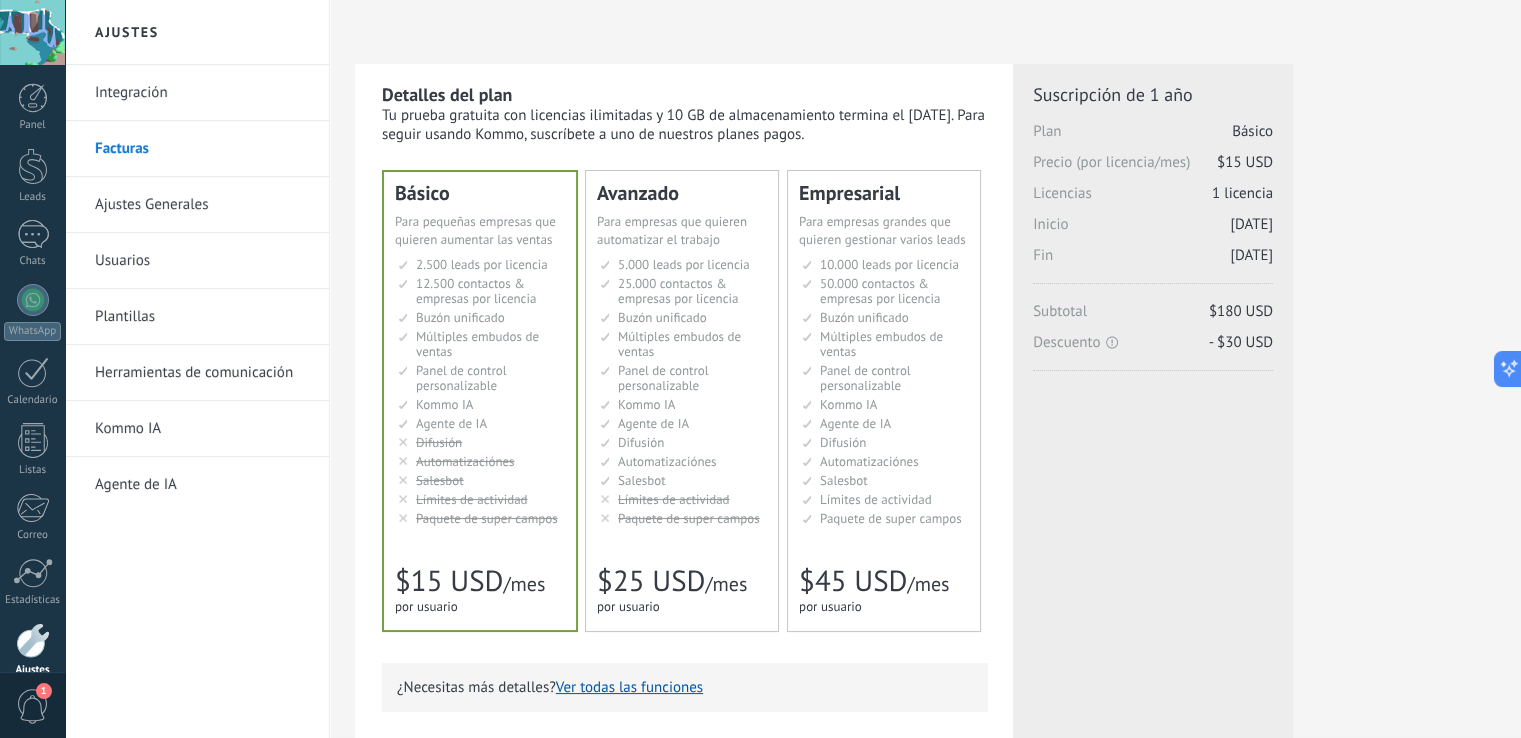 click on "Plantillas" at bounding box center [202, 317] 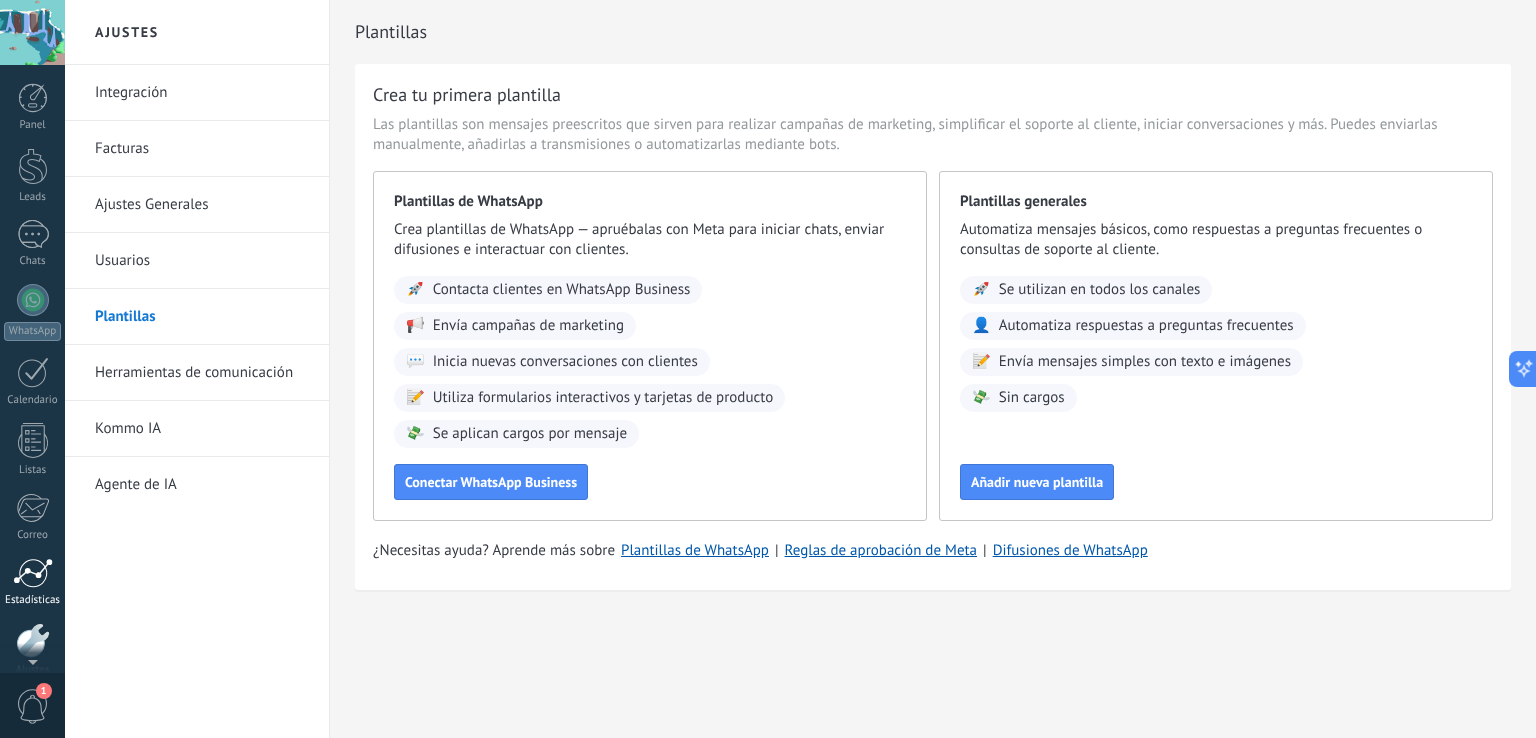 scroll, scrollTop: 93, scrollLeft: 0, axis: vertical 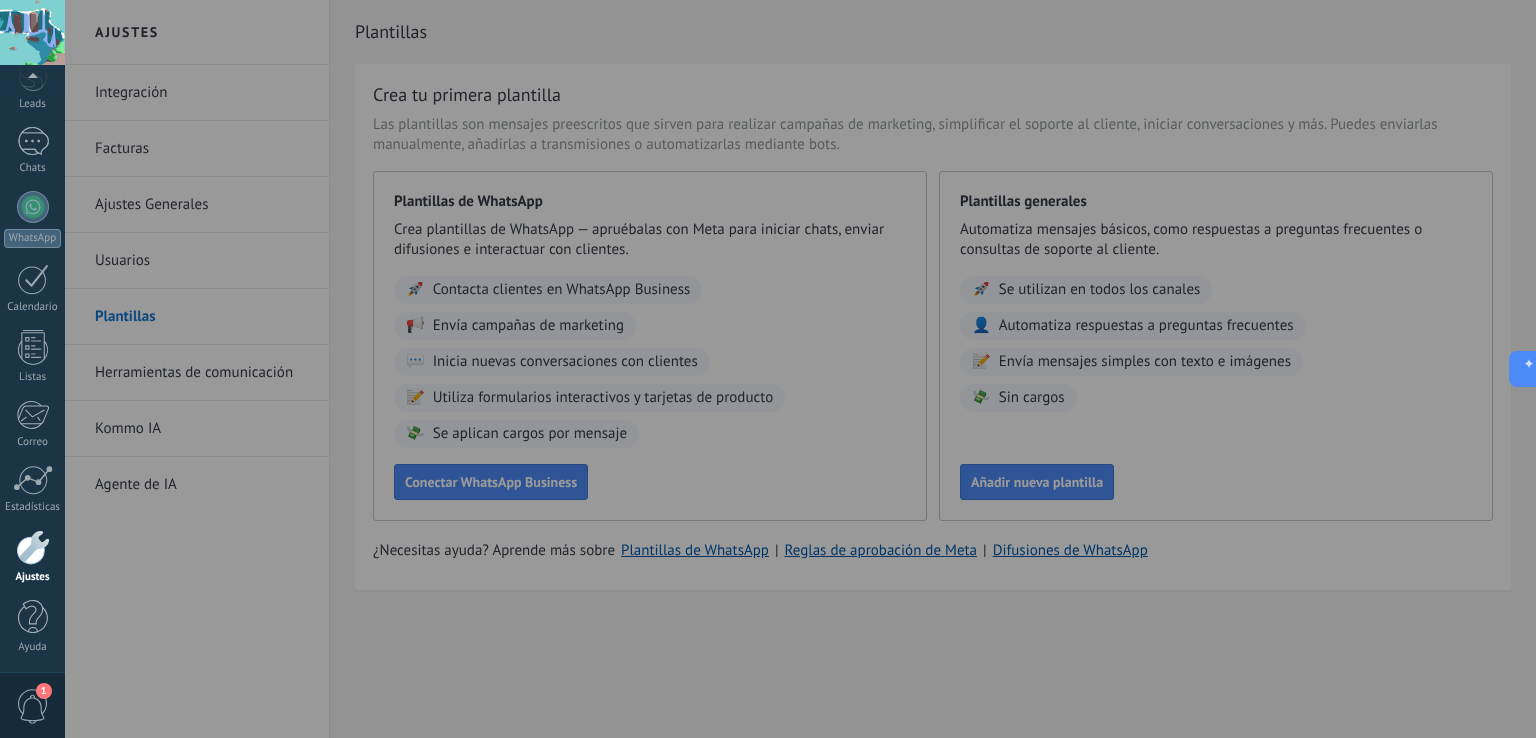 click at bounding box center [833, 369] 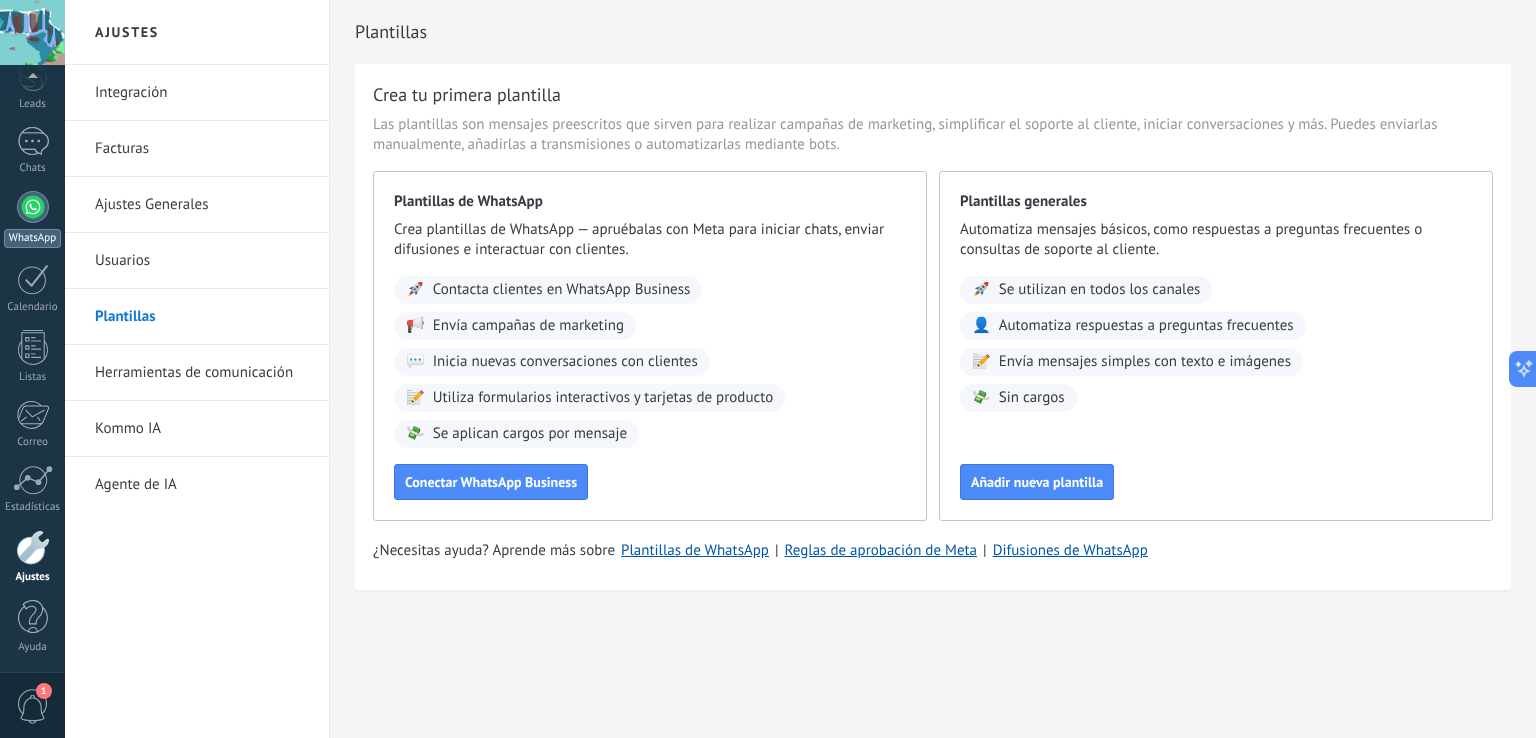 scroll, scrollTop: 0, scrollLeft: 0, axis: both 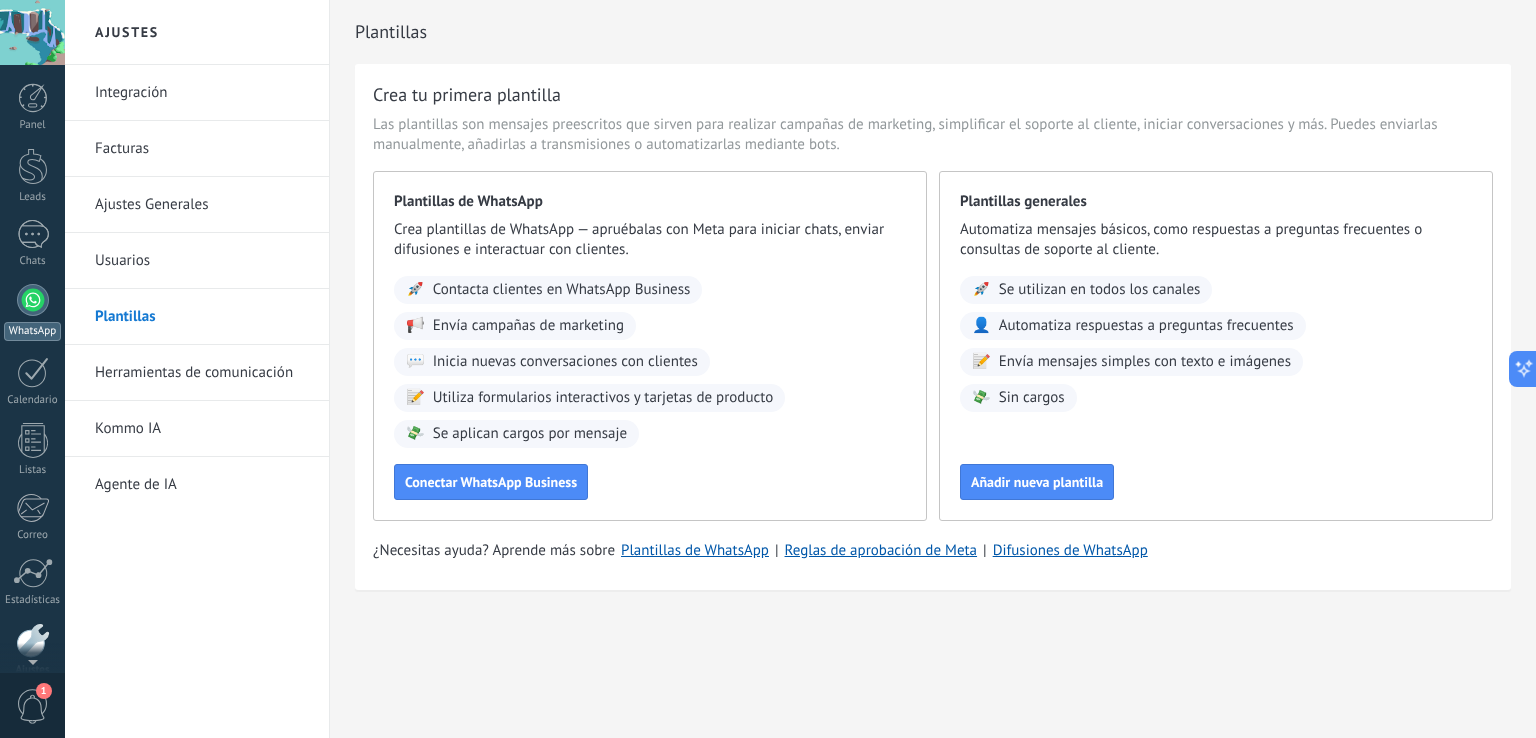 click at bounding box center (33, 300) 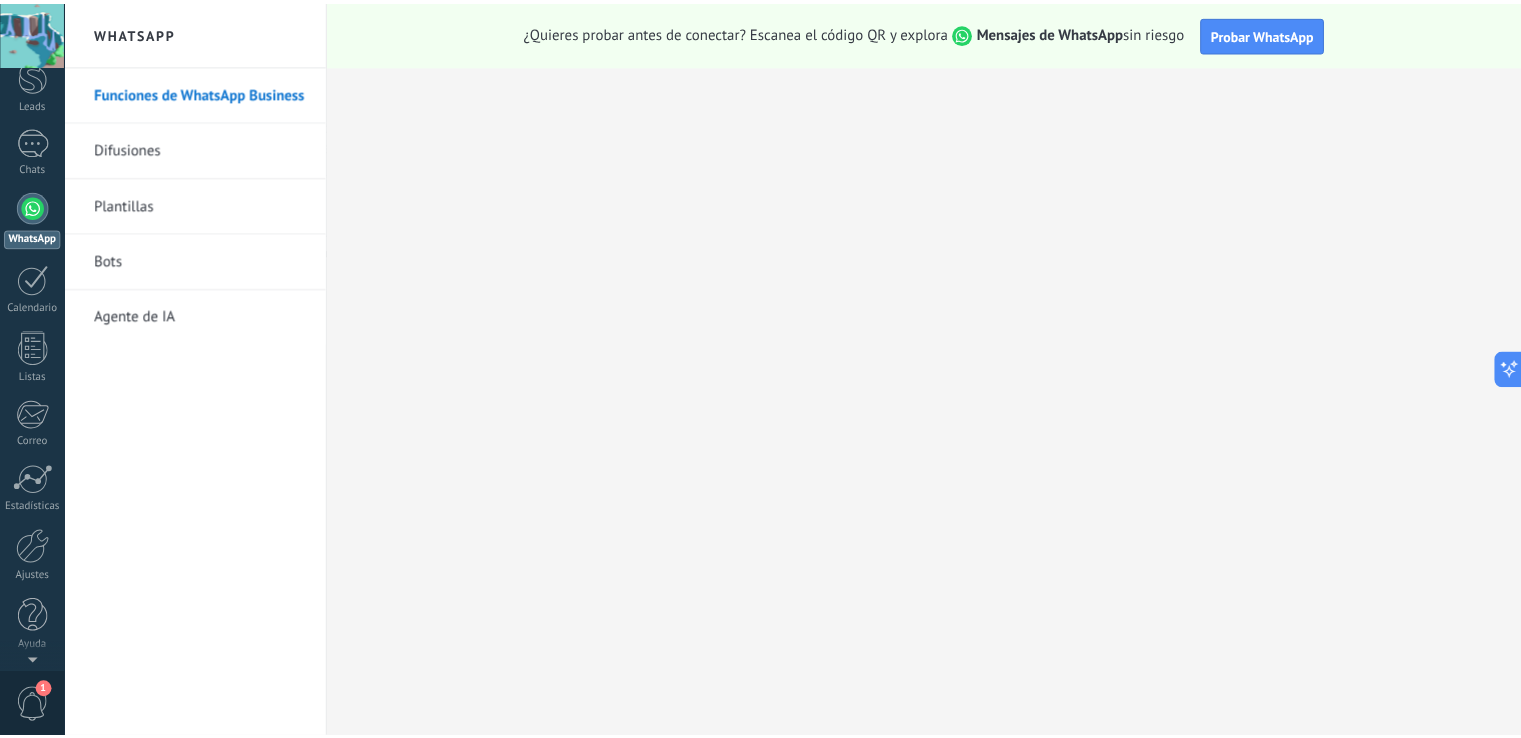 scroll, scrollTop: 0, scrollLeft: 0, axis: both 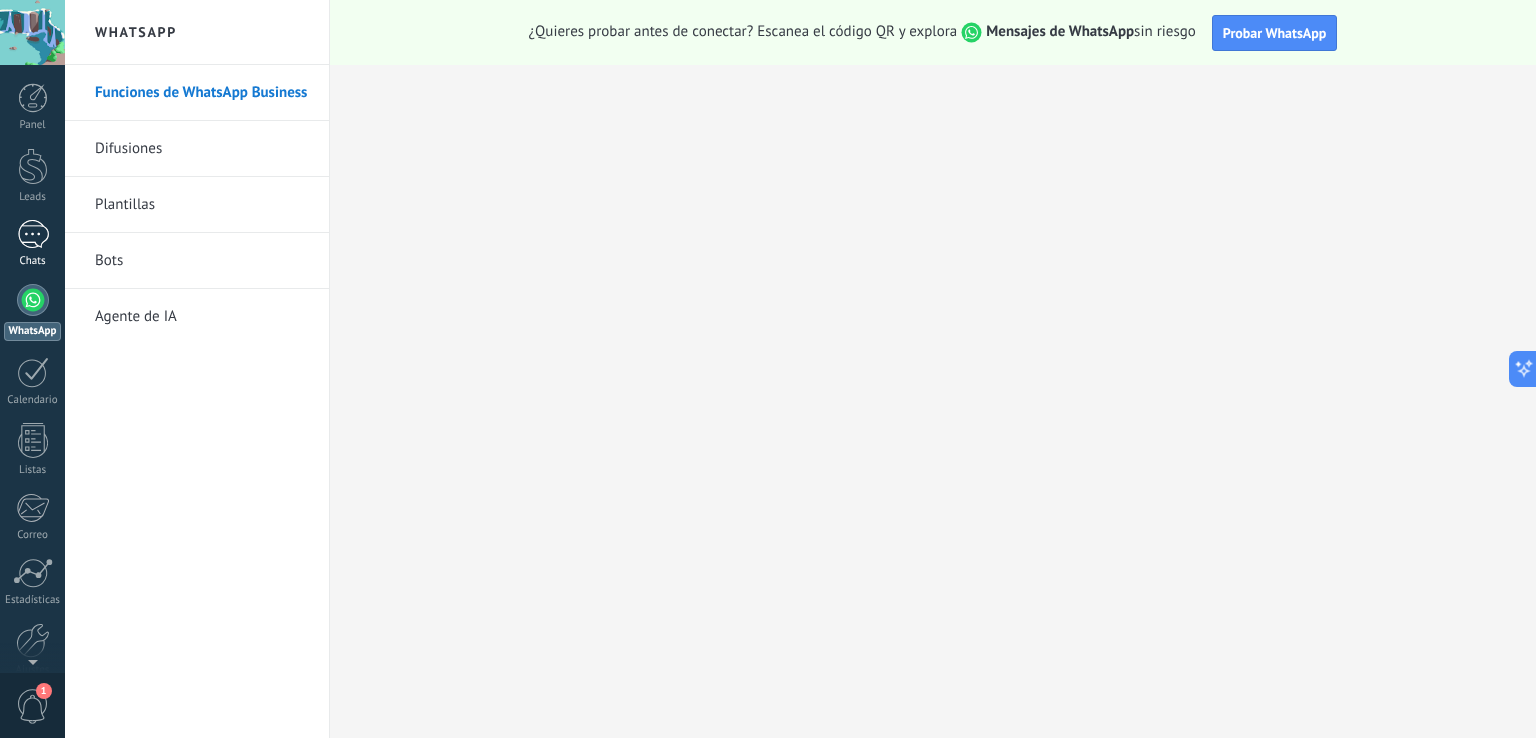 click on "Chats" at bounding box center [32, 244] 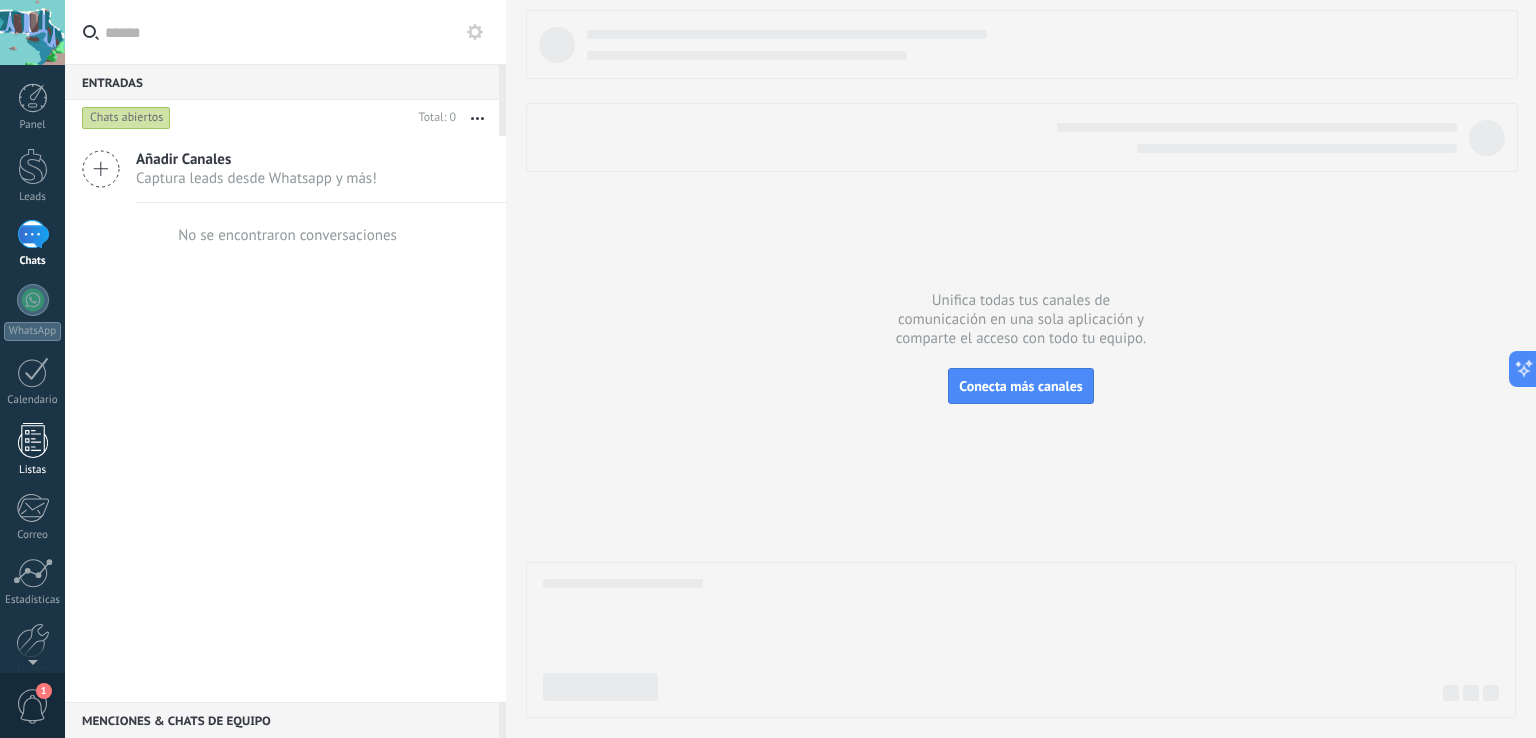 click at bounding box center [33, 440] 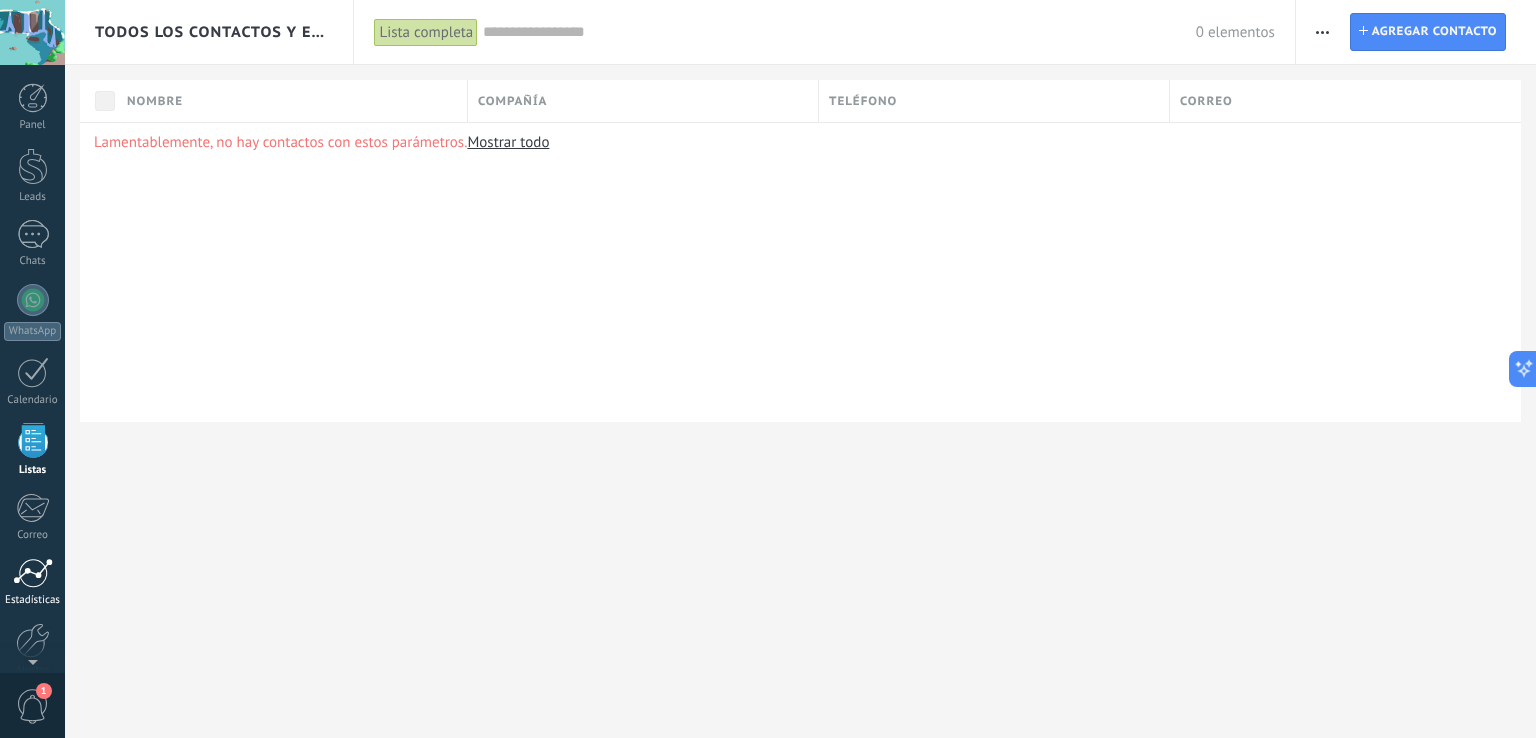 click at bounding box center [33, 573] 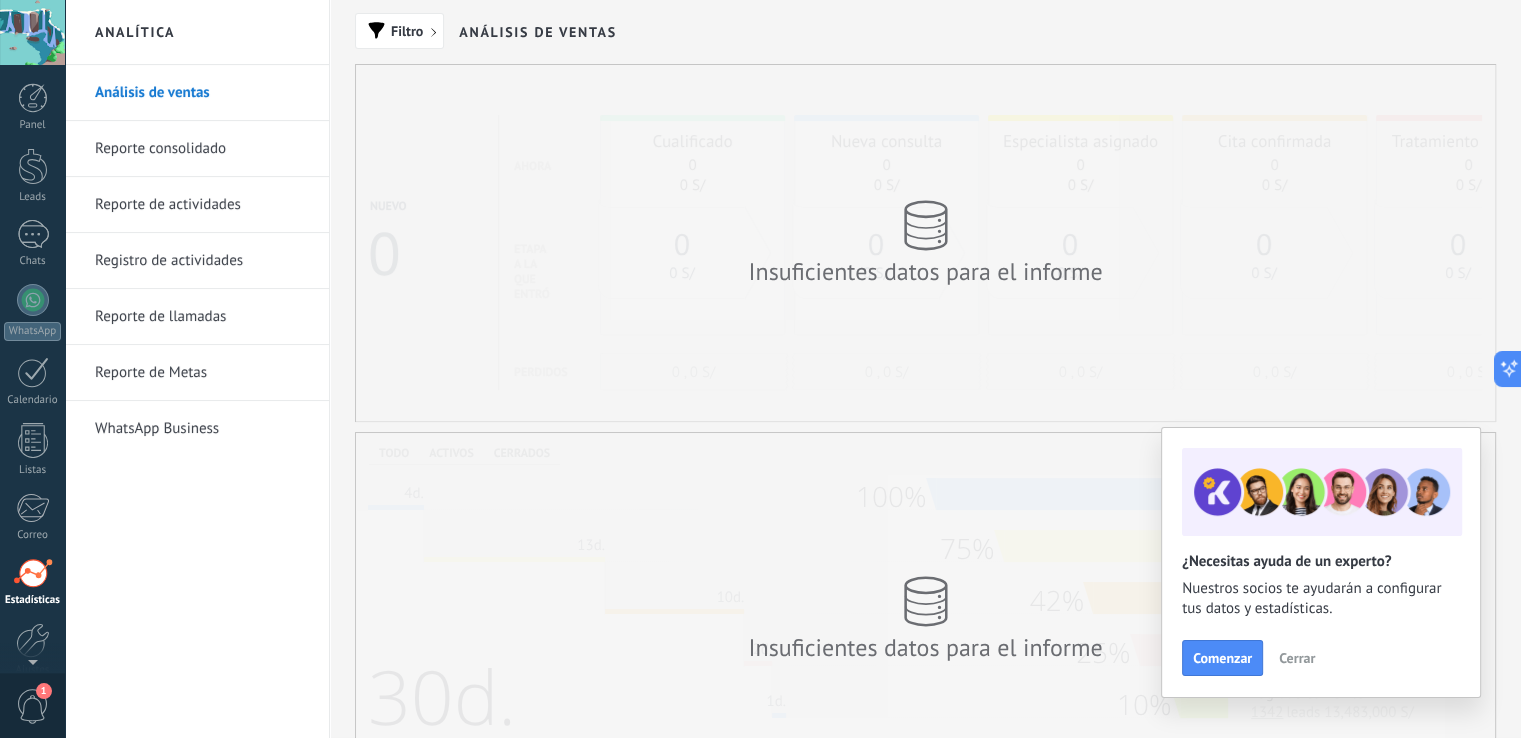 scroll, scrollTop: 93, scrollLeft: 0, axis: vertical 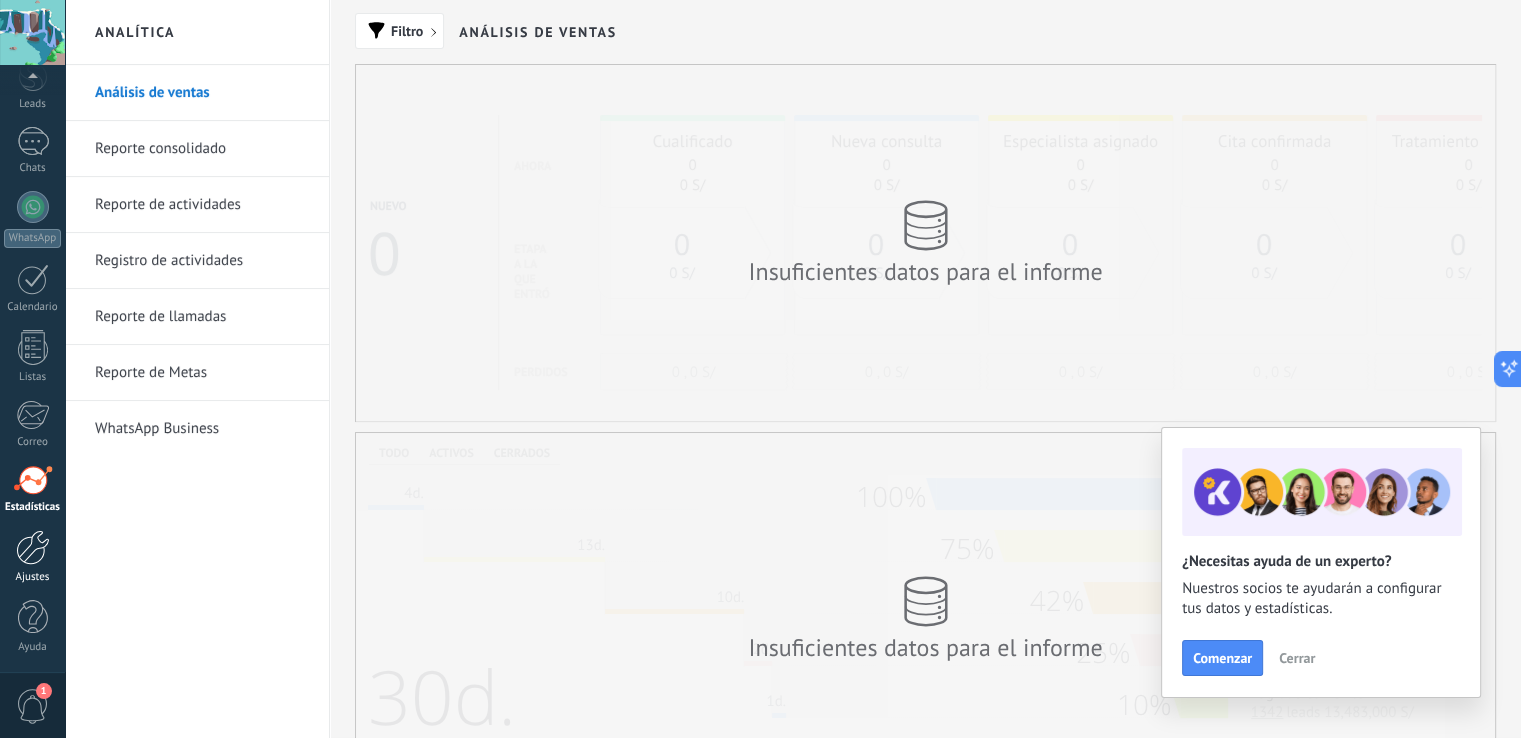 click at bounding box center [33, 547] 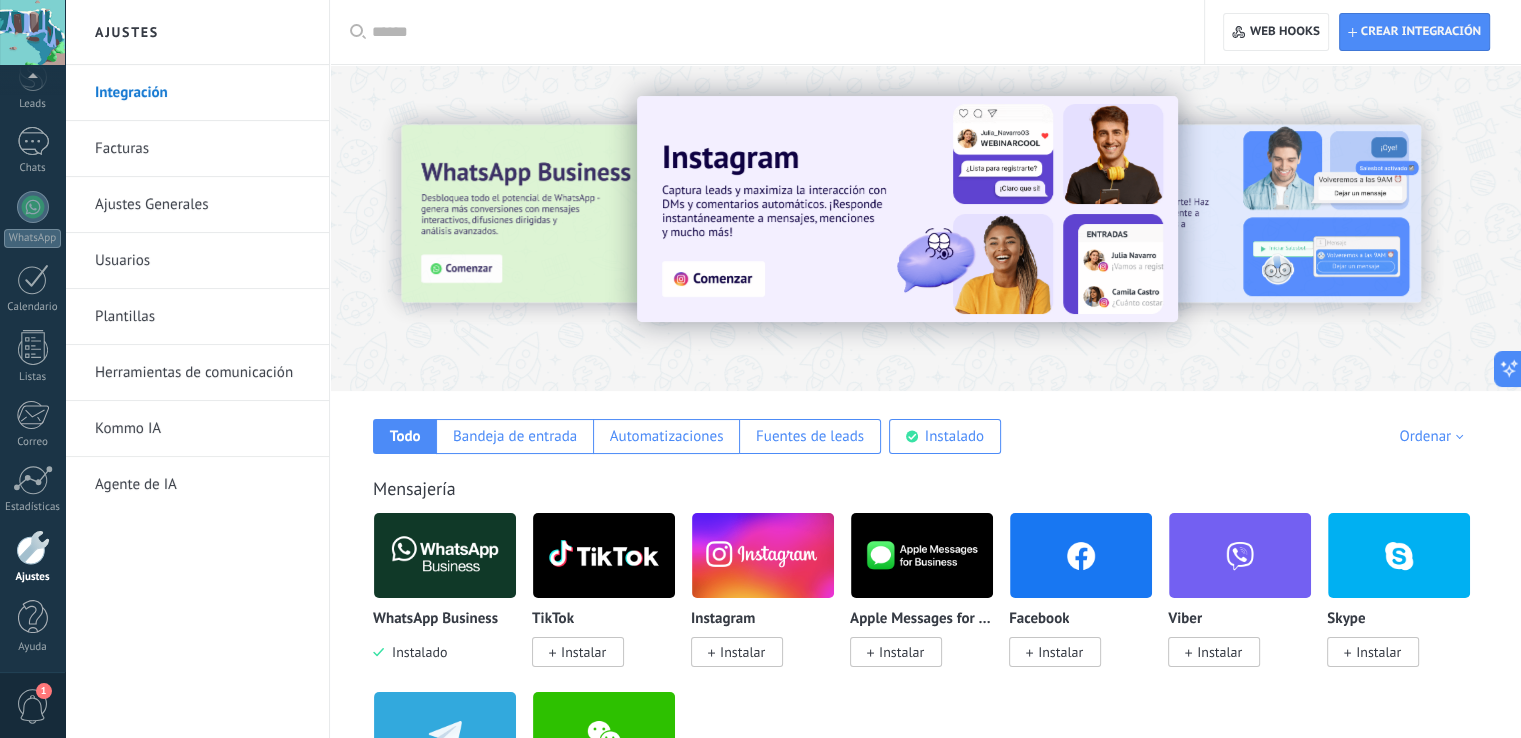 click at bounding box center [445, 555] 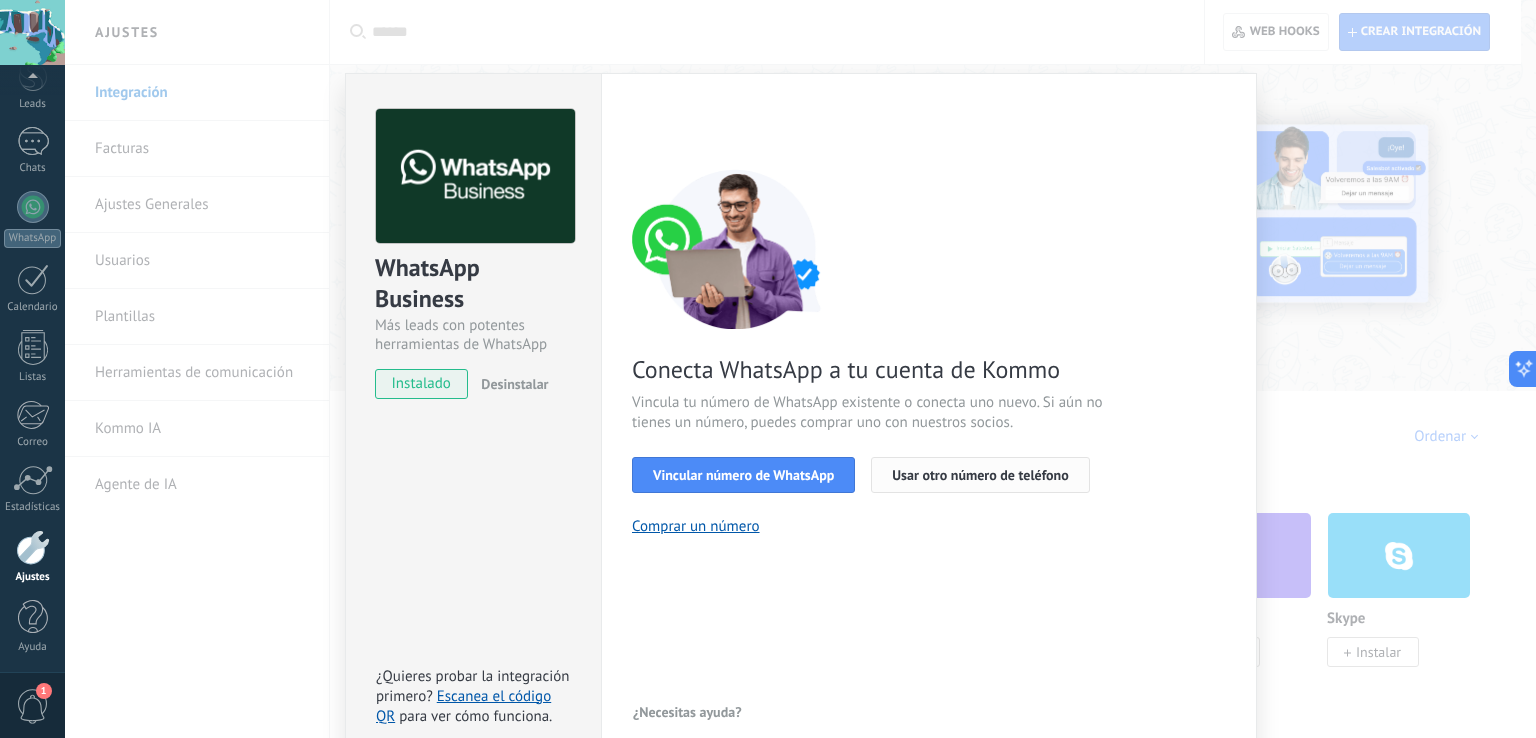 click on "Usar otro número de teléfono" at bounding box center [980, 475] 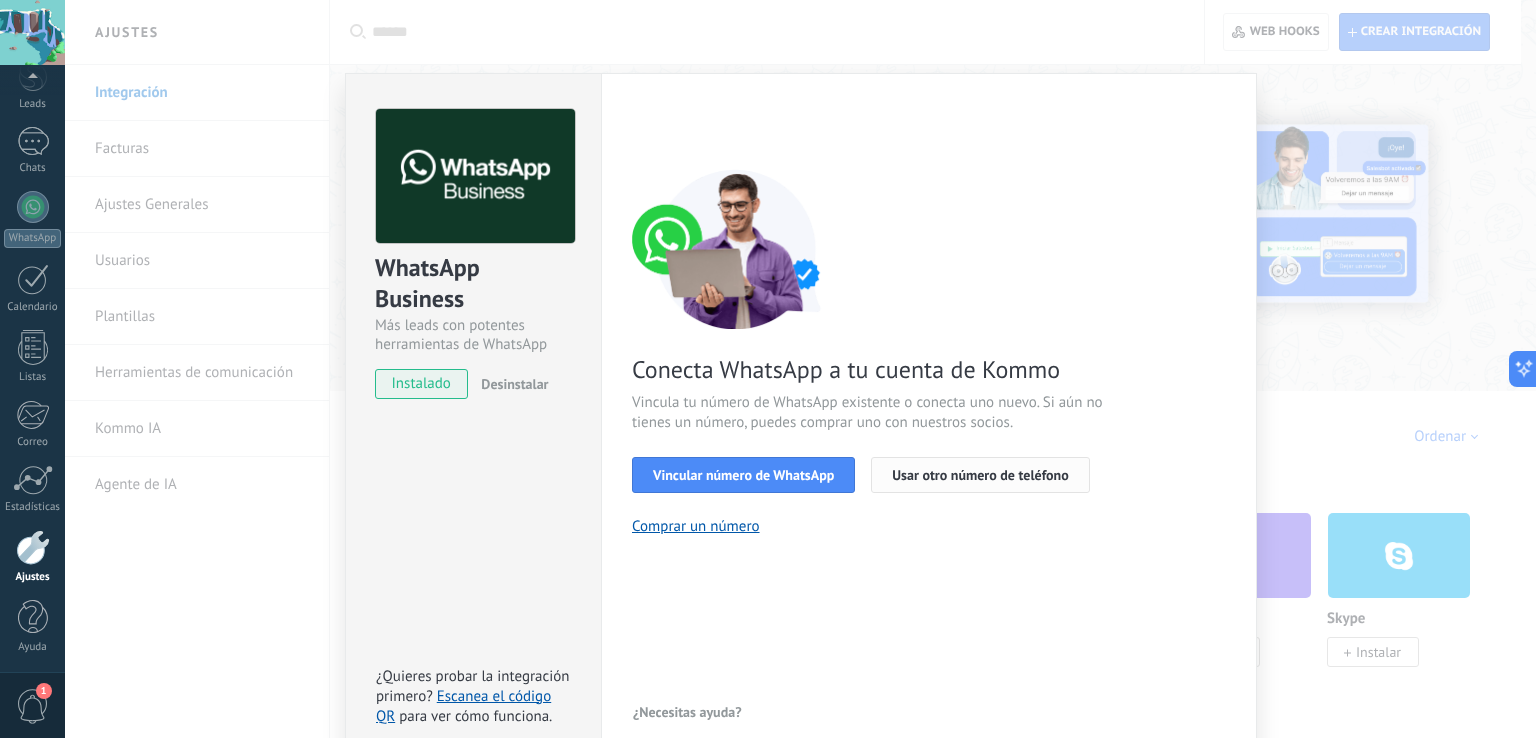 click on "Usar otro número de teléfono" at bounding box center (980, 475) 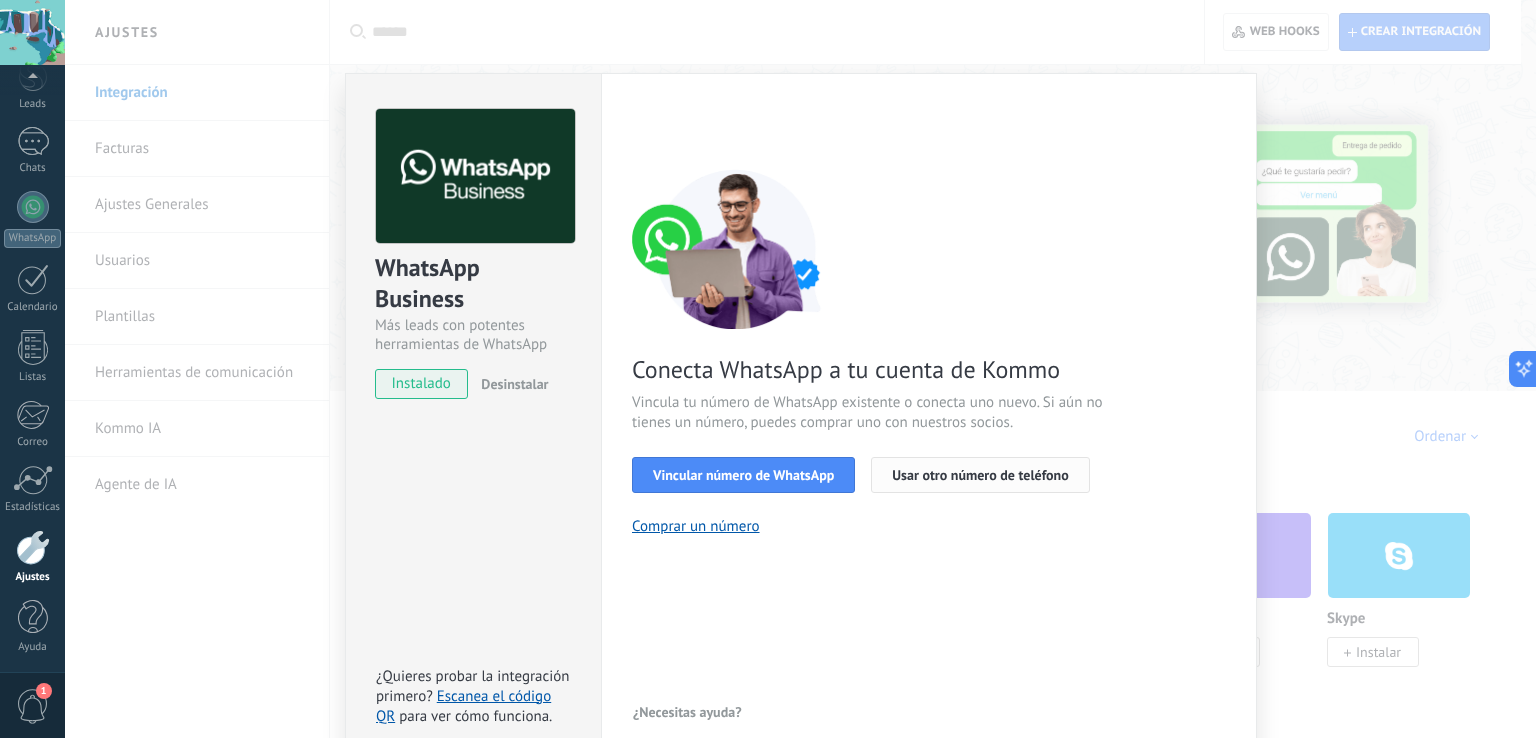 click on "Usar otro número de teléfono" at bounding box center [980, 475] 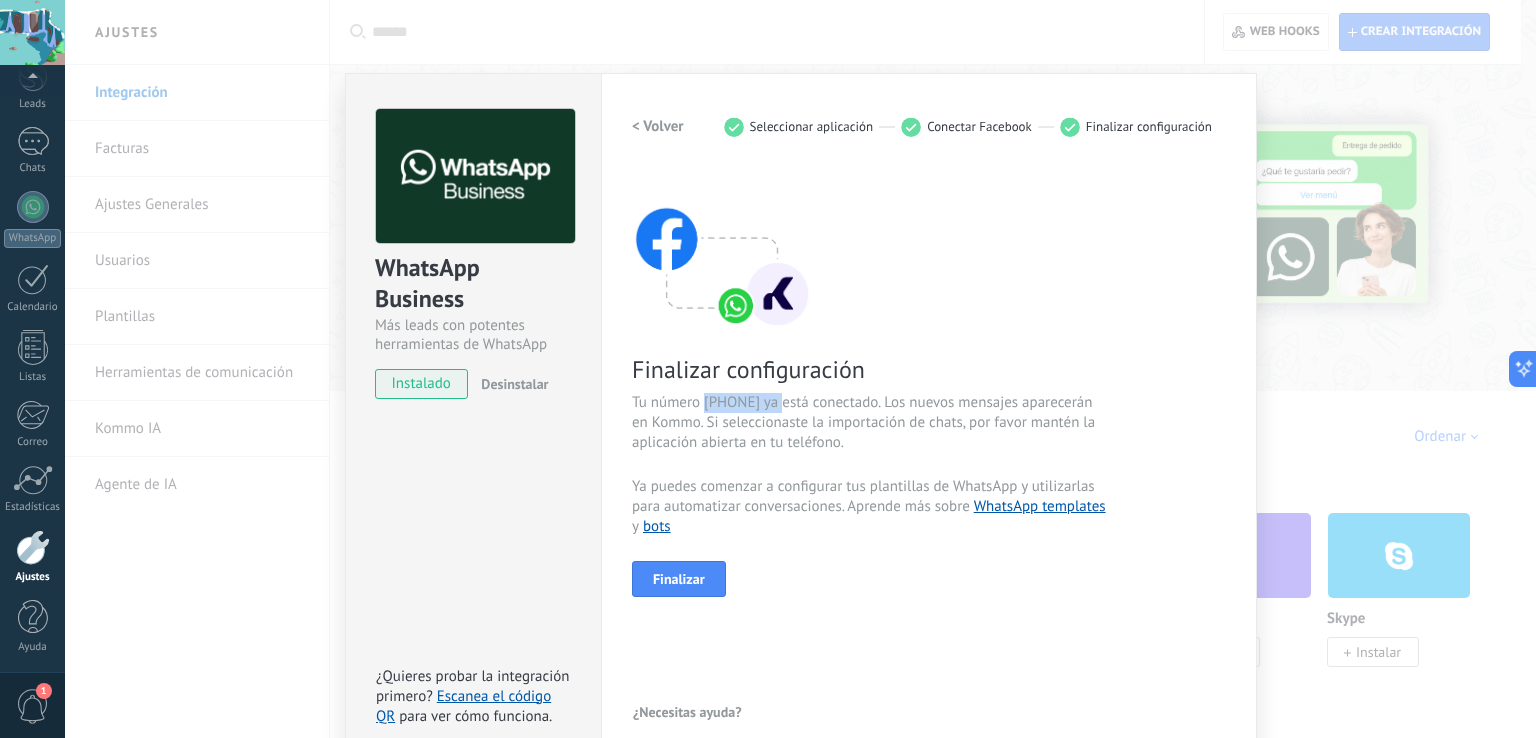 drag, startPoint x: 788, startPoint y: 399, endPoint x: 701, endPoint y: 405, distance: 87.20665 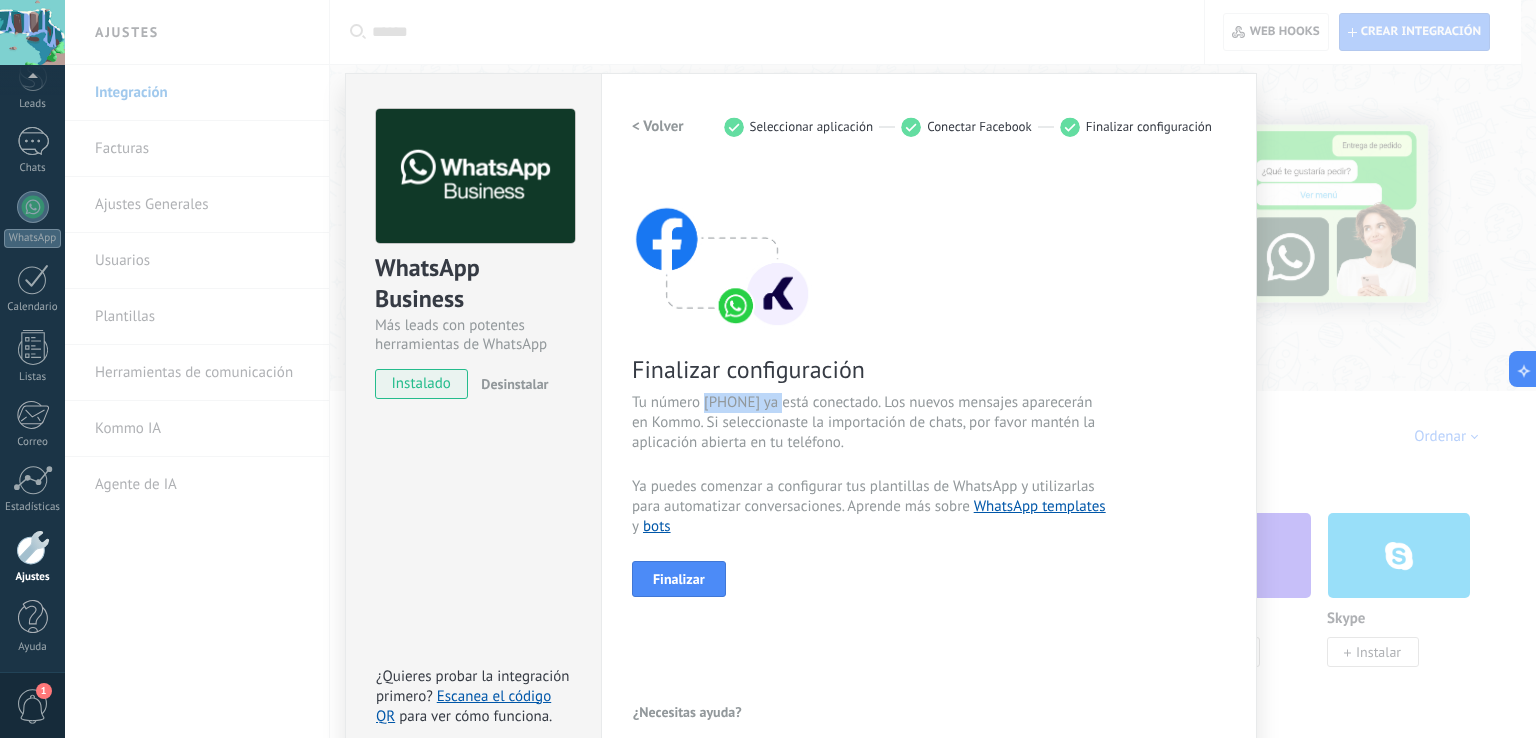 copy on "[PHONE]" 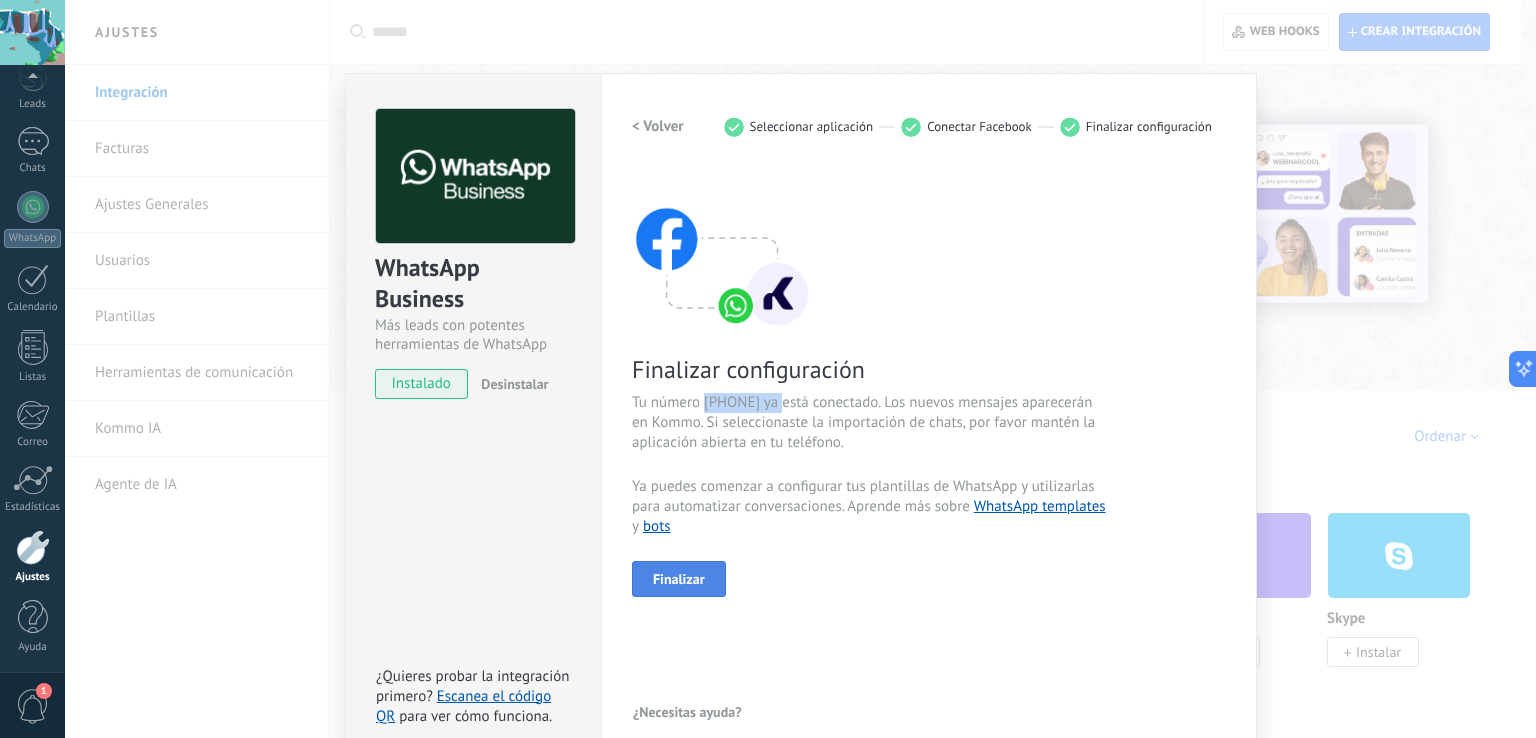 click on "Finalizar" at bounding box center [679, 579] 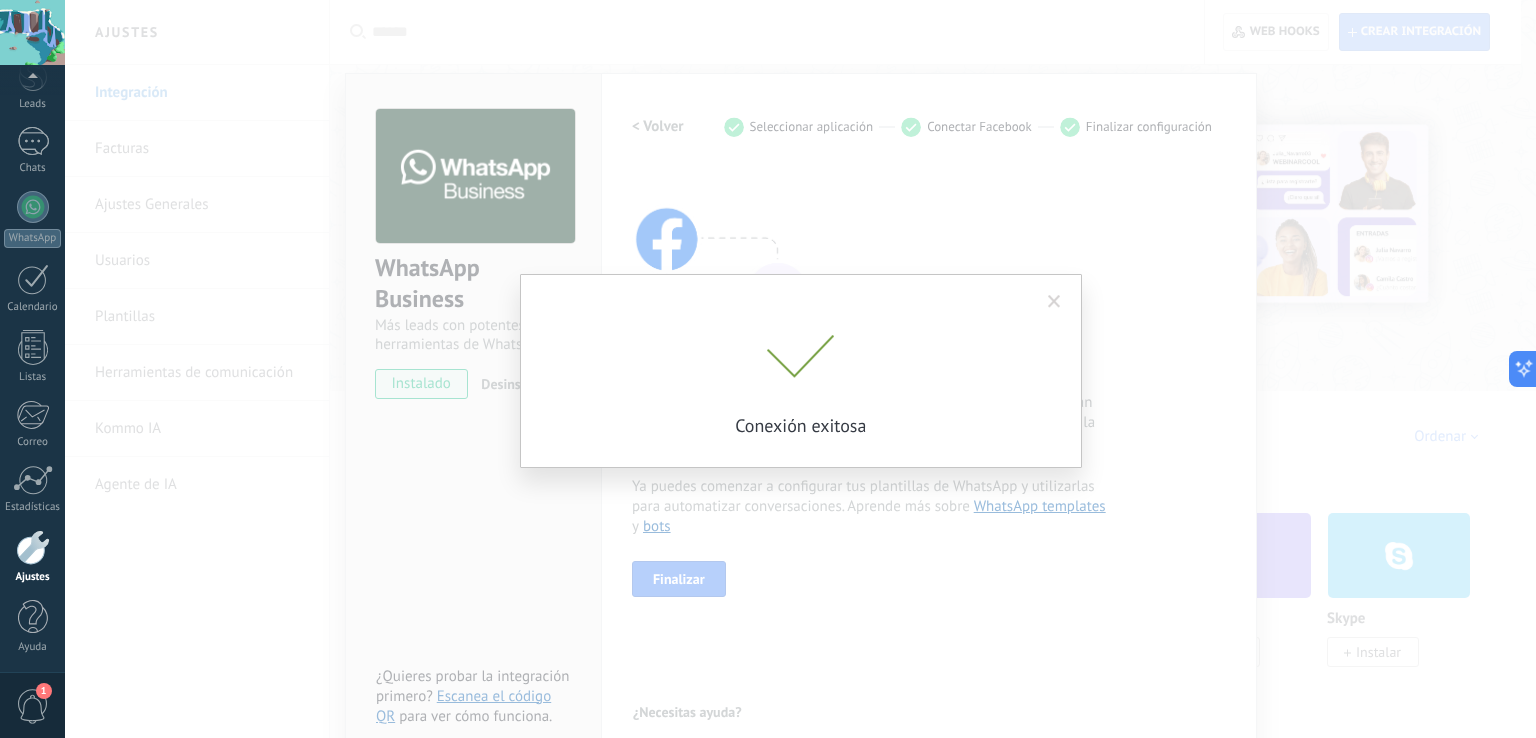 click at bounding box center [1054, 302] 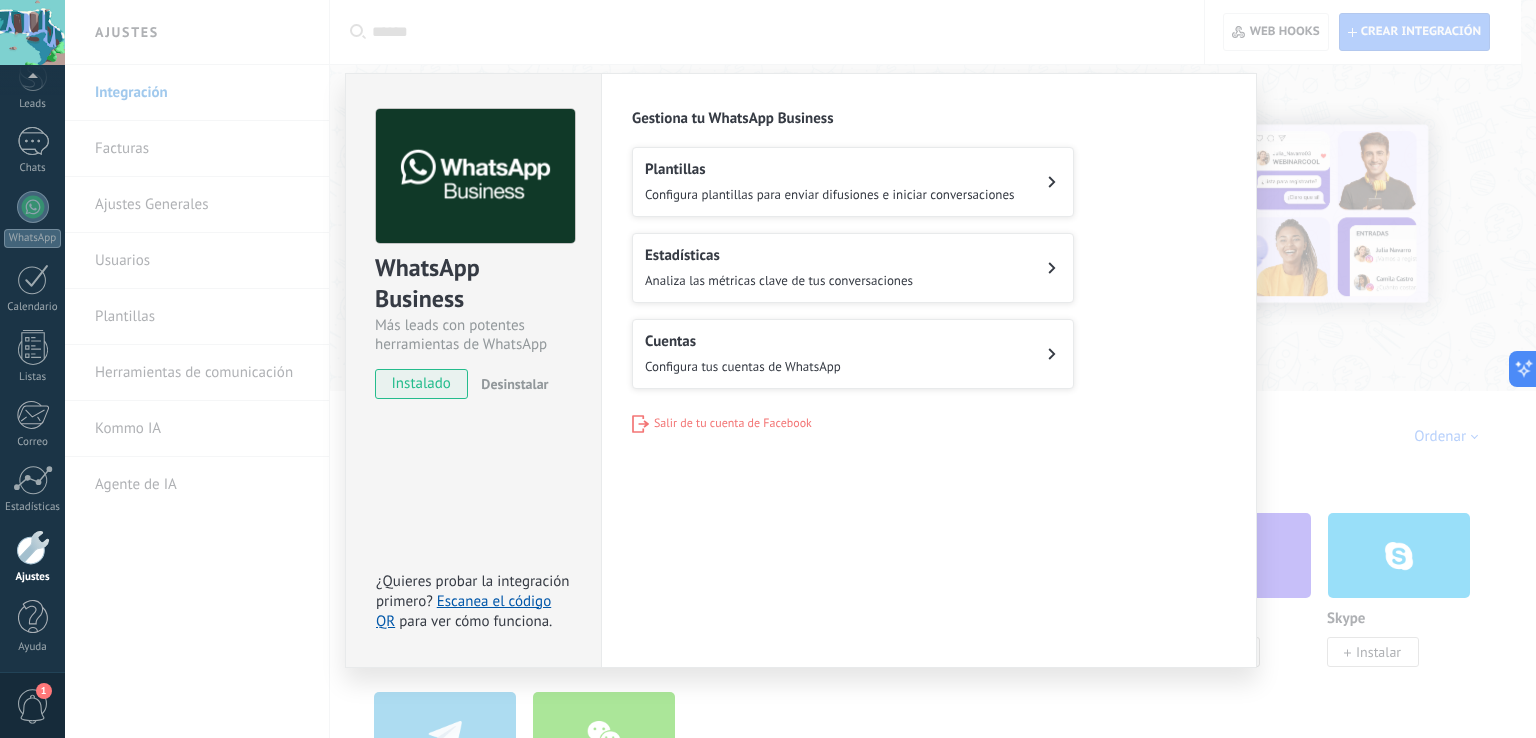 click on "Configura tus cuentas de WhatsApp" at bounding box center [743, 366] 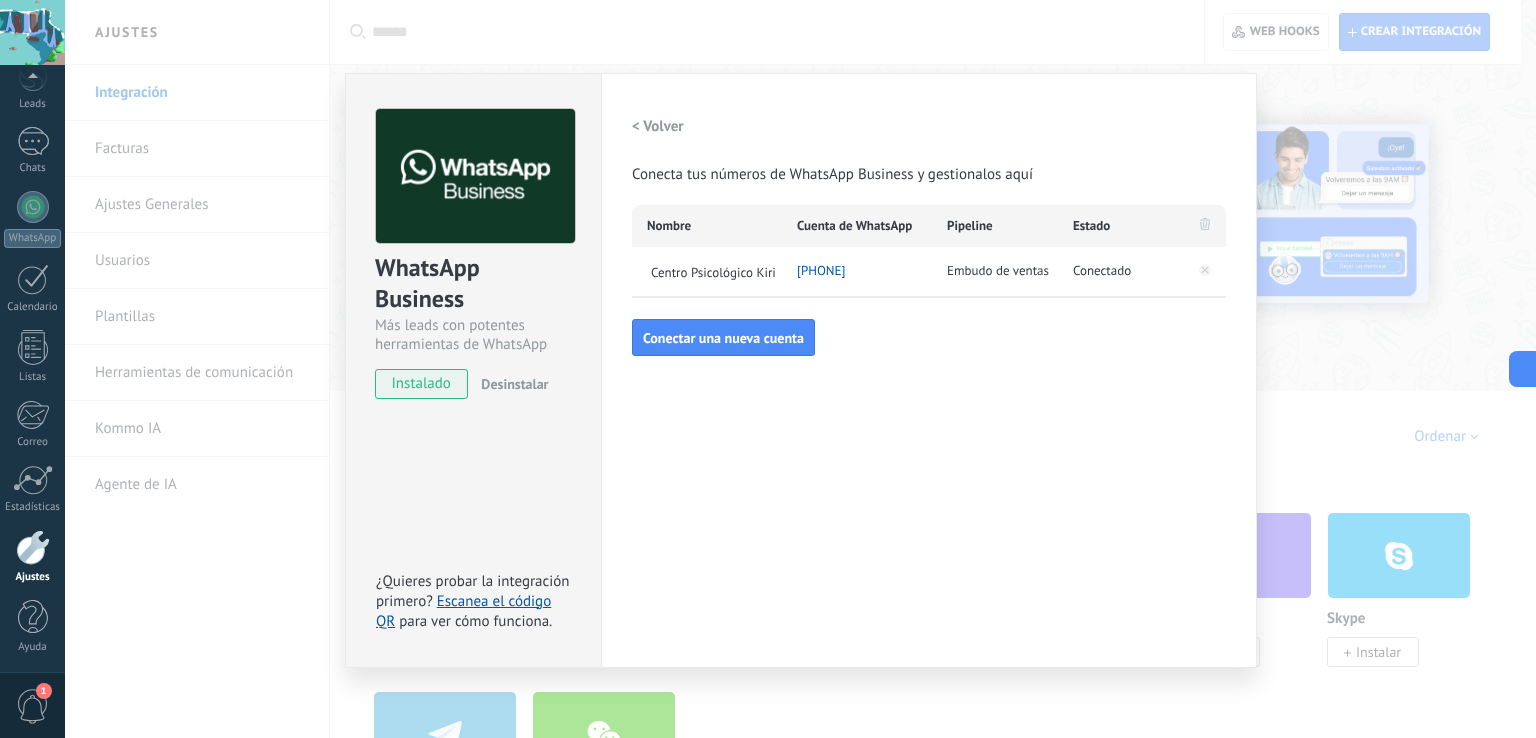 click on "Embudo de ventas" at bounding box center [998, 271] 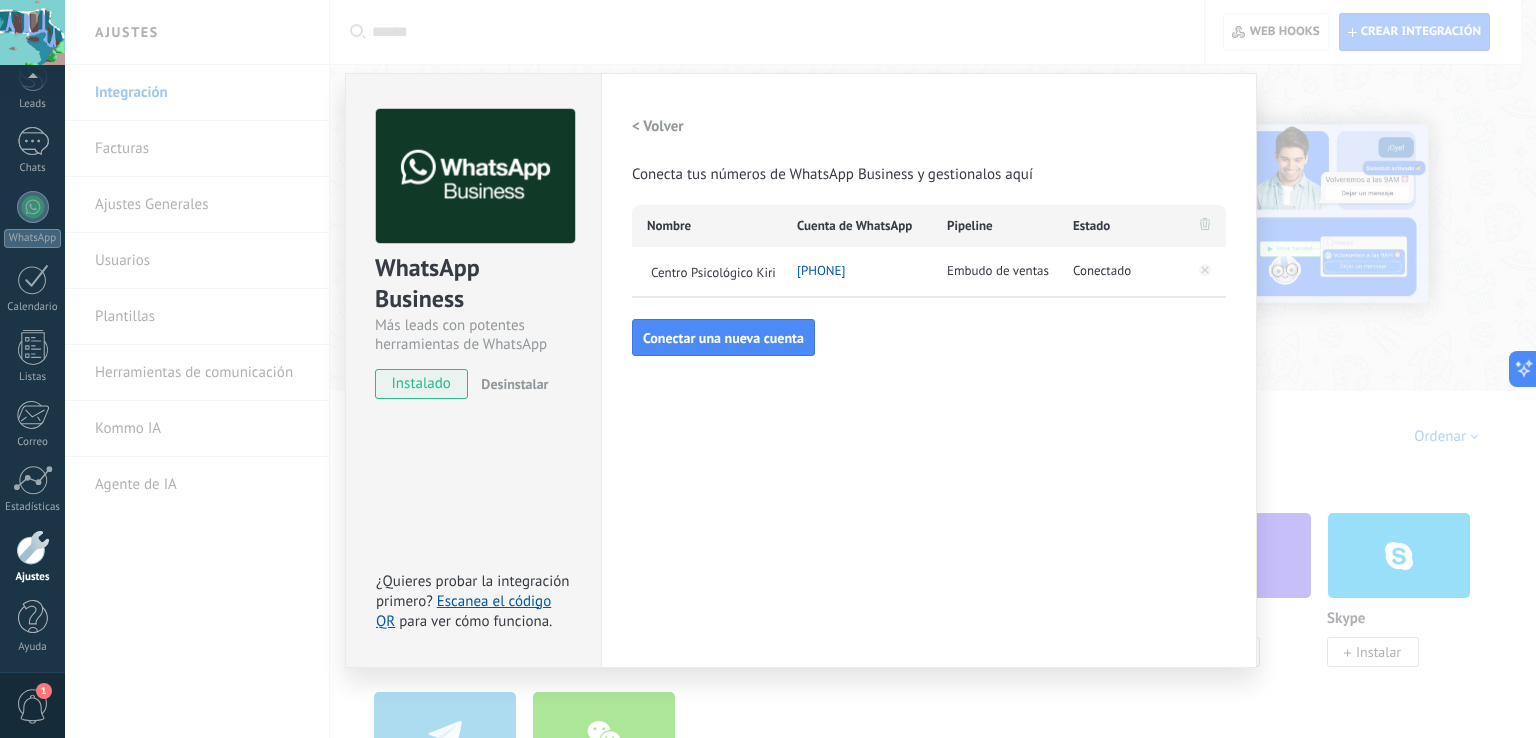 click on "Embudo de ventas" at bounding box center (998, 271) 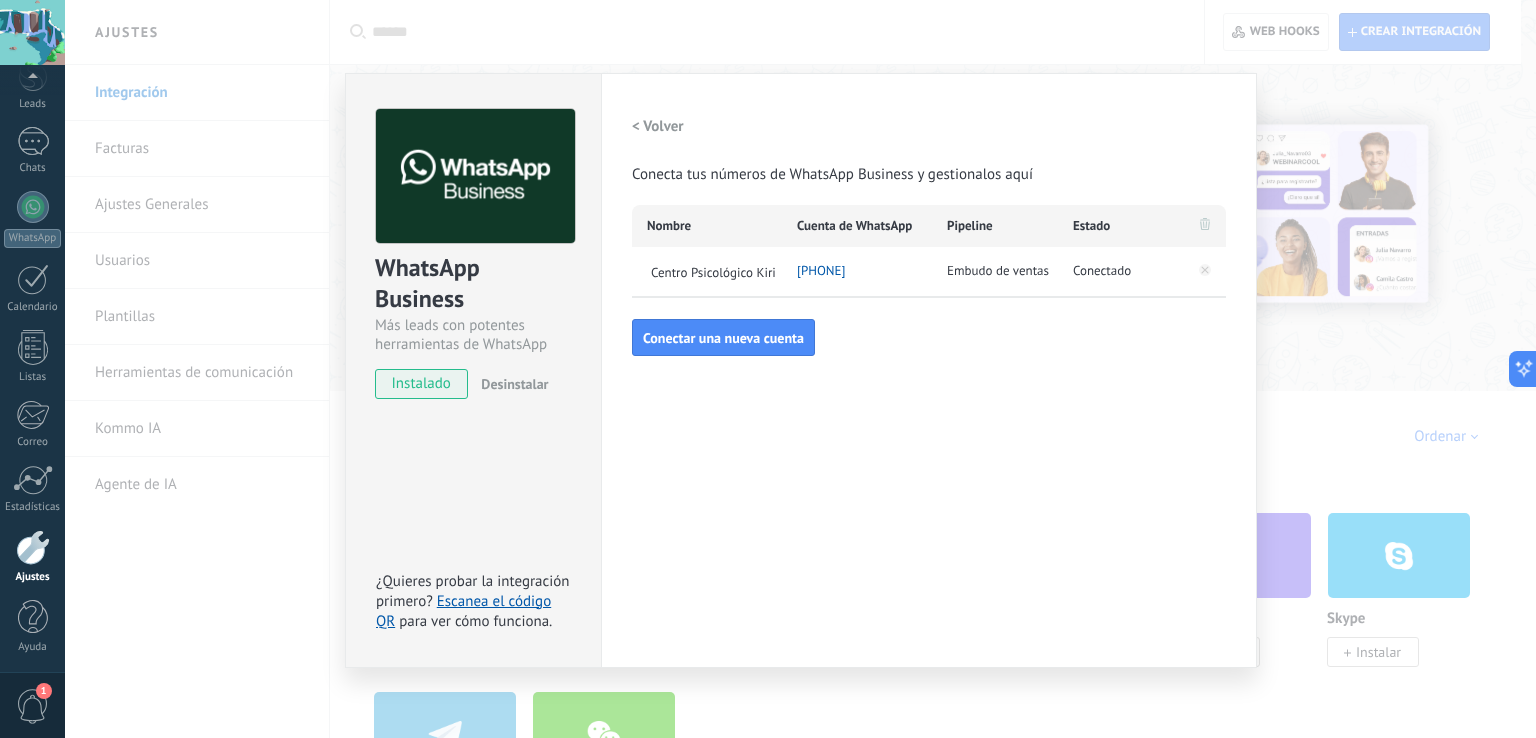click on "WhatsApp Business Más leads con potentes herramientas de WhatsApp instalado Desinstalar ¿Quieres probar la integración primero?   Escanea el código QR   para ver cómo funciona. Configuraciones Autorizaciones Esta pestaña registra a los usuarios que han concedido acceso a la integración a esta cuenta. Si deseas remover la posibilidad que un usuario pueda enviar solicitudes a la cuenta en nombre de esta integración, puedes revocar el acceso. Si el acceso a todos los usuarios es revocado, la integración dejará de funcionar. Esta aplicacion está instalada, pero nadie le ha dado acceso aun. WhatsApp Cloud API más _:  Guardar < Volver Conecta tus números de WhatsApp Business y gestionalos aquí Nombre Cuenta de WhatsApp Pipeline Estado Centro Psicológico Kiri [PHONE] Embudo de ventas Conectado Conectar una nueva cuenta" at bounding box center [800, 369] 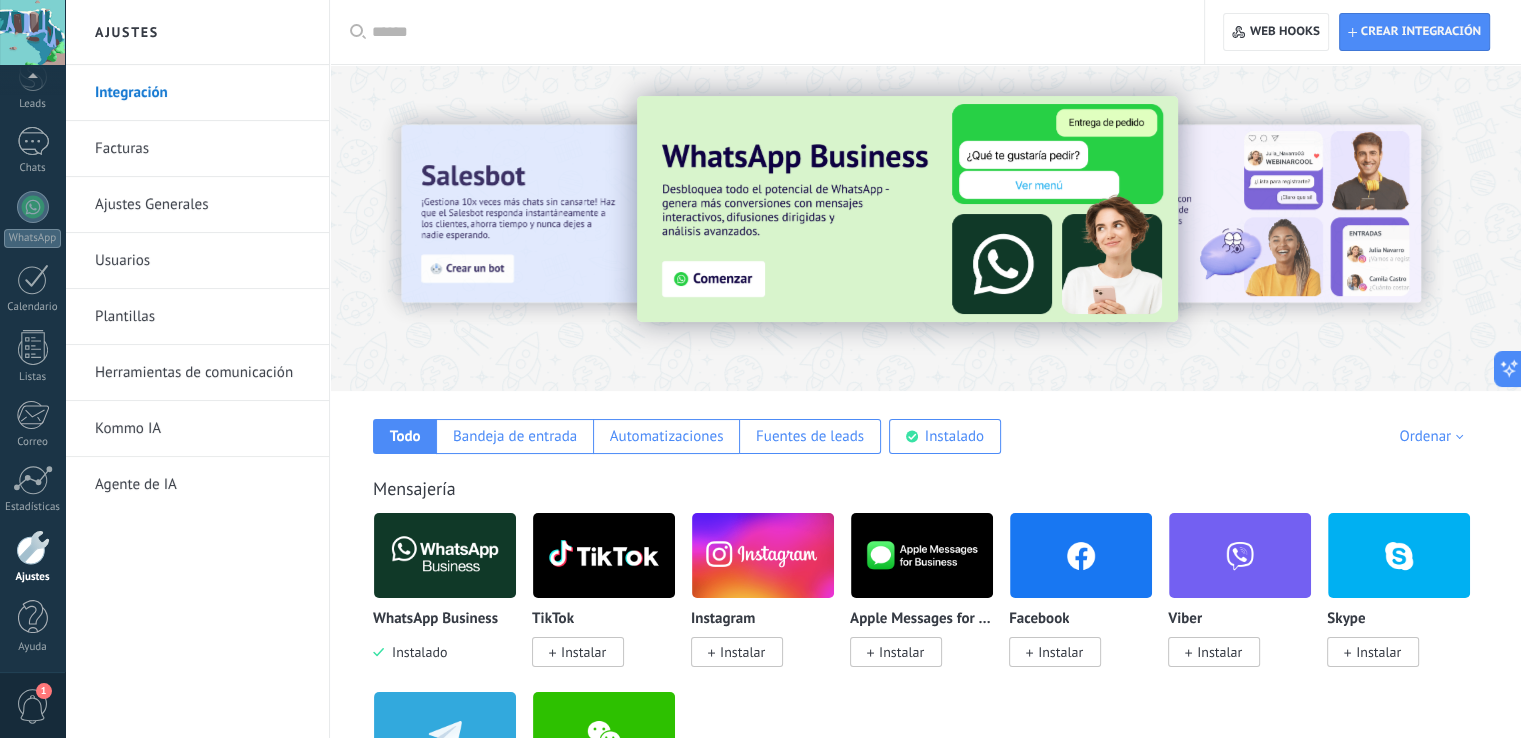 click on "Kommo IA" at bounding box center (202, 429) 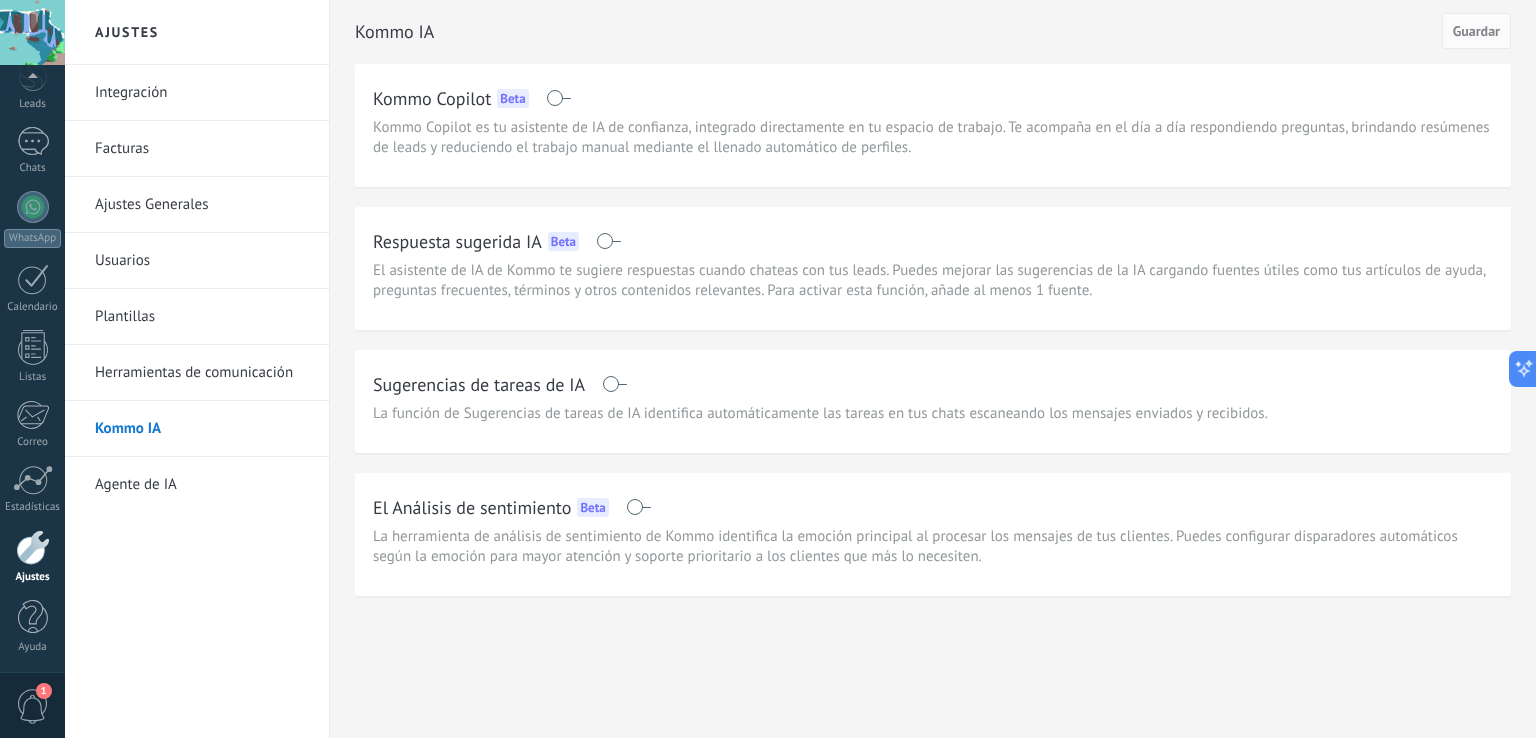 click at bounding box center [608, 241] 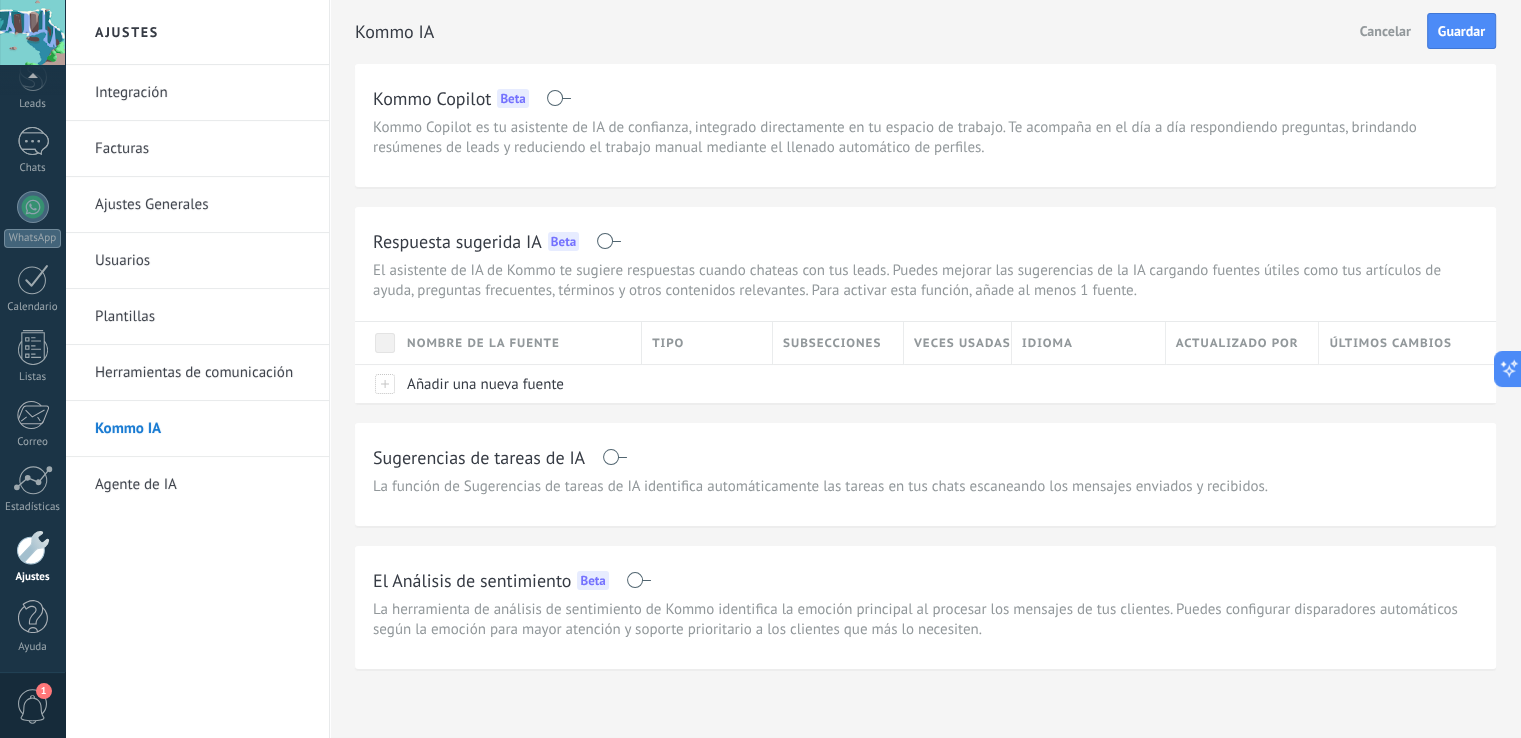 click at bounding box center (614, 457) 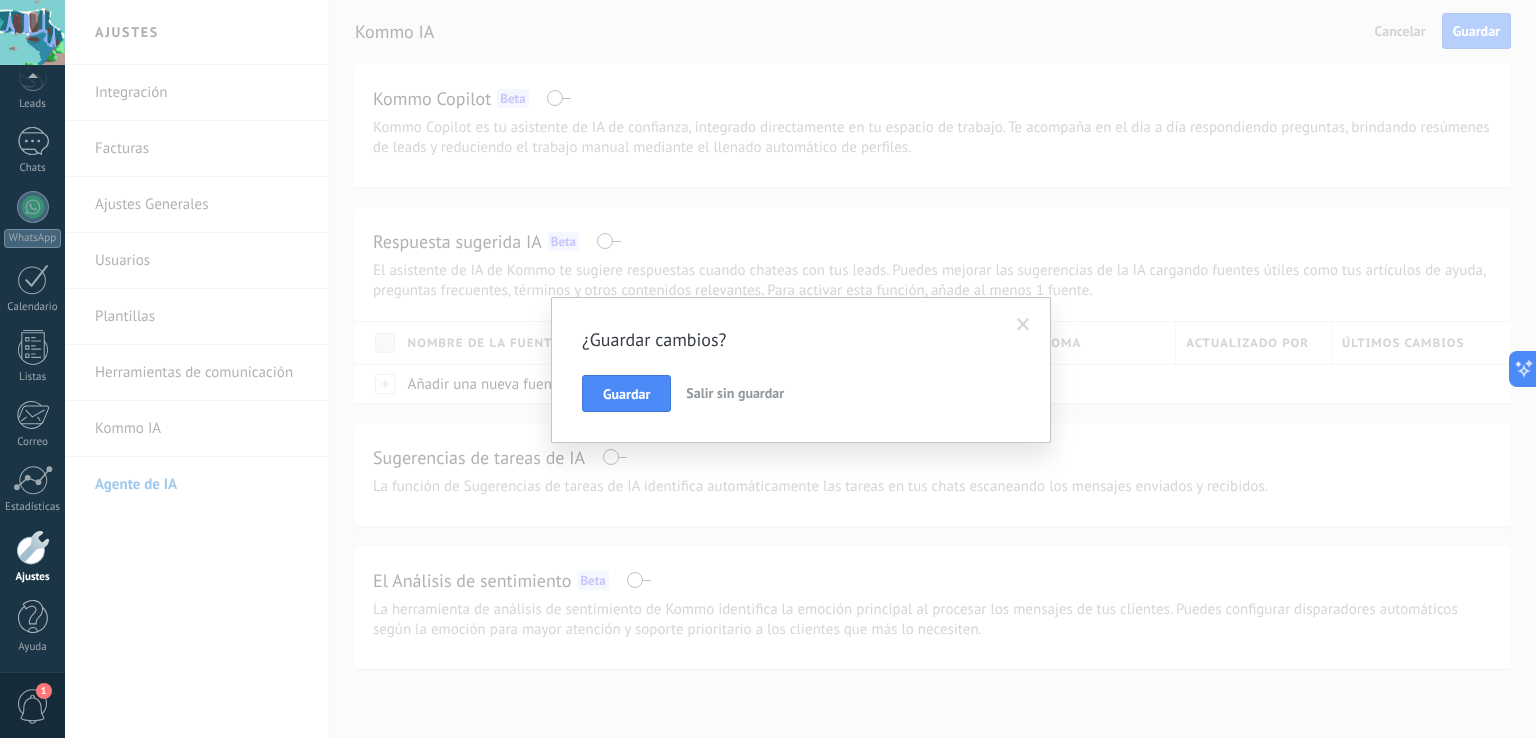 click at bounding box center [1023, 325] 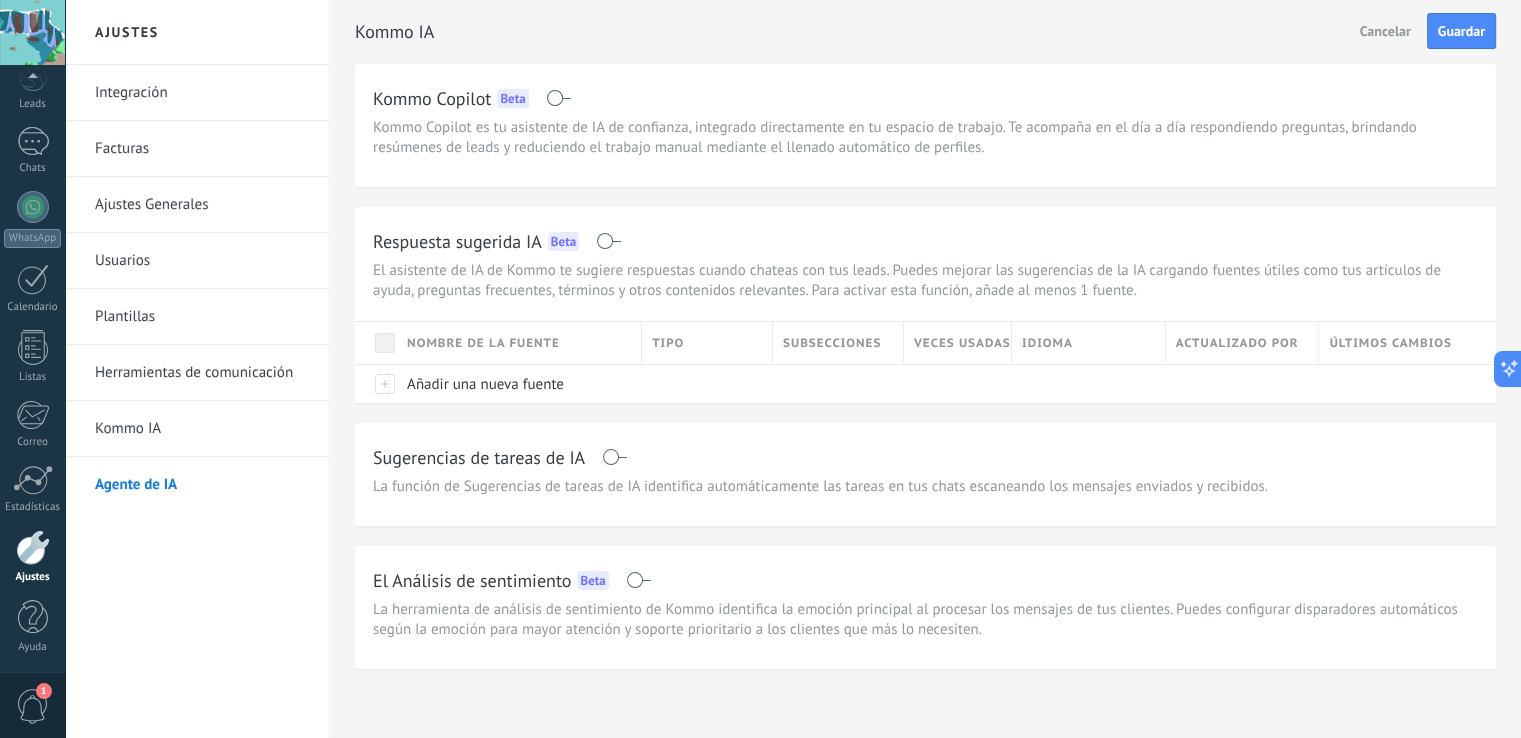 click on "Cancelar" at bounding box center (1385, 31) 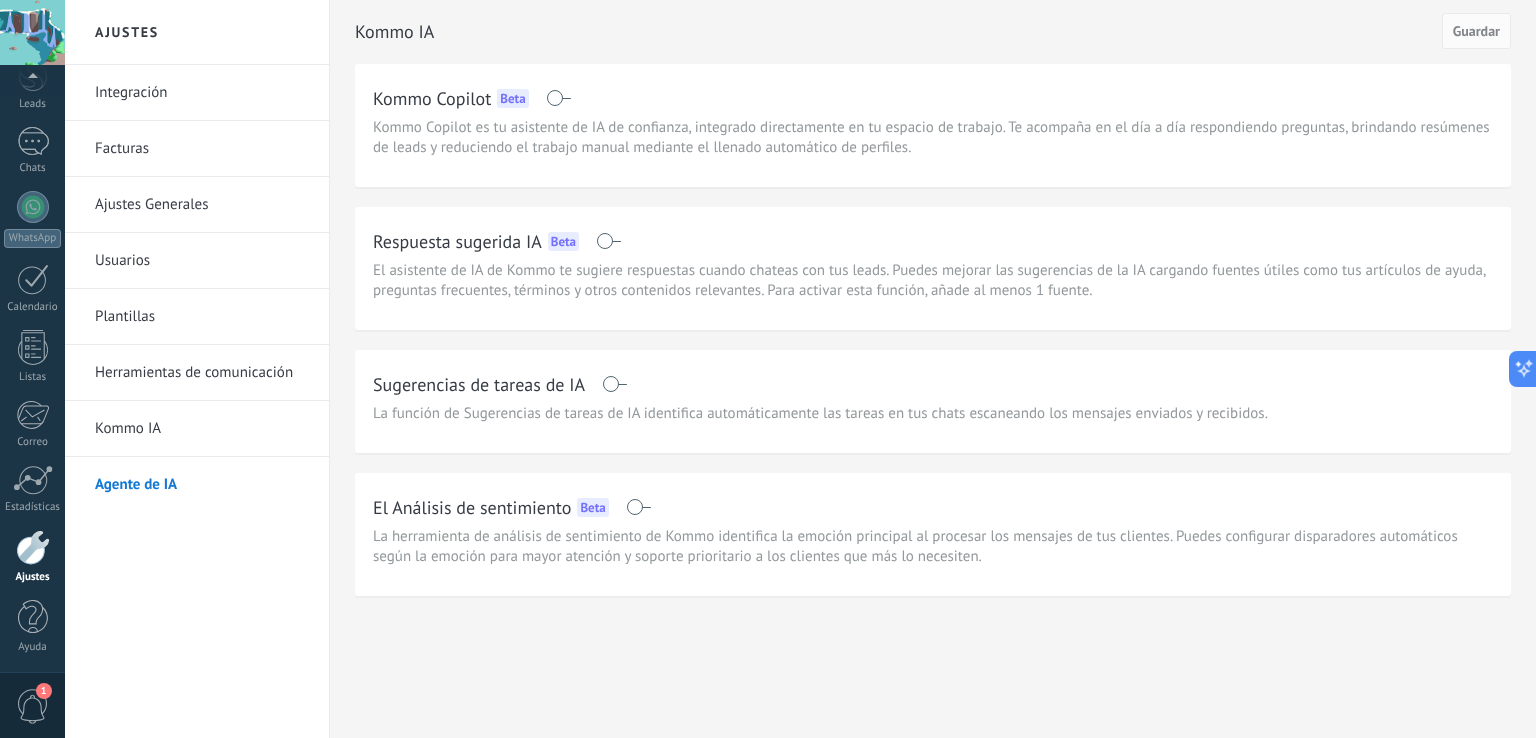 click on "Agente de IA" at bounding box center (202, 485) 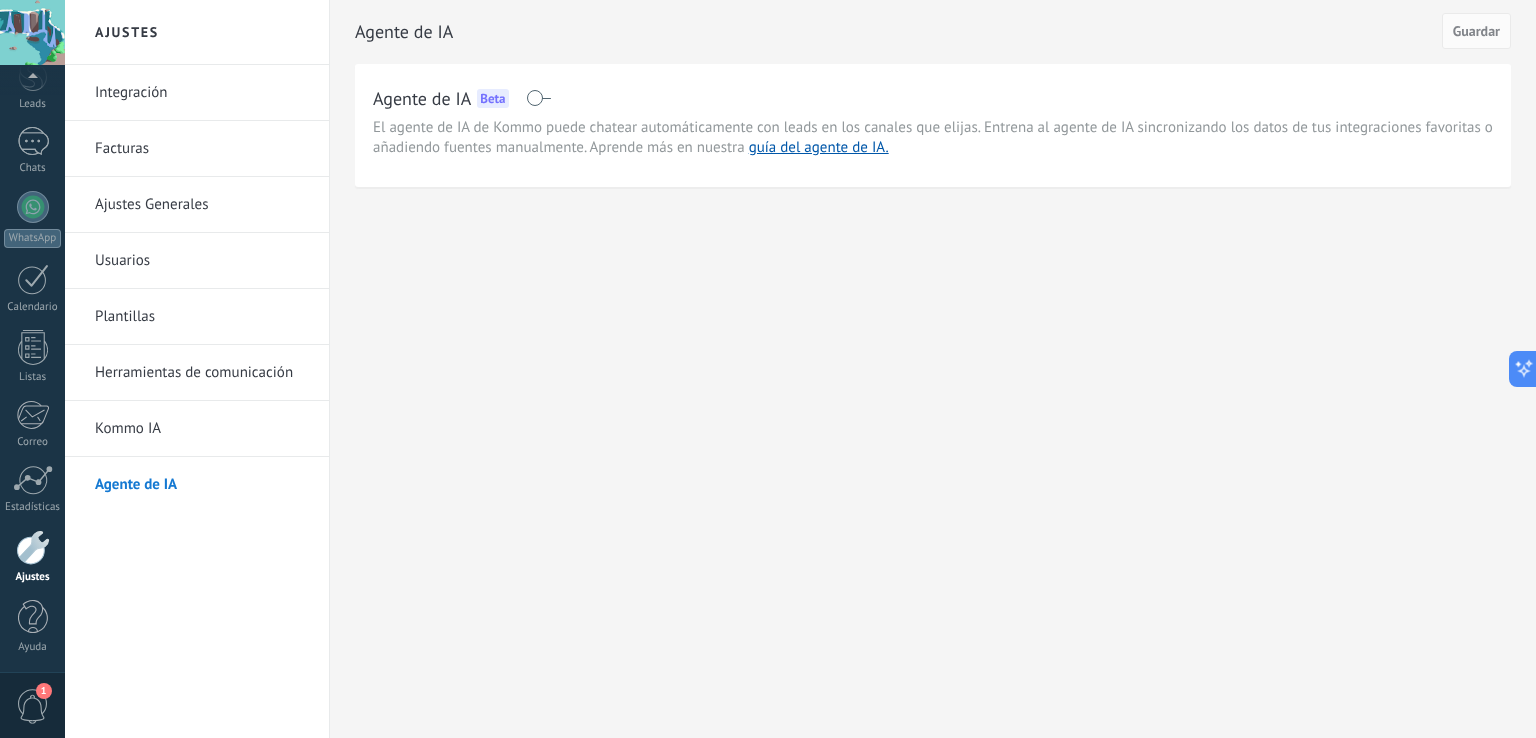 click at bounding box center [538, 98] 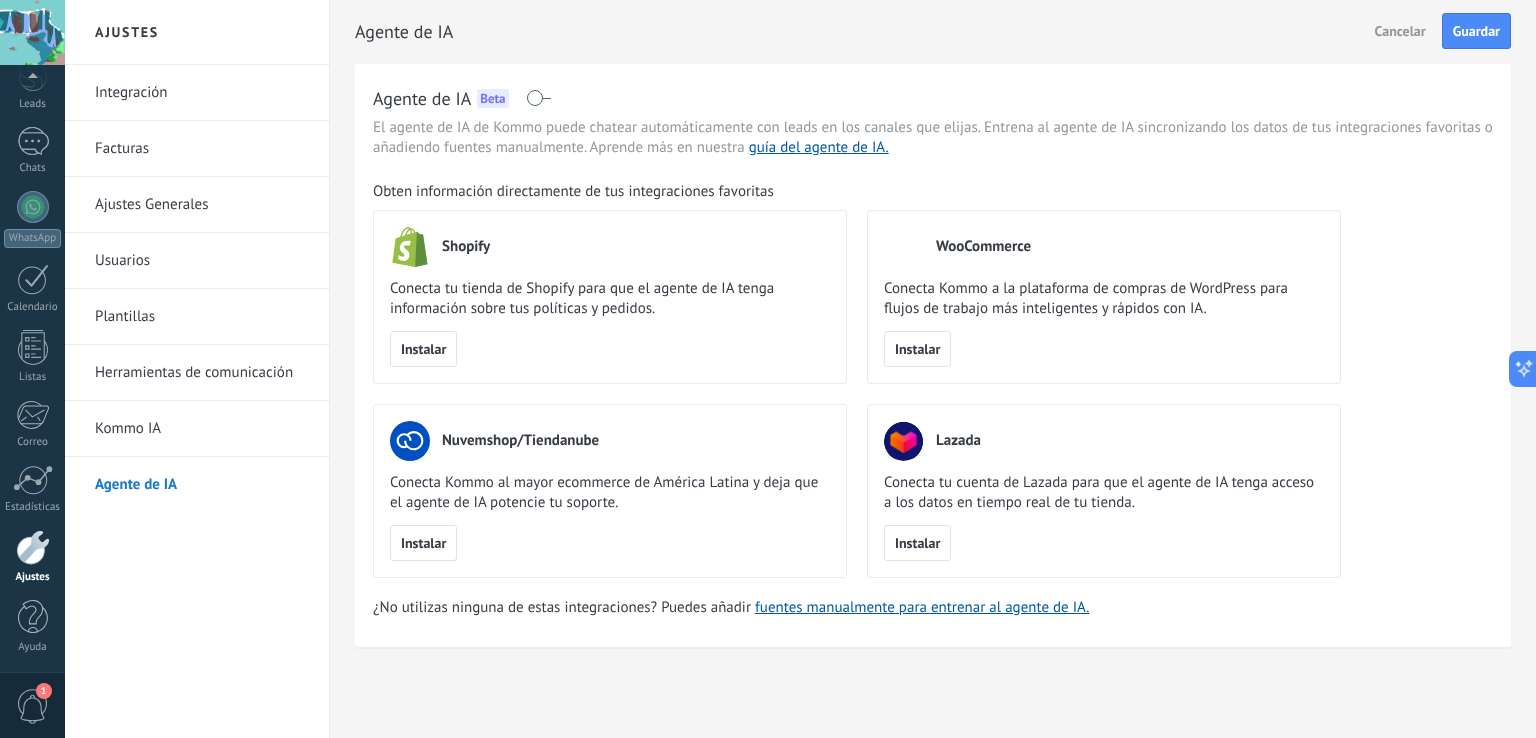 click at bounding box center [538, 98] 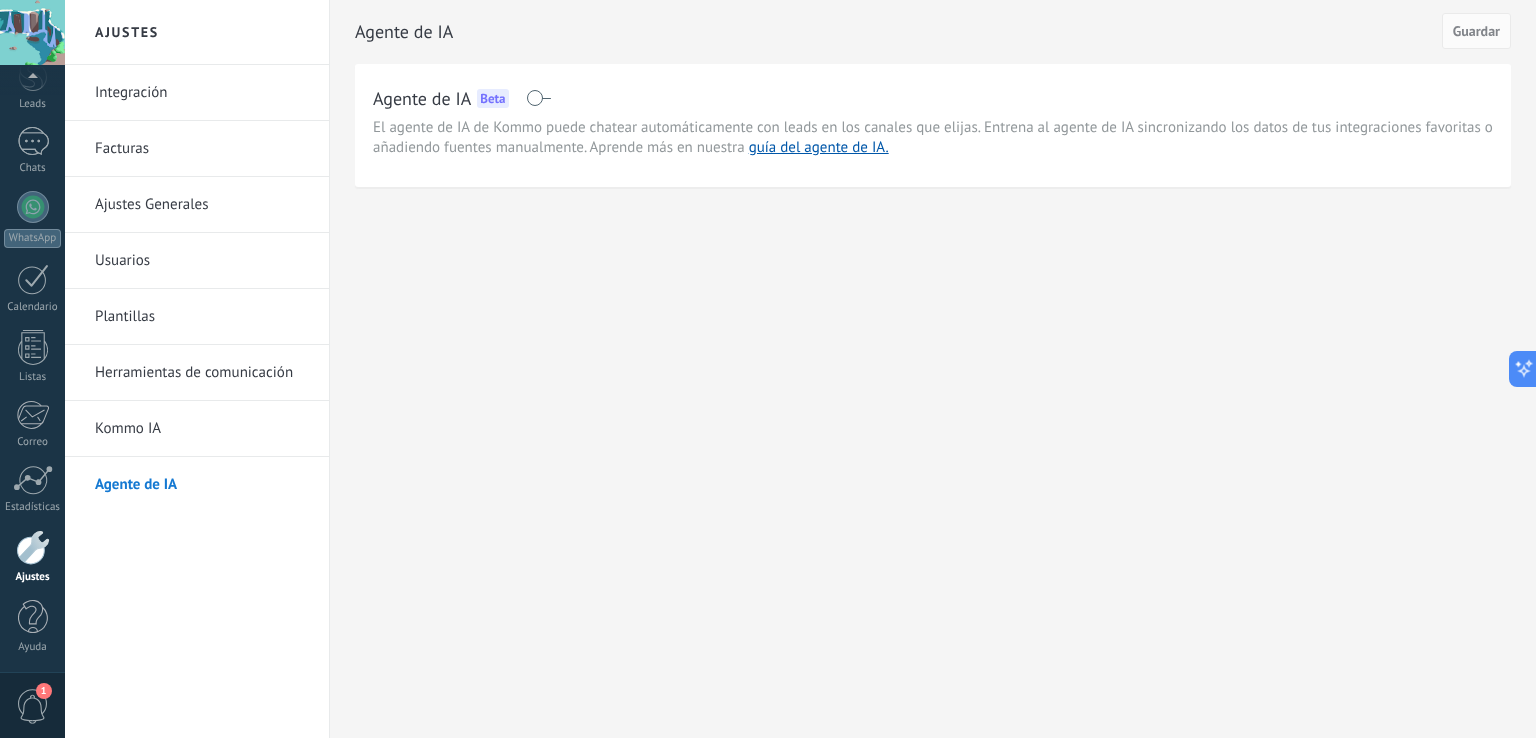 click at bounding box center [538, 98] 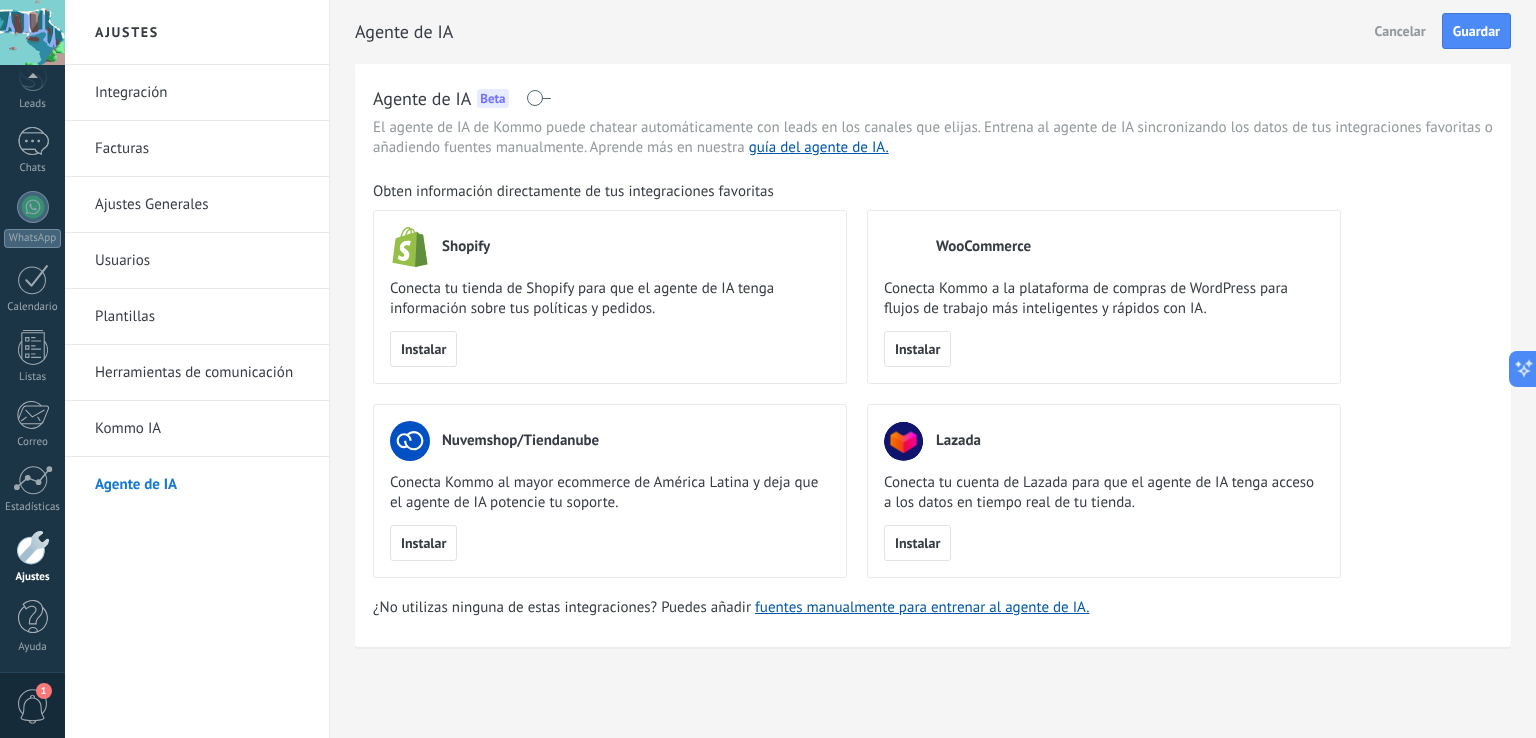 click on "Obten información directamente de tus integraciones favoritas" at bounding box center (573, 192) 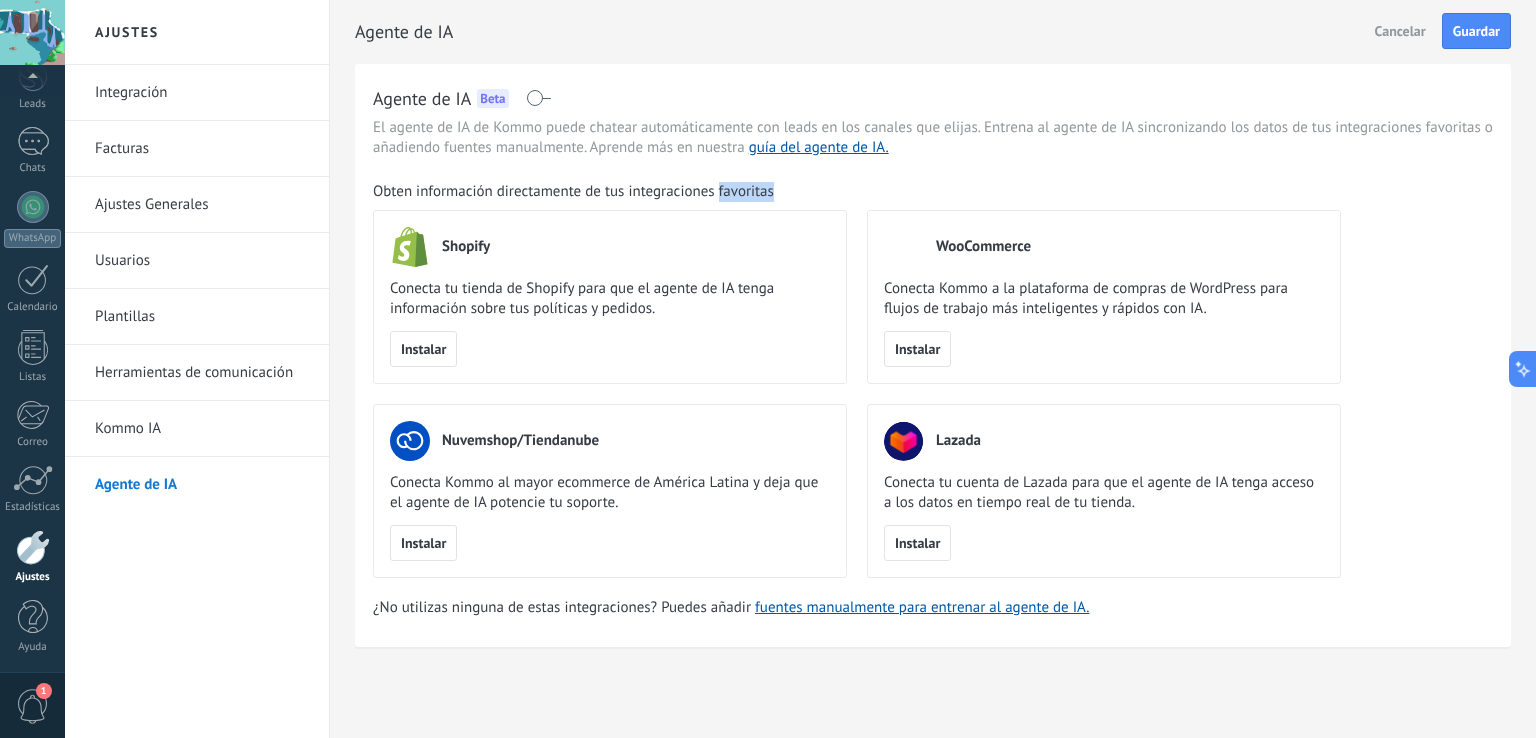 click on "Obten información directamente de tus integraciones favoritas" at bounding box center (573, 192) 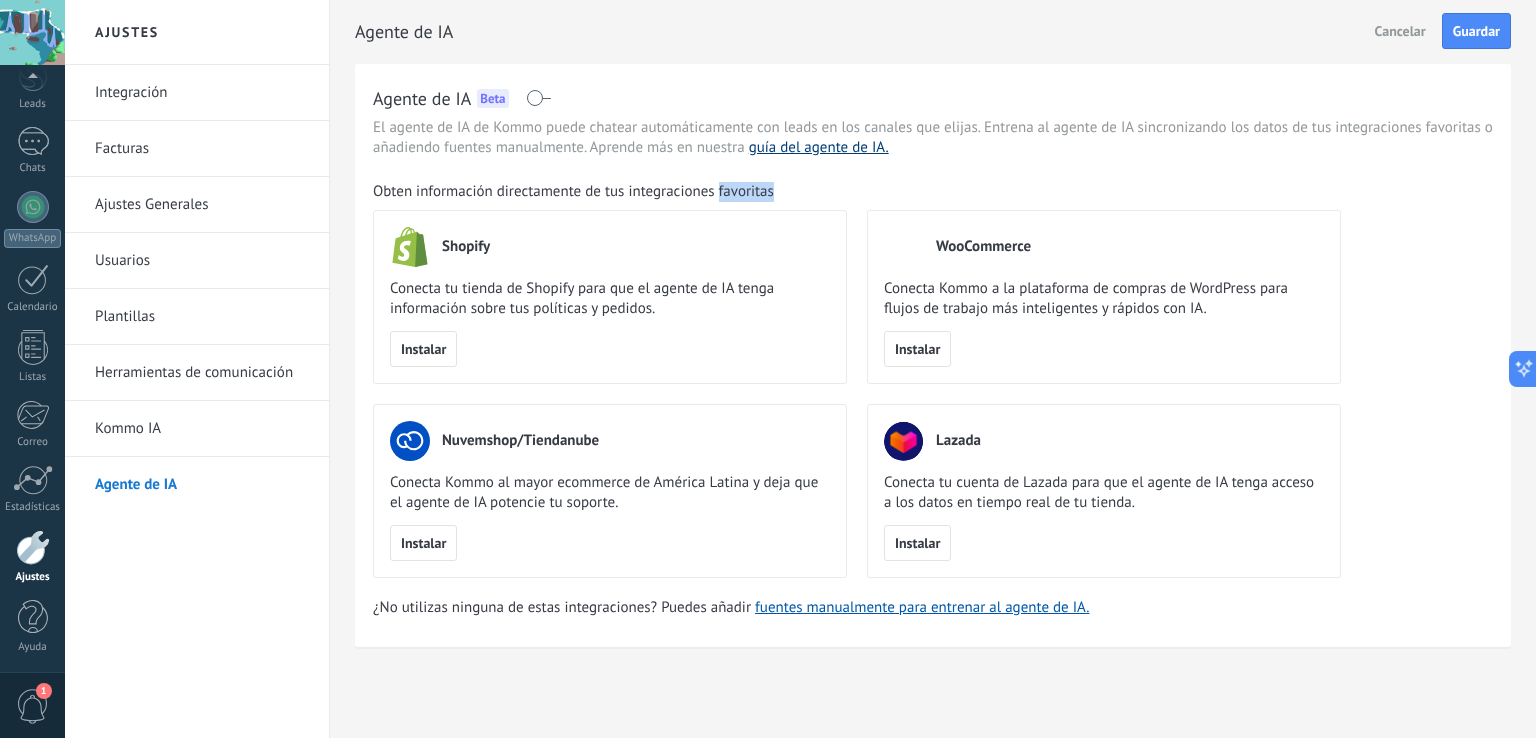 click on "guía del agente de IA." at bounding box center (819, 147) 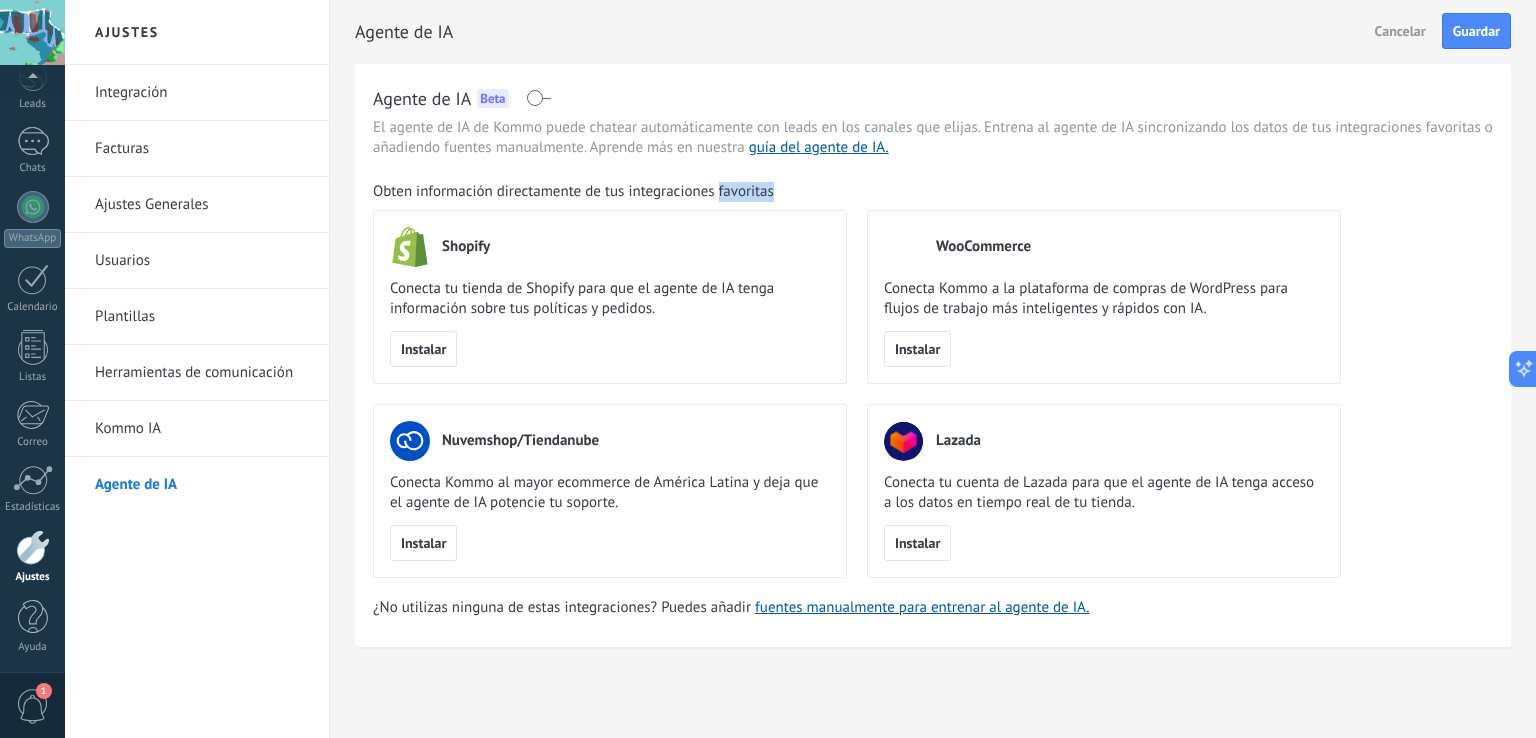 click on "Kommo IA" at bounding box center (202, 429) 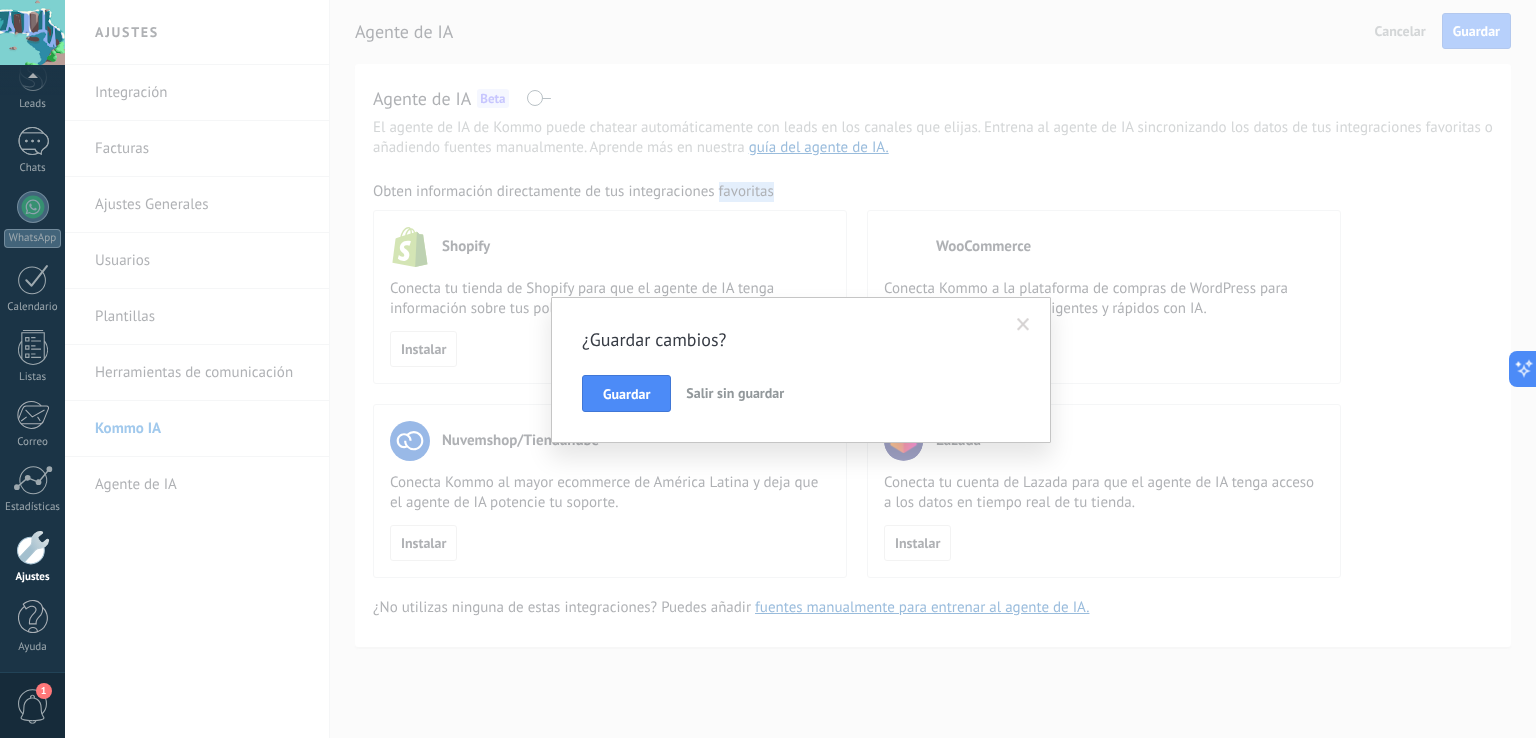 click on "Salir sin guardar" at bounding box center (735, 393) 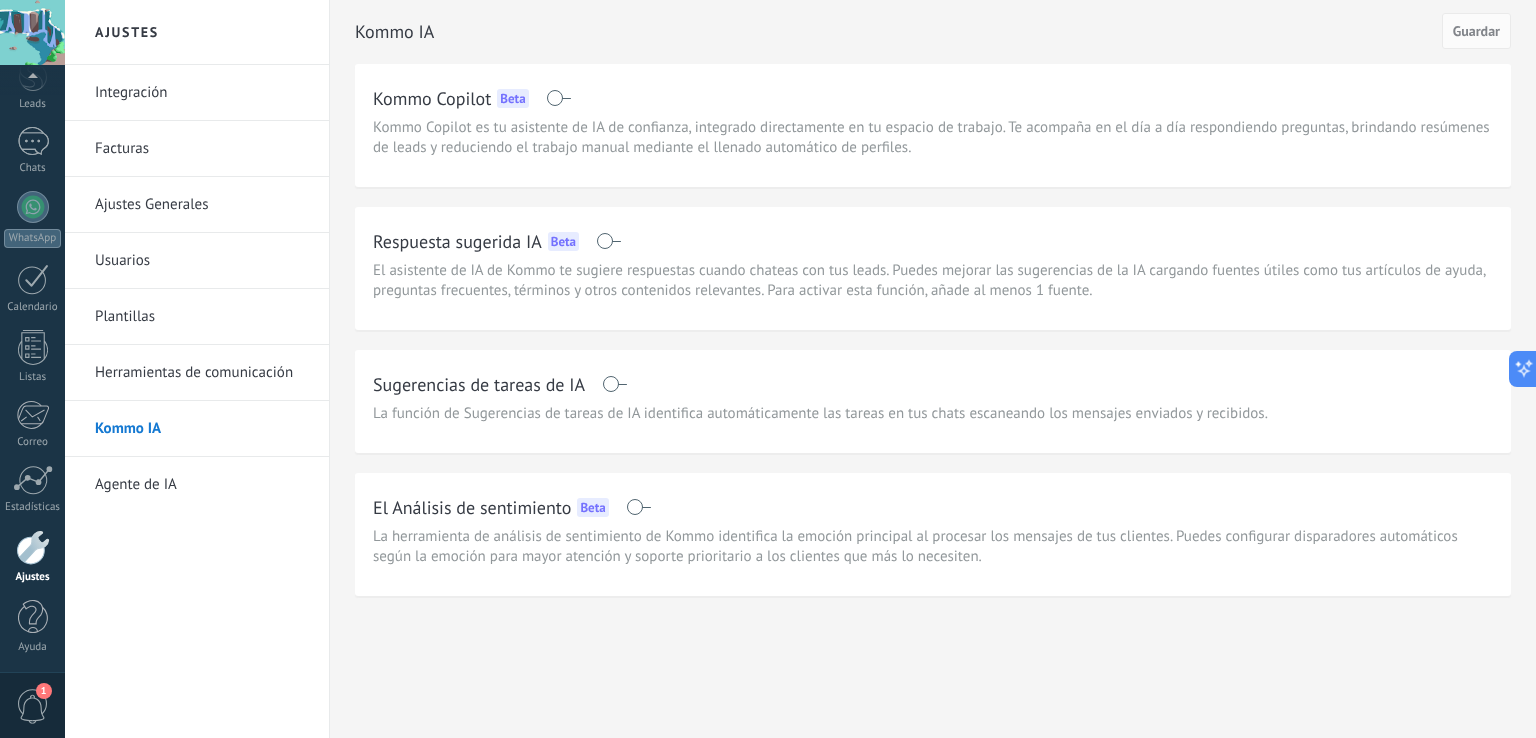click at bounding box center (608, 241) 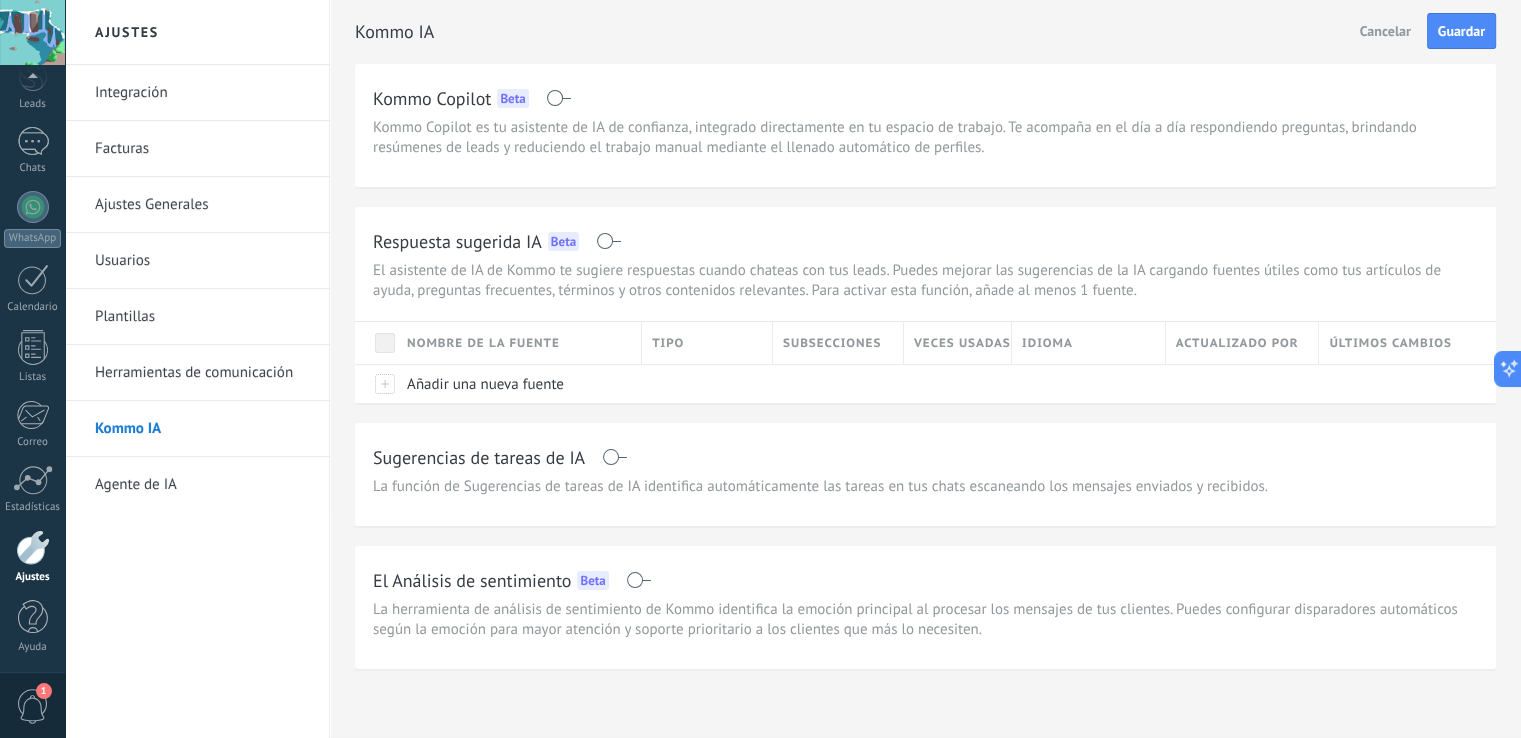 click at bounding box center (614, 457) 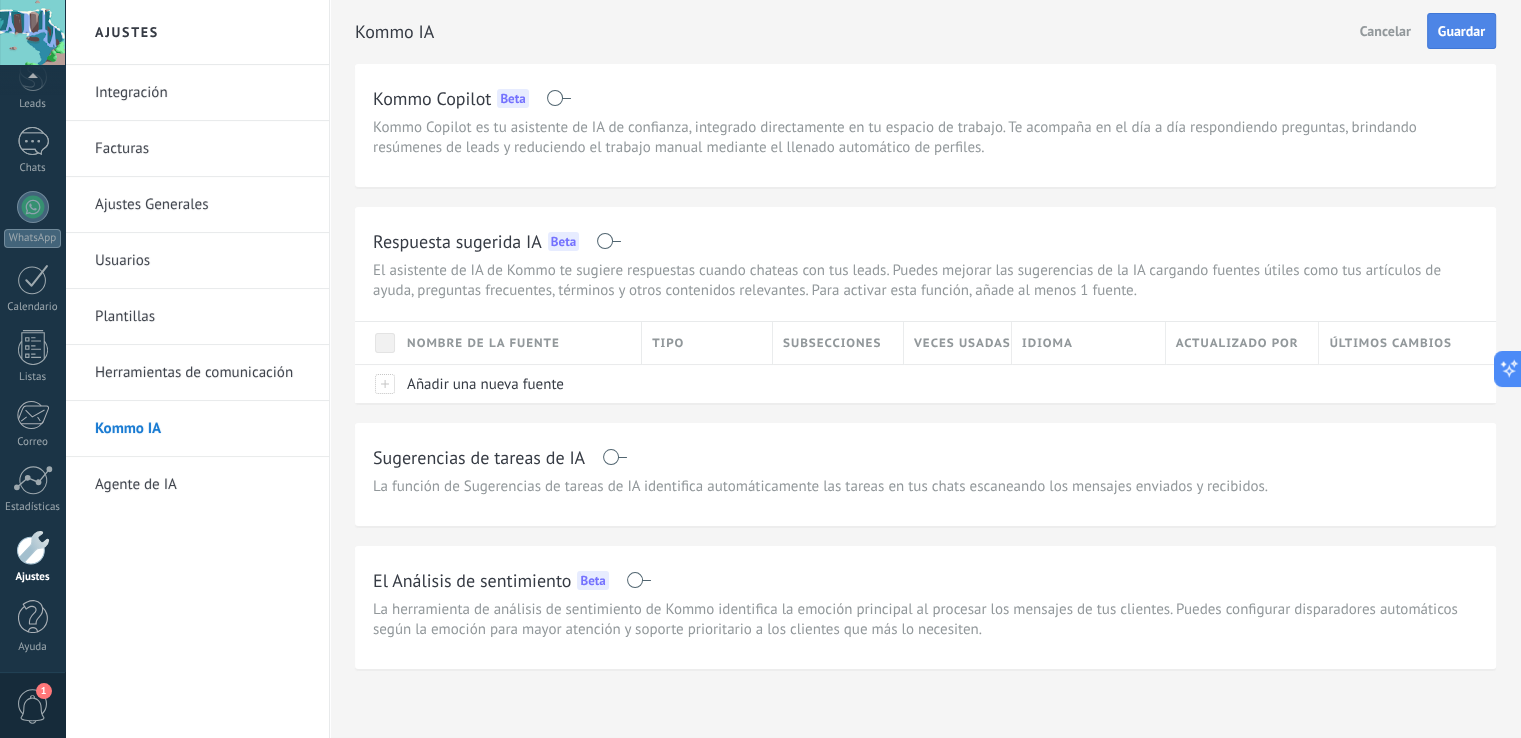 click on "Guardar" at bounding box center [1461, 31] 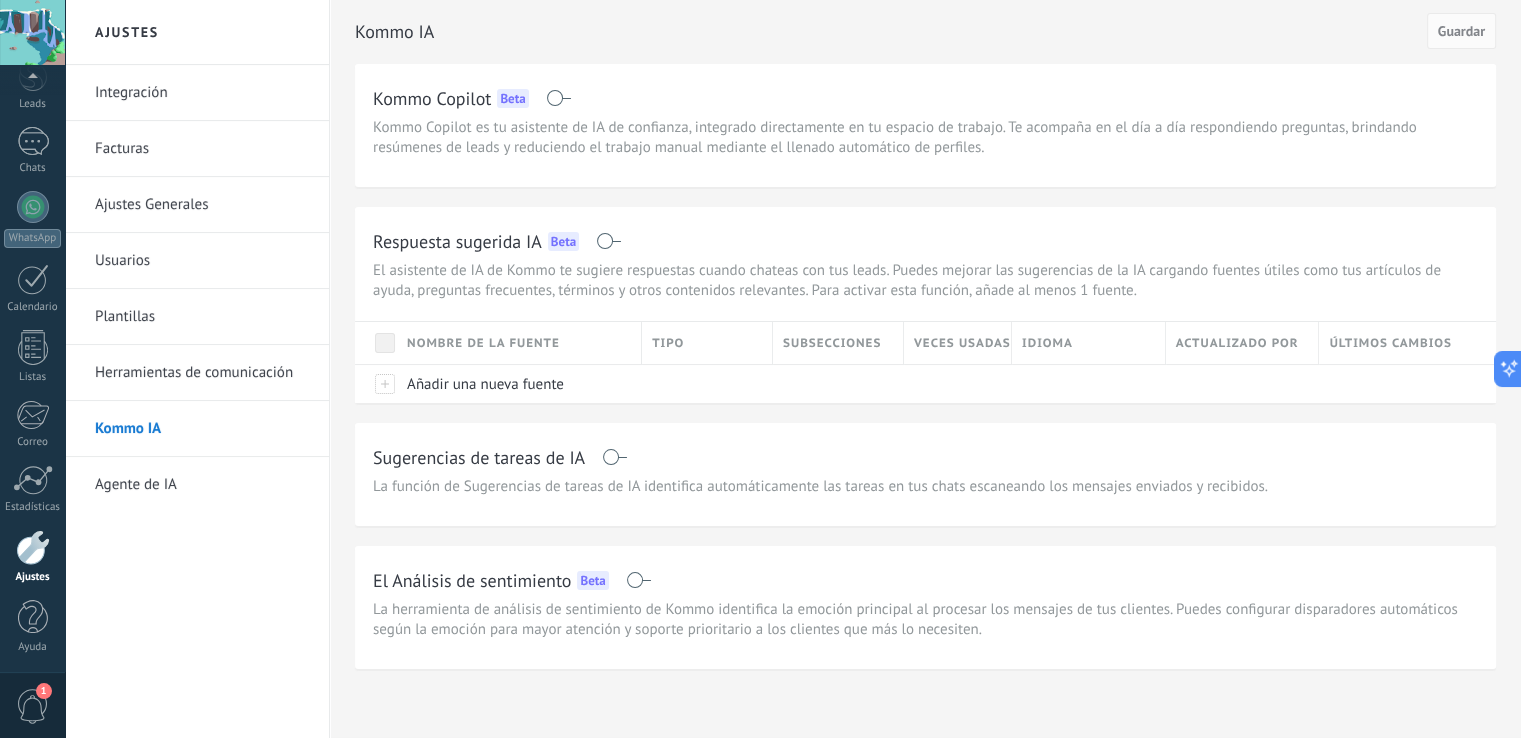 click on "Agente de IA" at bounding box center (202, 485) 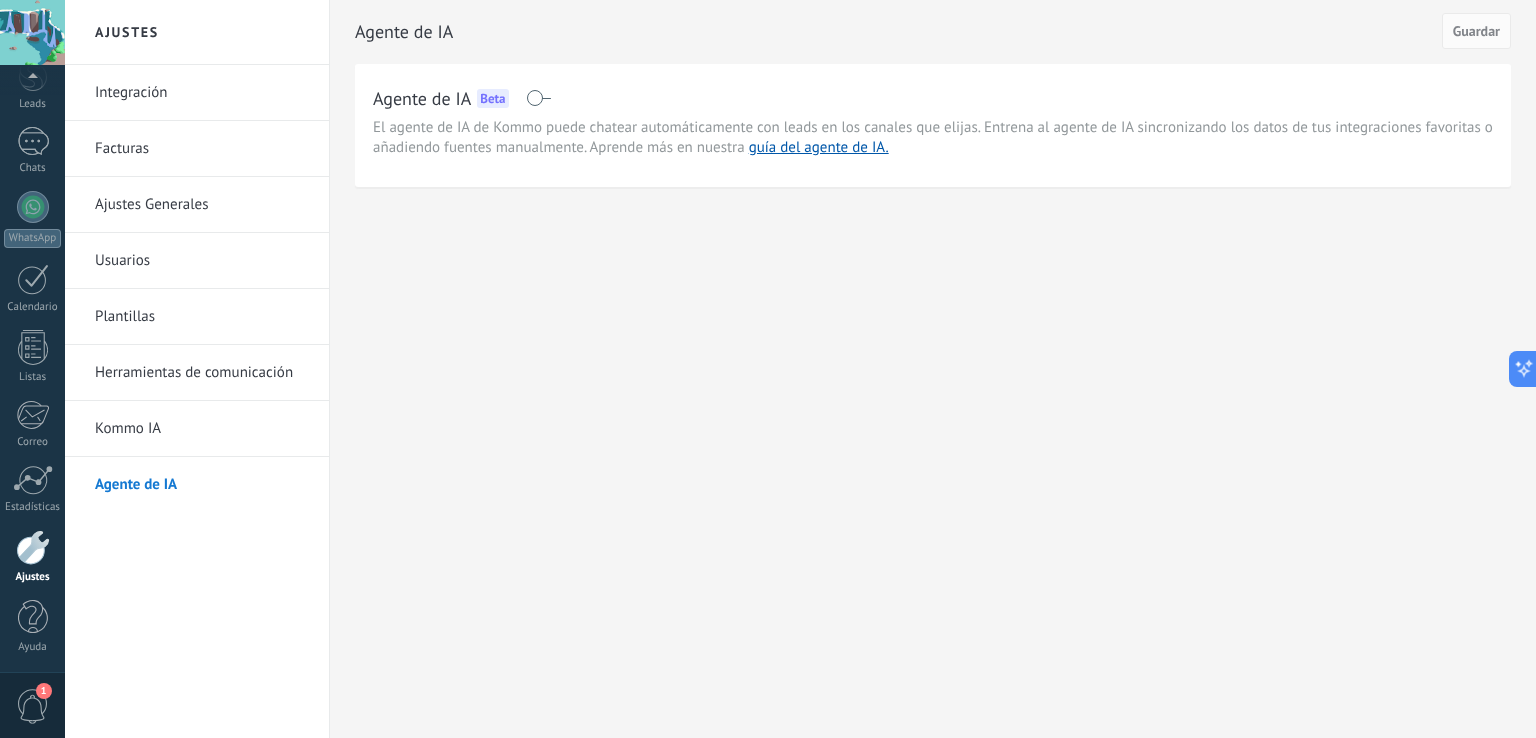 click at bounding box center [538, 98] 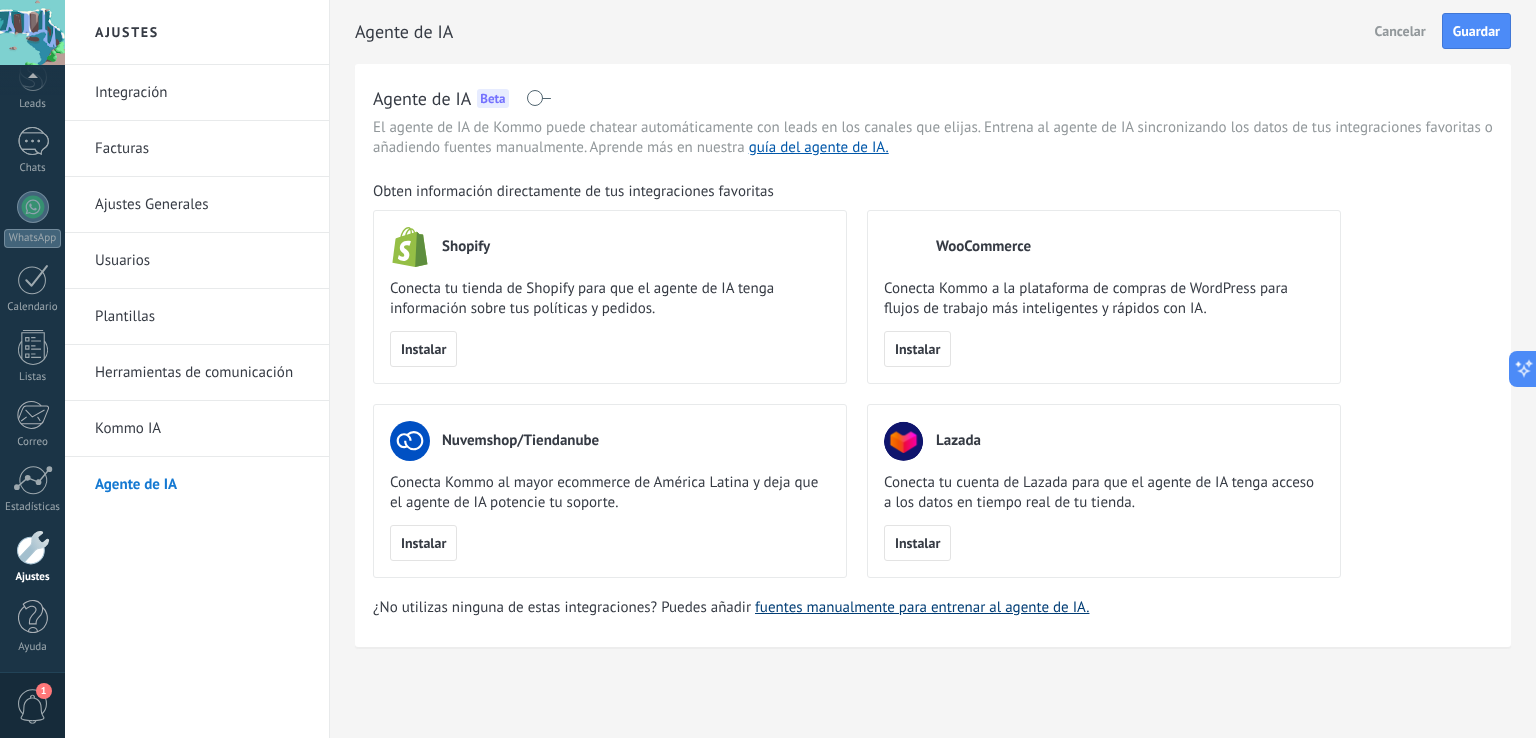 click on "fuentes manualmente para entrenar al agente de IA." at bounding box center [922, 607] 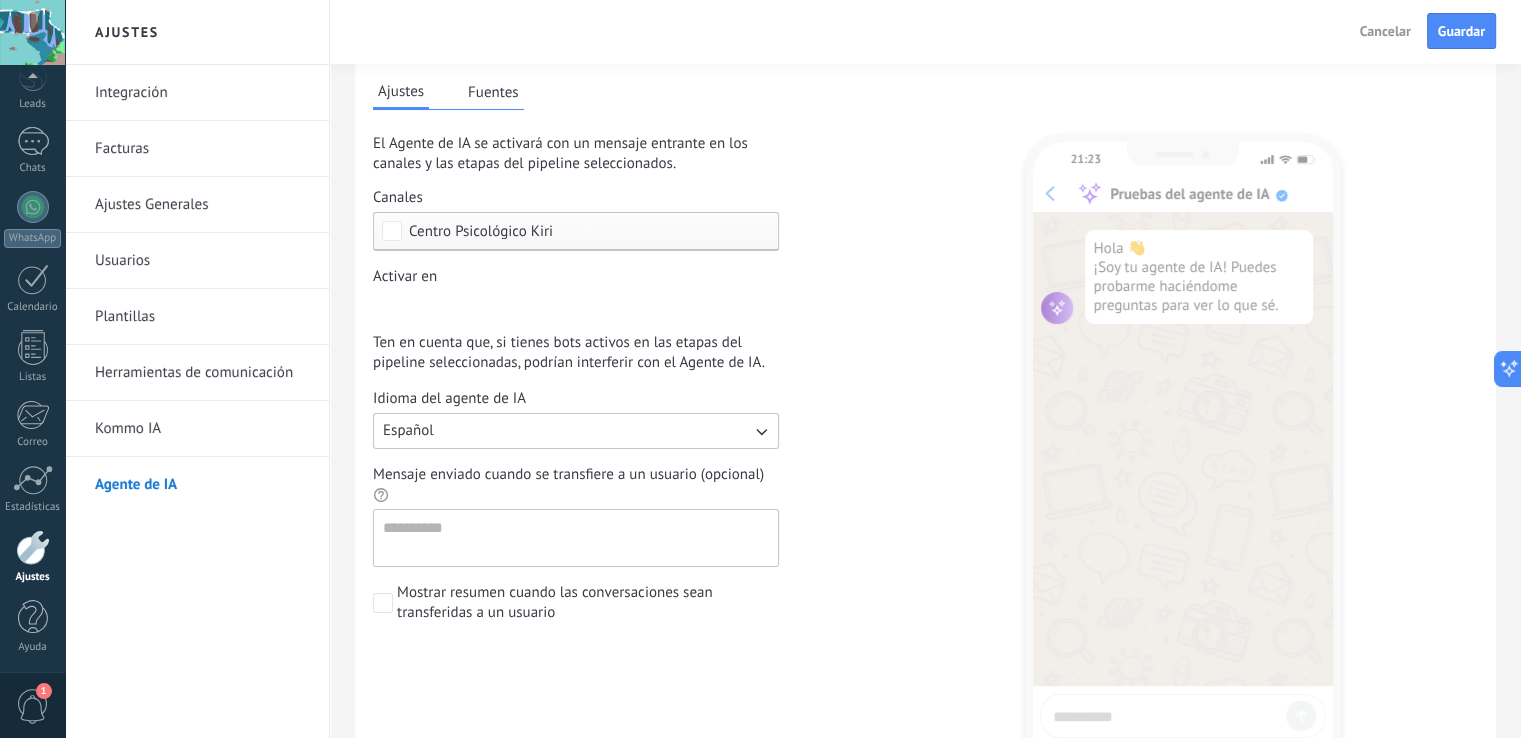 scroll, scrollTop: 0, scrollLeft: 0, axis: both 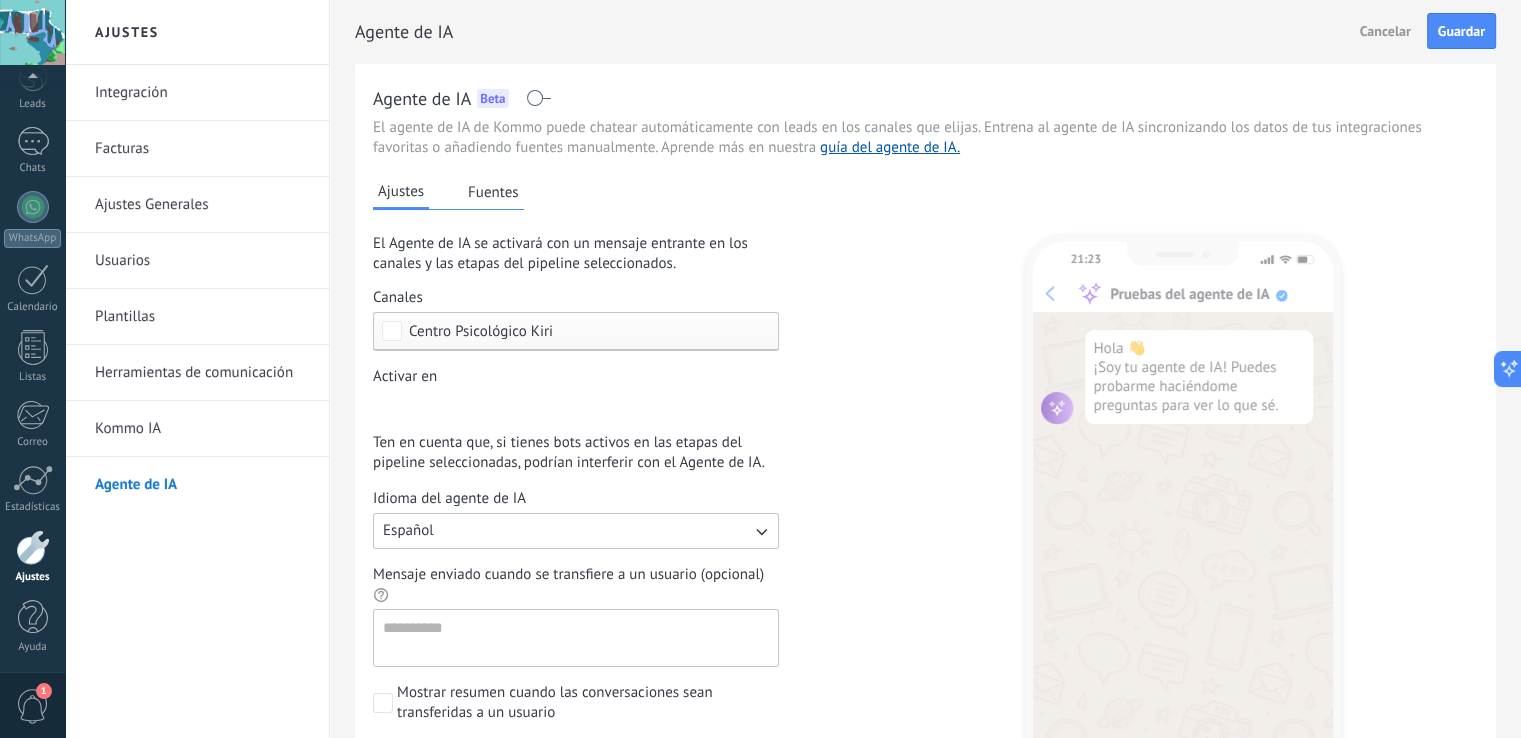 click on "Leads Entrantes Cualificado Nueva consulta Especialista asignado Cita confirmada Tratamiento indicado Cita completada – ganado Cita cancelada – perdido" at bounding box center [0, 0] 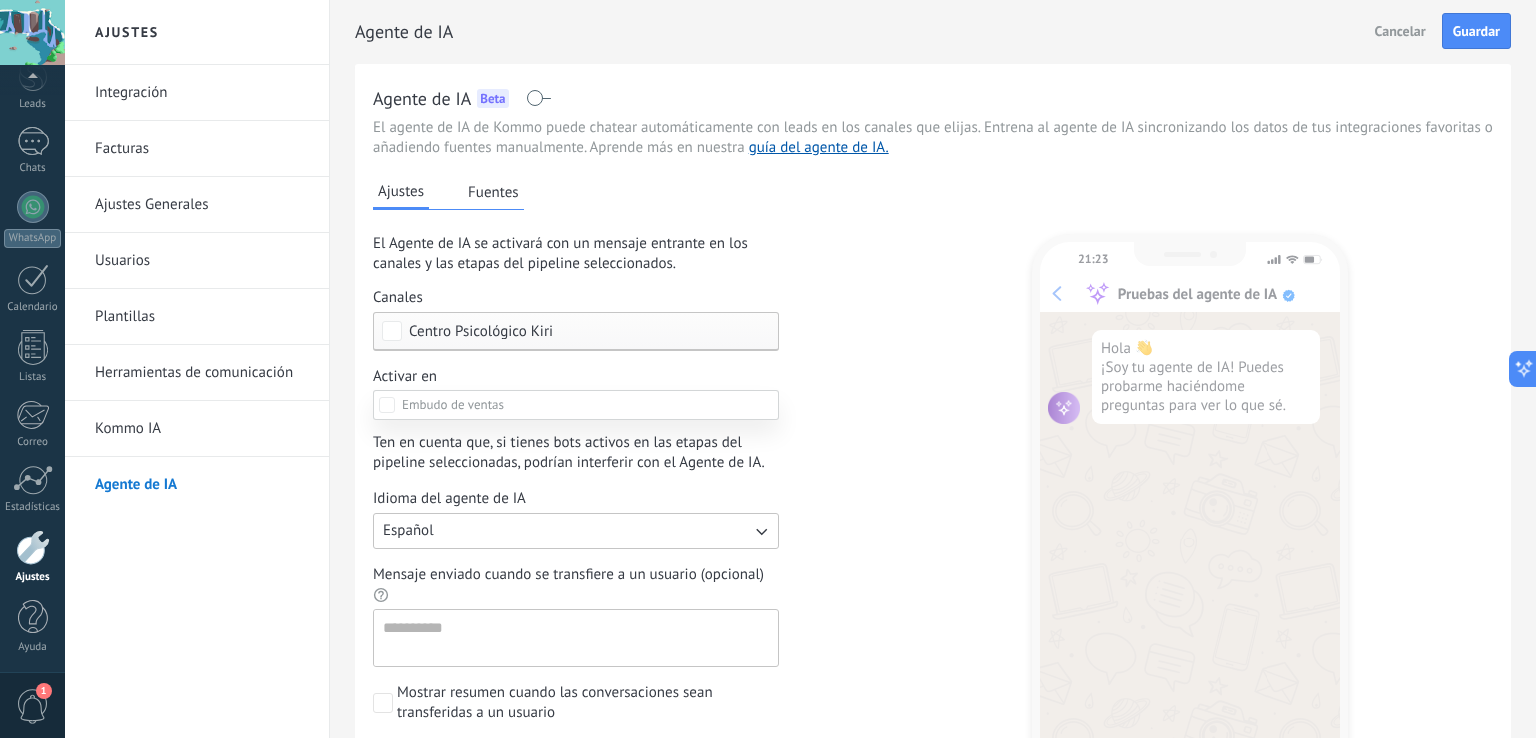 click at bounding box center [800, 369] 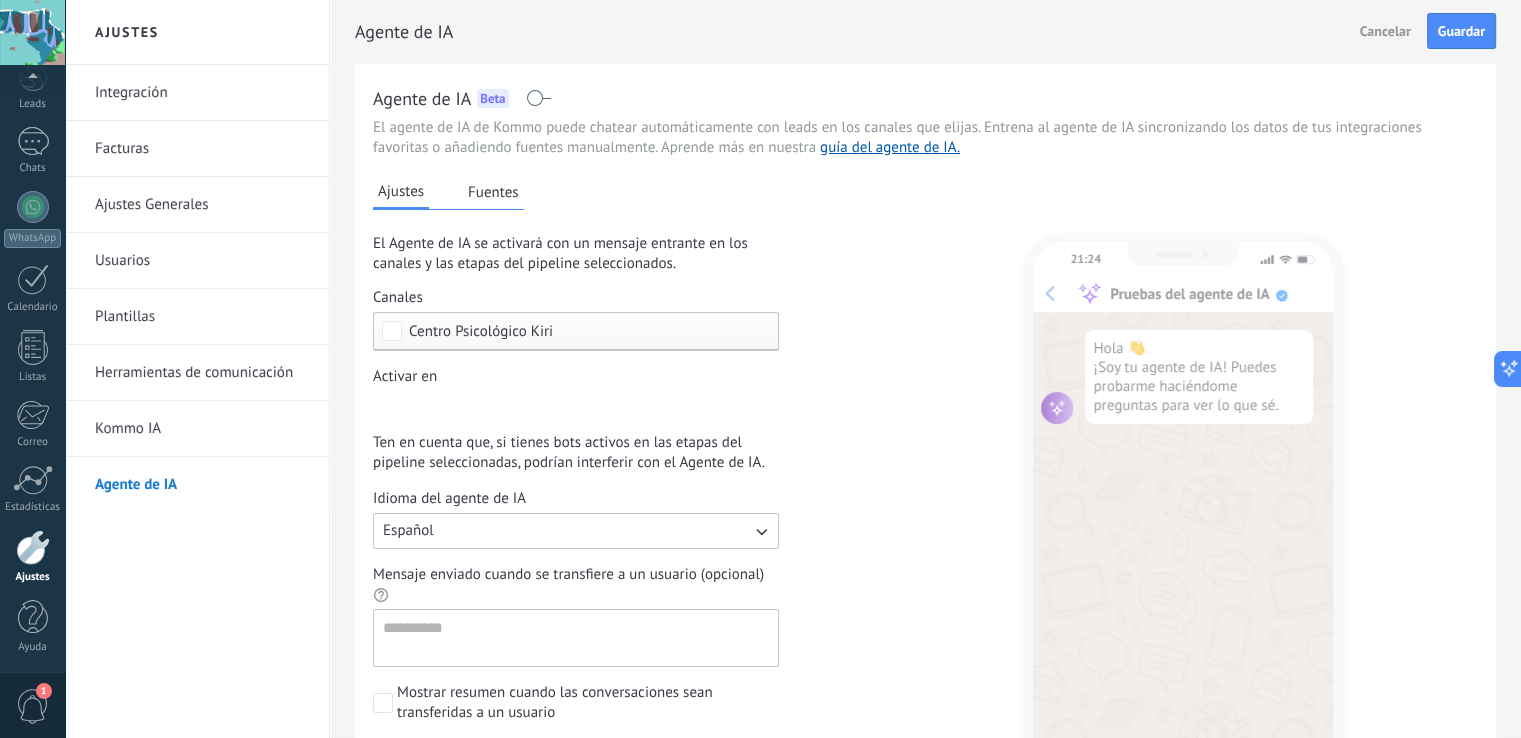 scroll, scrollTop: 100, scrollLeft: 0, axis: vertical 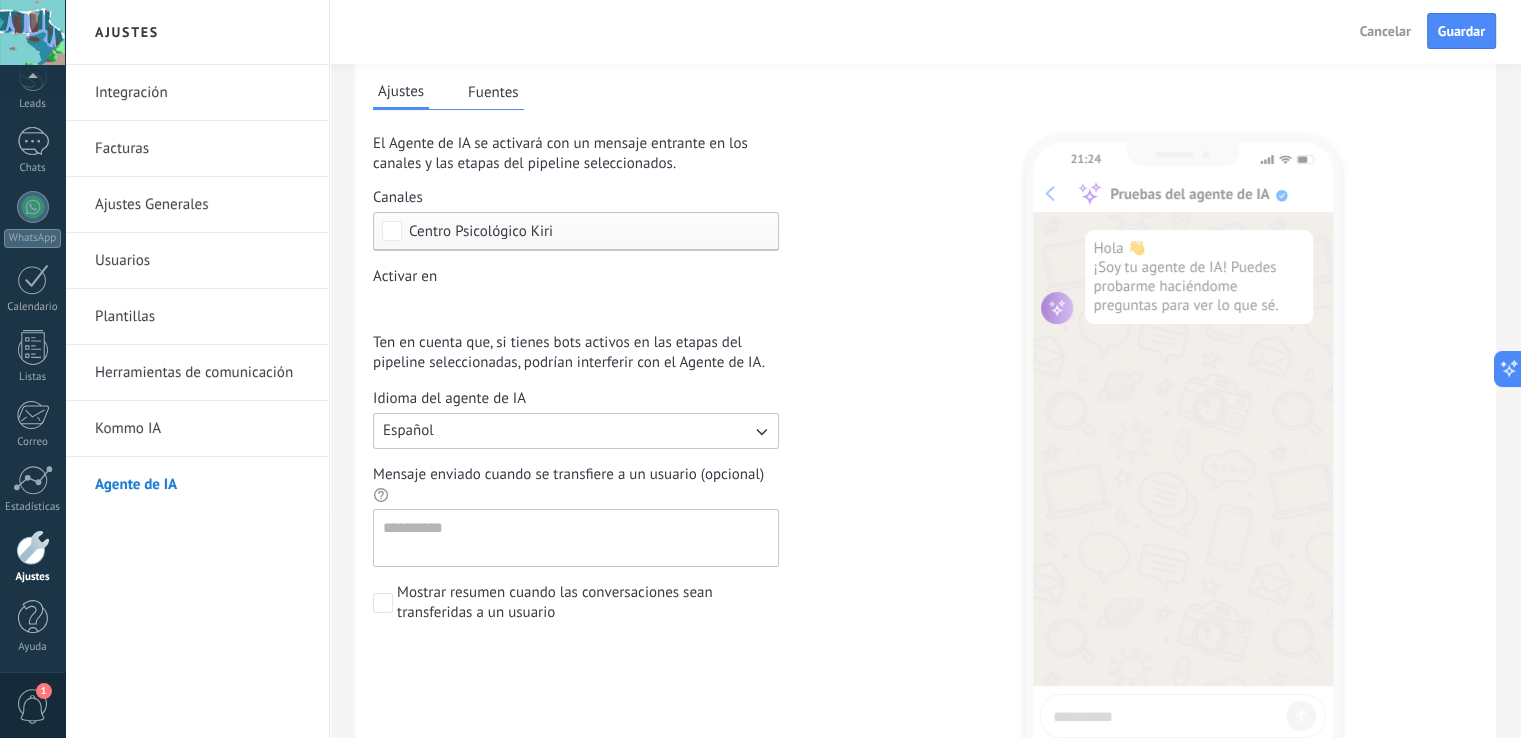 click on "Leads Entrantes Cualificado Nueva consulta Especialista asignado Cita confirmada Tratamiento indicado Cita completada – ganado Cita cancelada – perdido" at bounding box center (0, 0) 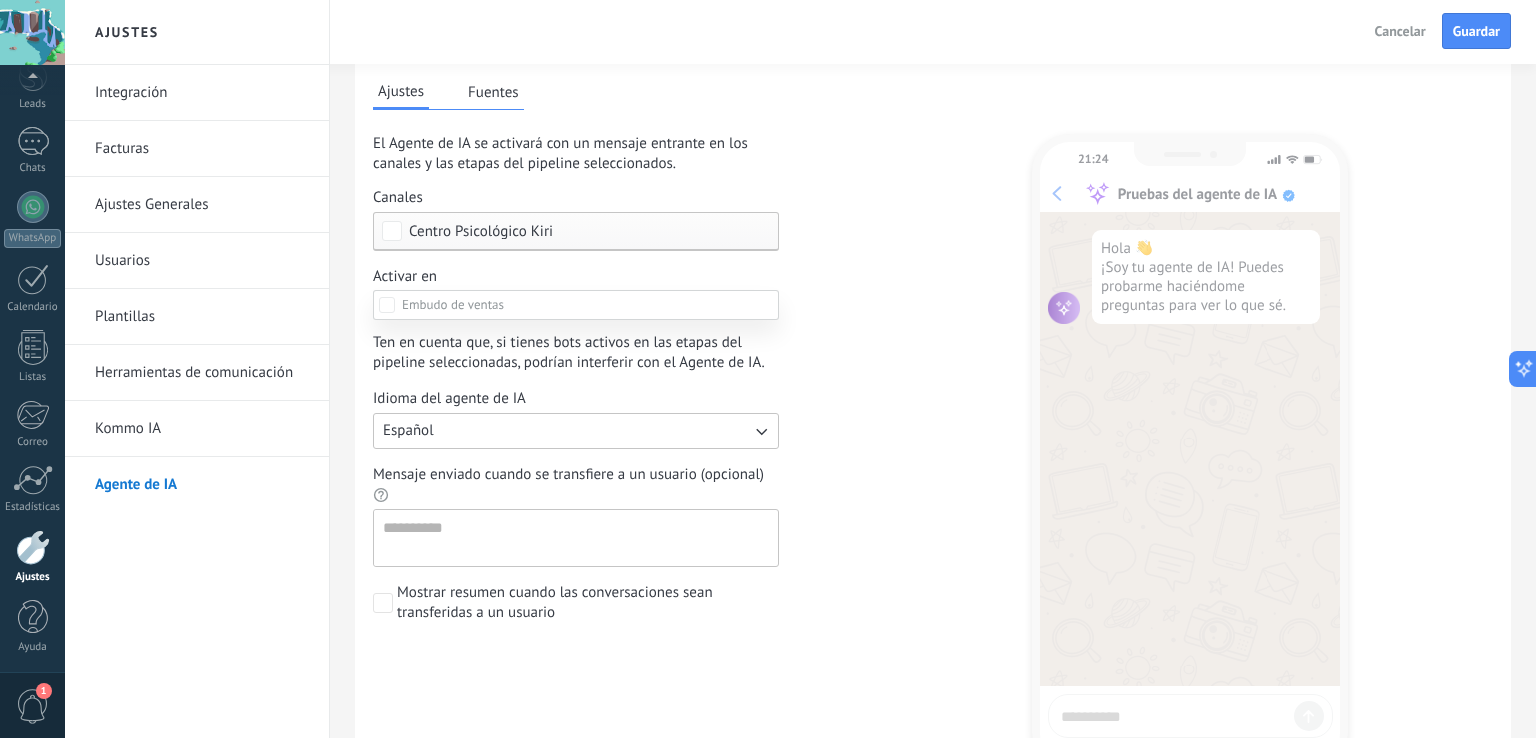 click at bounding box center (576, 305) 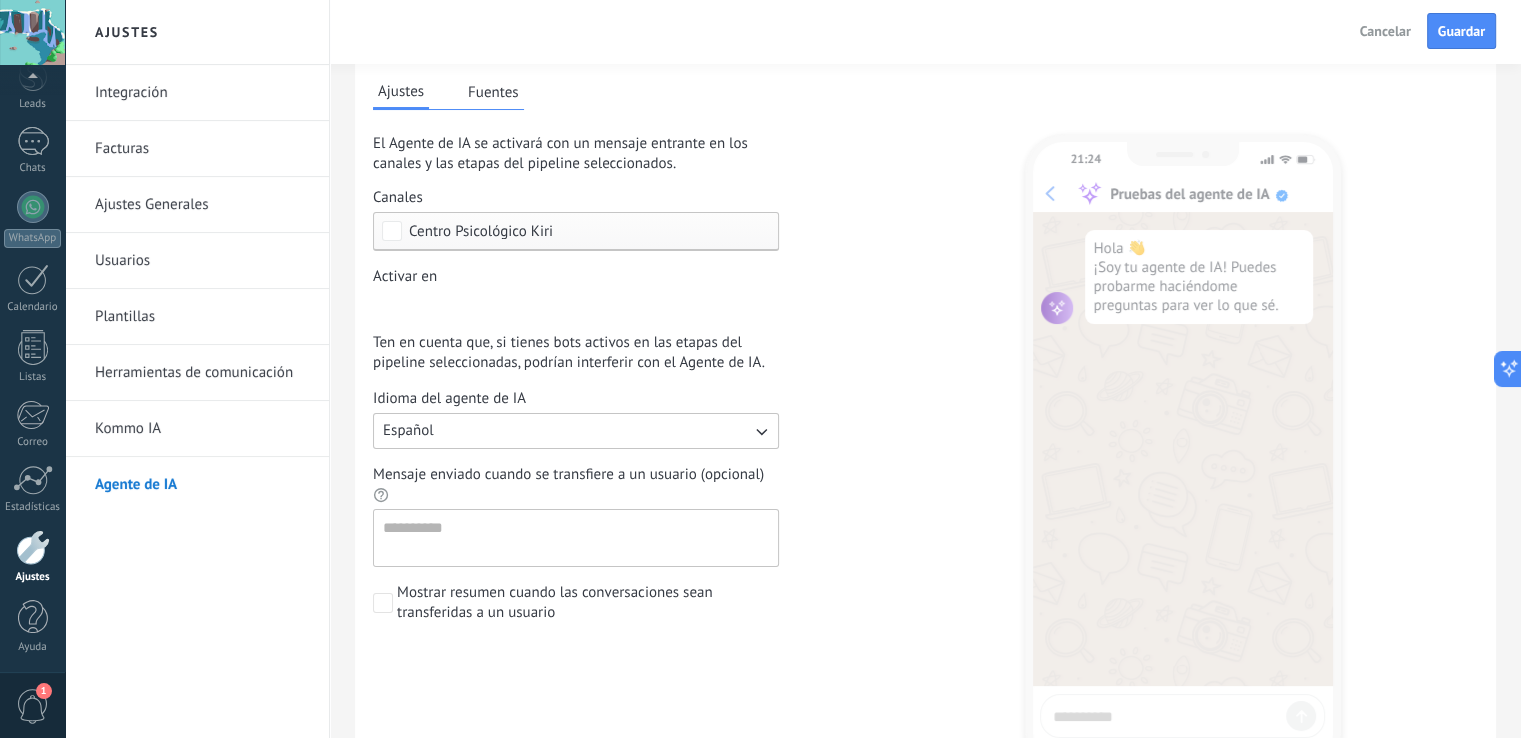 click on "Fuentes" at bounding box center (493, 92) 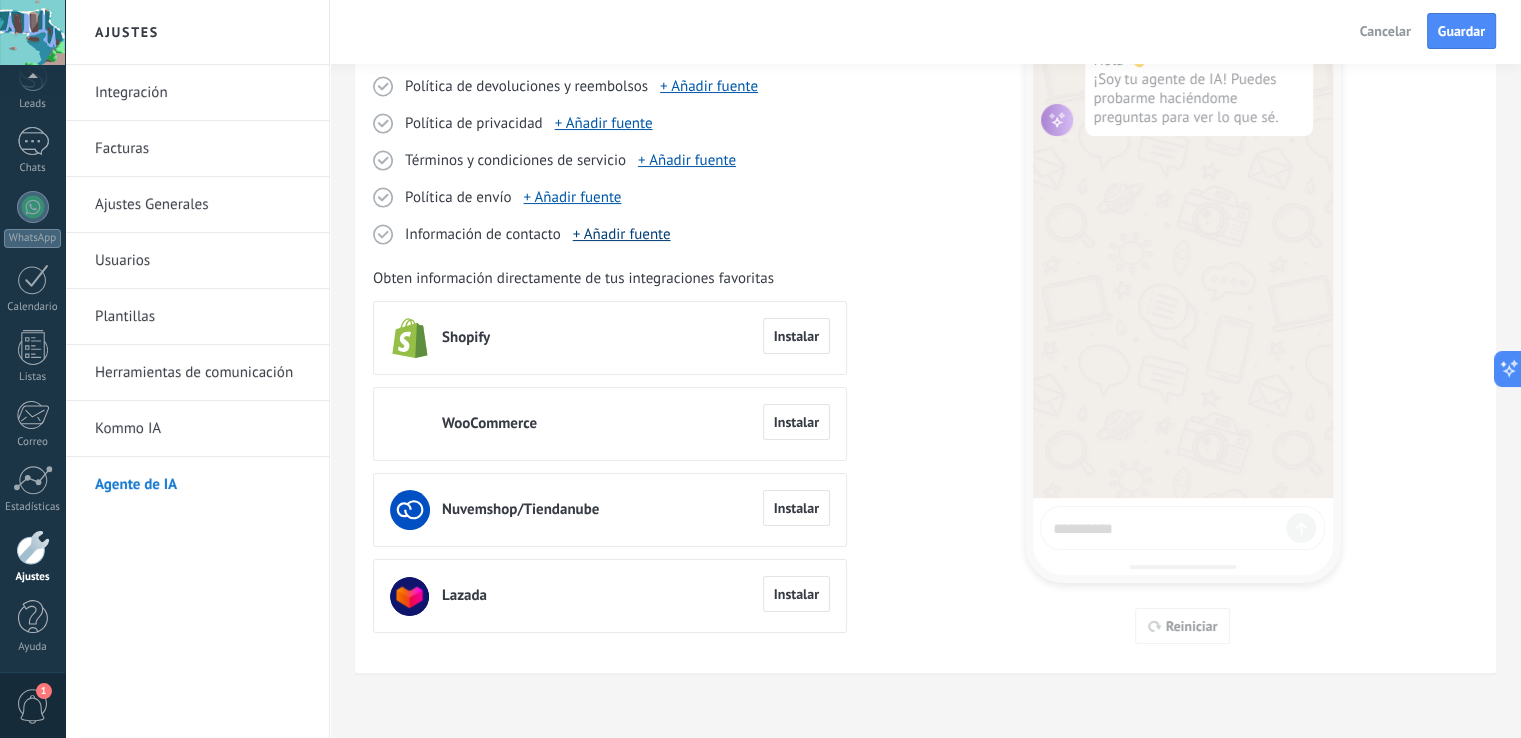 scroll, scrollTop: 0, scrollLeft: 0, axis: both 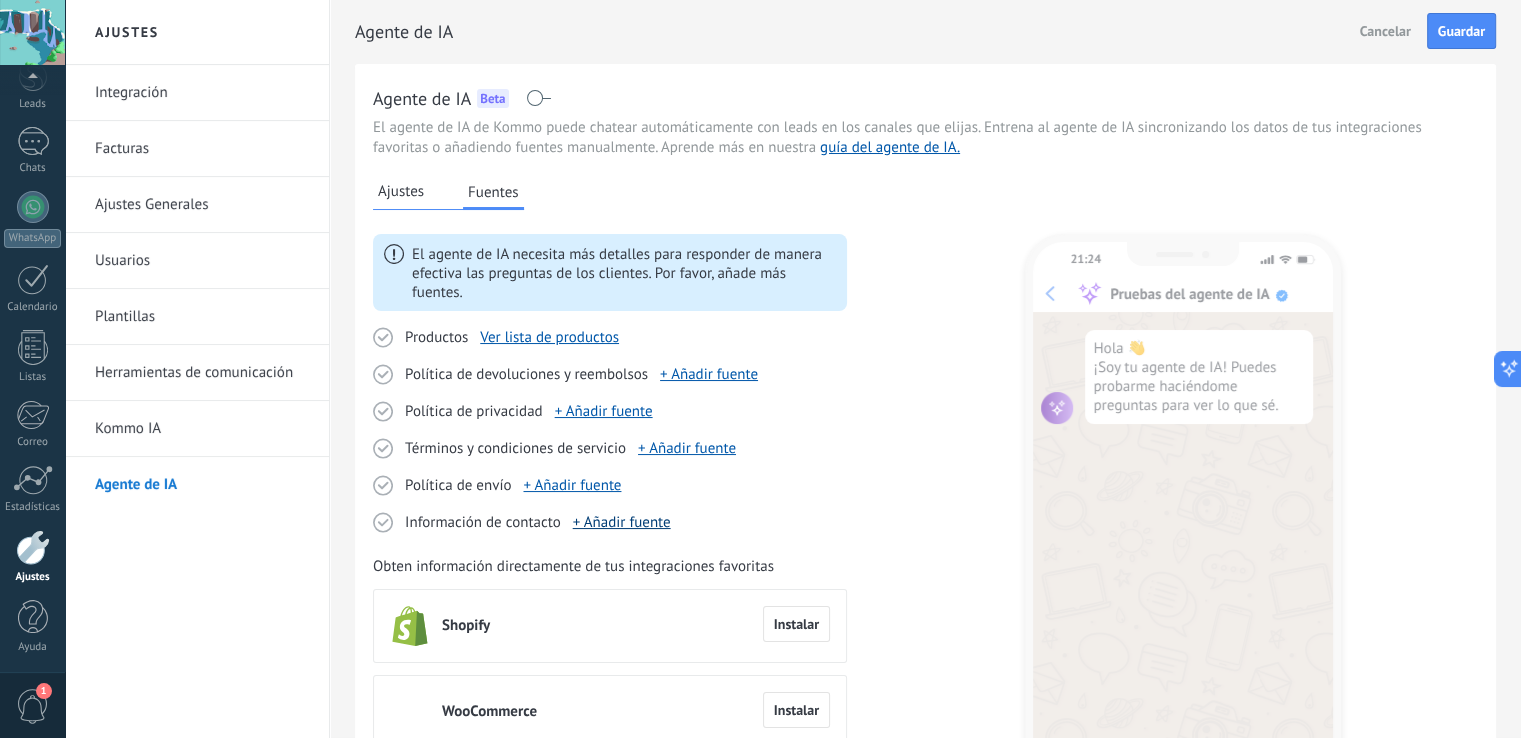 type 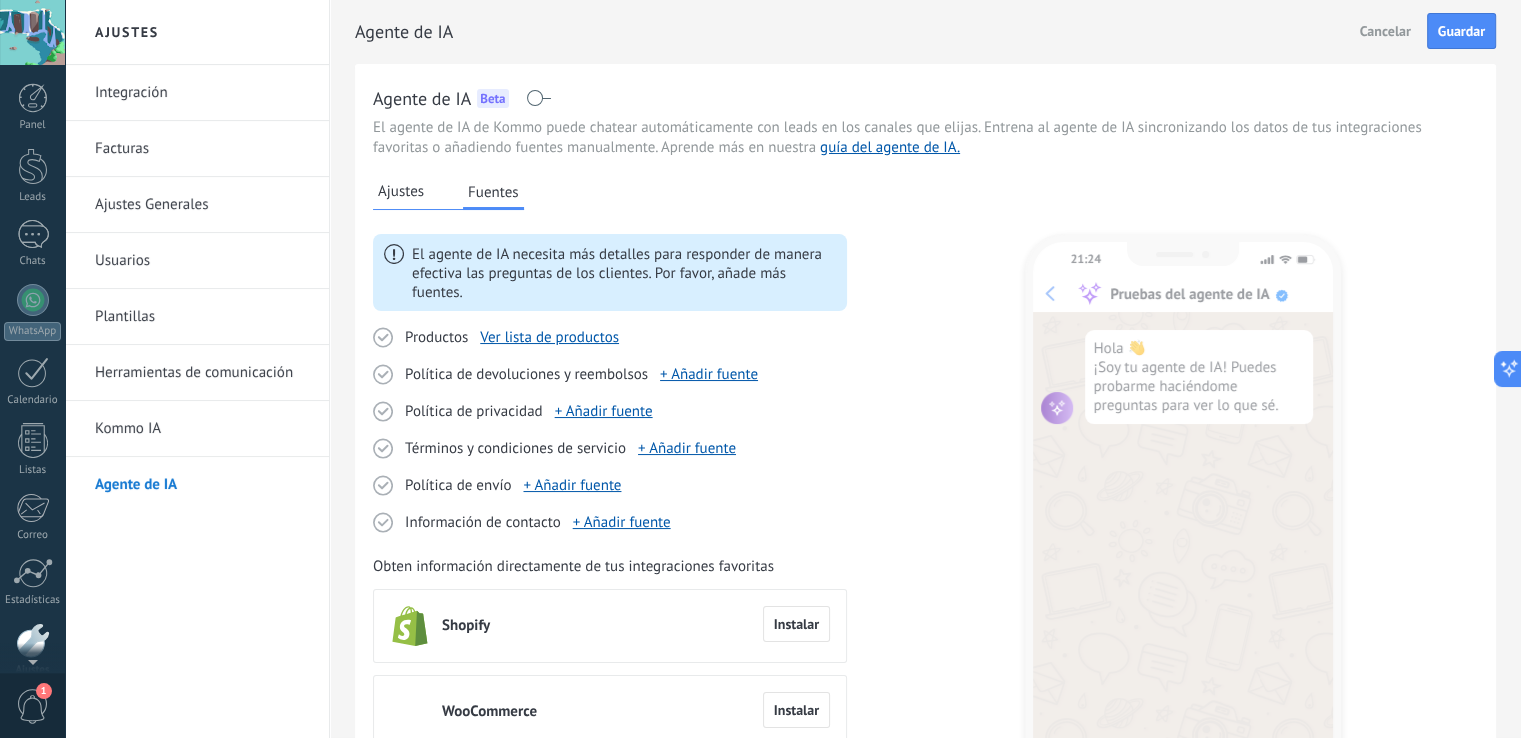 scroll, scrollTop: 93, scrollLeft: 0, axis: vertical 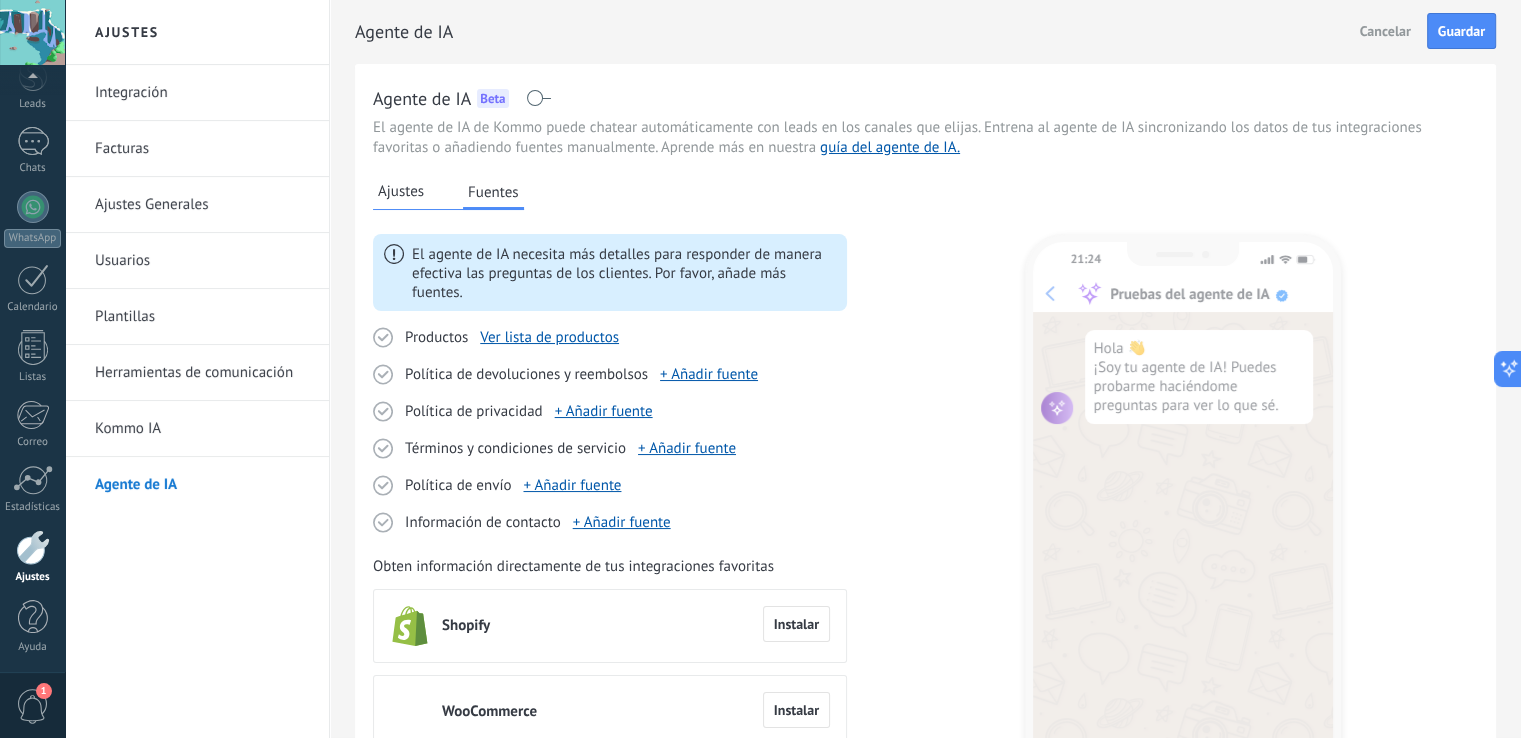 click on "Ajustes" at bounding box center (401, 192) 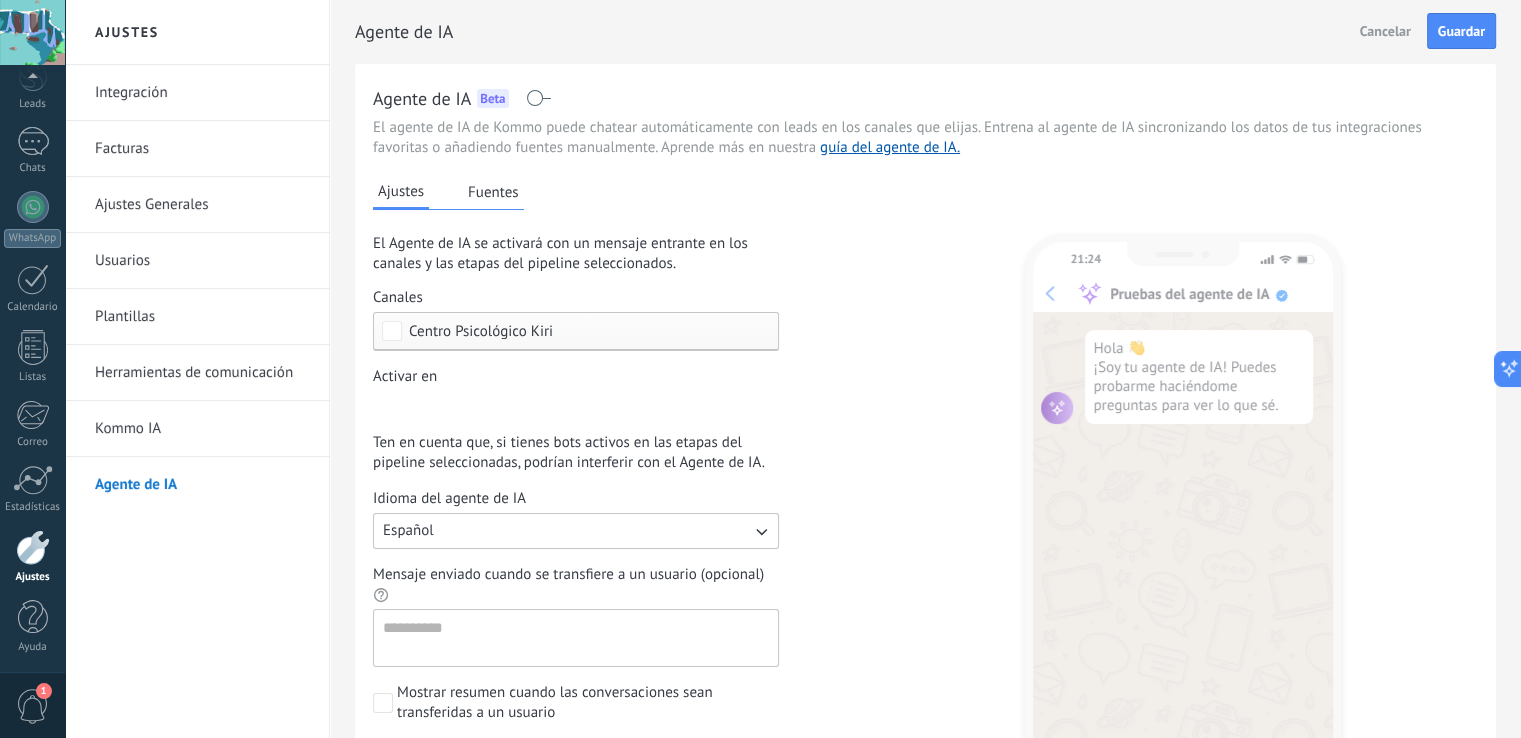 scroll, scrollTop: 100, scrollLeft: 0, axis: vertical 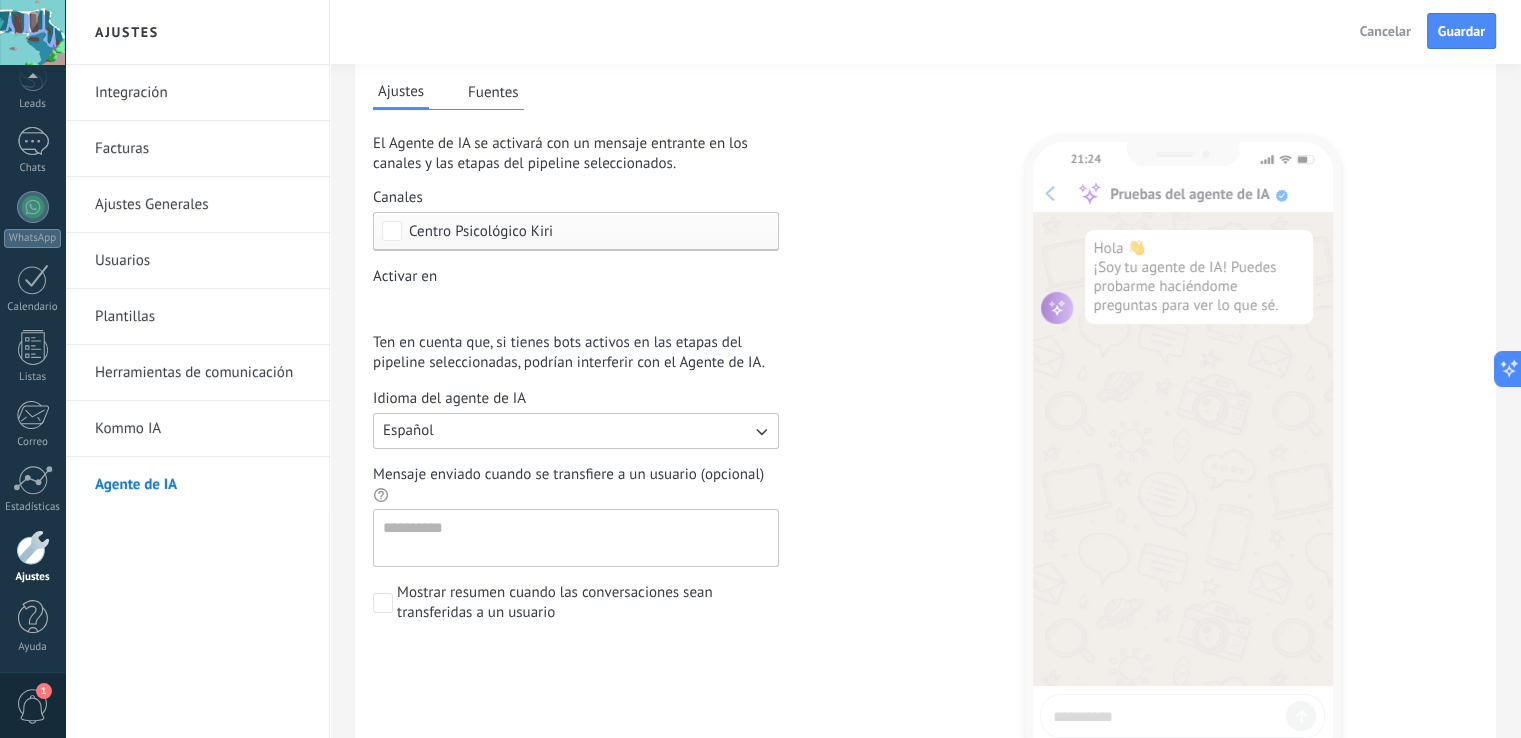 click on "Leads Entrantes Cualificado Nueva consulta Especialista asignado Cita confirmada Tratamiento indicado Cita completada – ganado Cita cancelada – perdido" at bounding box center (0, 0) 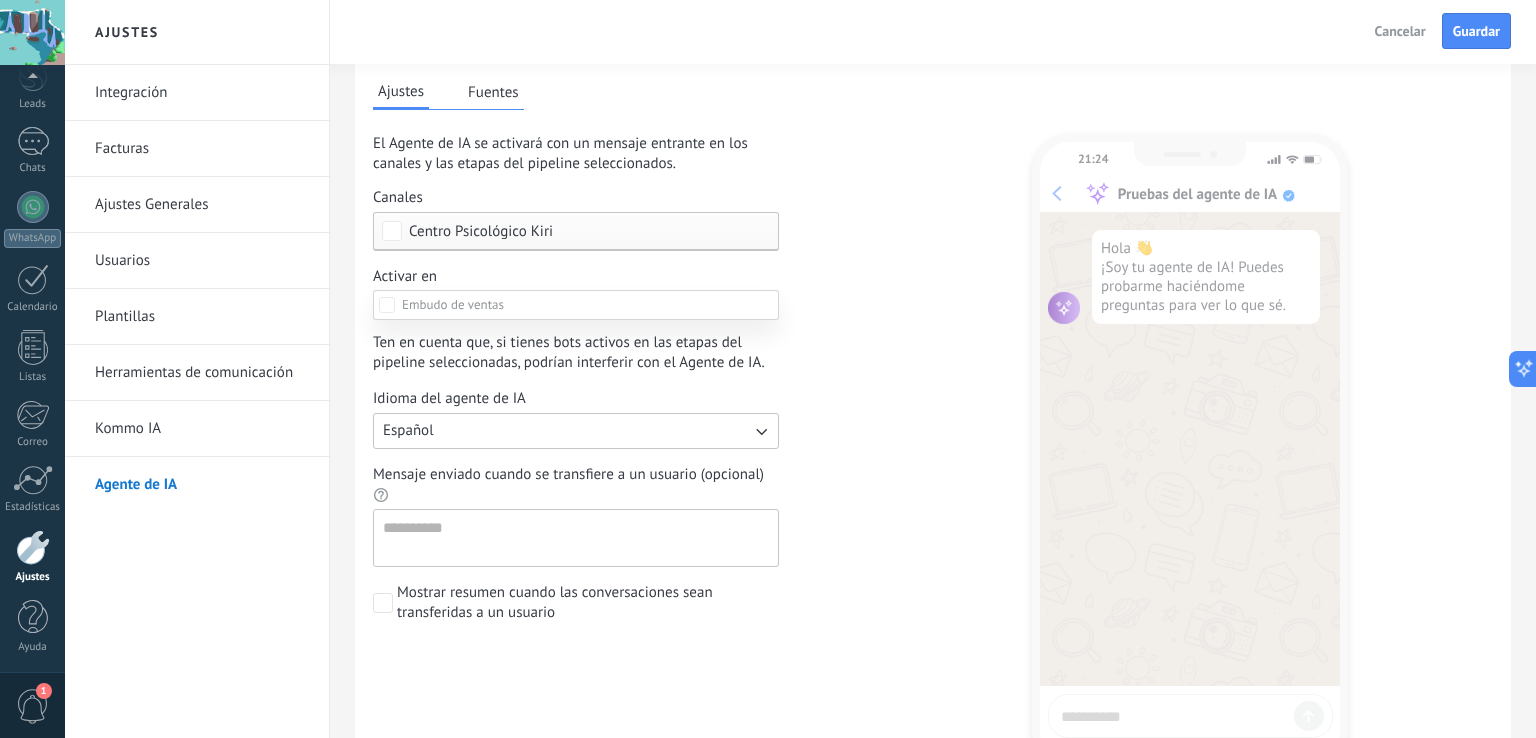 click at bounding box center [576, 305] 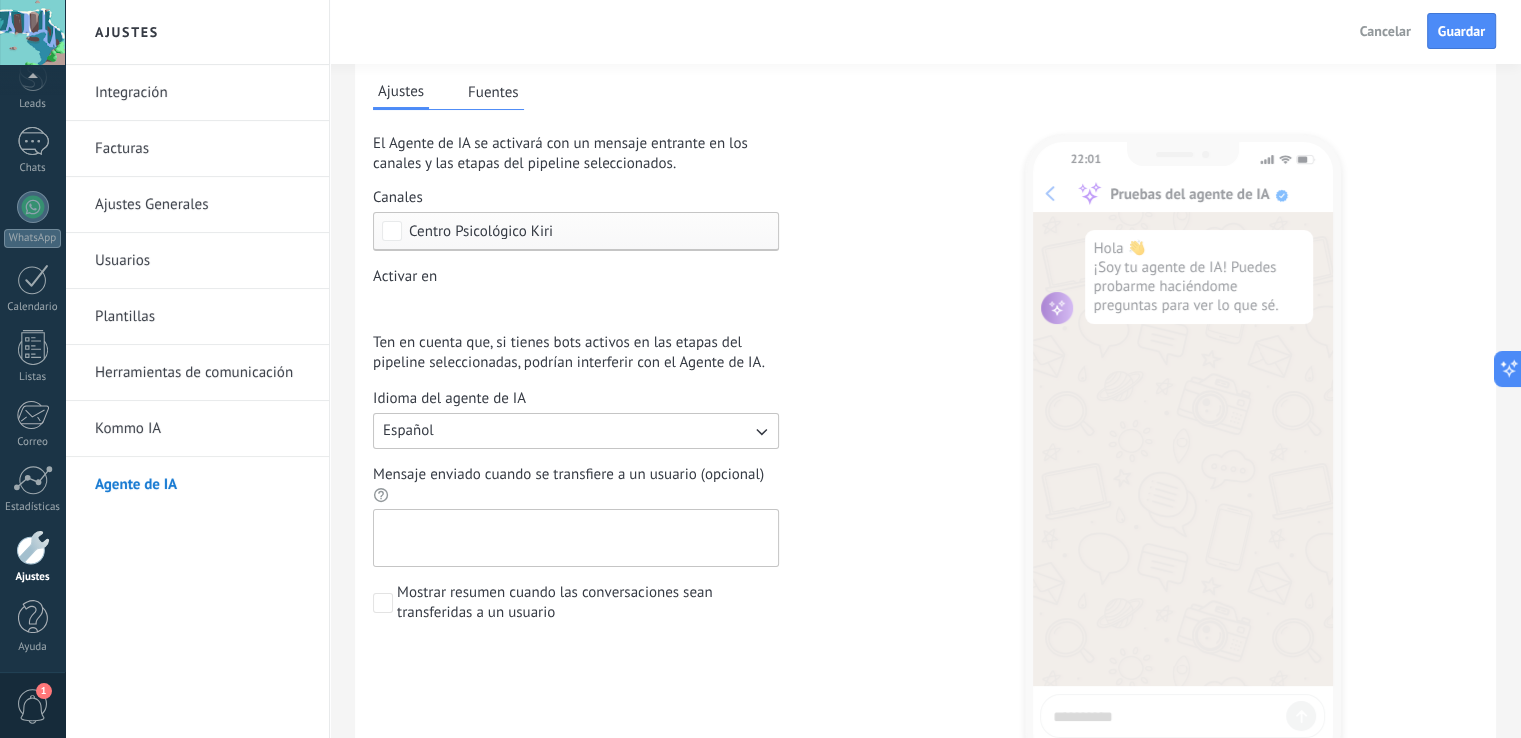 click on "Mensaje enviado cuando se transfiere a un usuario (opcional)" at bounding box center (574, 538) 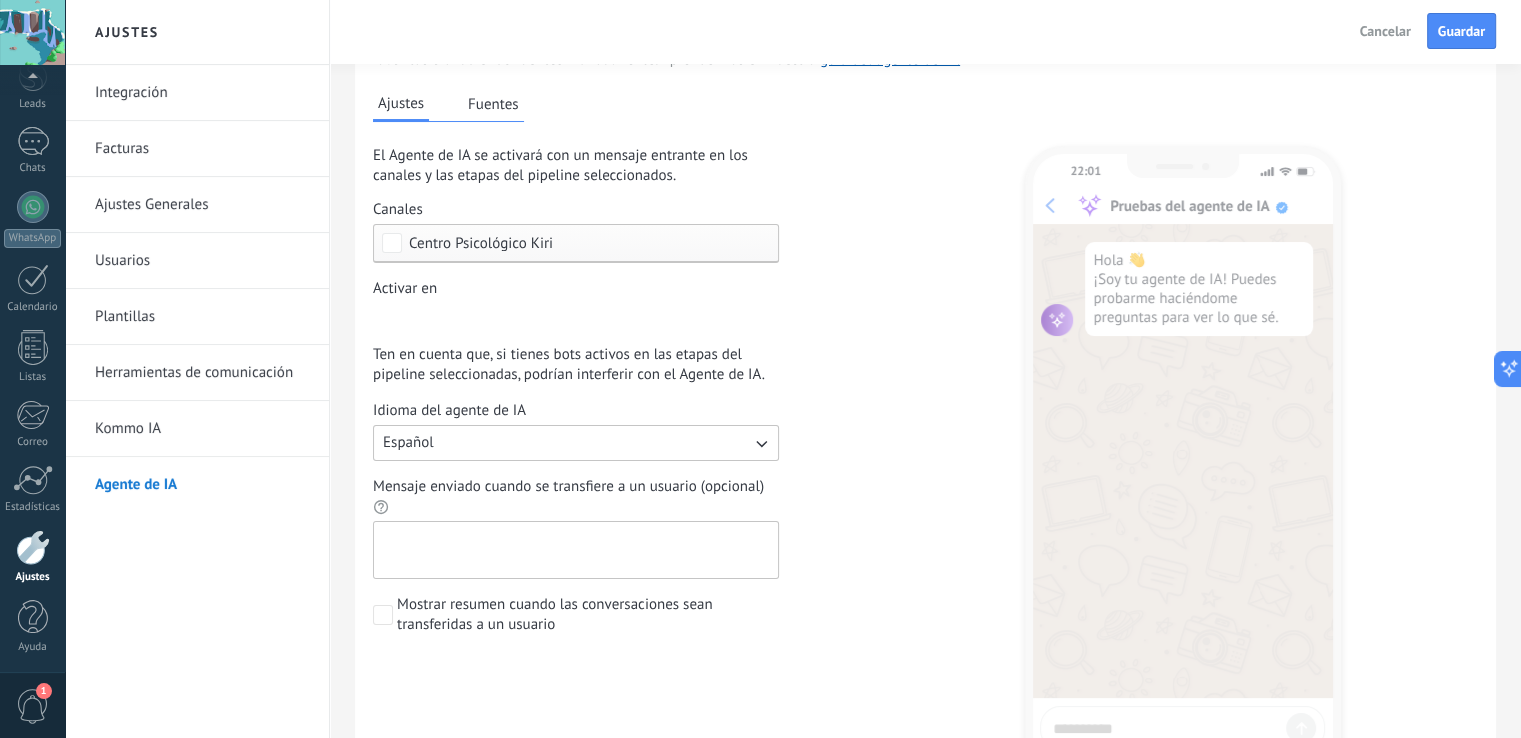 scroll, scrollTop: 0, scrollLeft: 0, axis: both 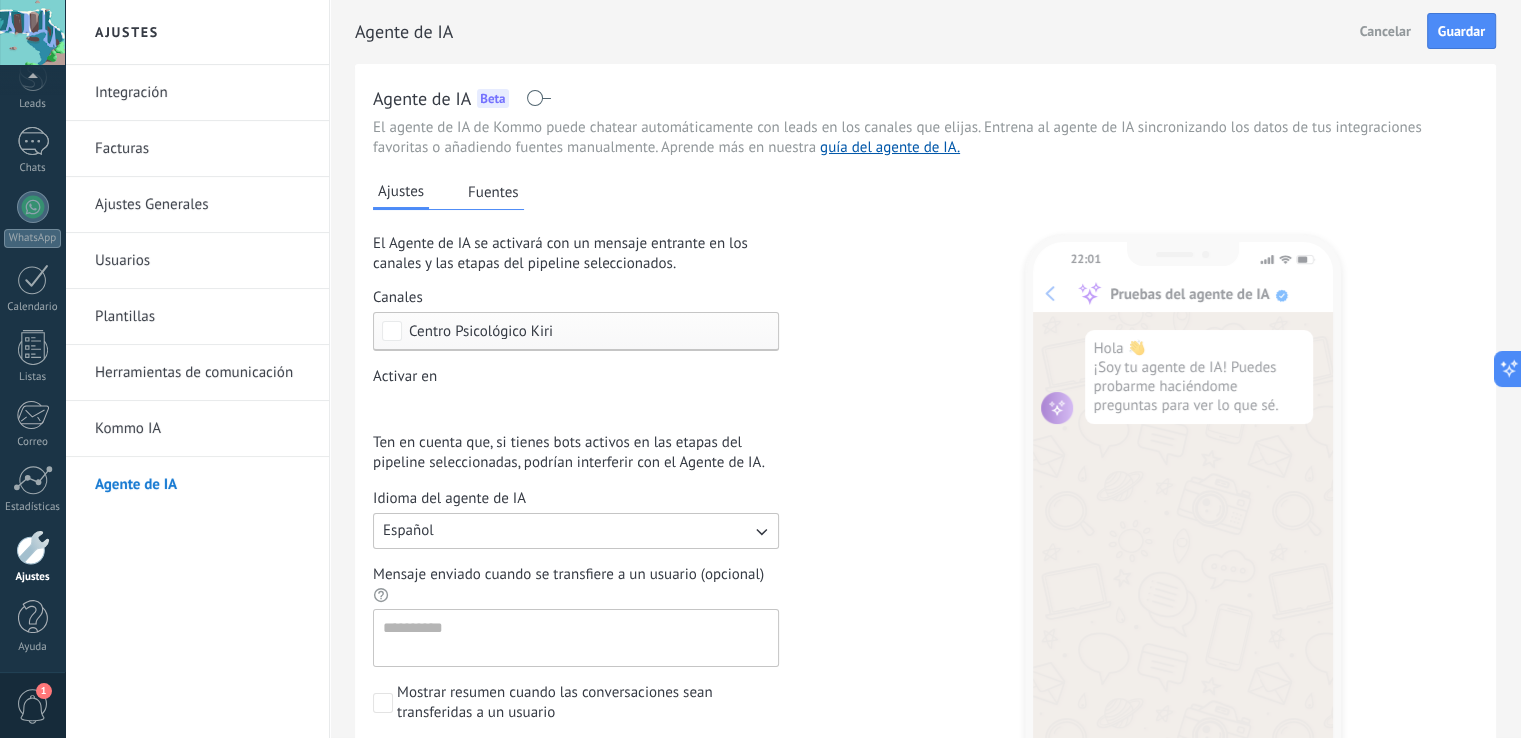 click on "Fuentes" at bounding box center (493, 192) 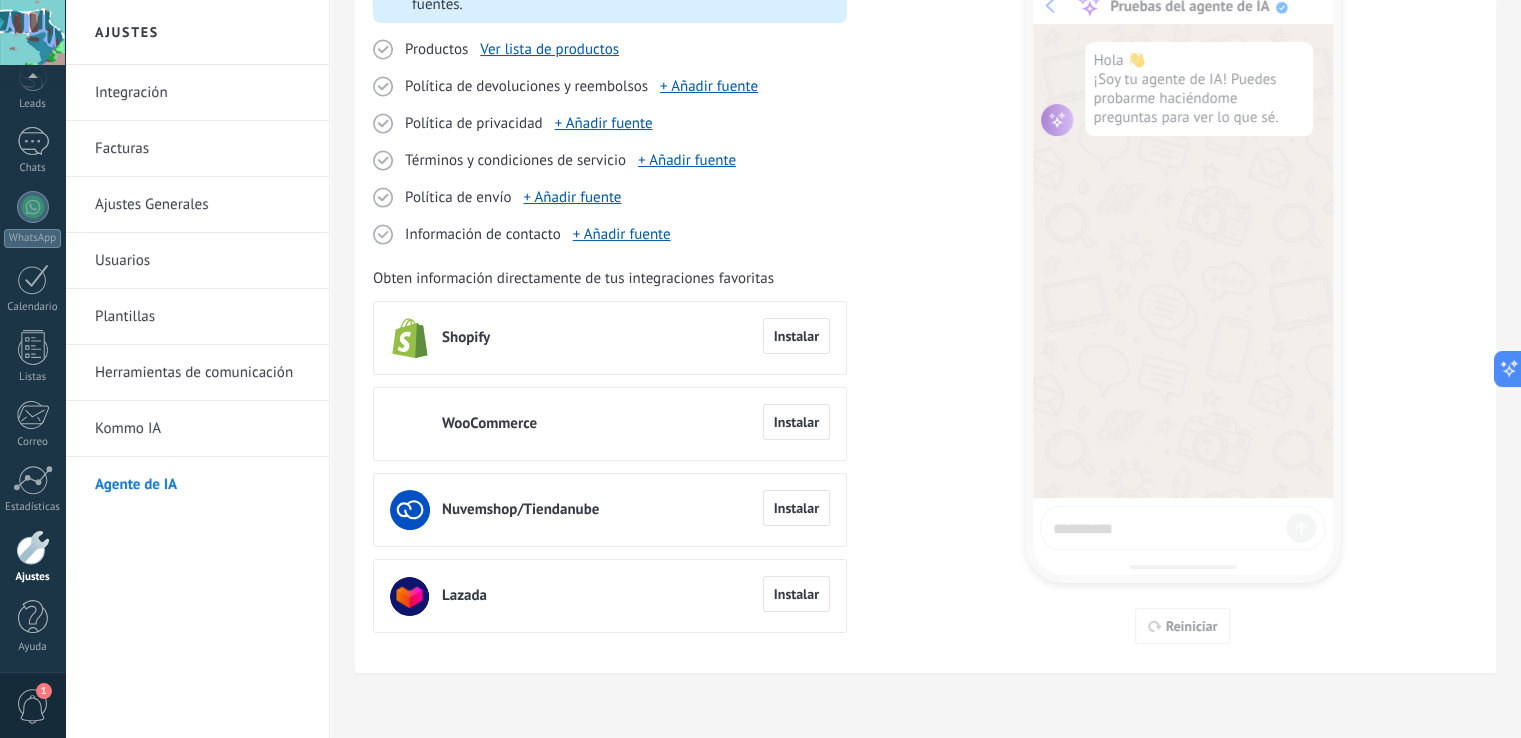 scroll, scrollTop: 0, scrollLeft: 0, axis: both 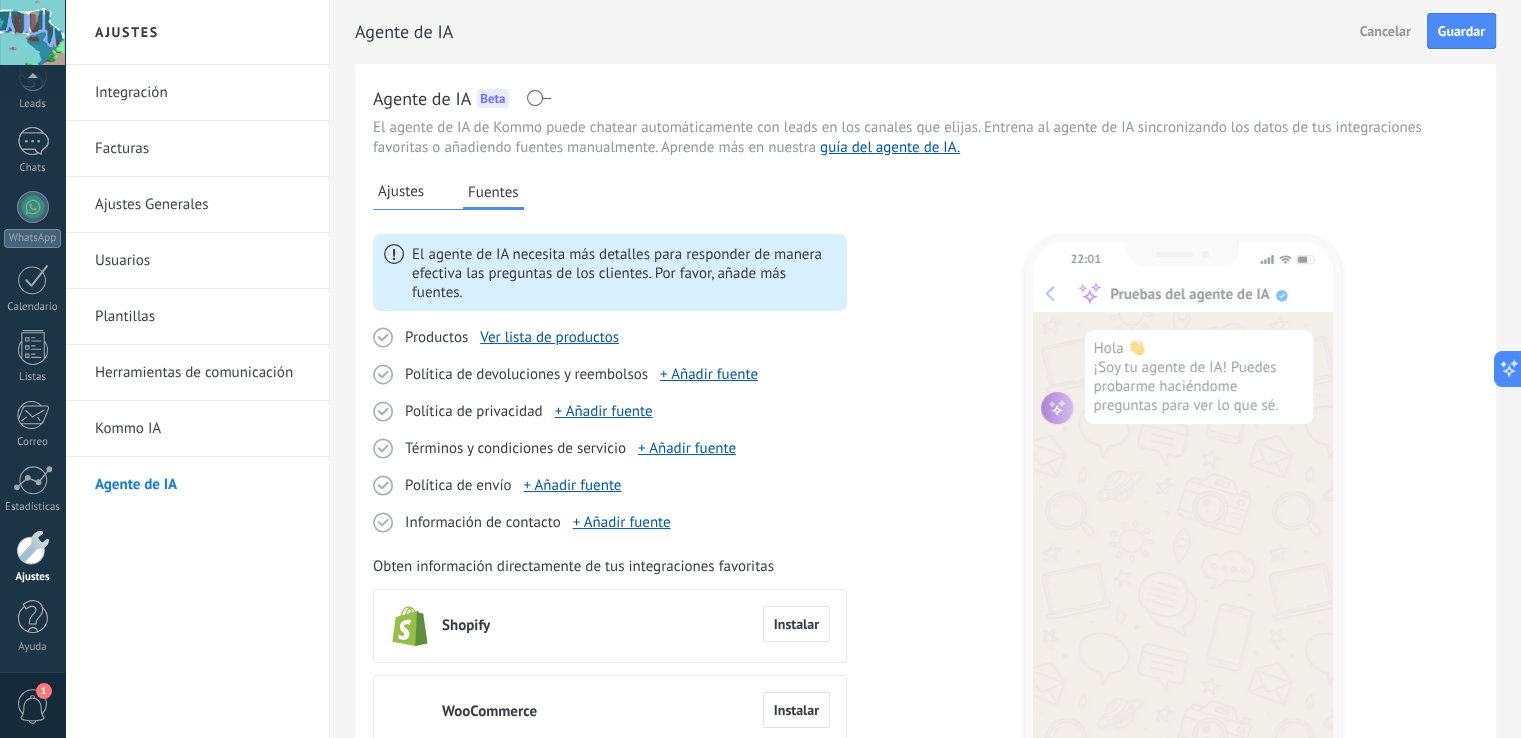 click on "Ajustes" at bounding box center [401, 192] 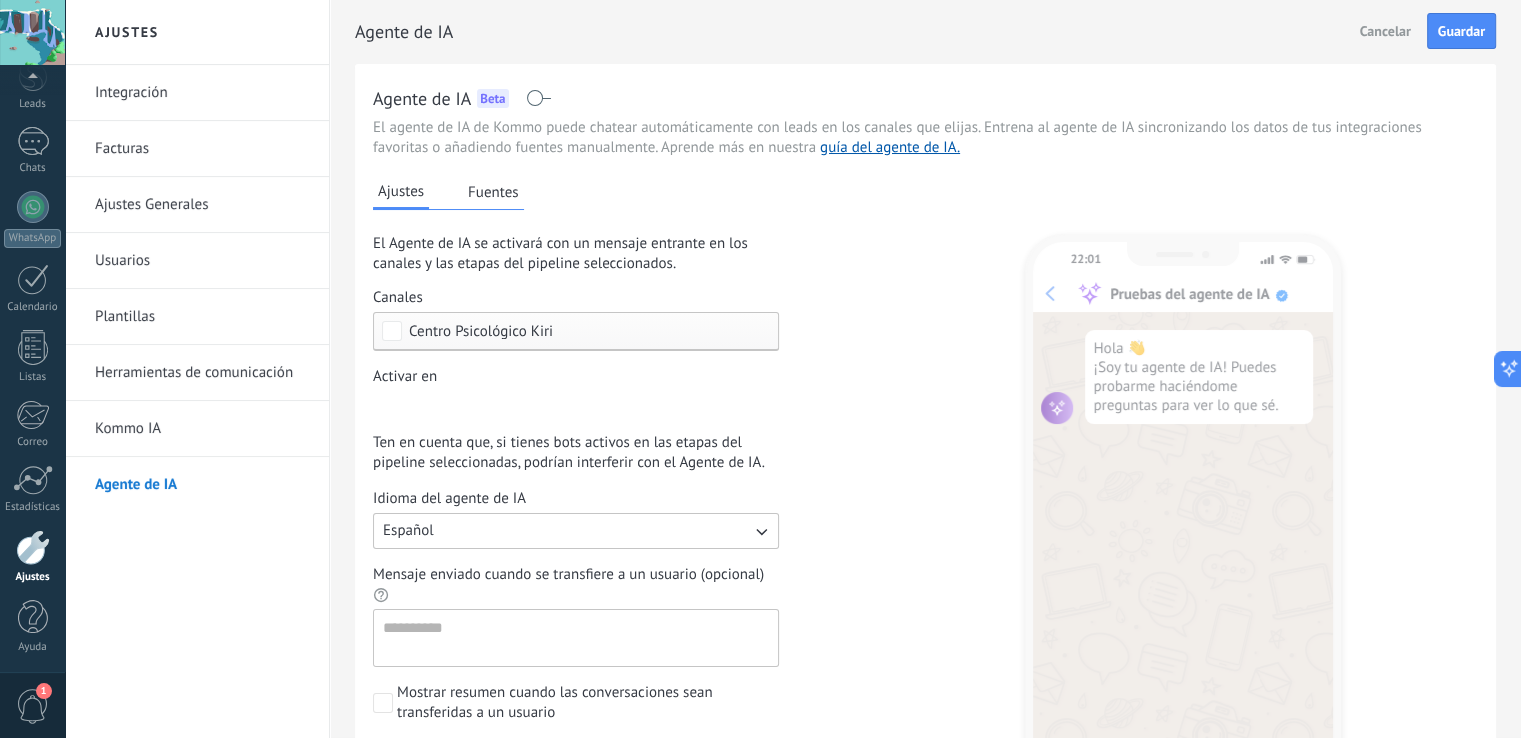 scroll, scrollTop: 288, scrollLeft: 0, axis: vertical 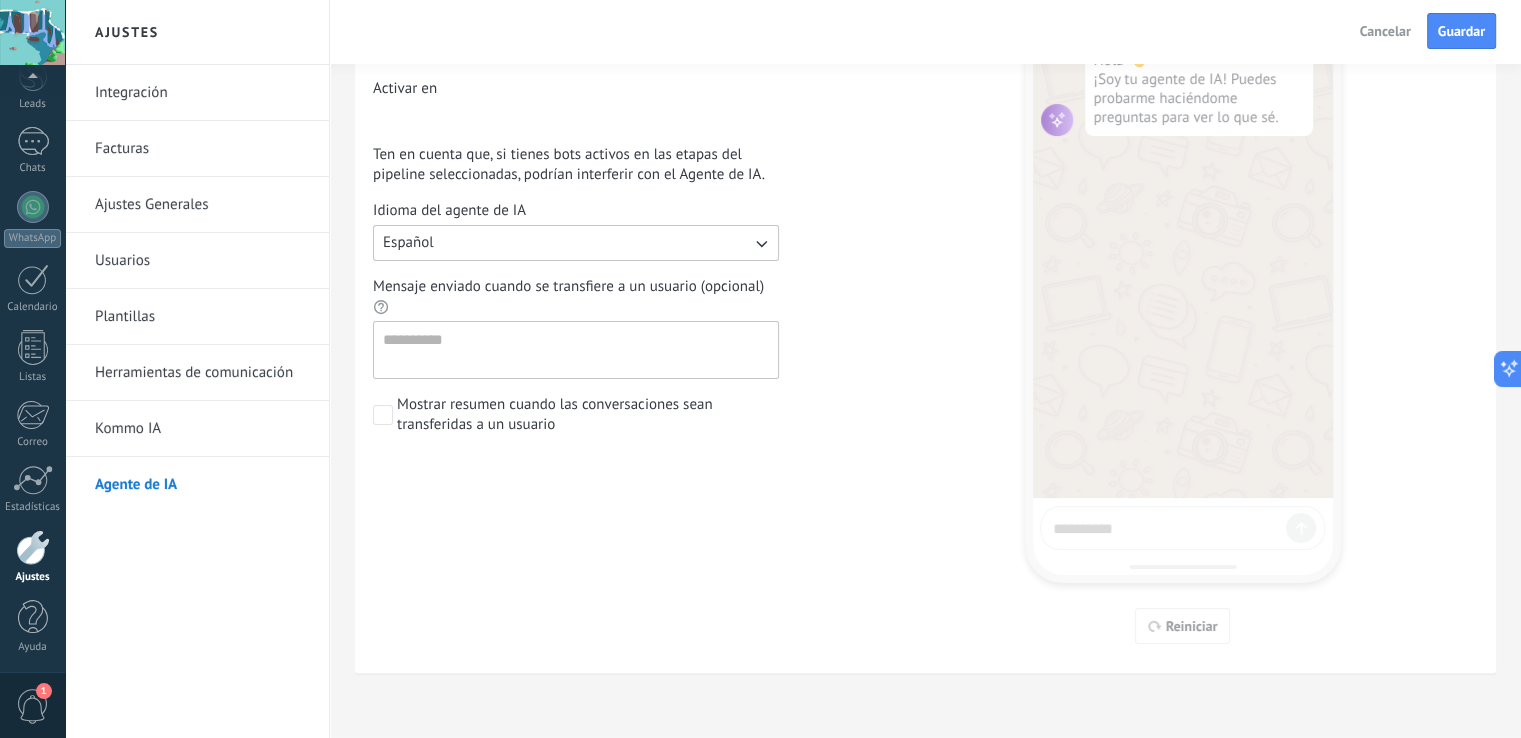 click at bounding box center (383, 415) 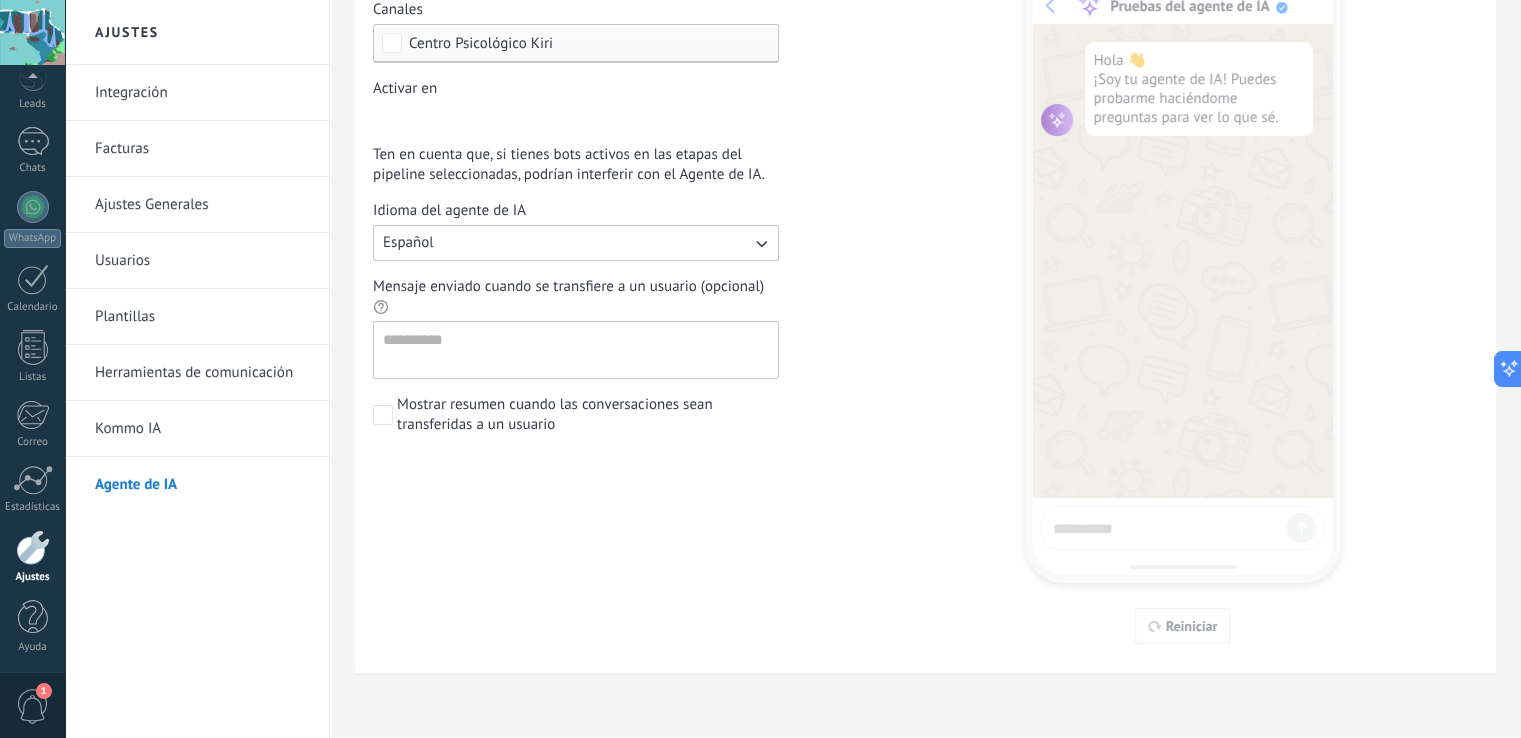 scroll, scrollTop: 0, scrollLeft: 0, axis: both 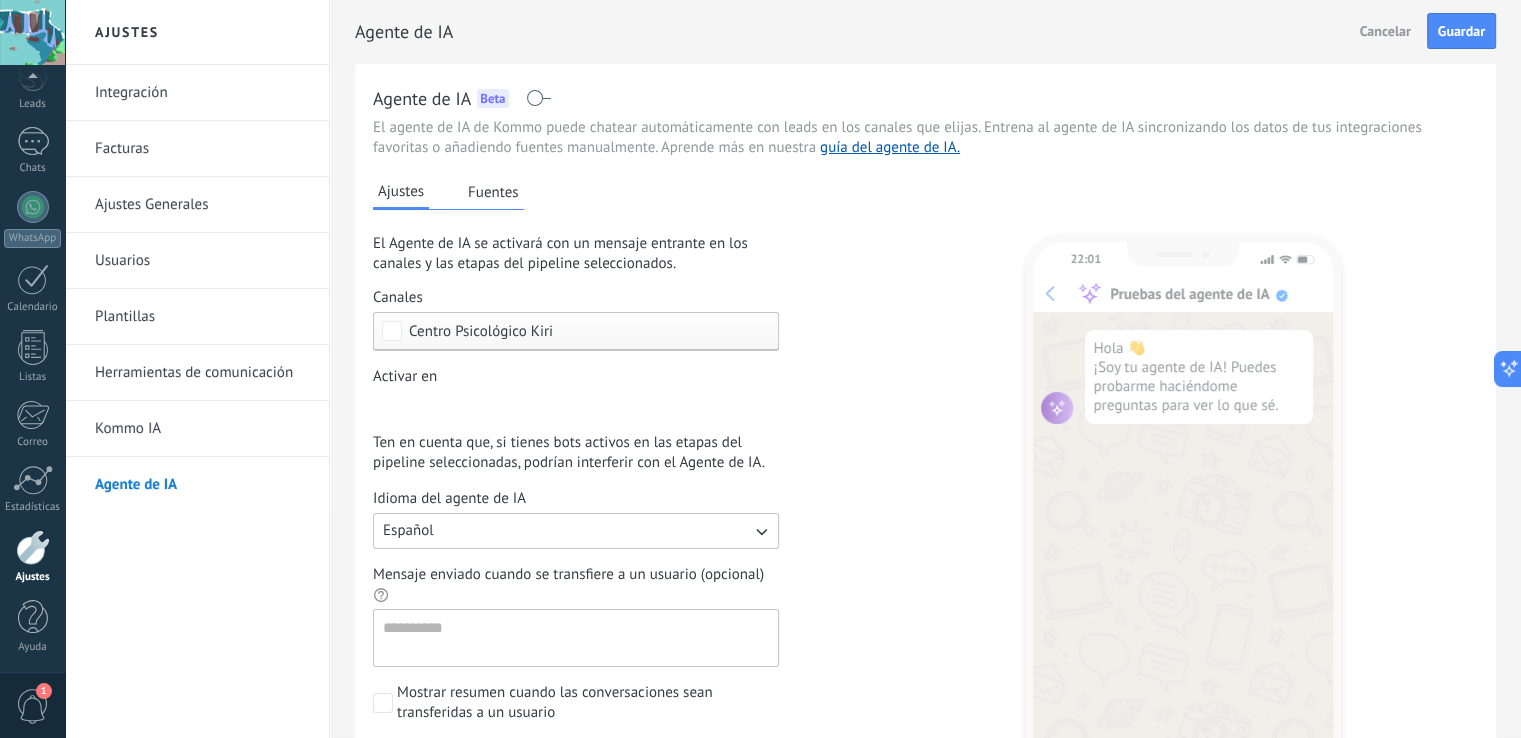 click on "Integración Facturas Ajustes Generales Usuarios Plantillas Herramientas de comunicación Kommo IA Agente de IA" at bounding box center [197, 401] 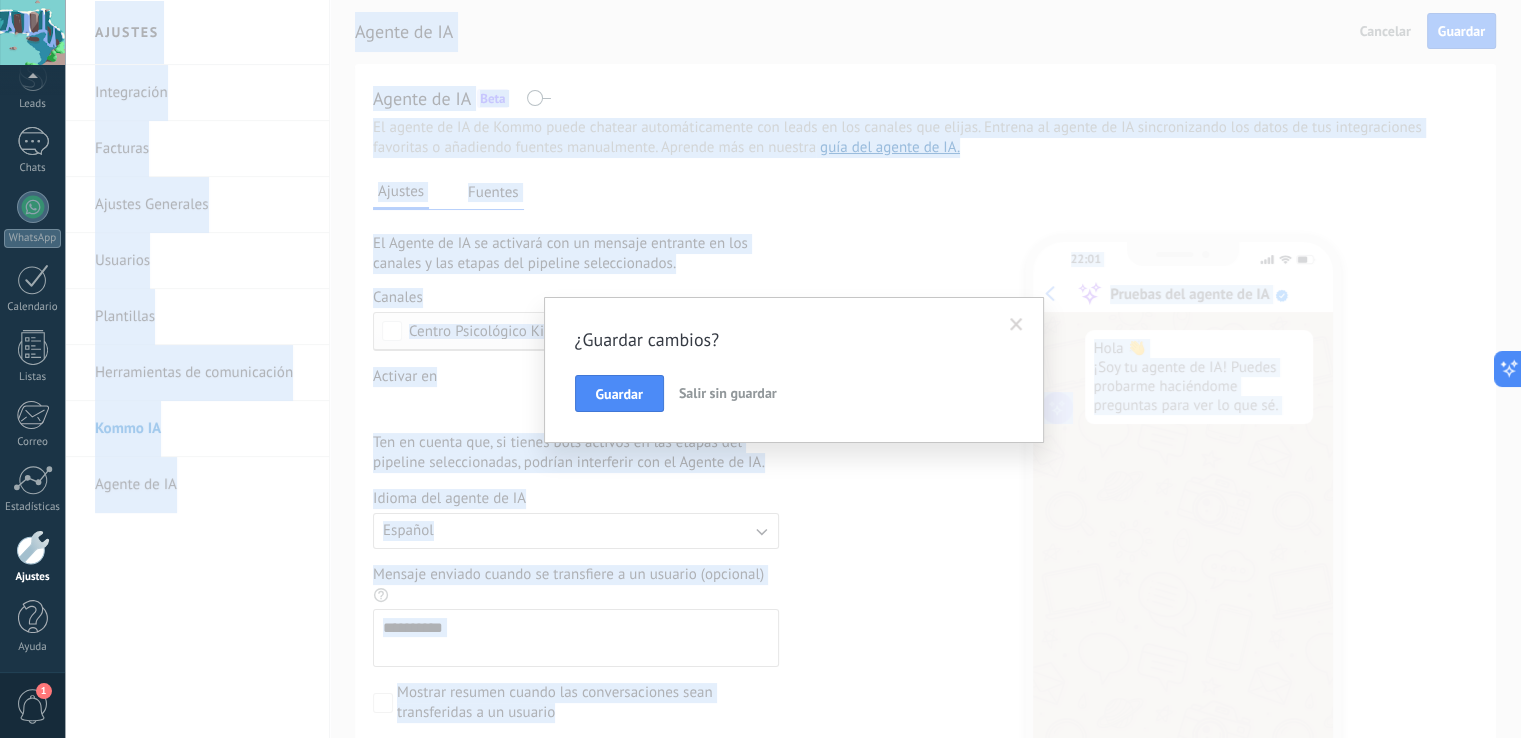 click on "¿Guardar cambios? Guardar Salir sin guardar" at bounding box center [793, 369] 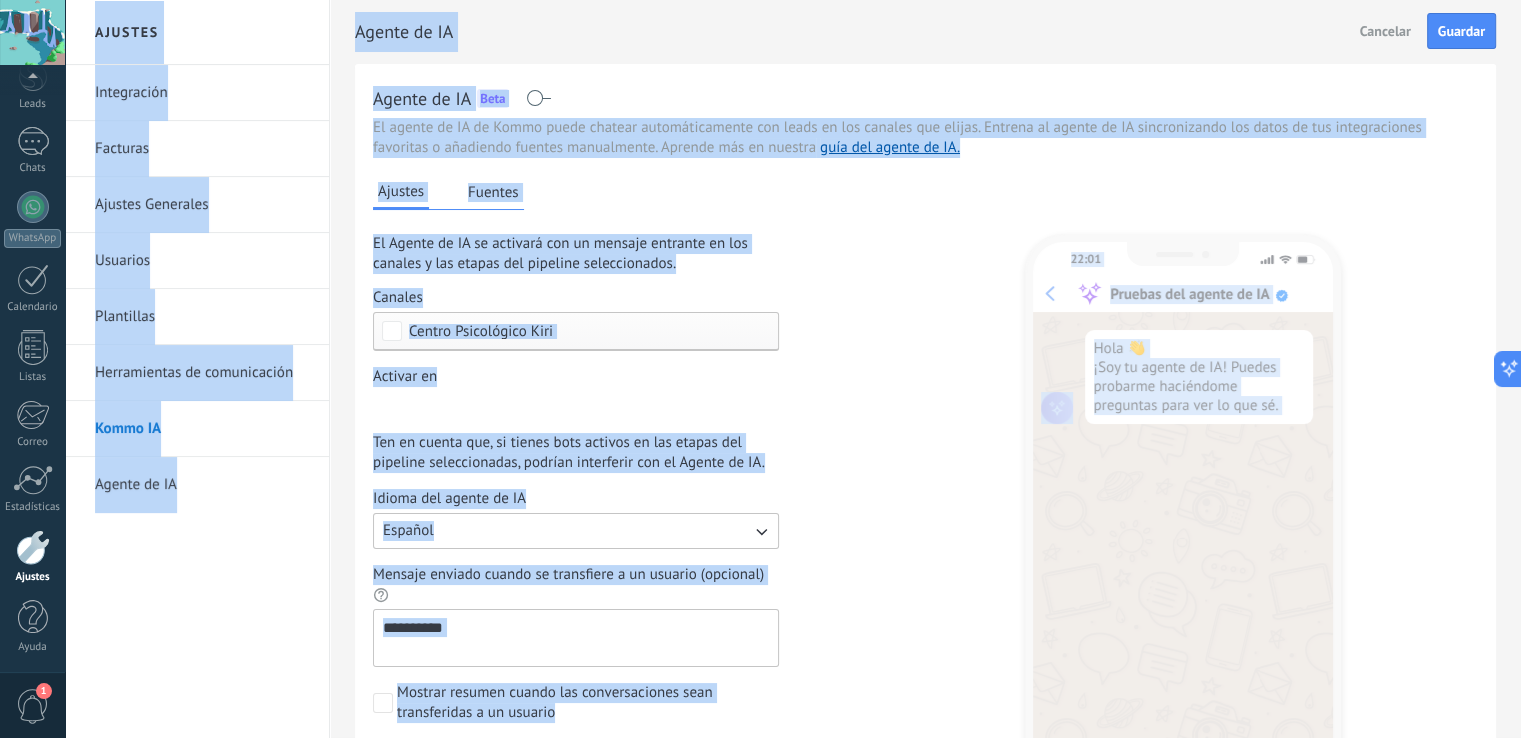 click on "Agente de IA" at bounding box center (202, 485) 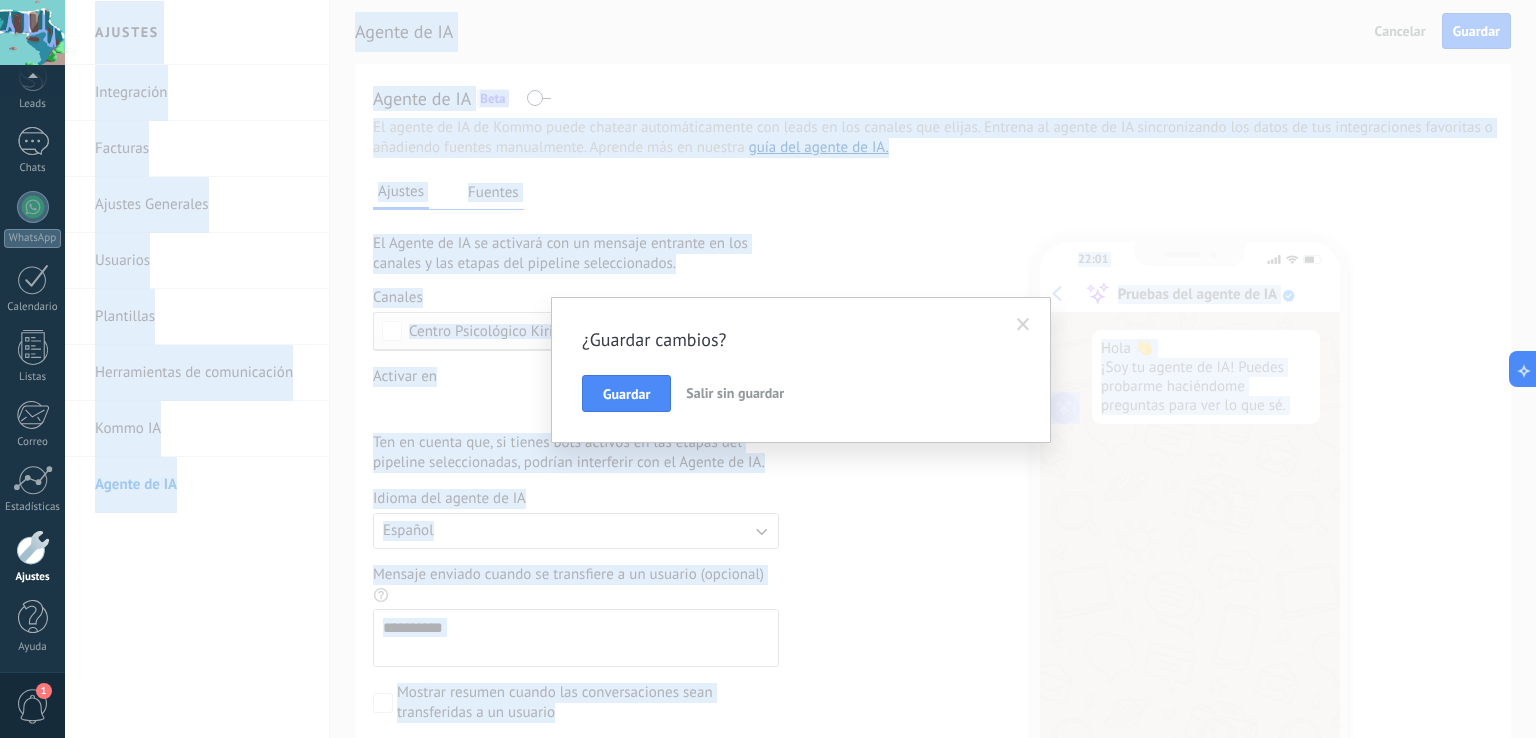 click at bounding box center [1023, 325] 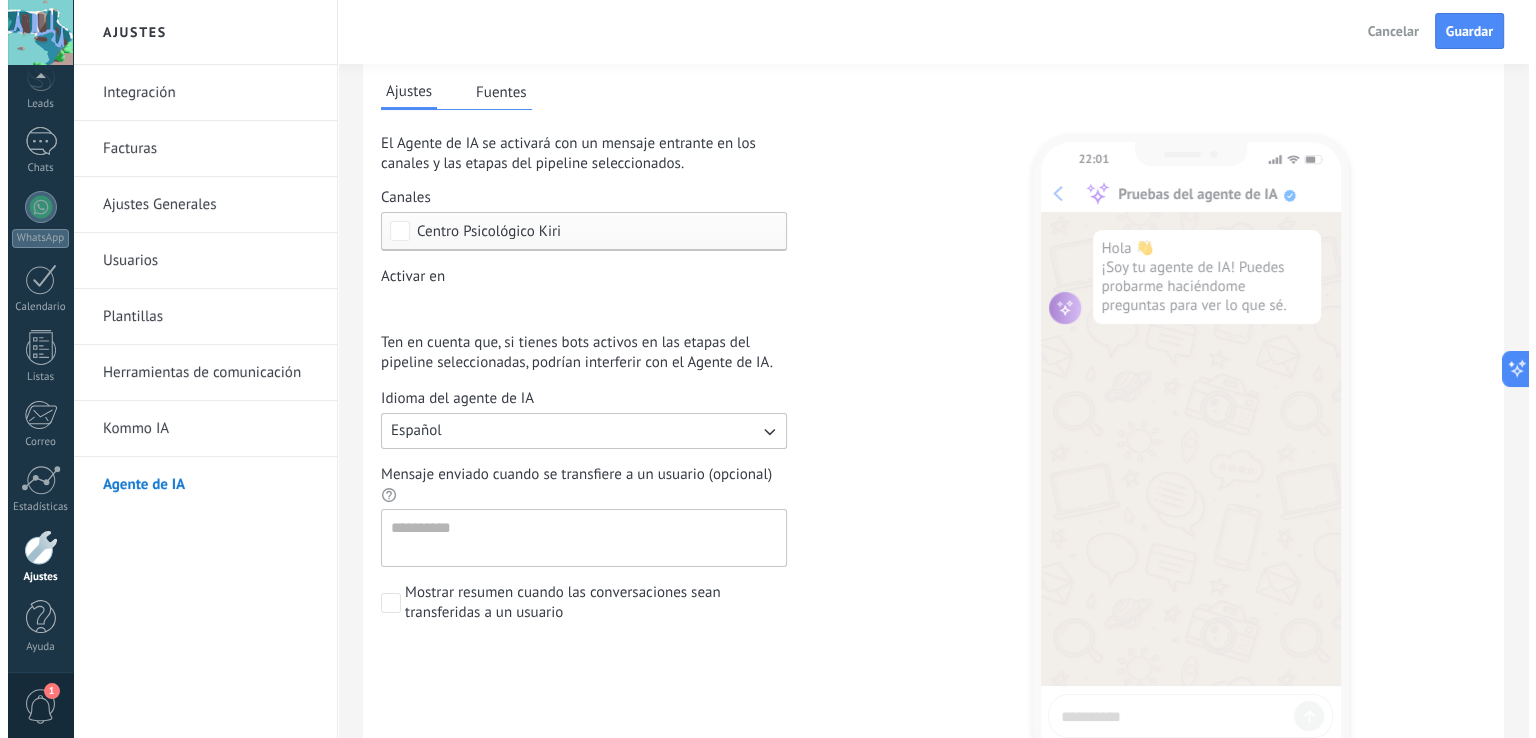 scroll, scrollTop: 0, scrollLeft: 0, axis: both 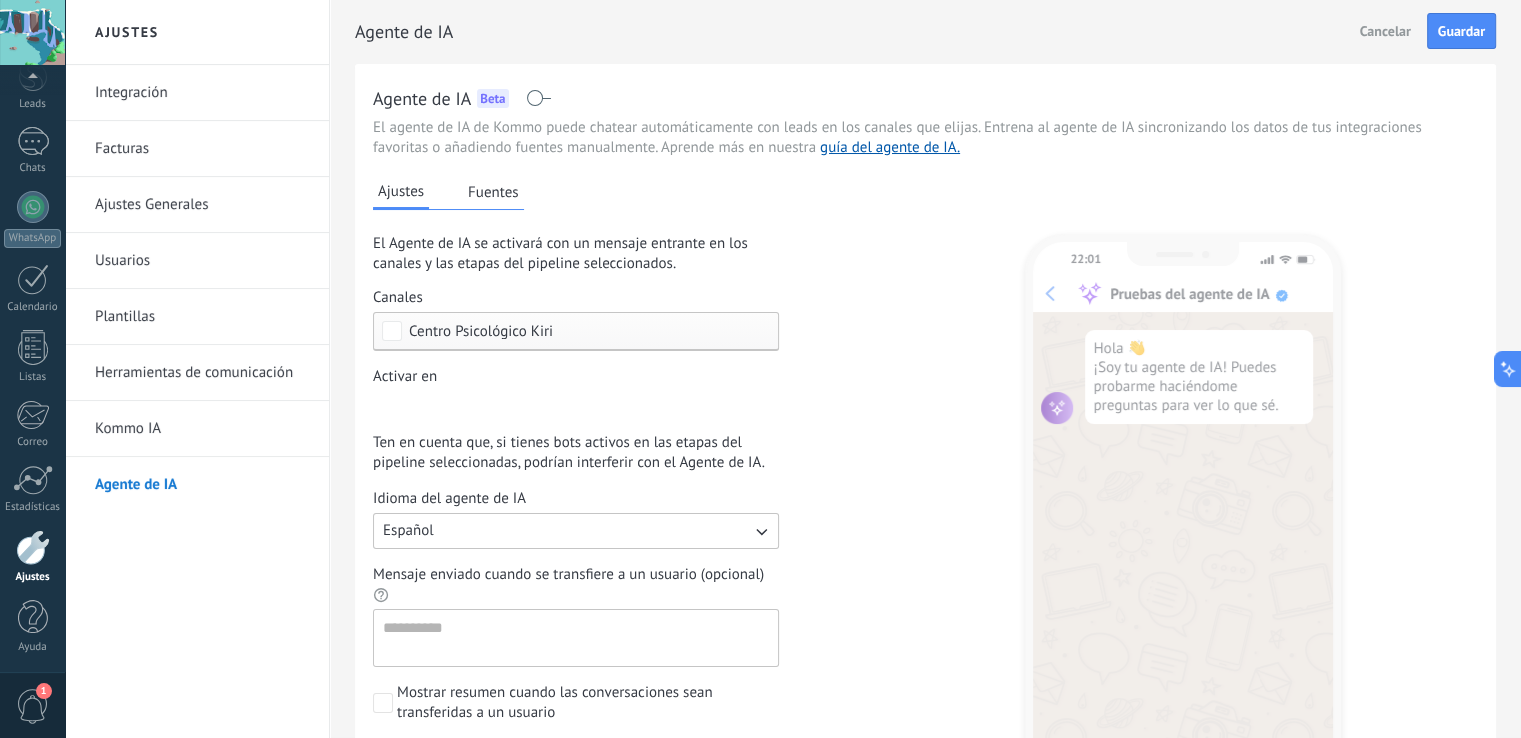 click on "Fuentes" at bounding box center (493, 192) 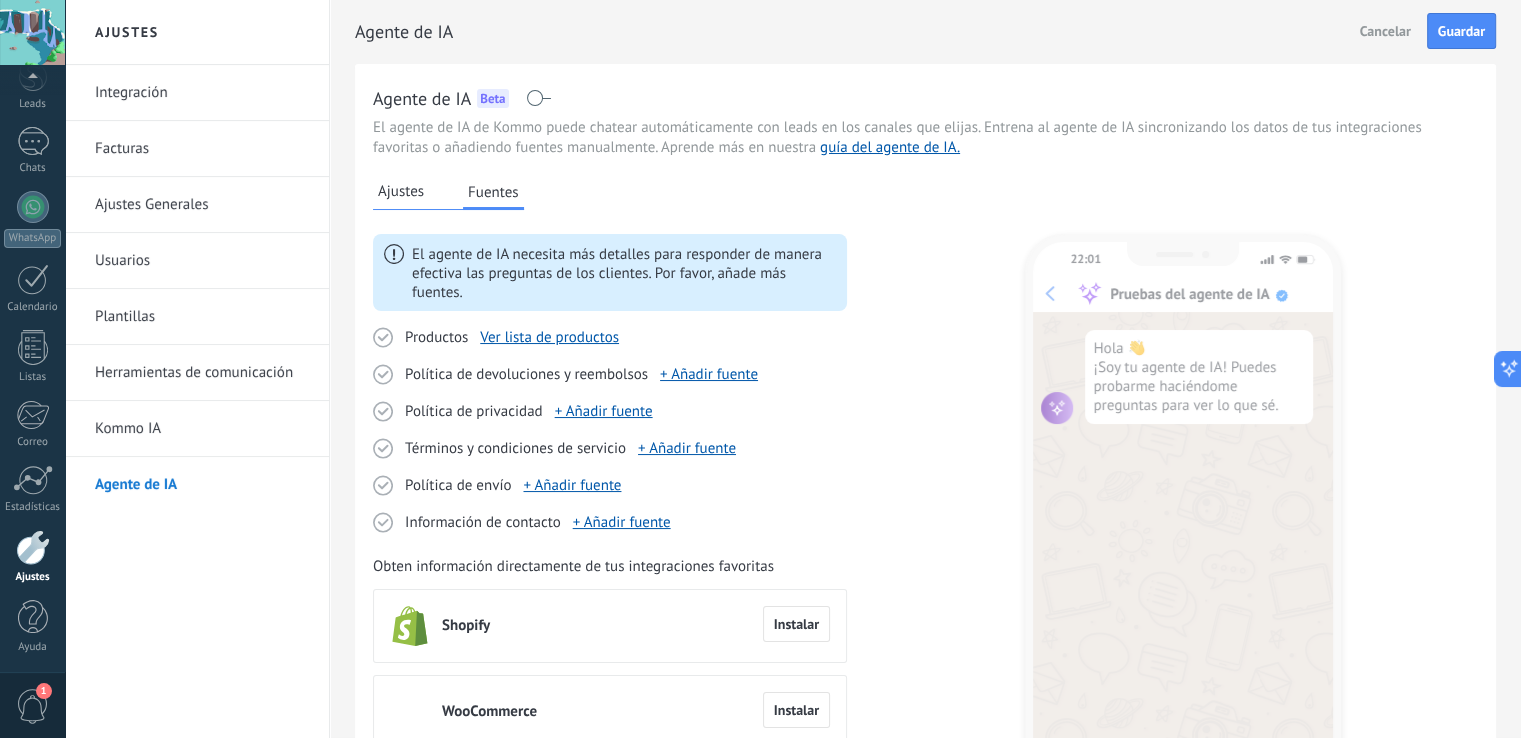 click on "El agente de IA necesita más detalles para responder de manera efectiva las preguntas de los clientes. Por favor, añade más fuentes." at bounding box center (624, 272) 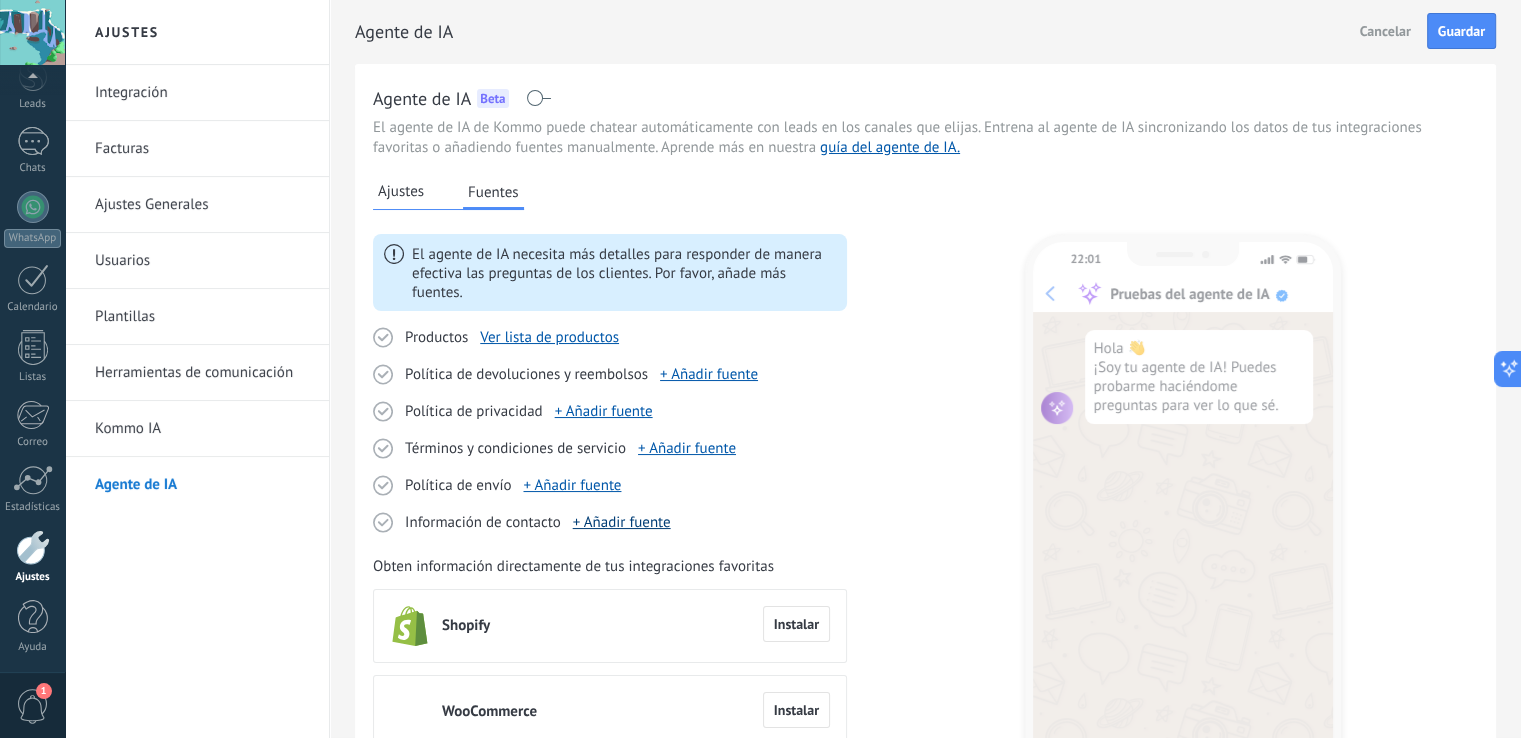 click on "+ Añadir fuente" at bounding box center [622, 522] 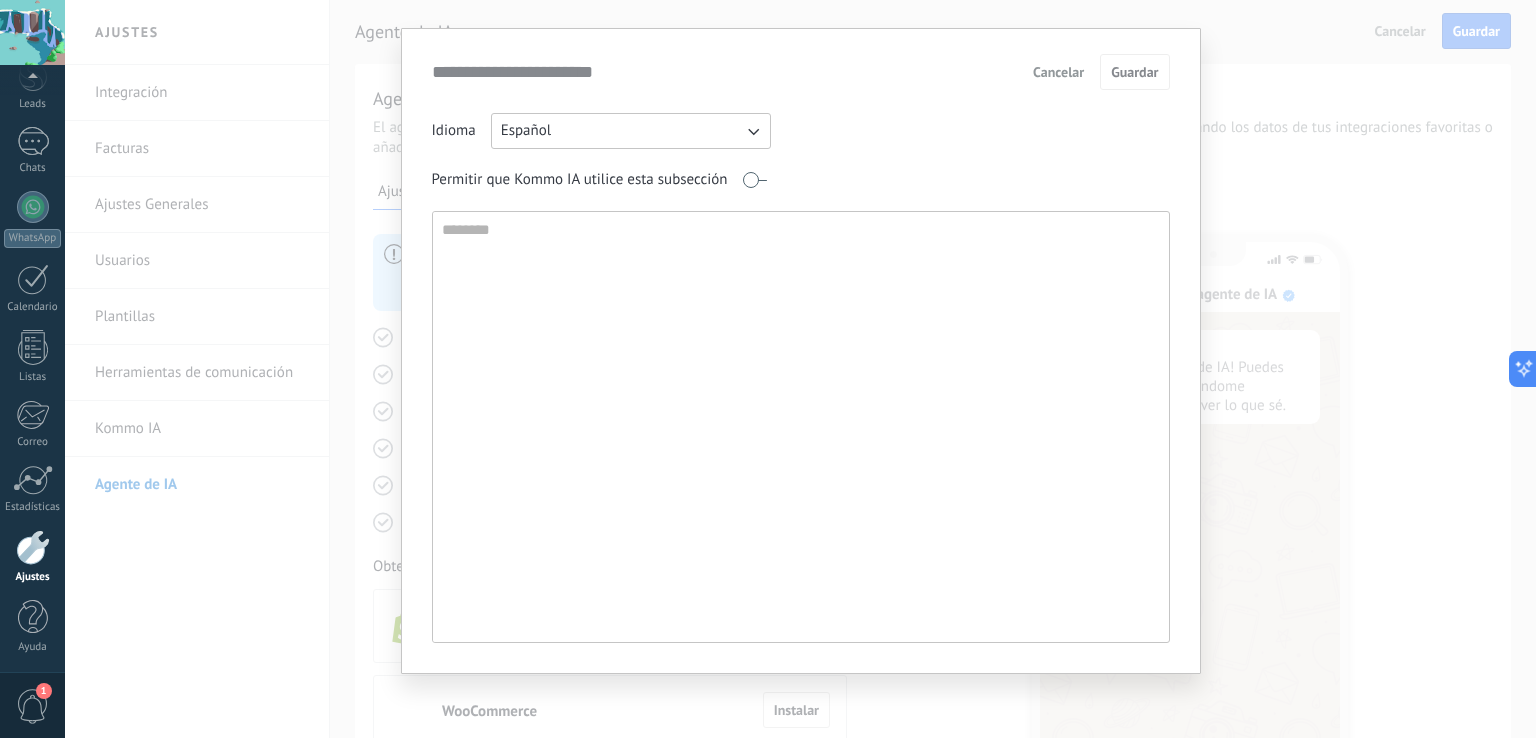 scroll, scrollTop: 0, scrollLeft: 0, axis: both 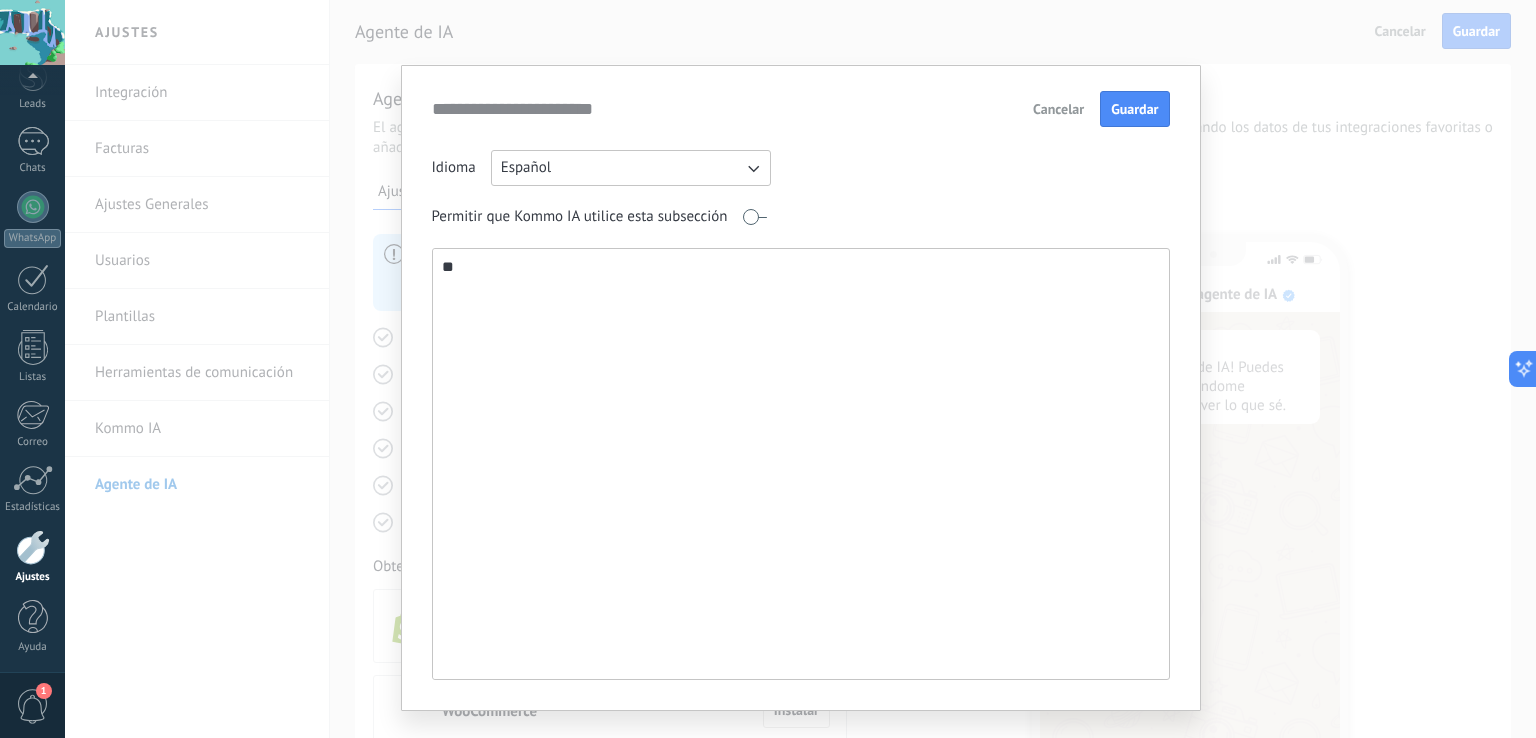 type on "*" 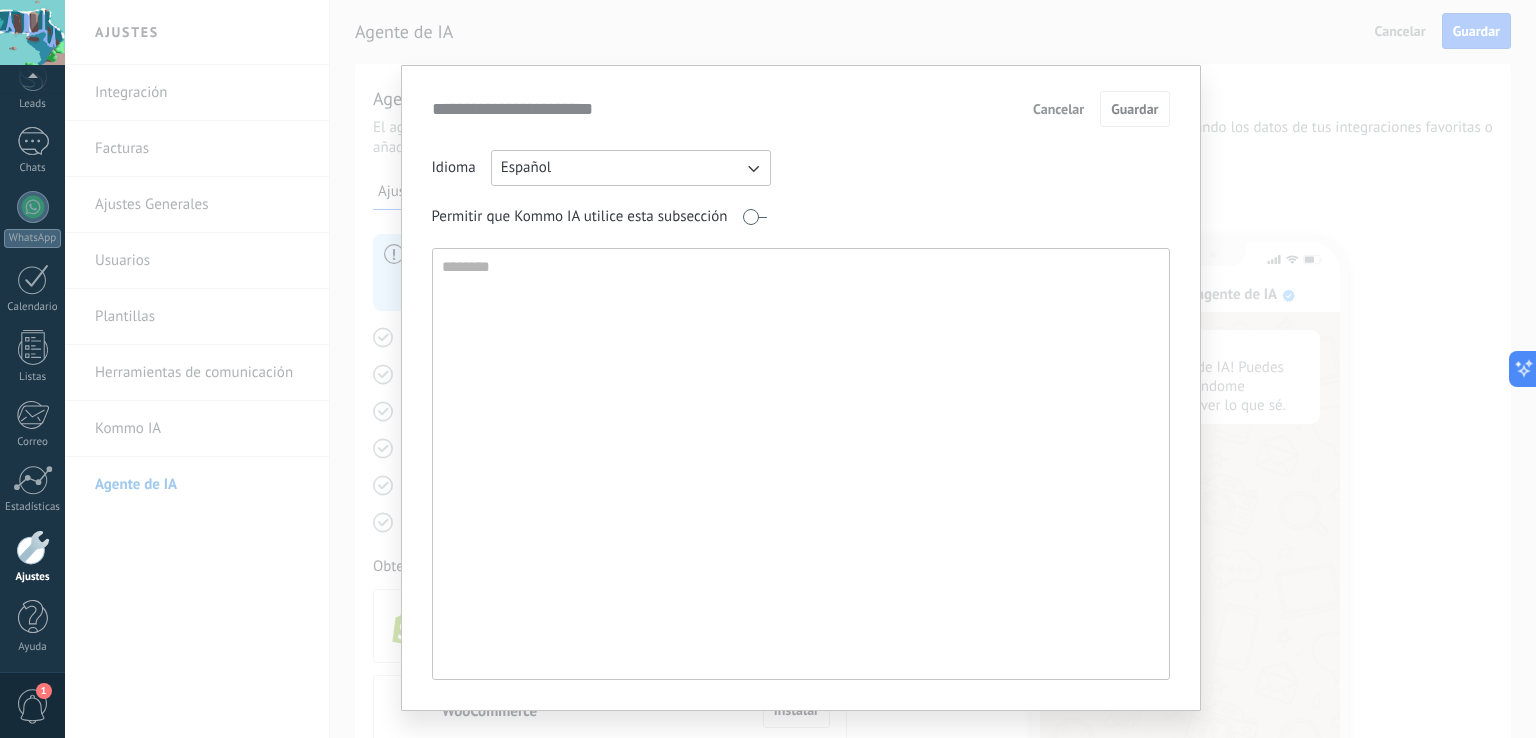 click at bounding box center [754, 217] 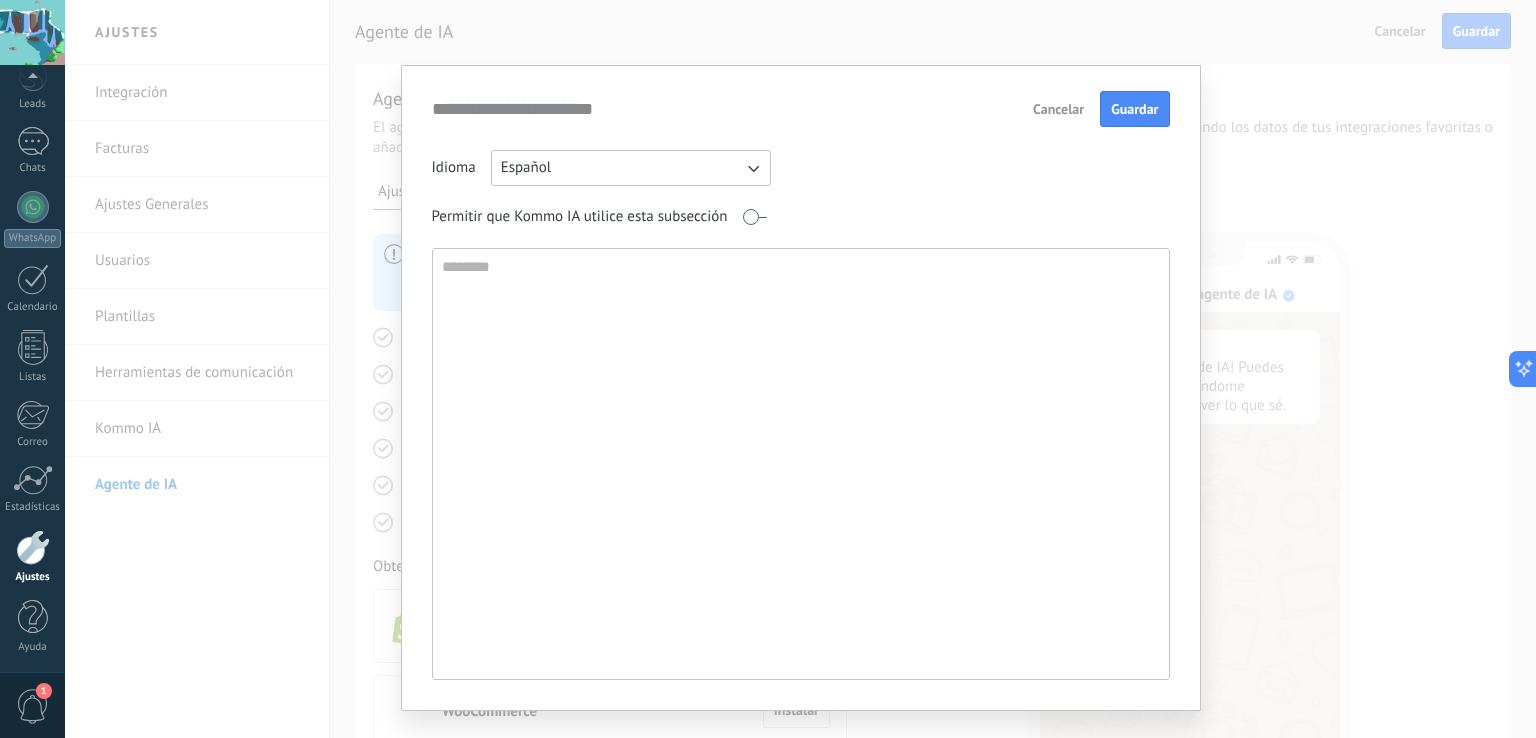 click at bounding box center [754, 217] 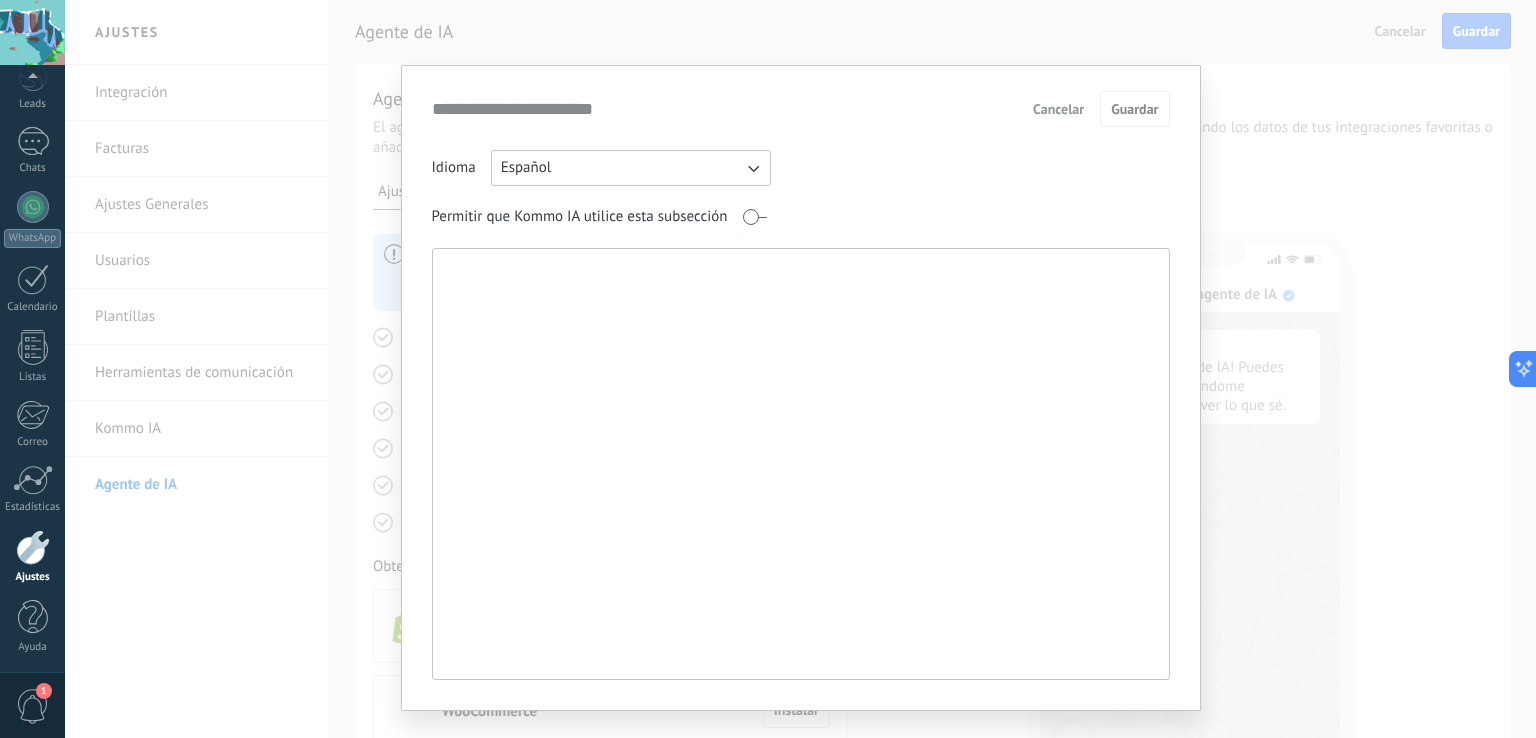 click at bounding box center (799, 464) 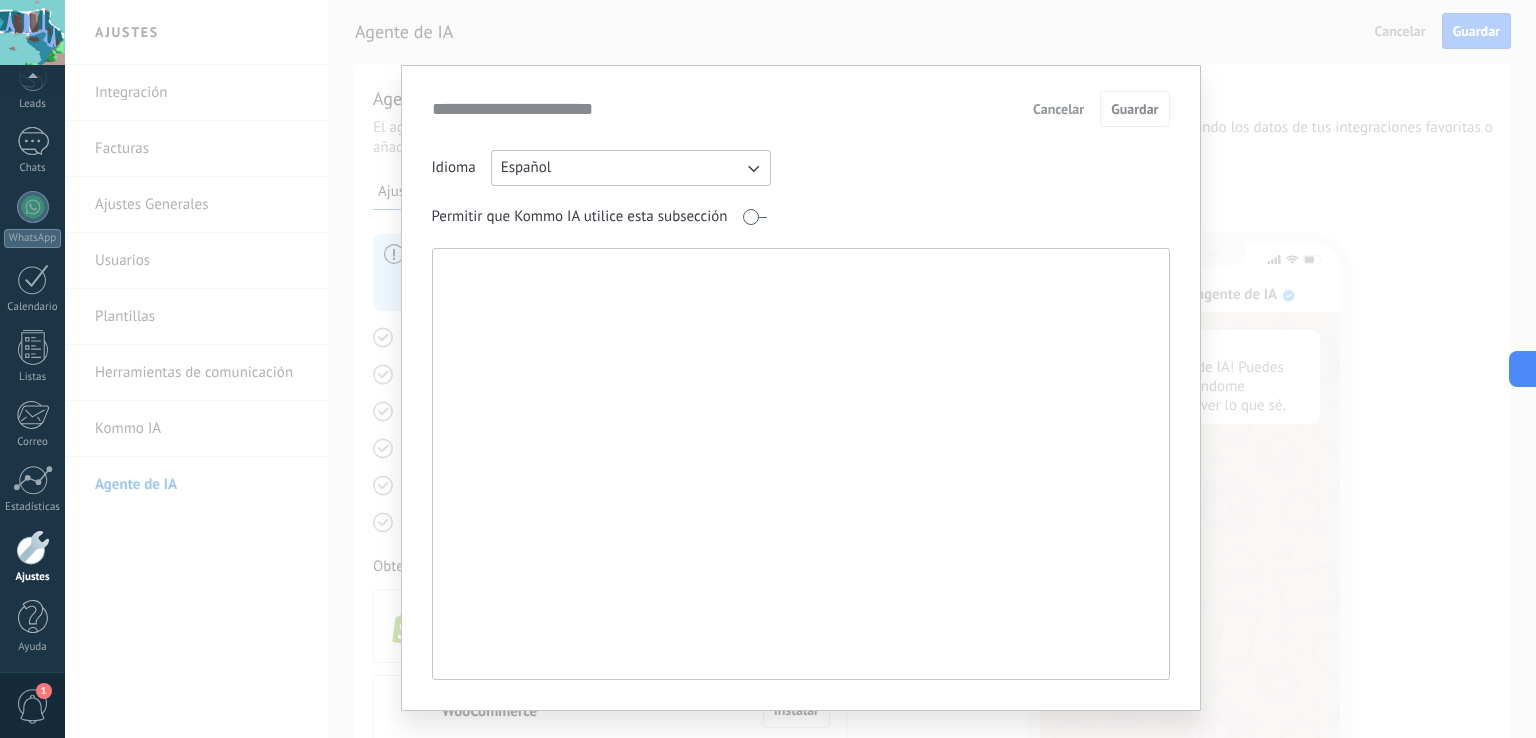 paste on "**********" 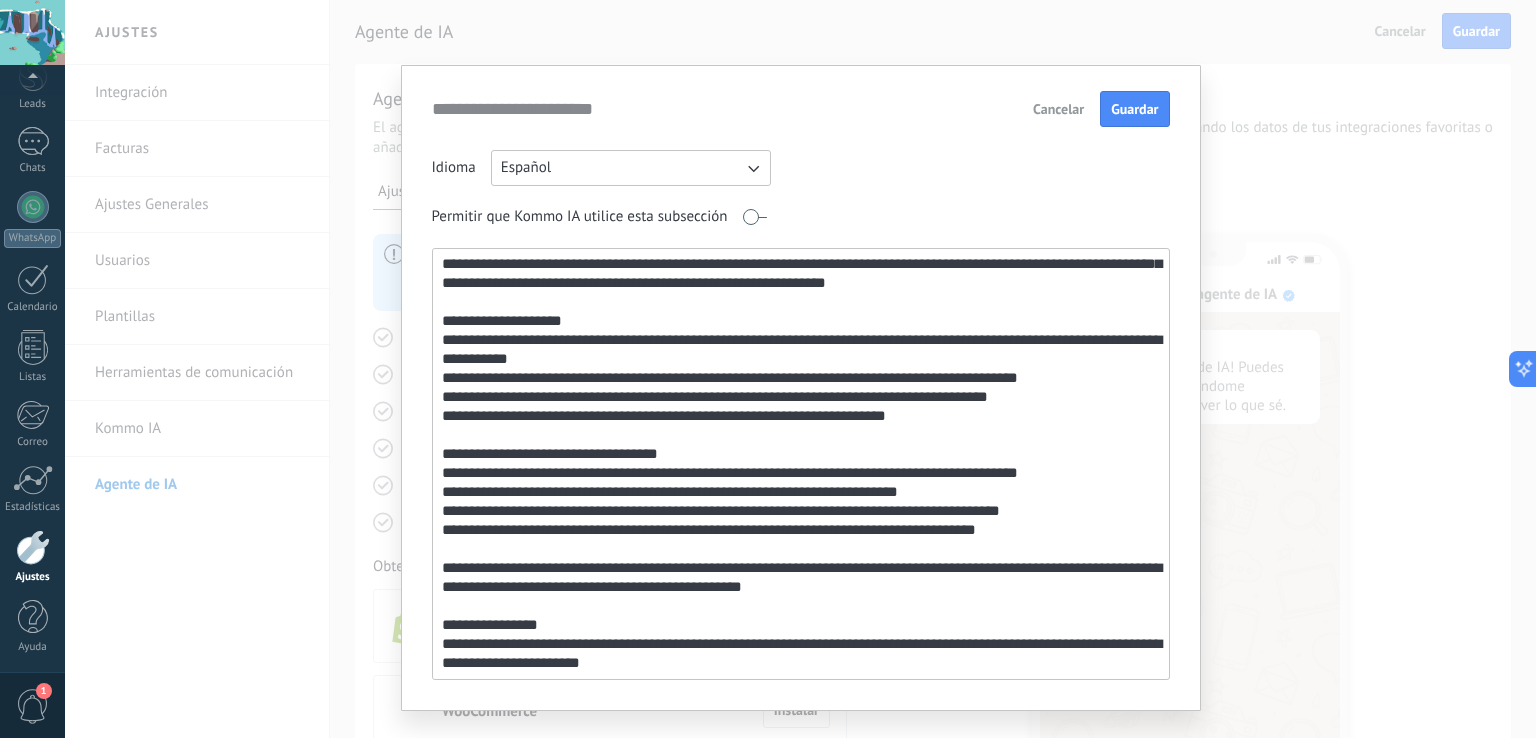scroll, scrollTop: 0, scrollLeft: 0, axis: both 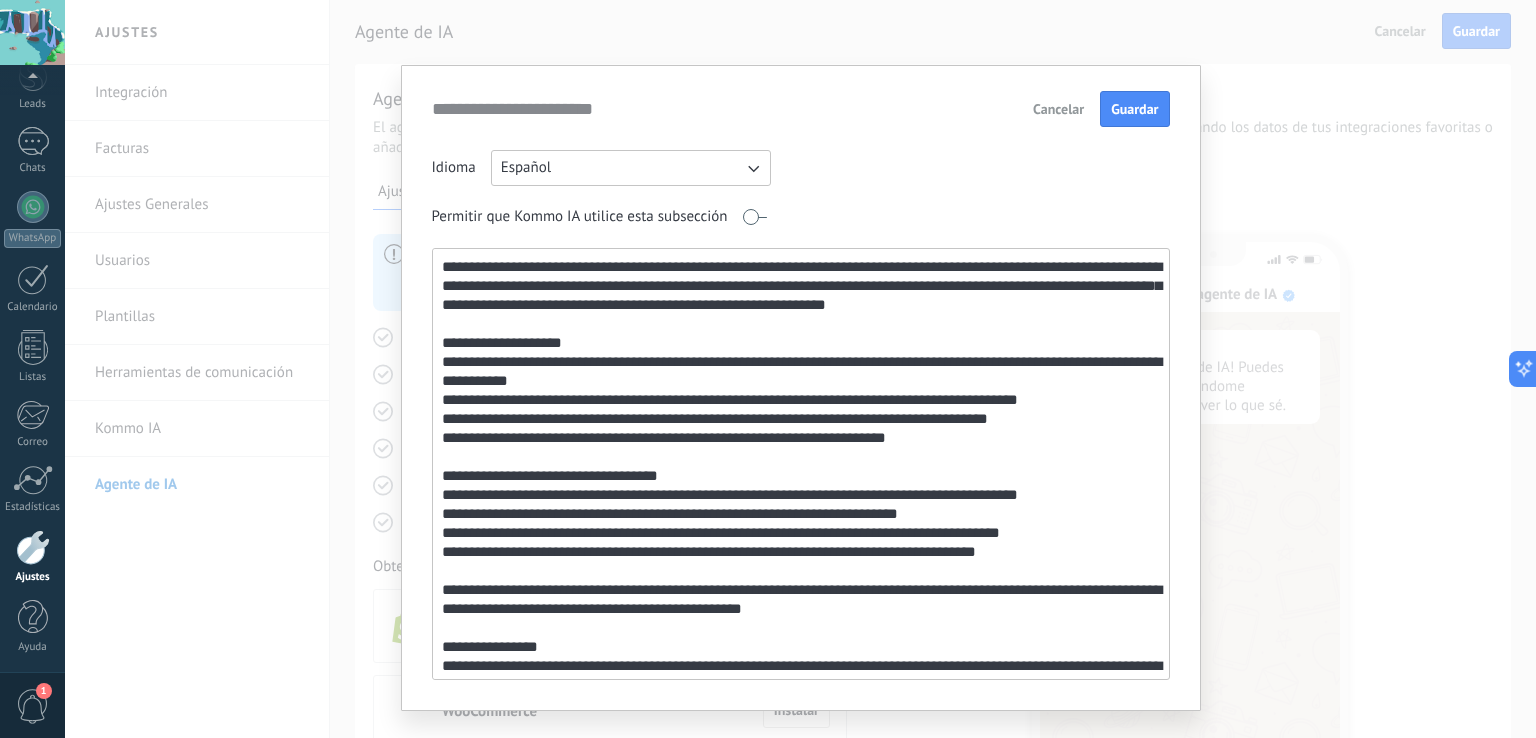 drag, startPoint x: 680, startPoint y: 304, endPoint x: 521, endPoint y: 302, distance: 159.01257 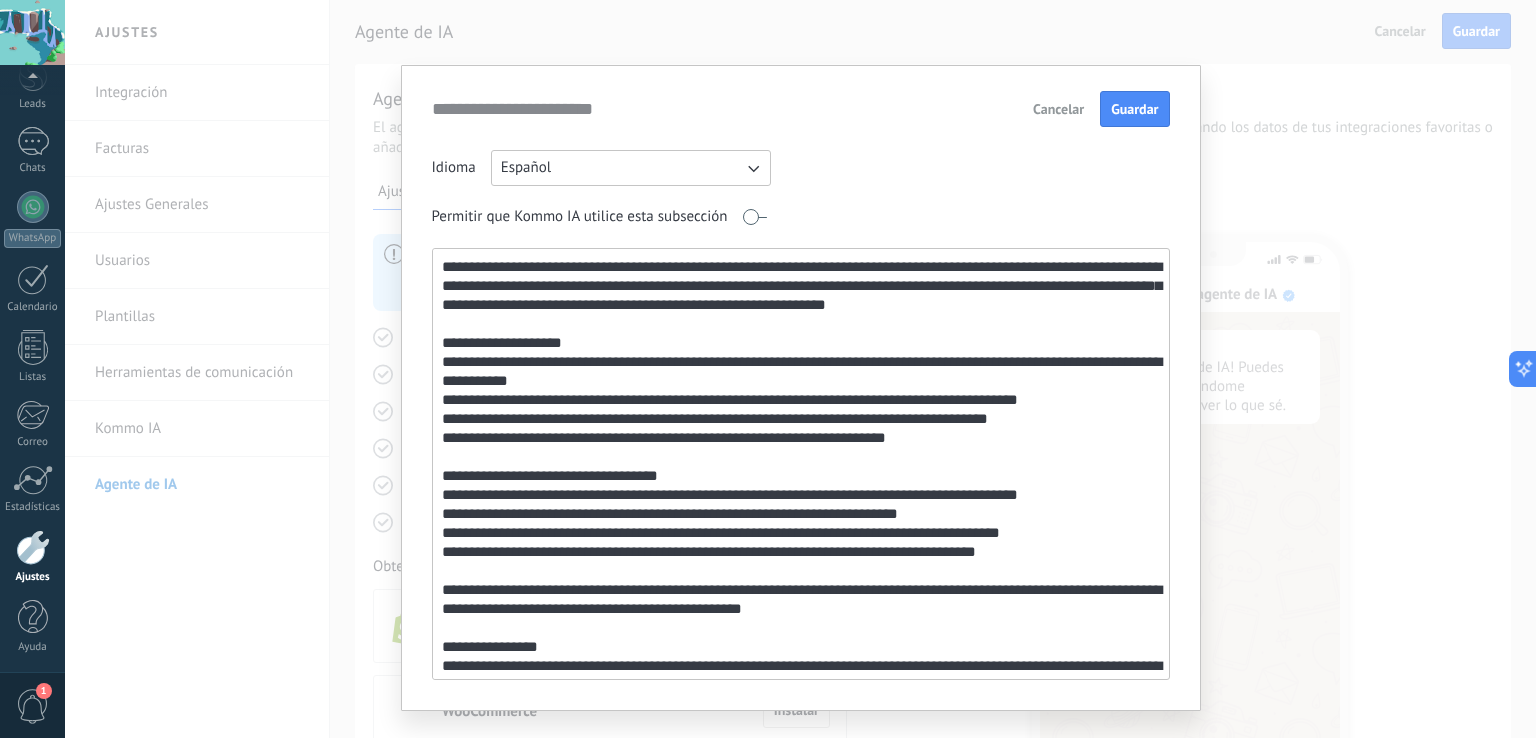 paste on "**********" 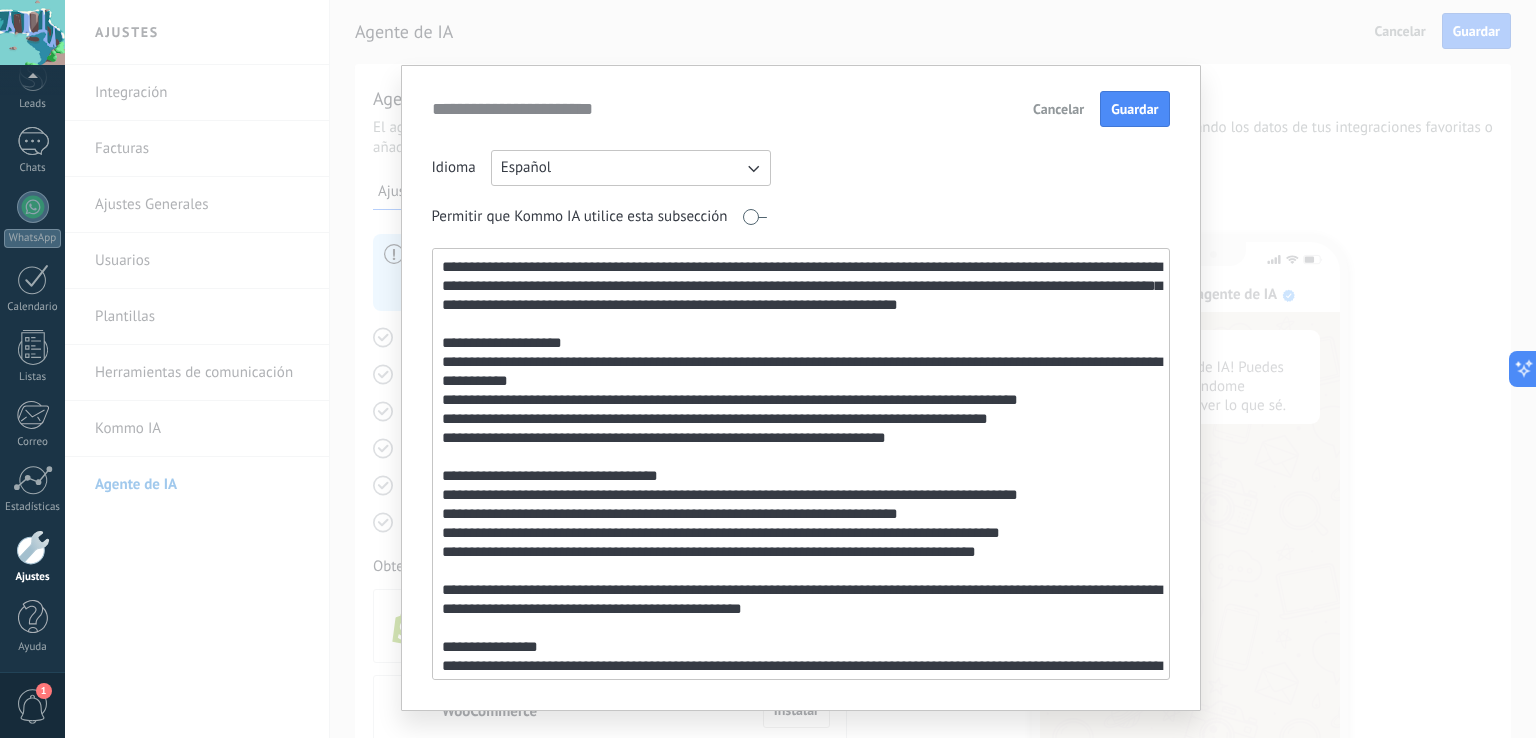 drag, startPoint x: 526, startPoint y: 265, endPoint x: 471, endPoint y: 268, distance: 55.081757 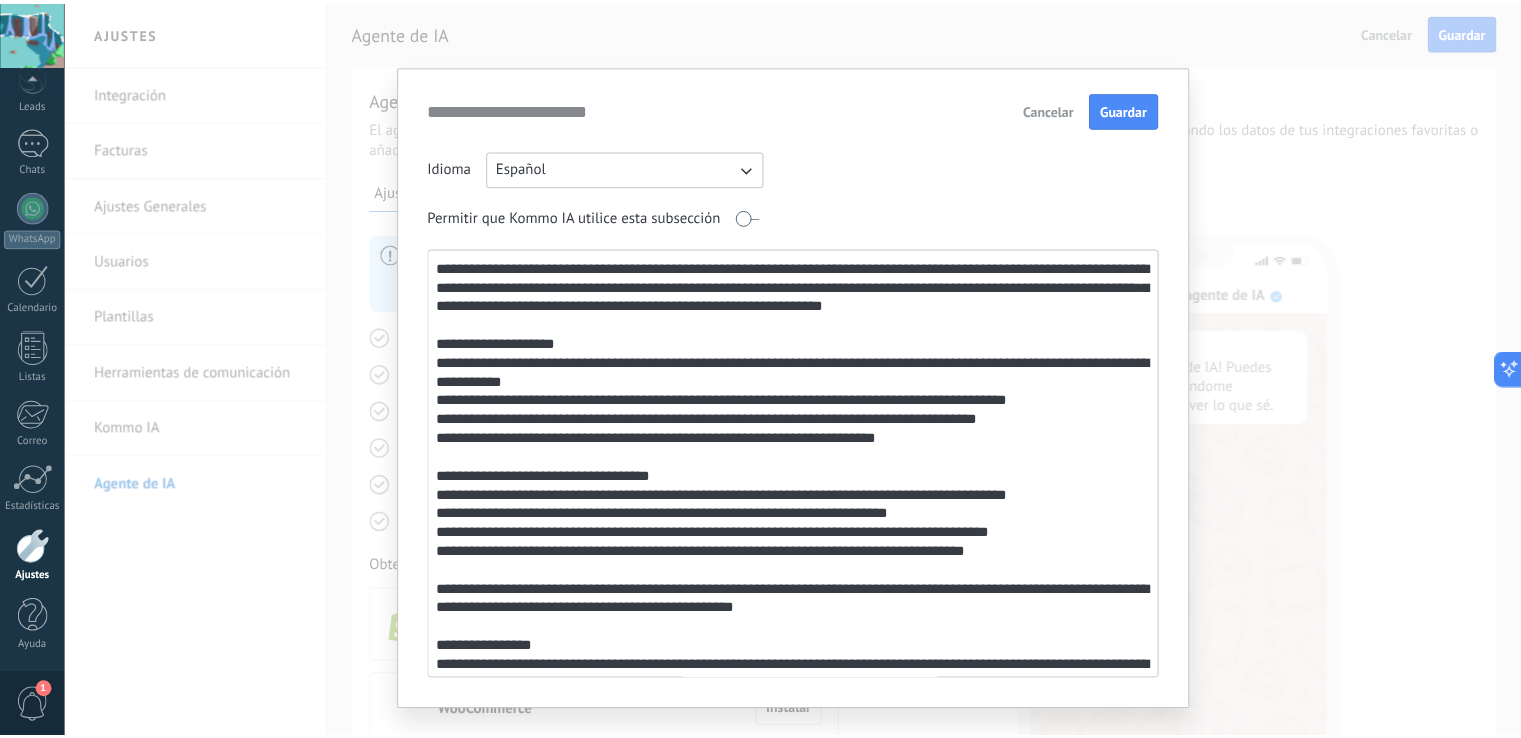 scroll, scrollTop: 40, scrollLeft: 0, axis: vertical 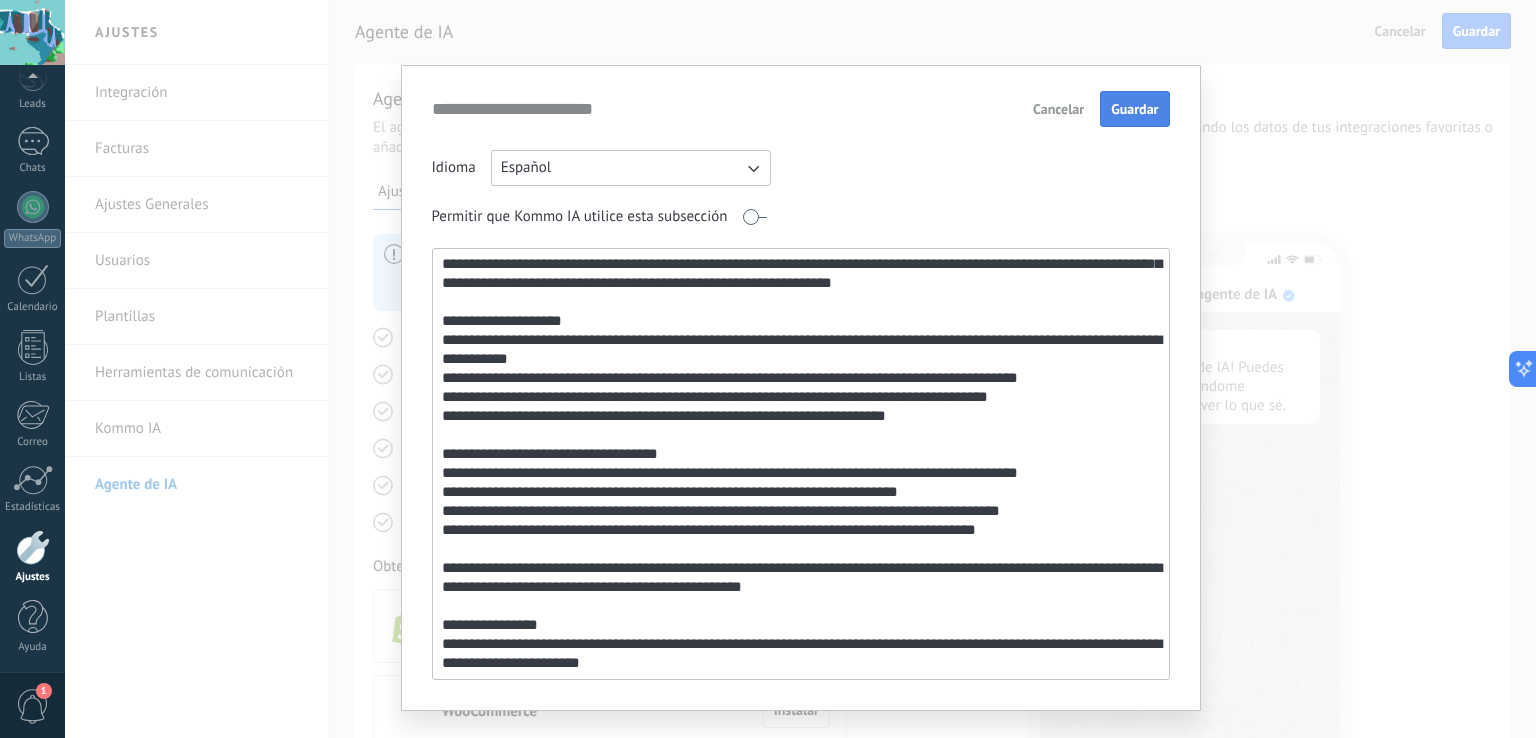 type on "**********" 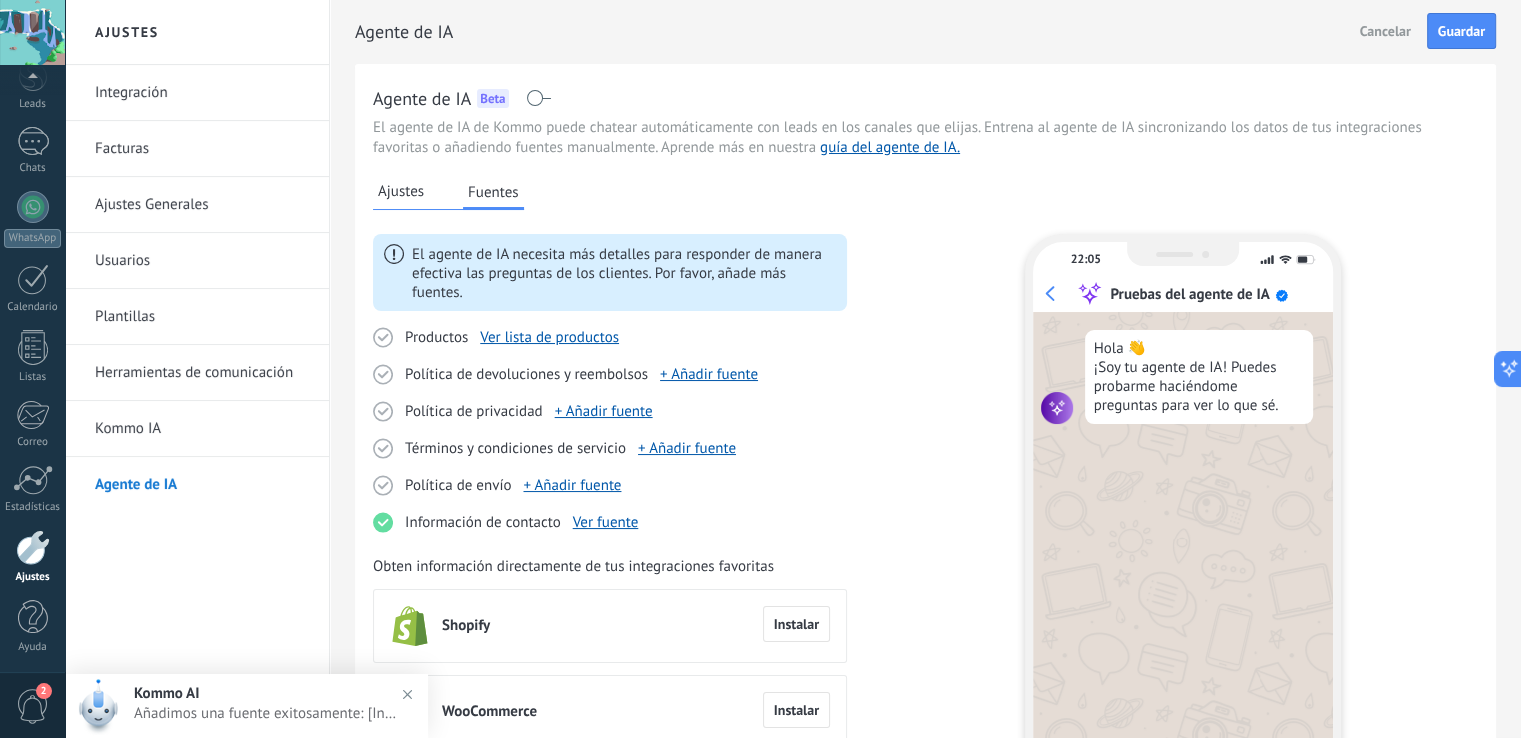 scroll, scrollTop: 200, scrollLeft: 0, axis: vertical 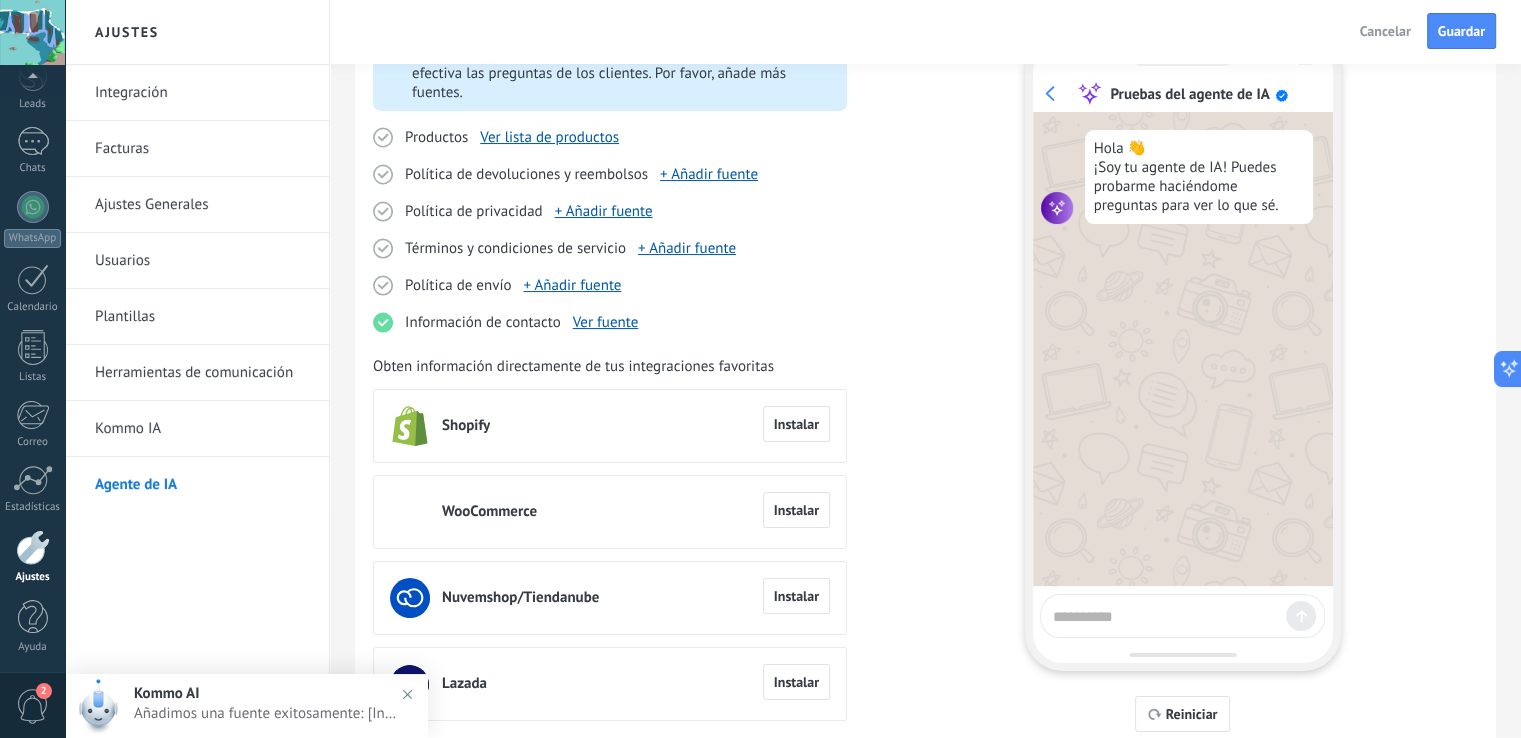 click at bounding box center (1165, 613) 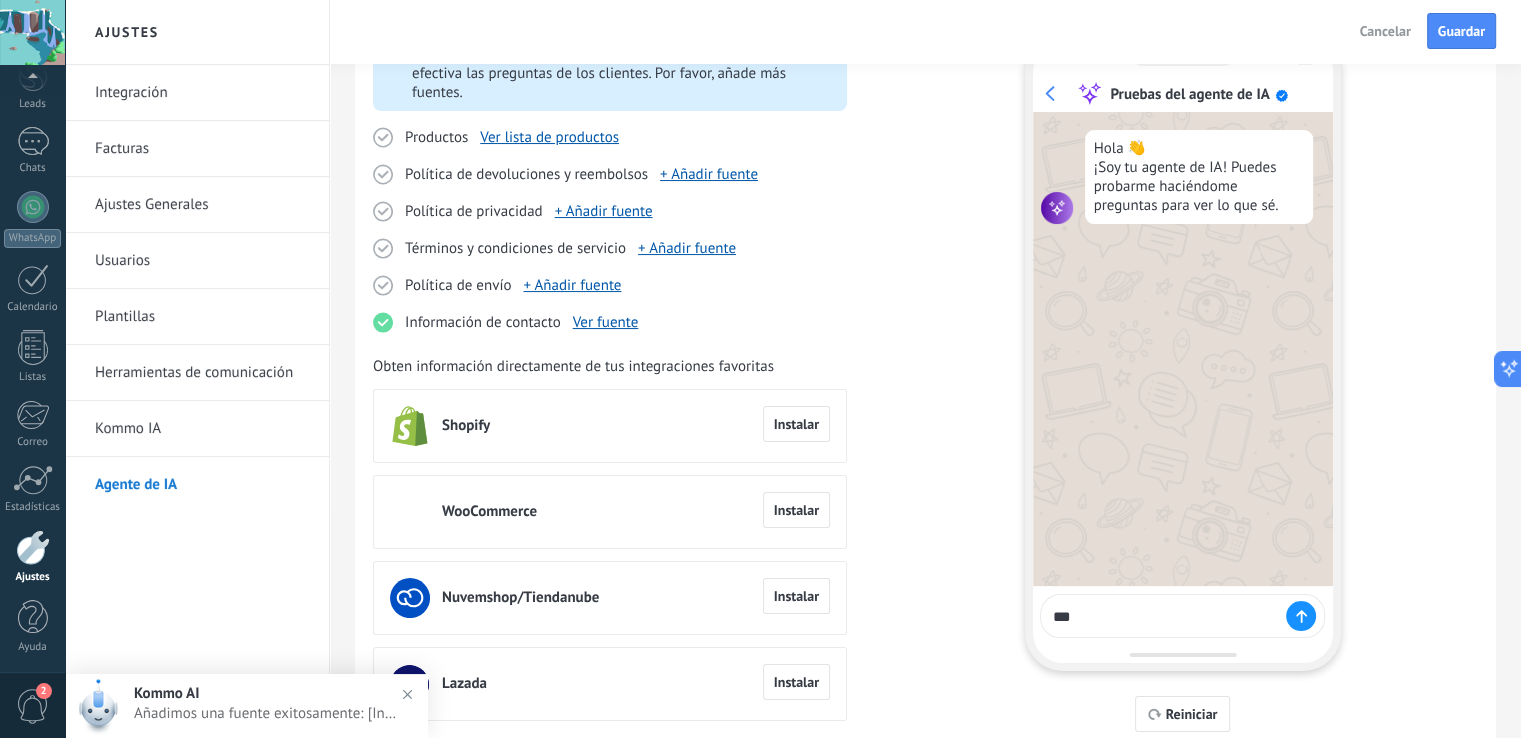 type on "****" 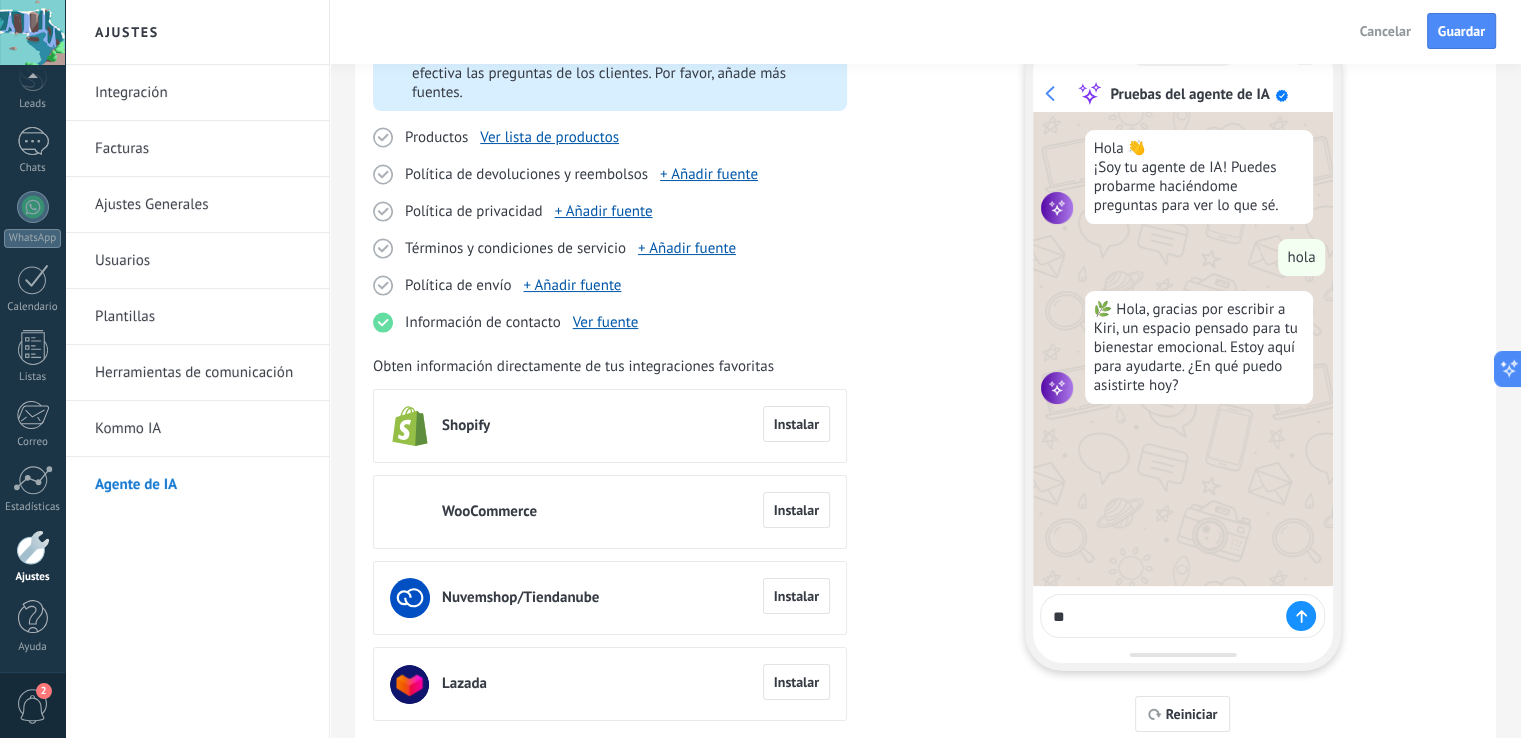 type on "*" 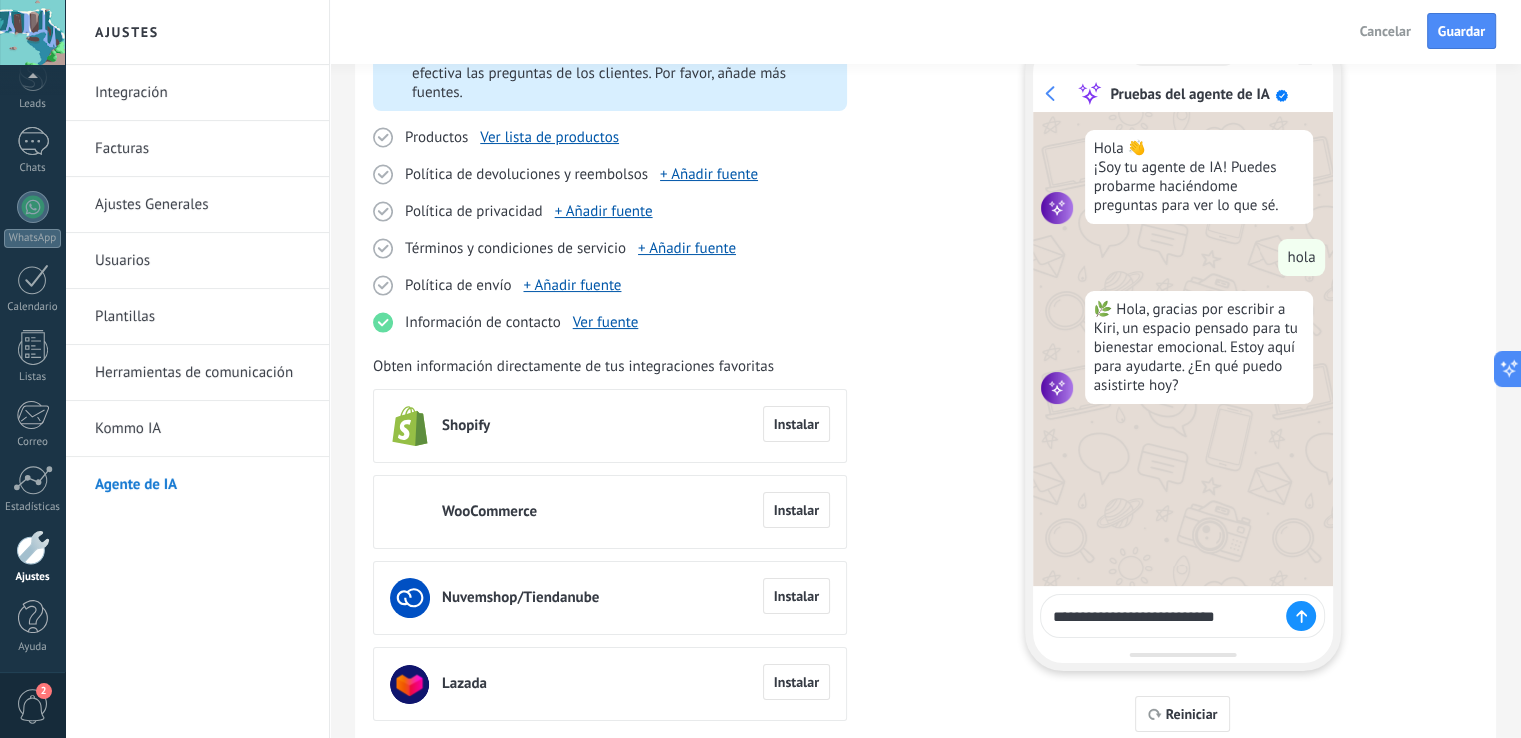 type on "**********" 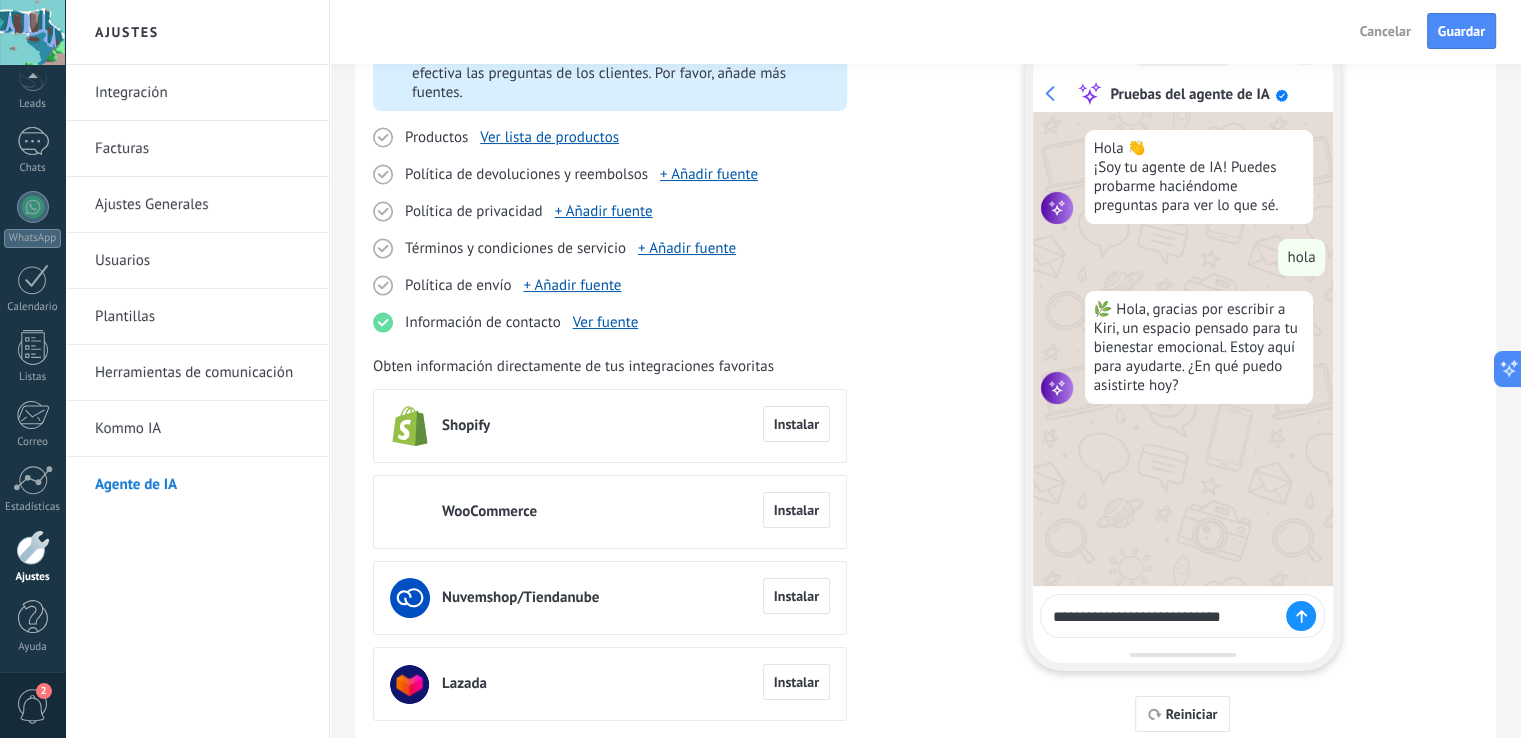 type 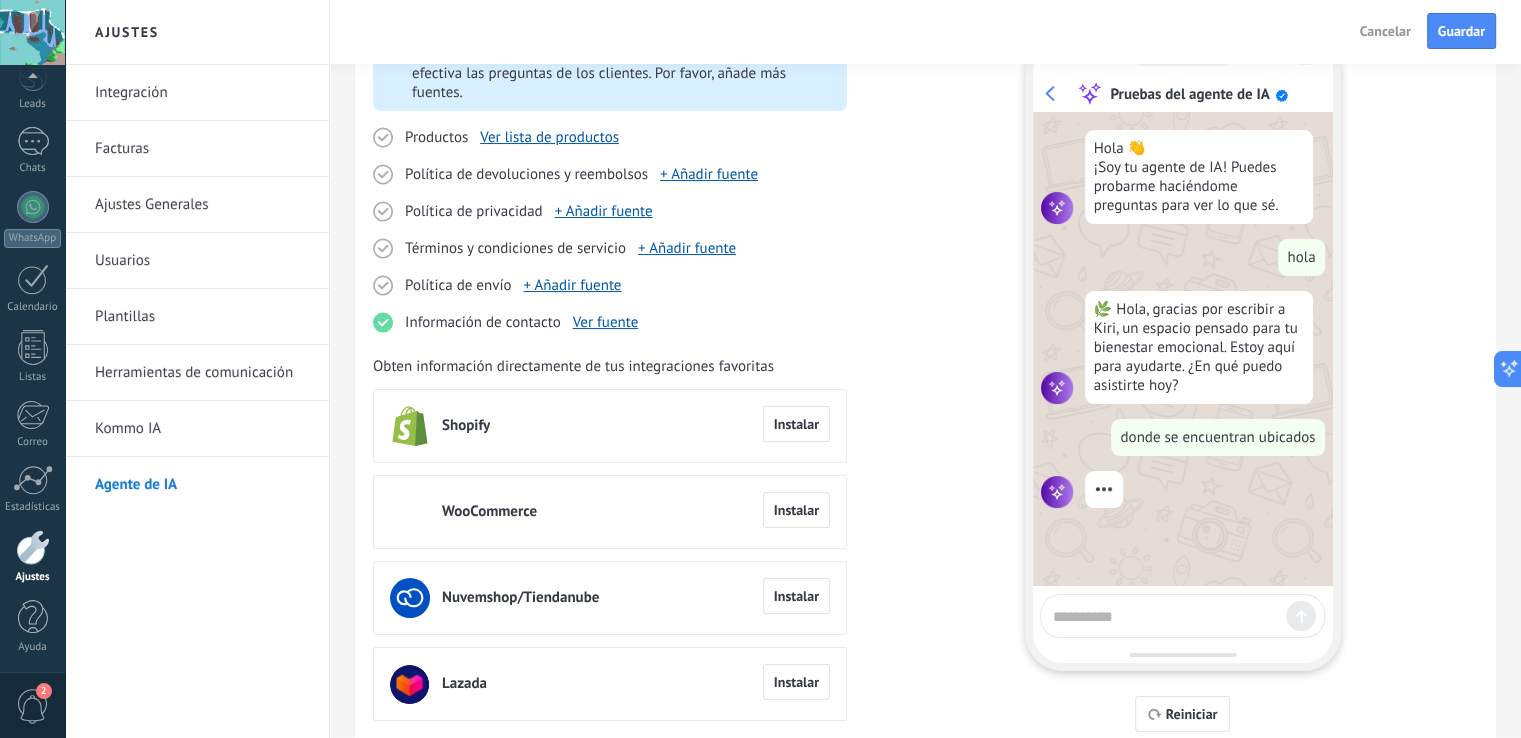 scroll, scrollTop: 142, scrollLeft: 0, axis: vertical 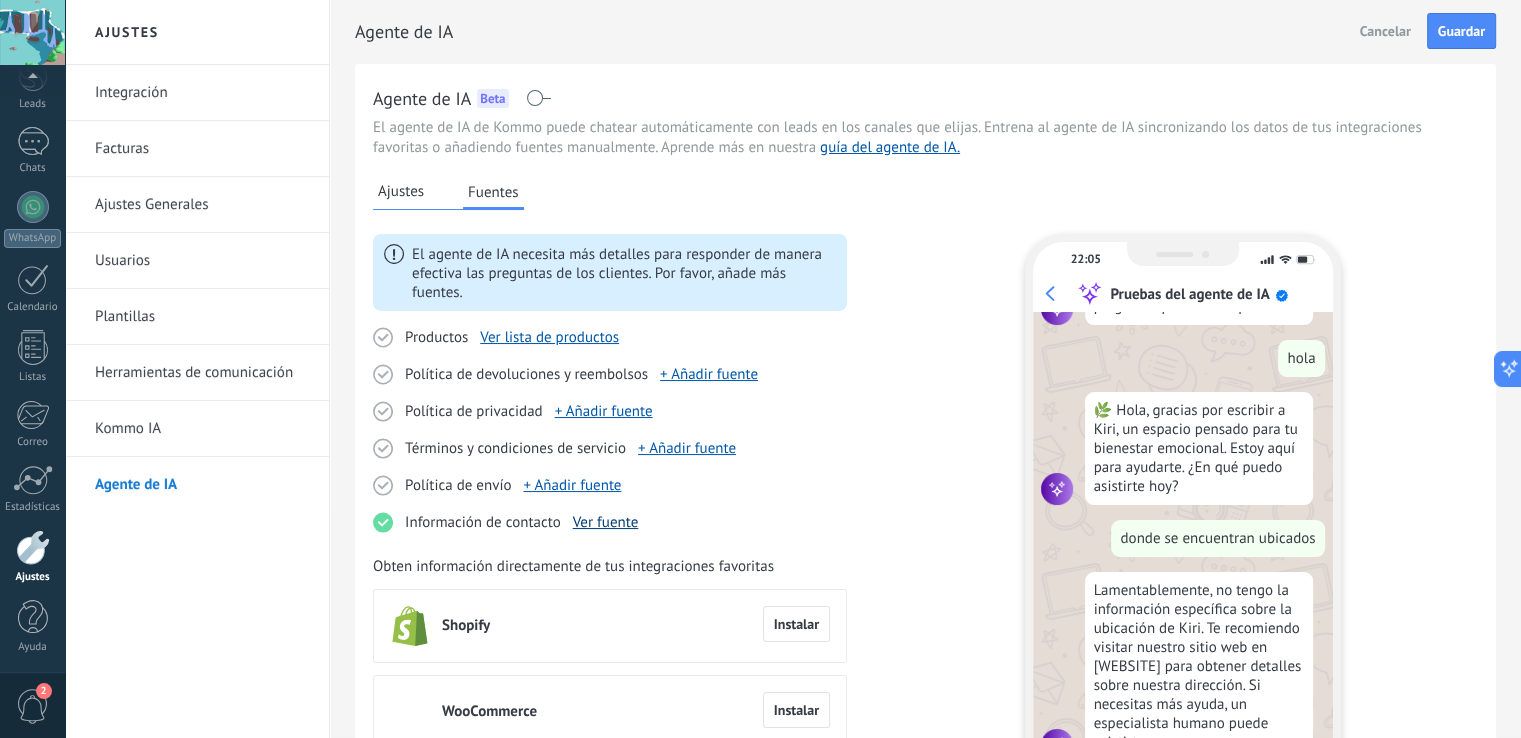 click on "Ver fuente" at bounding box center [606, 522] 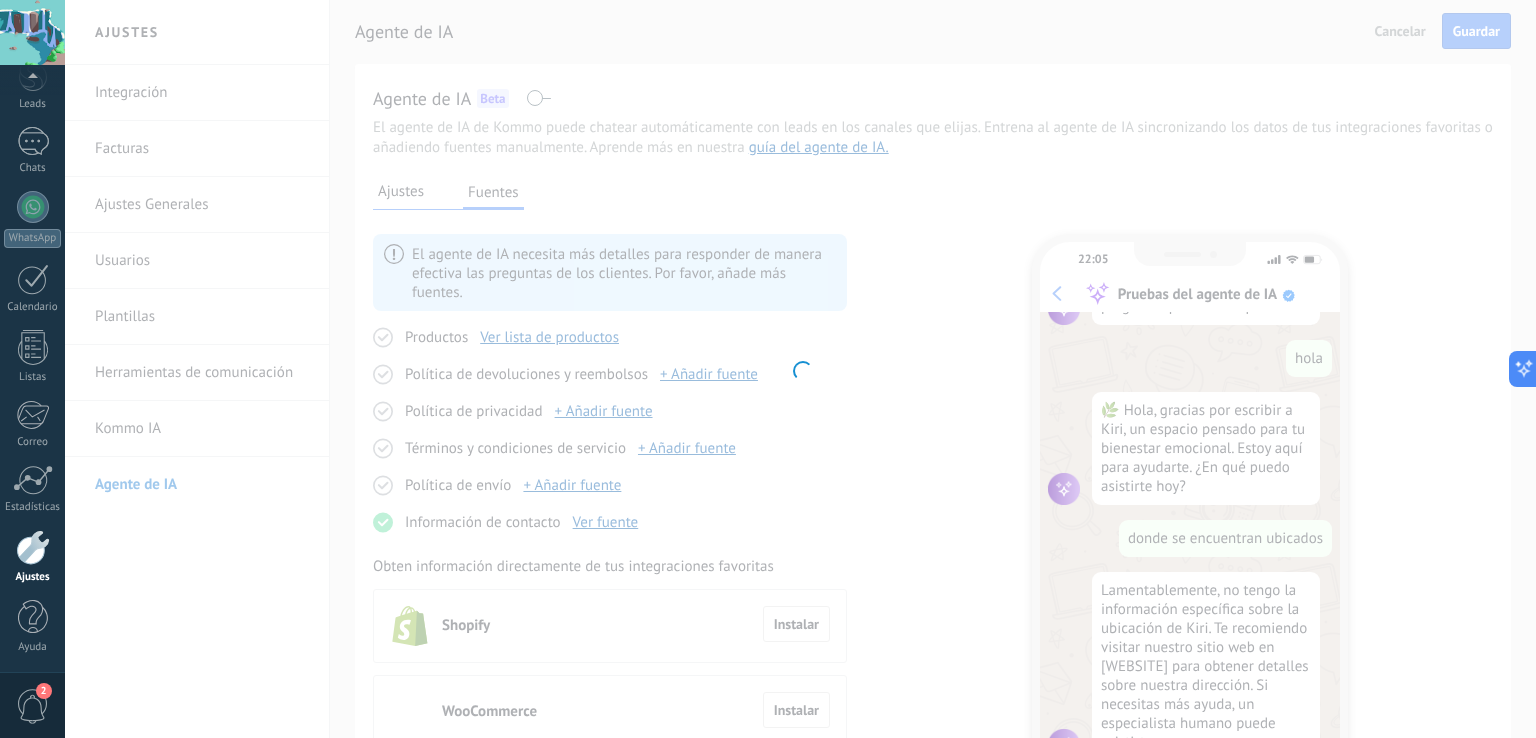 type on "**********" 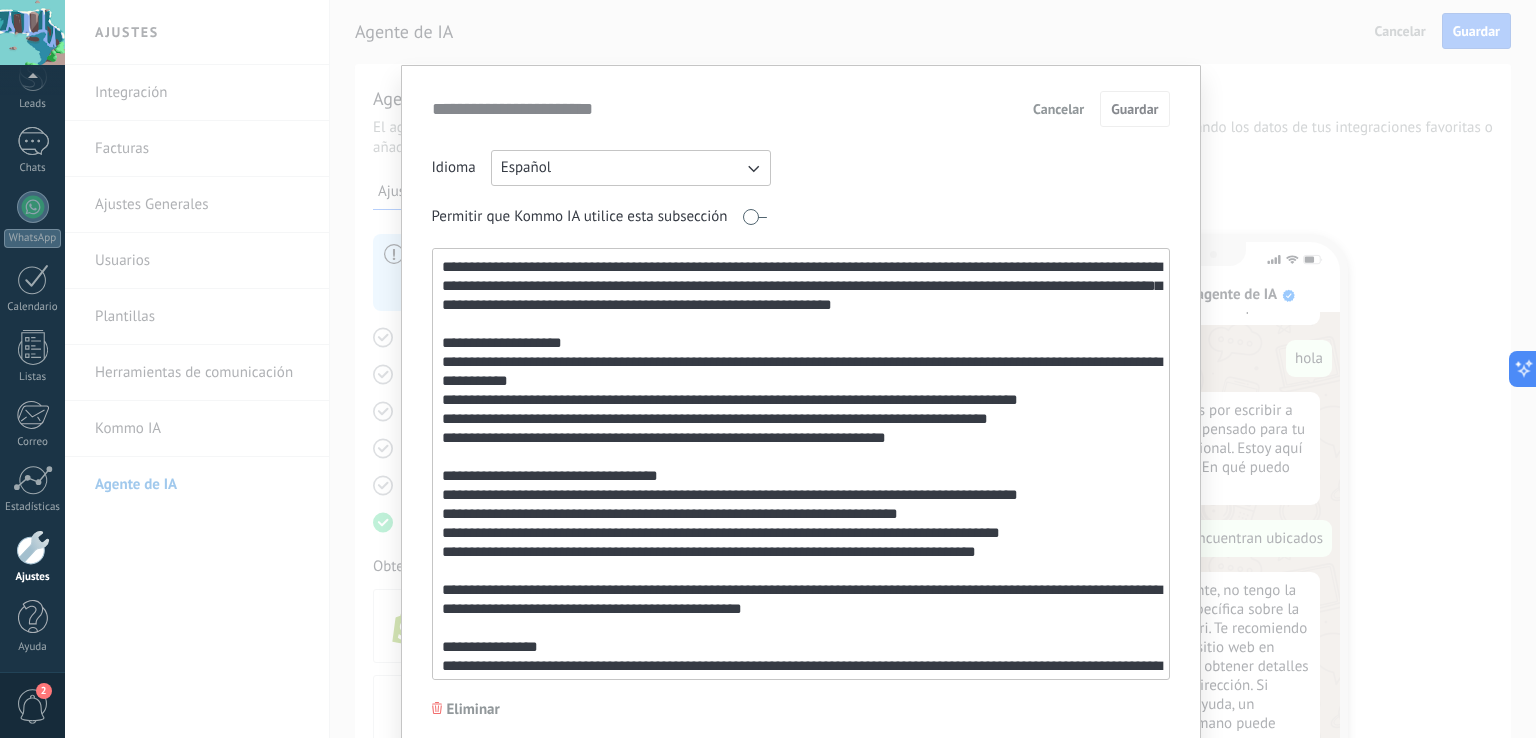 drag, startPoint x: 686, startPoint y: 303, endPoint x: 418, endPoint y: 306, distance: 268.01678 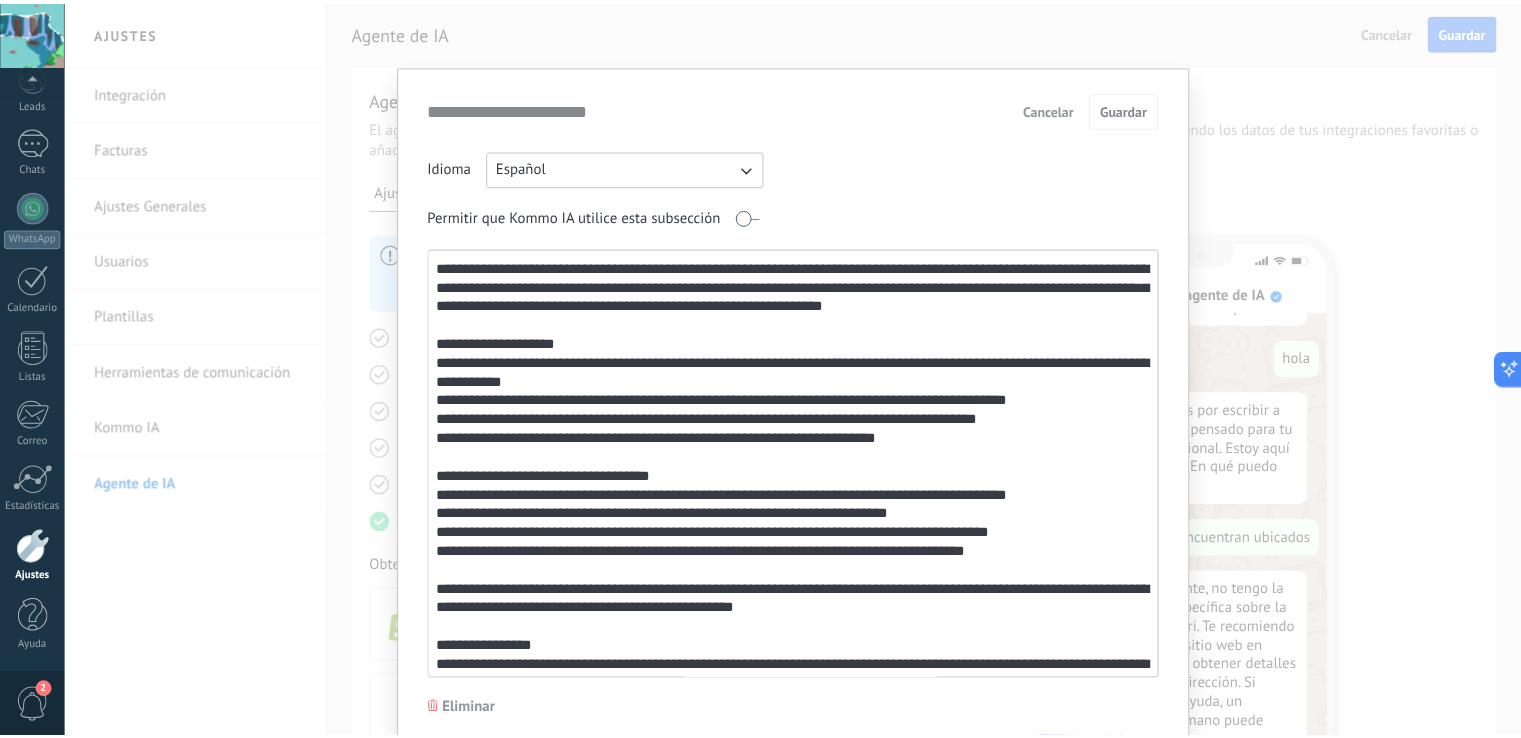 scroll, scrollTop: 40, scrollLeft: 0, axis: vertical 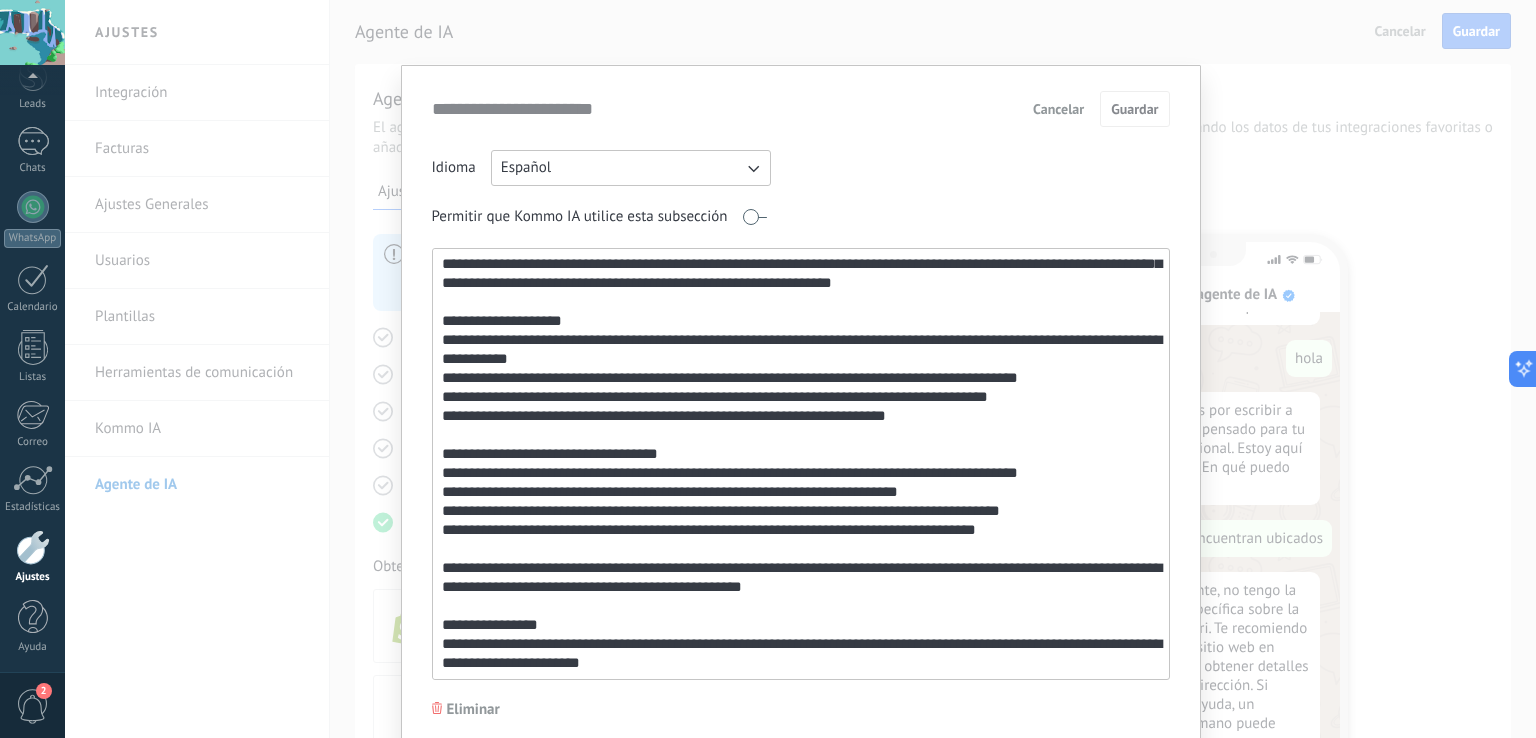 click at bounding box center [799, 464] 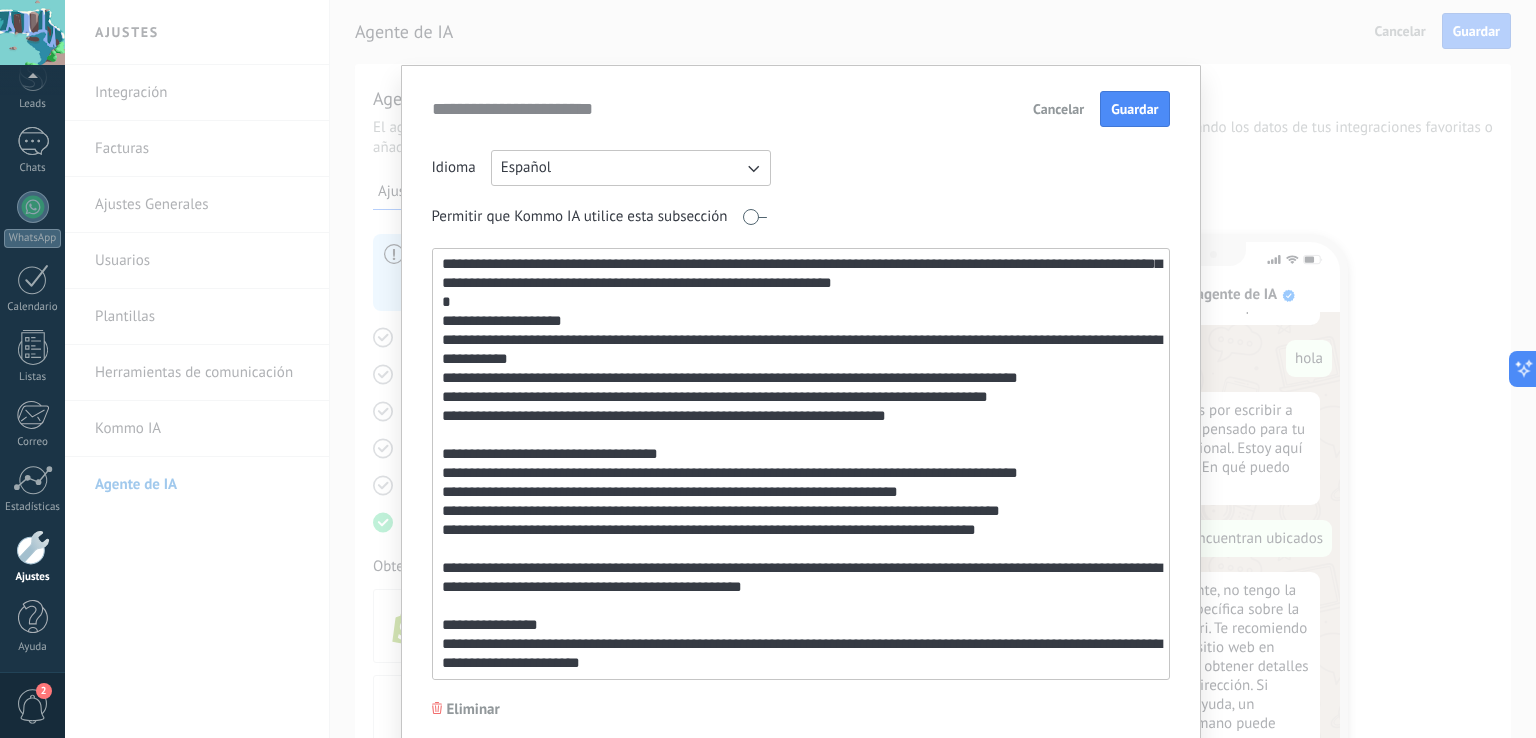 type on "**********" 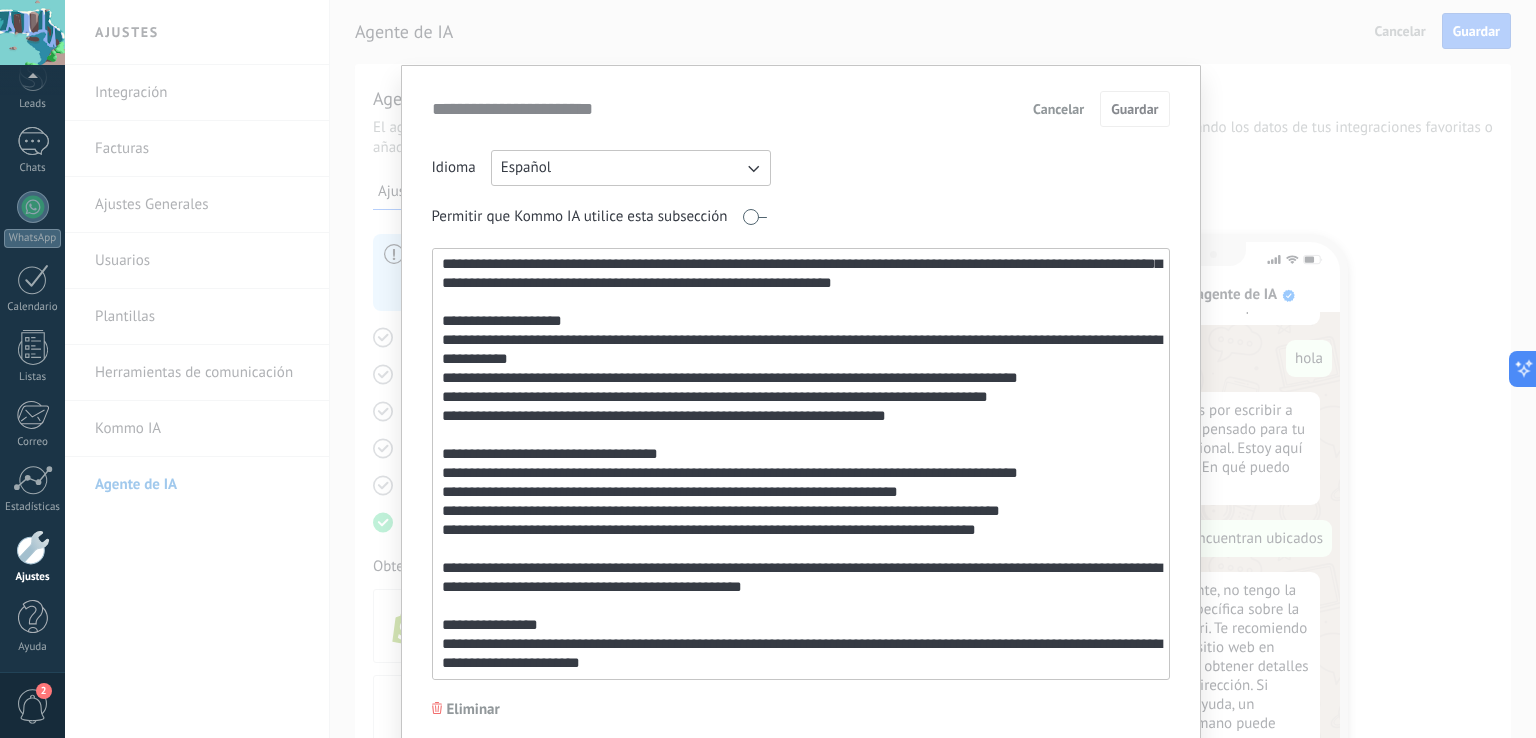 click on "Cancelar" at bounding box center (1058, 109) 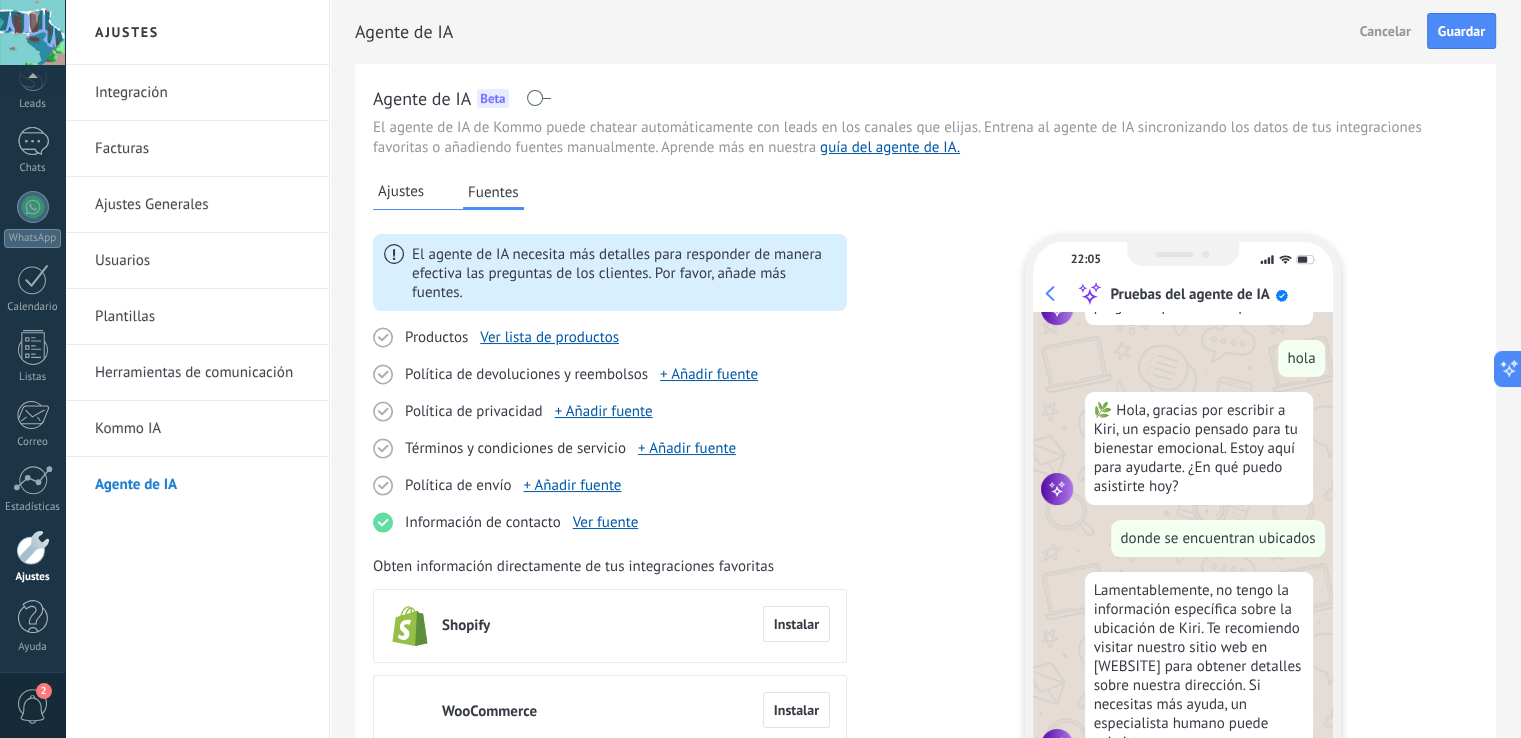 scroll, scrollTop: 288, scrollLeft: 0, axis: vertical 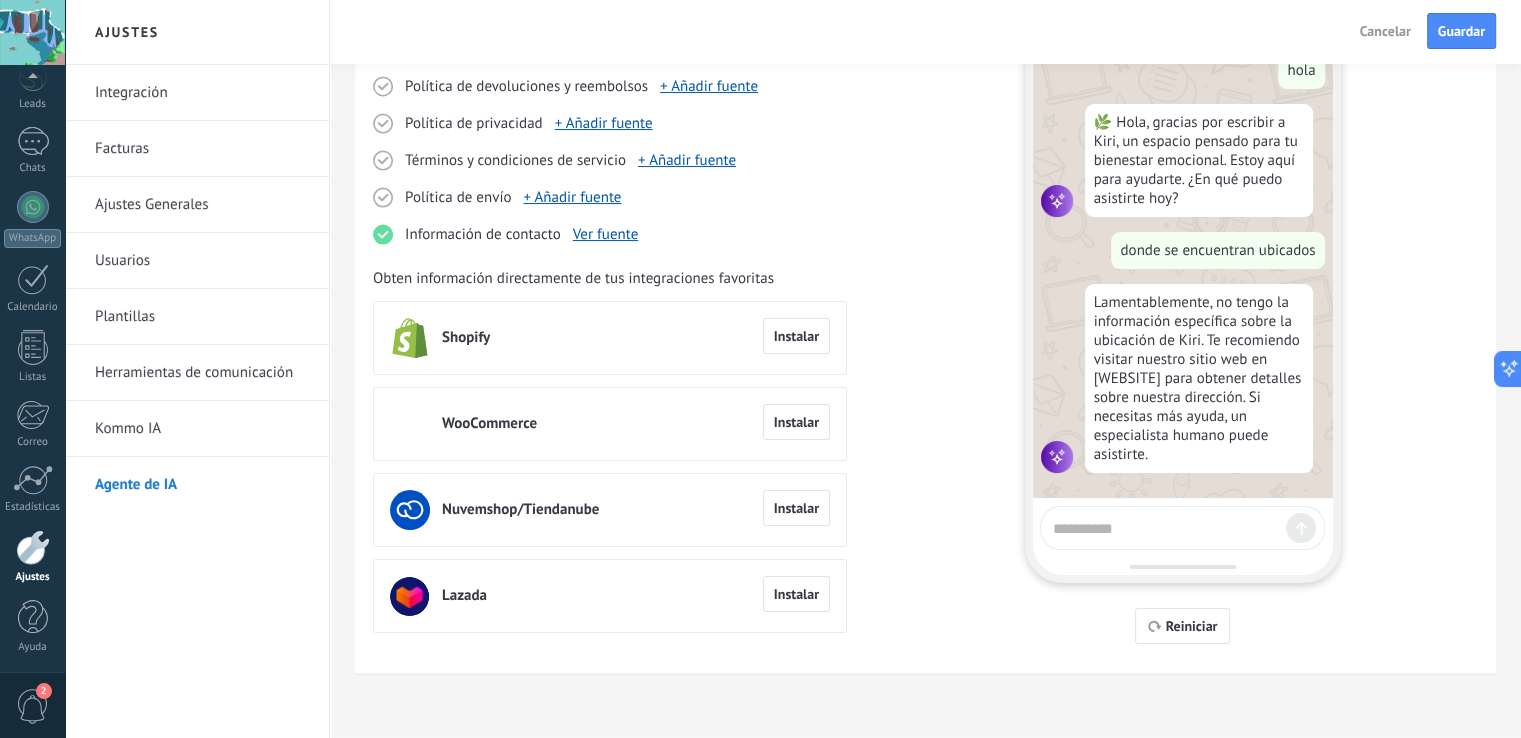 click at bounding box center [1165, 525] 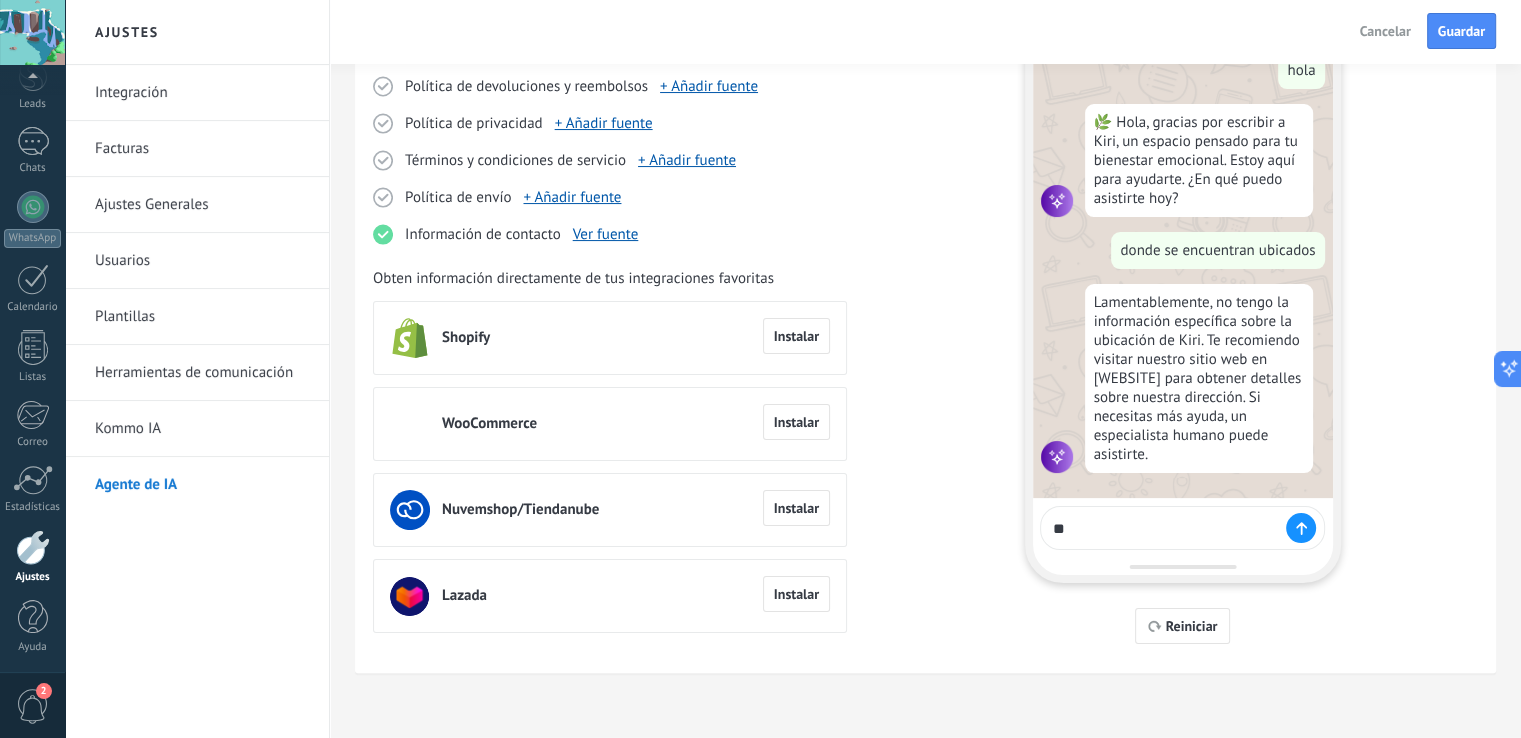 type on "*" 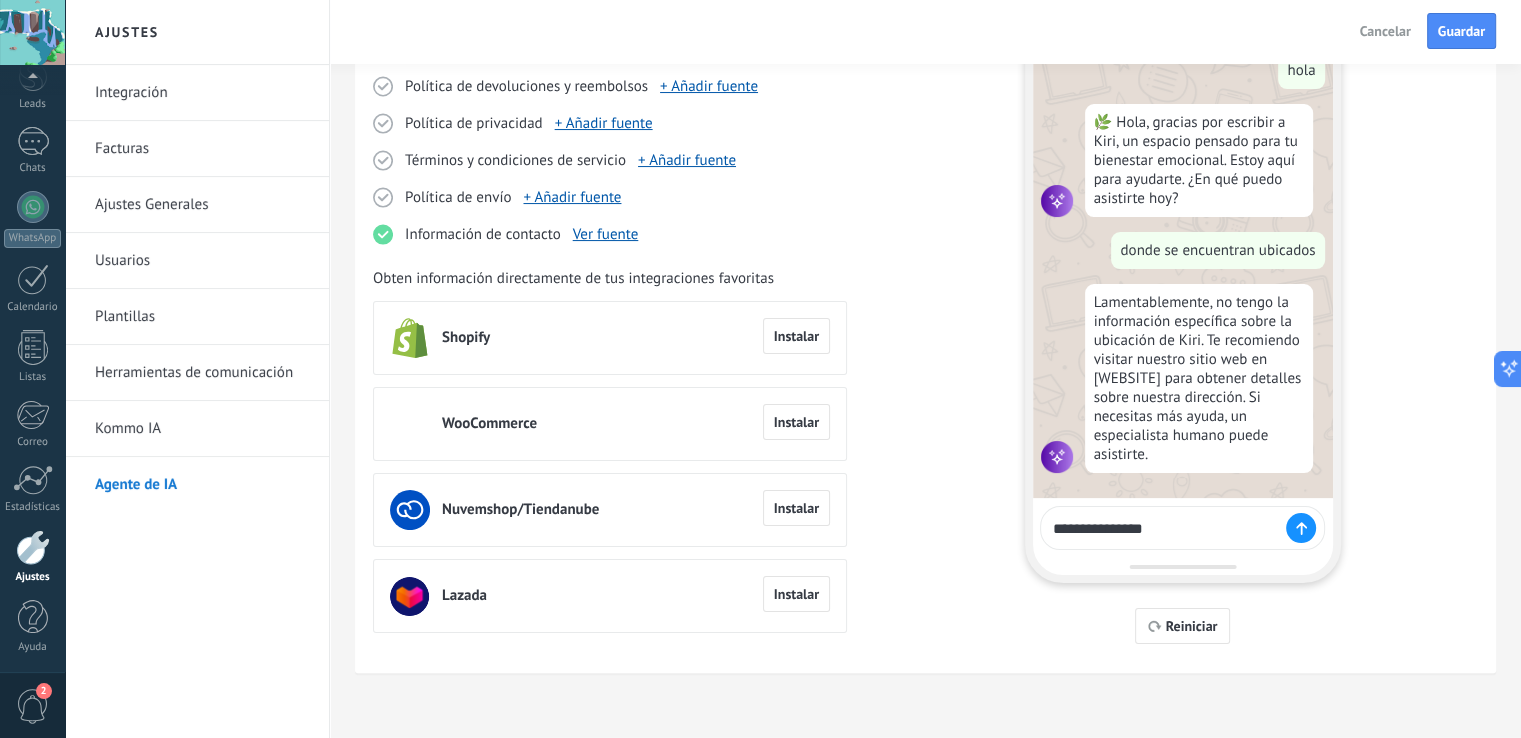 type on "**********" 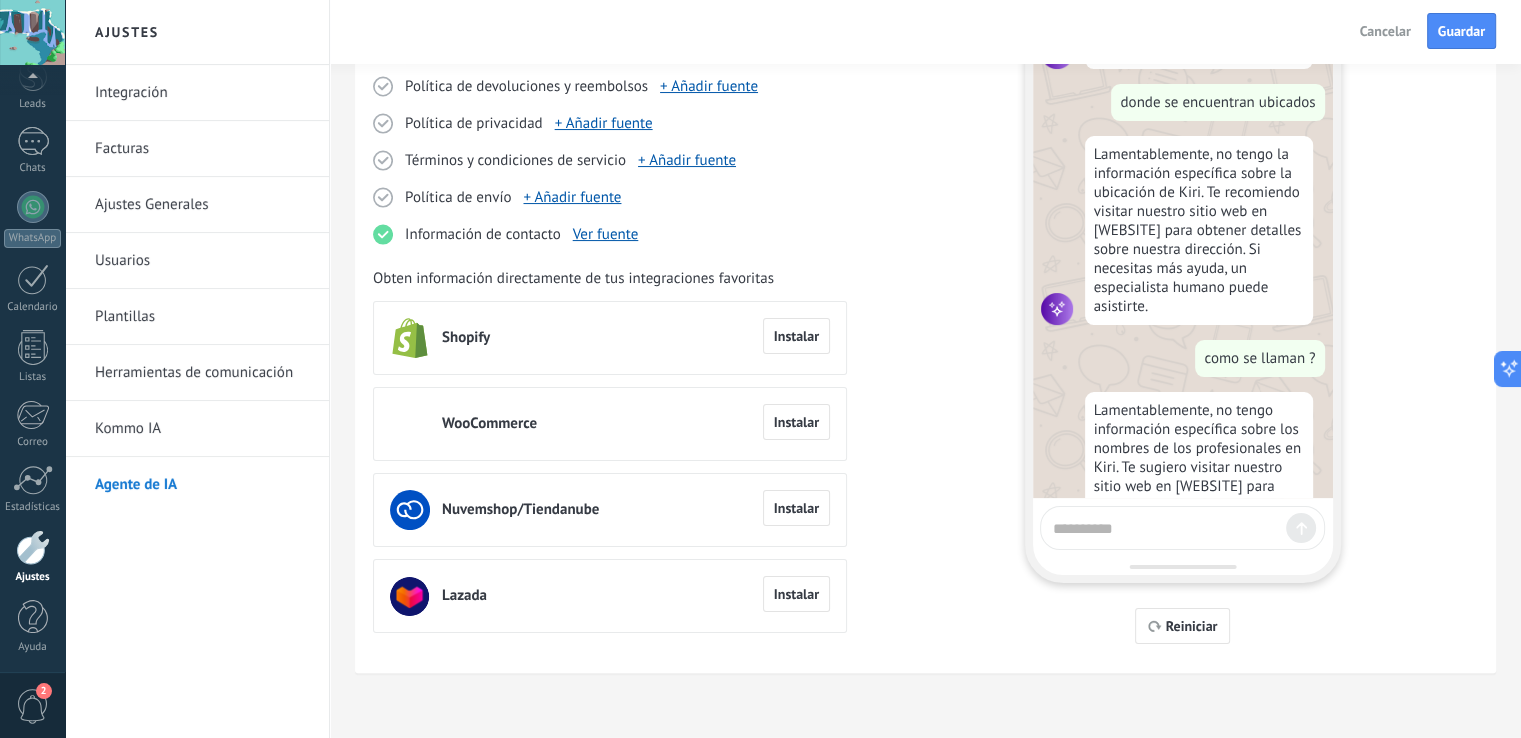 scroll, scrollTop: 439, scrollLeft: 0, axis: vertical 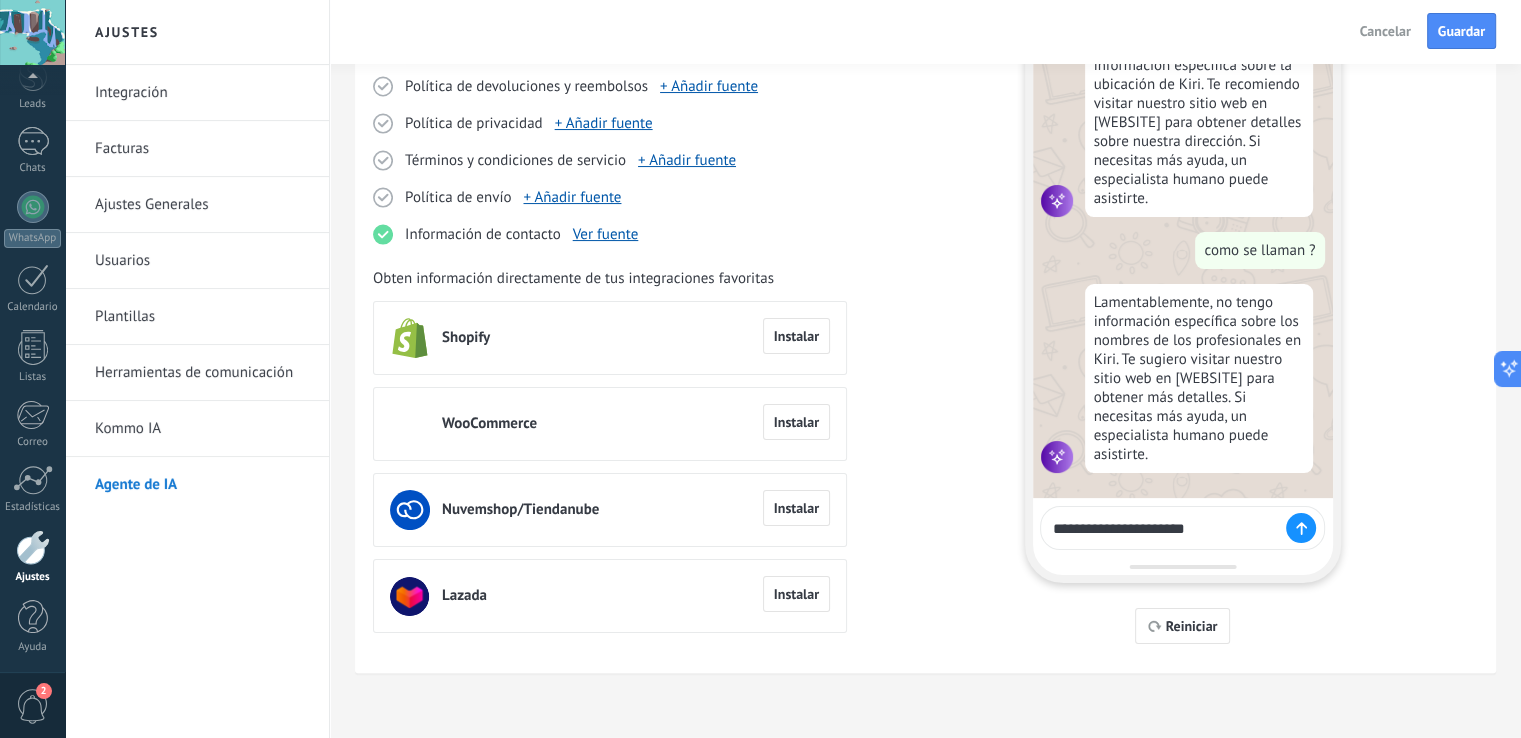type on "**********" 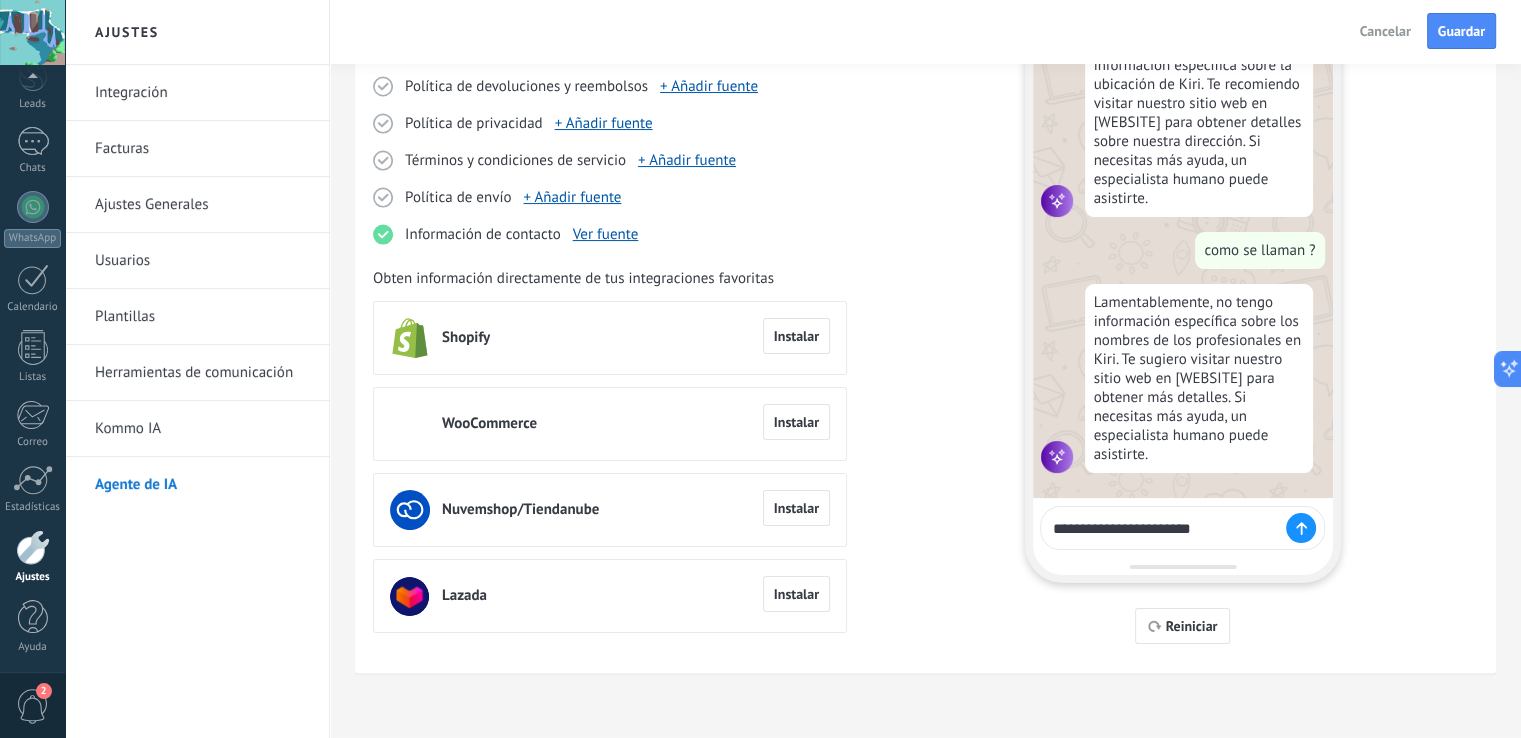 type 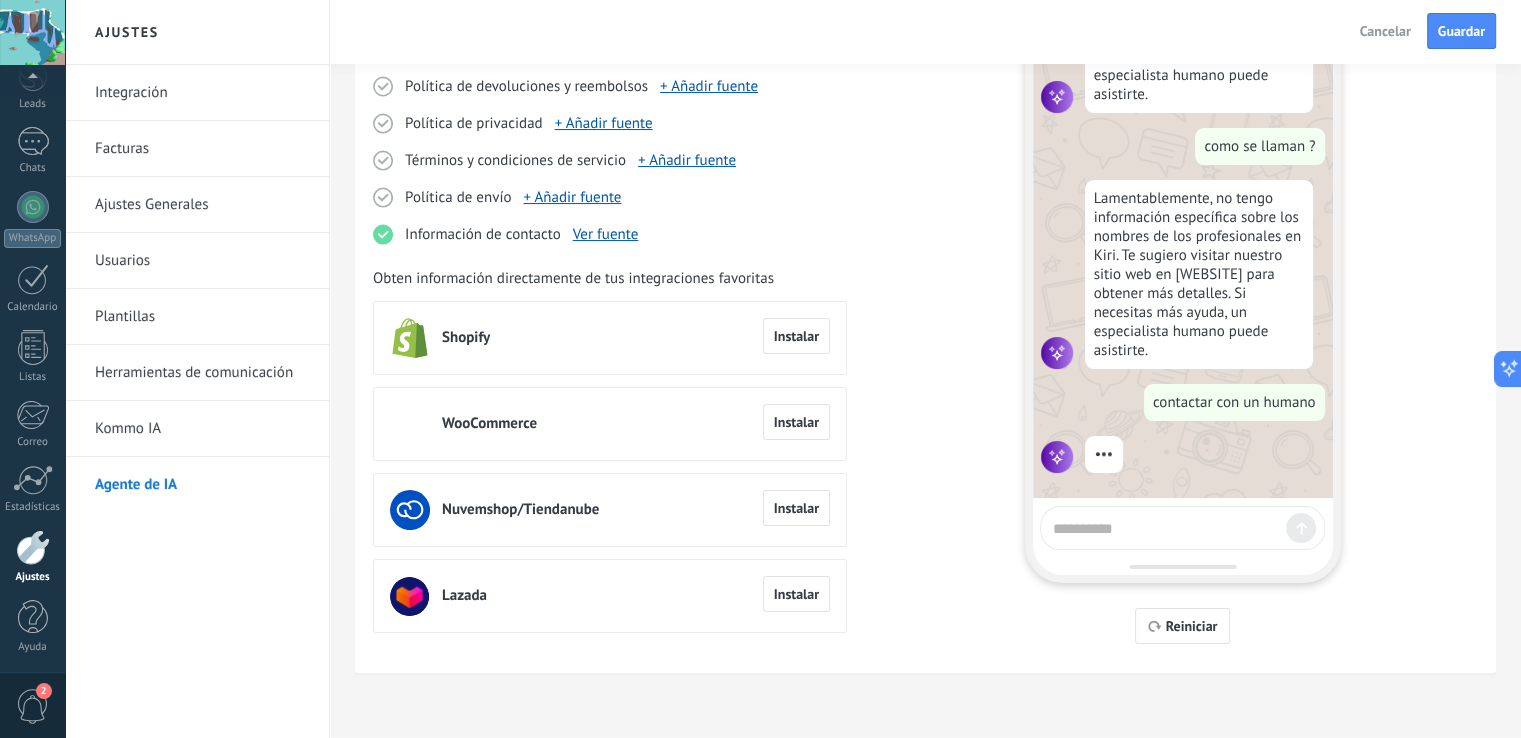 scroll, scrollTop: 735, scrollLeft: 0, axis: vertical 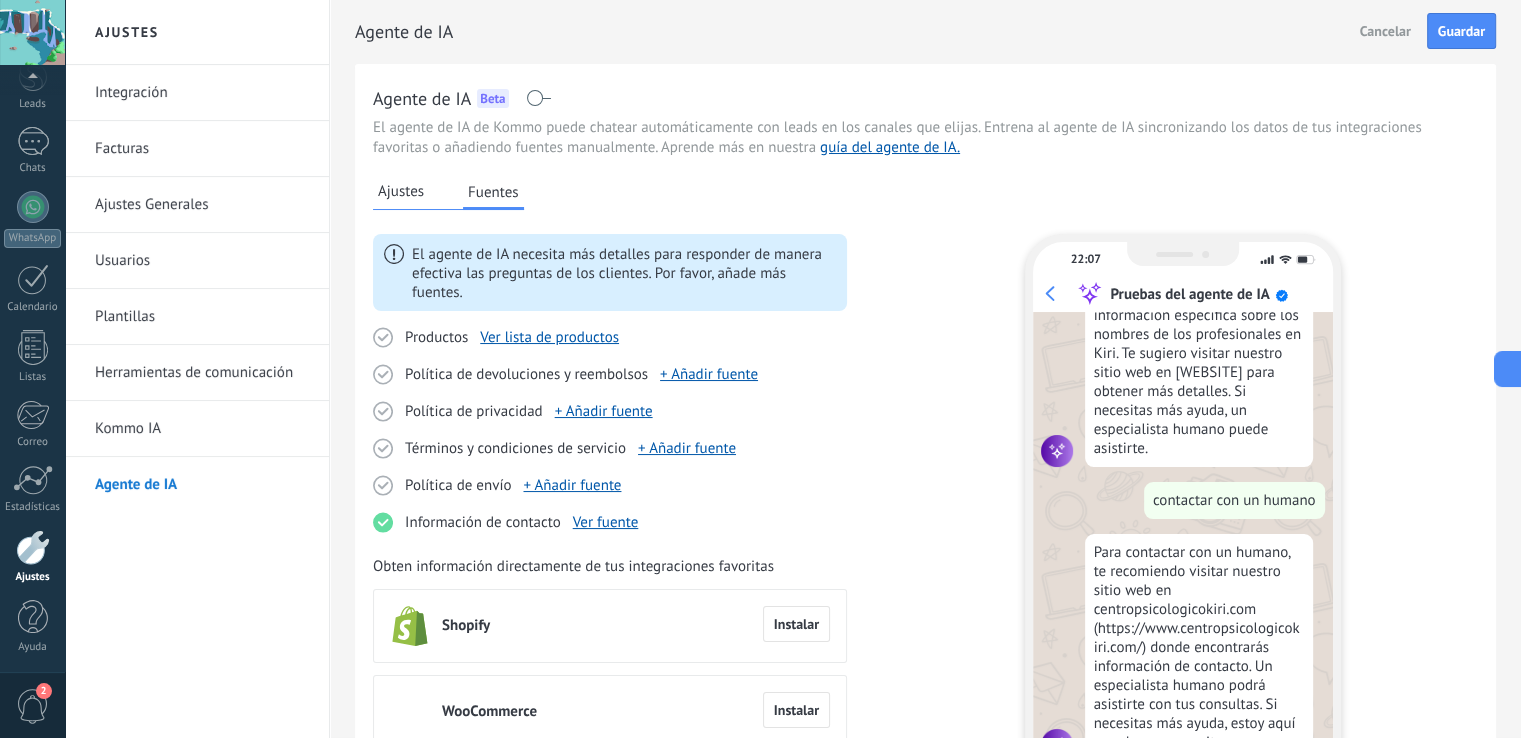 click on "Ajustes" at bounding box center [401, 192] 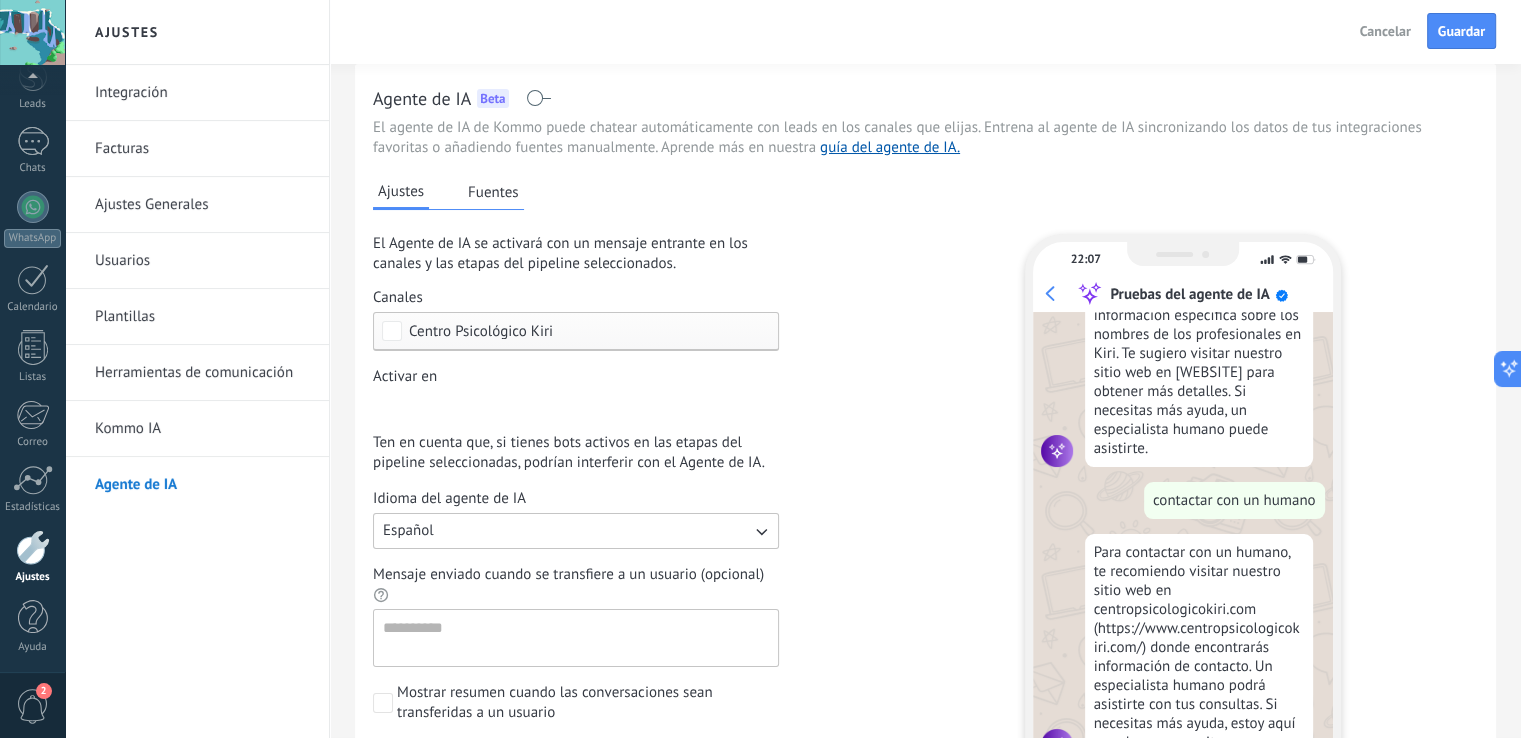 scroll, scrollTop: 288, scrollLeft: 0, axis: vertical 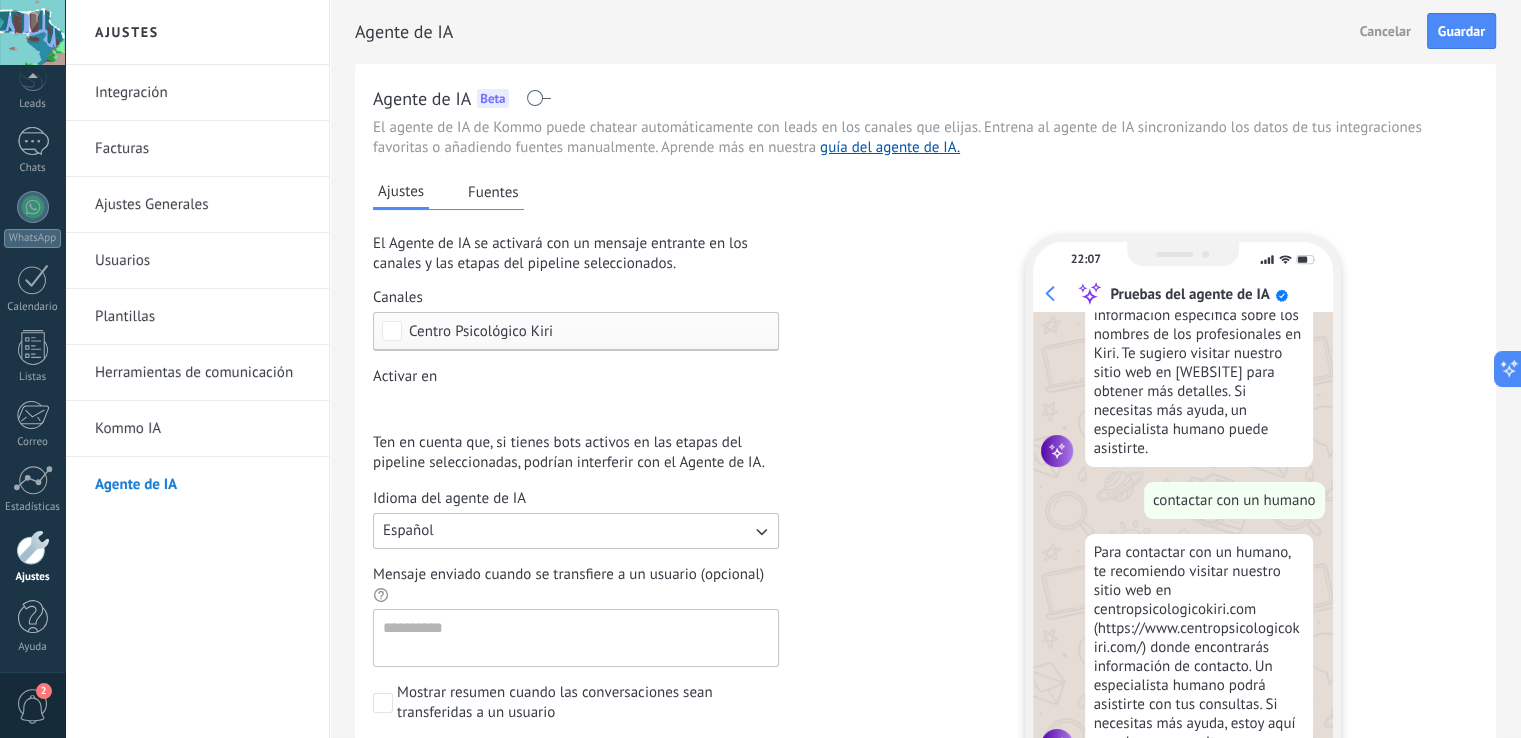 click on "Fuentes" at bounding box center [493, 192] 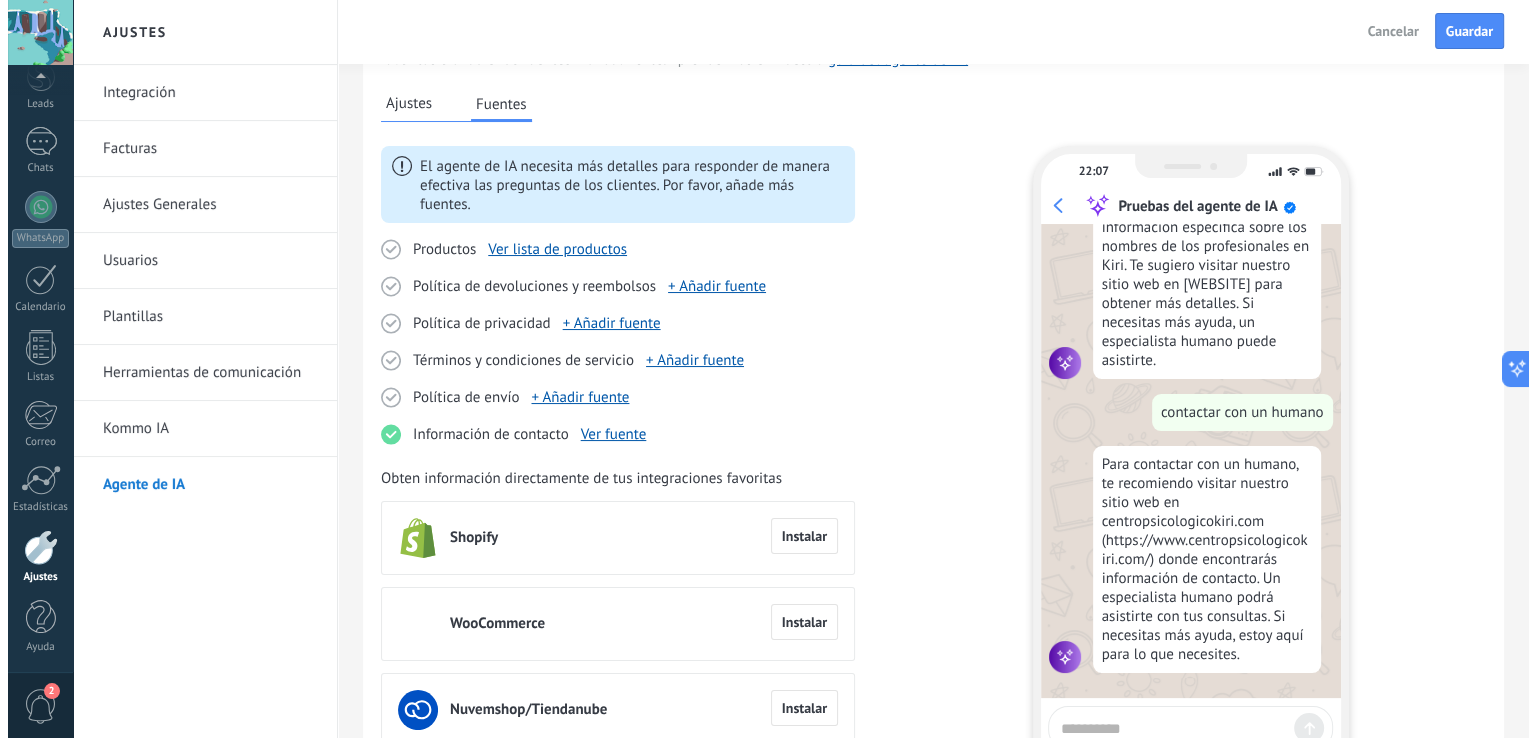 scroll, scrollTop: 288, scrollLeft: 0, axis: vertical 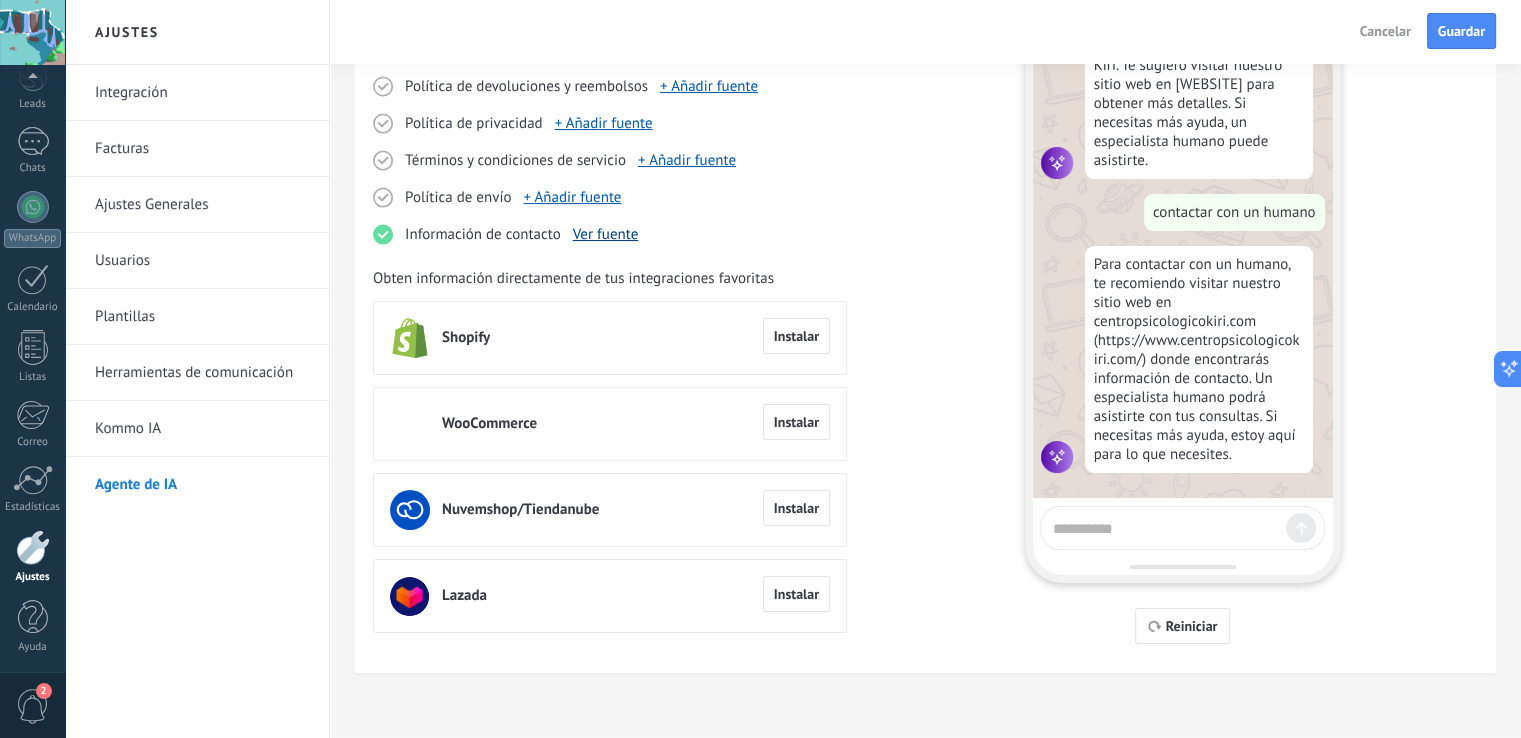 click on "Ver fuente" at bounding box center (606, 234) 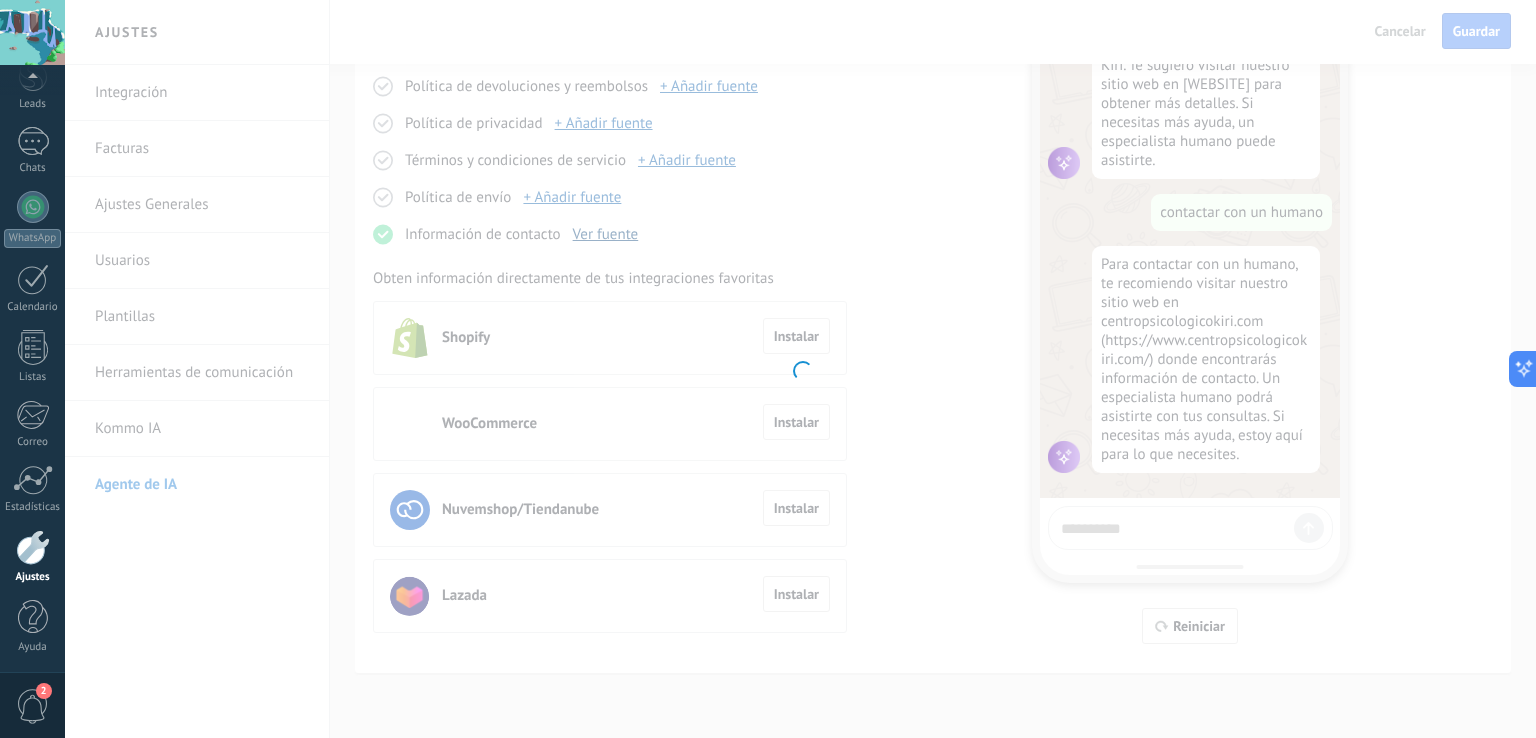click on "******* Fuente [DATE] [TIME] Cancelar Guardar Idioma Español Permitir que Kommo IA utilice esta subsección Eliminar" at bounding box center [800, 369] 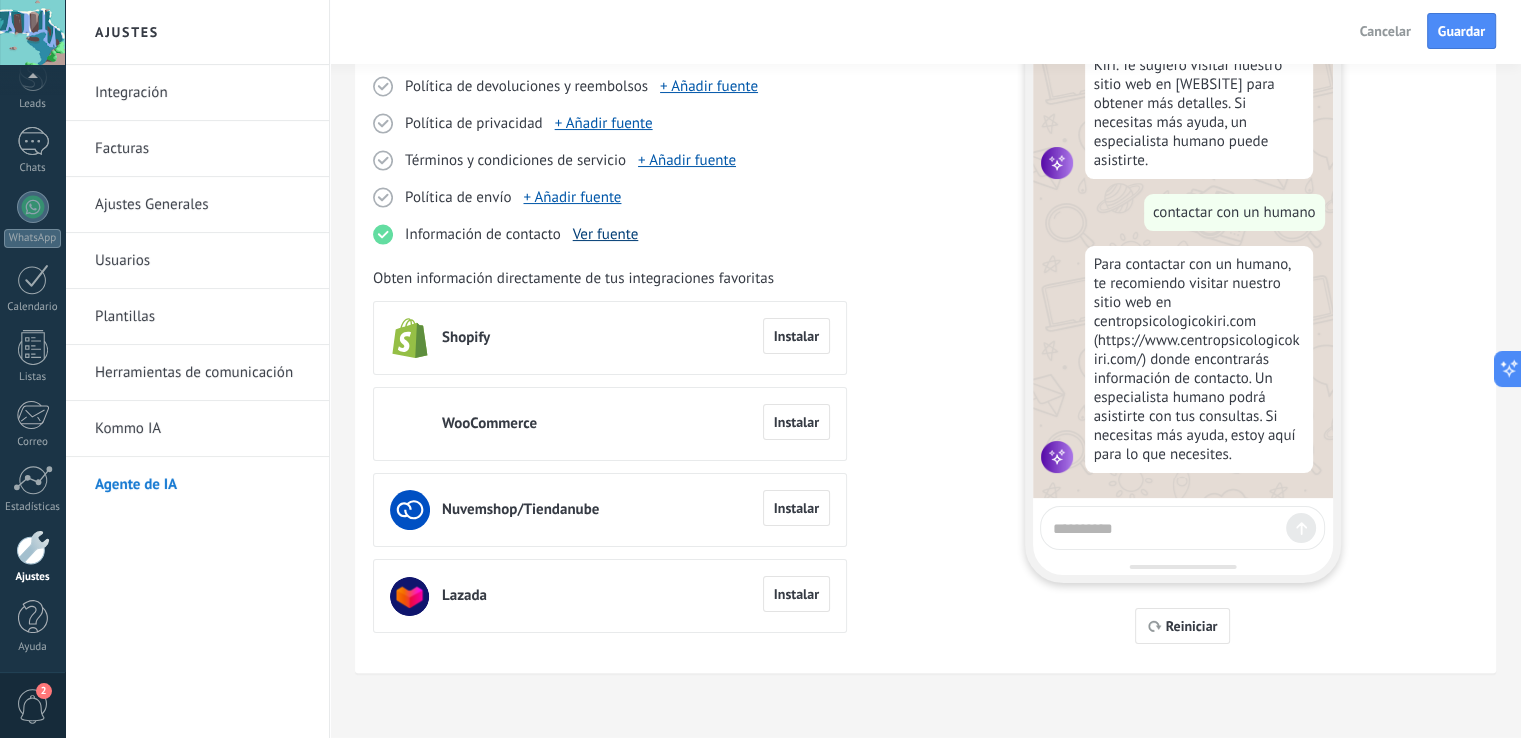 click on "Ver fuente" at bounding box center (606, 234) 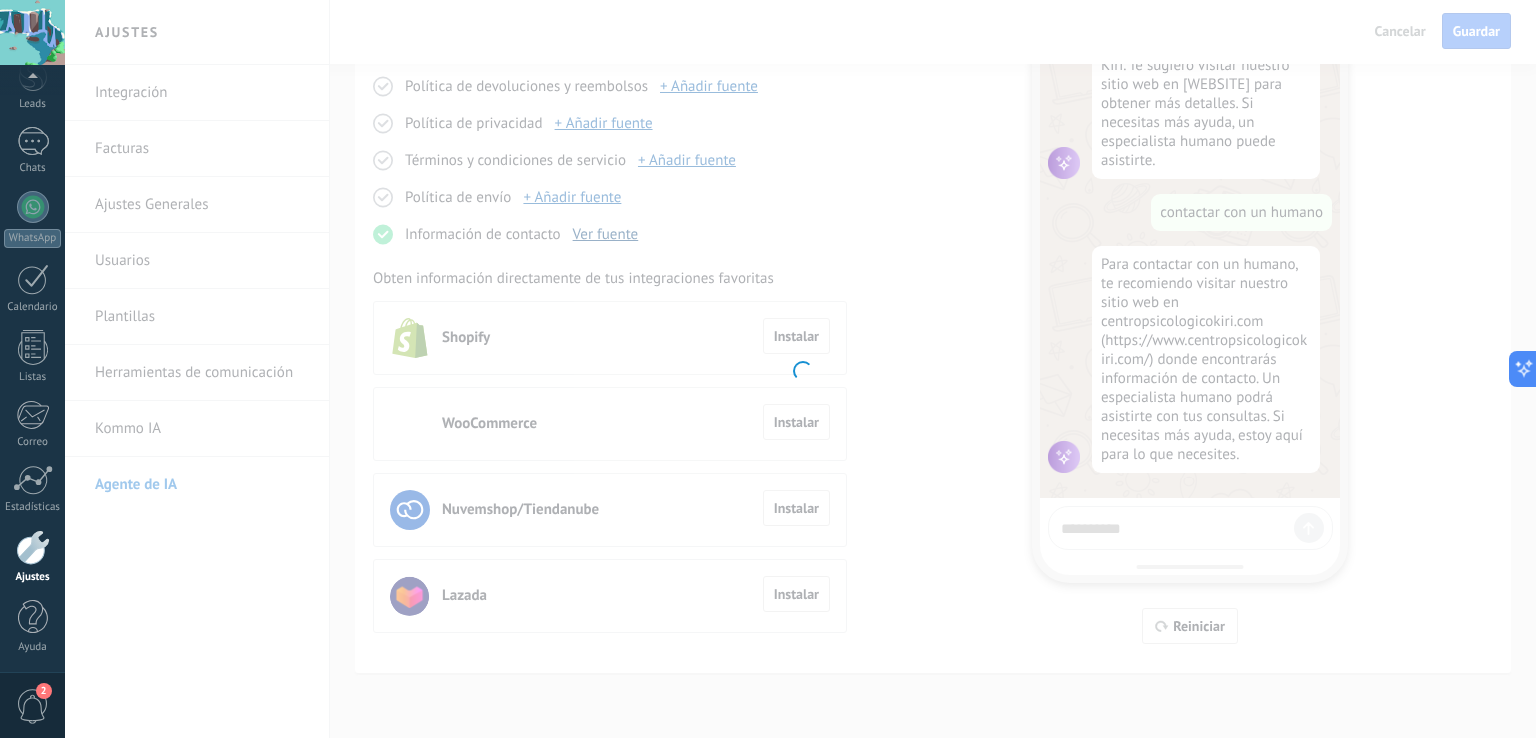 type on "**********" 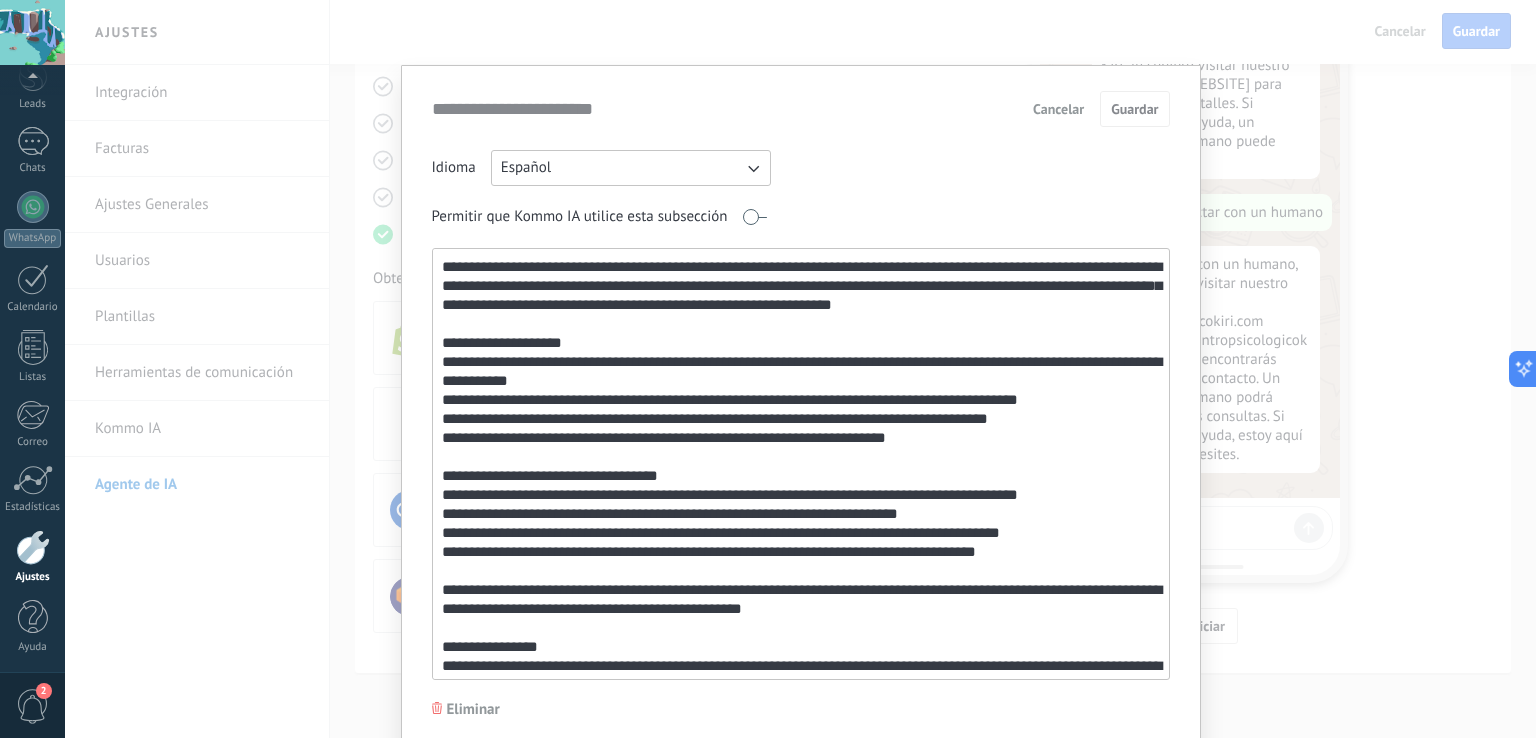 scroll, scrollTop: 40, scrollLeft: 0, axis: vertical 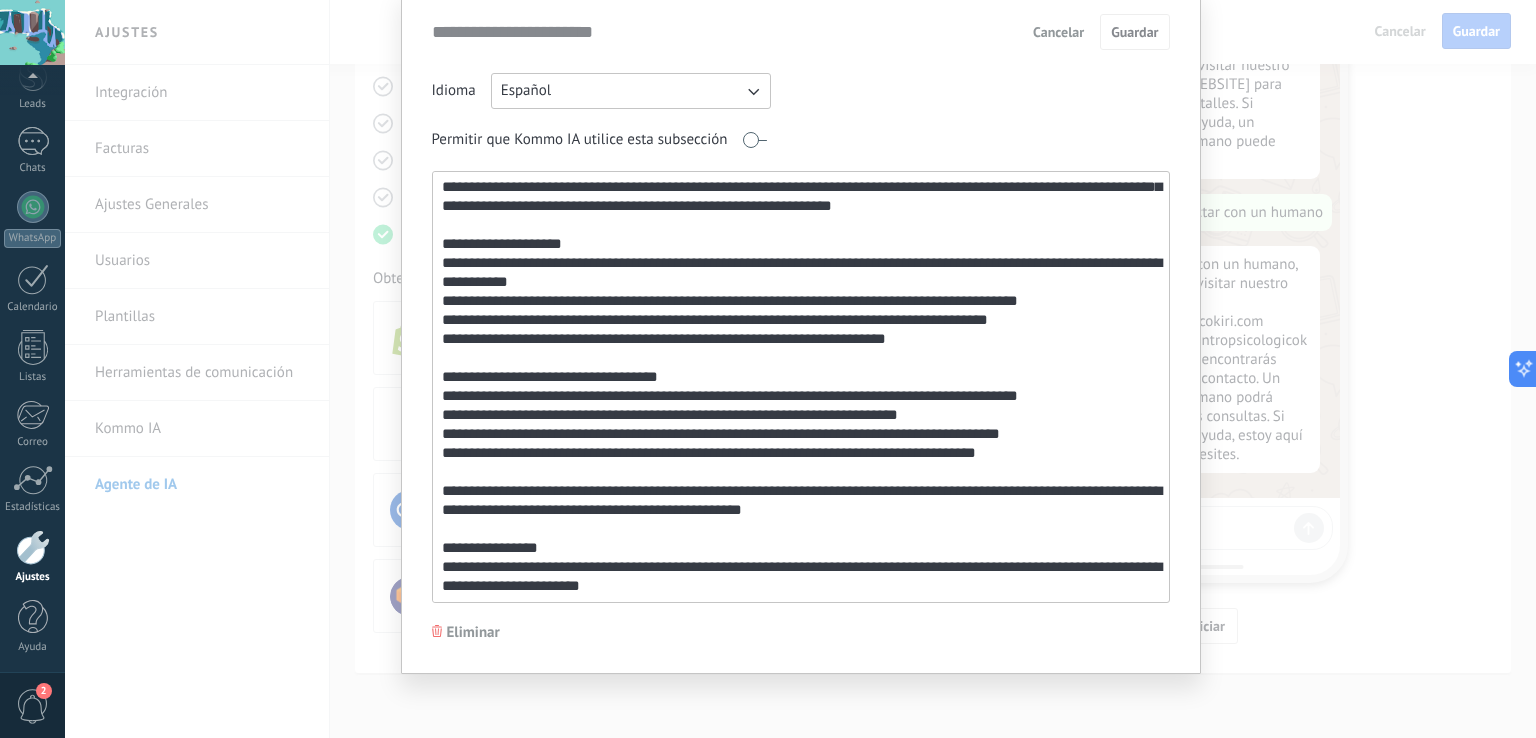 click at bounding box center [799, 387] 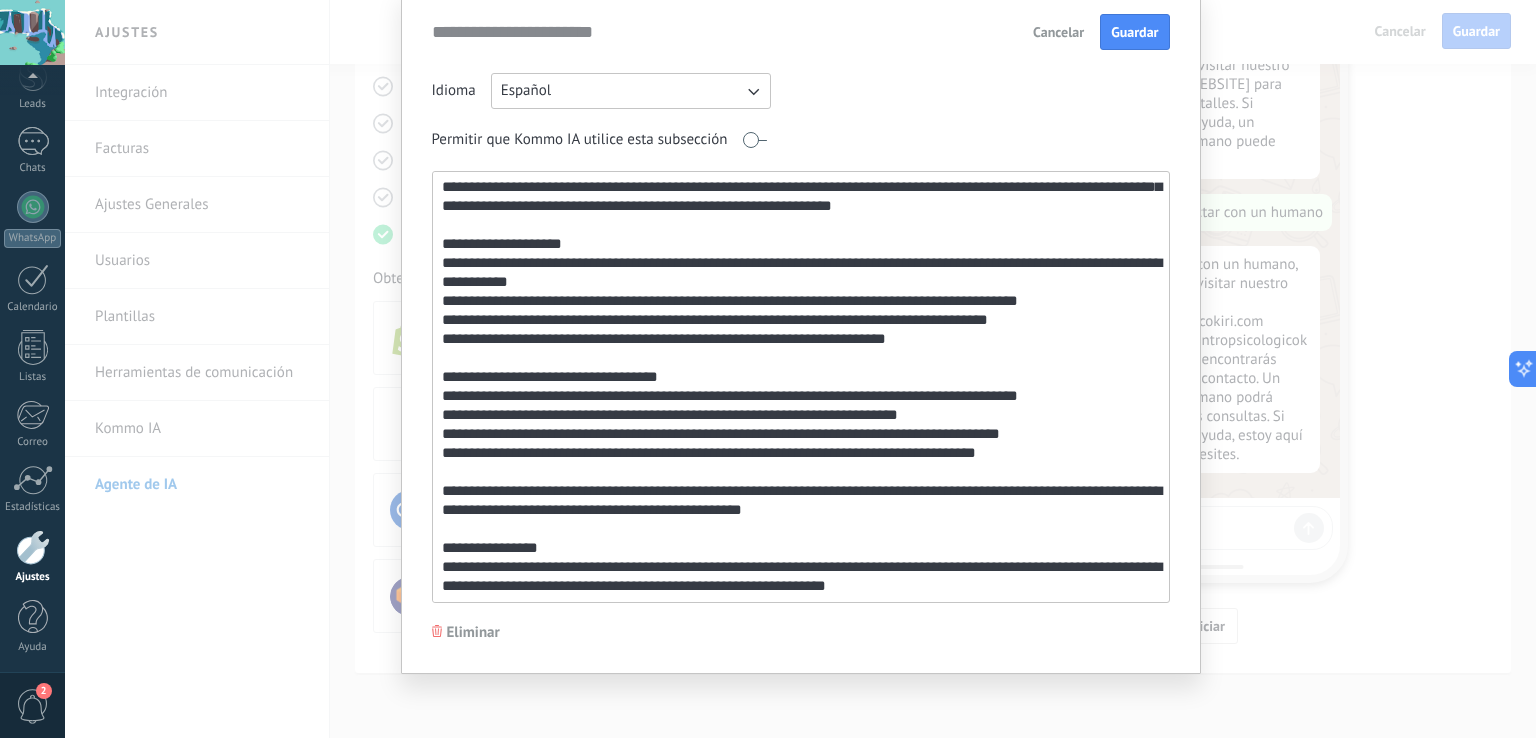 paste on "**********" 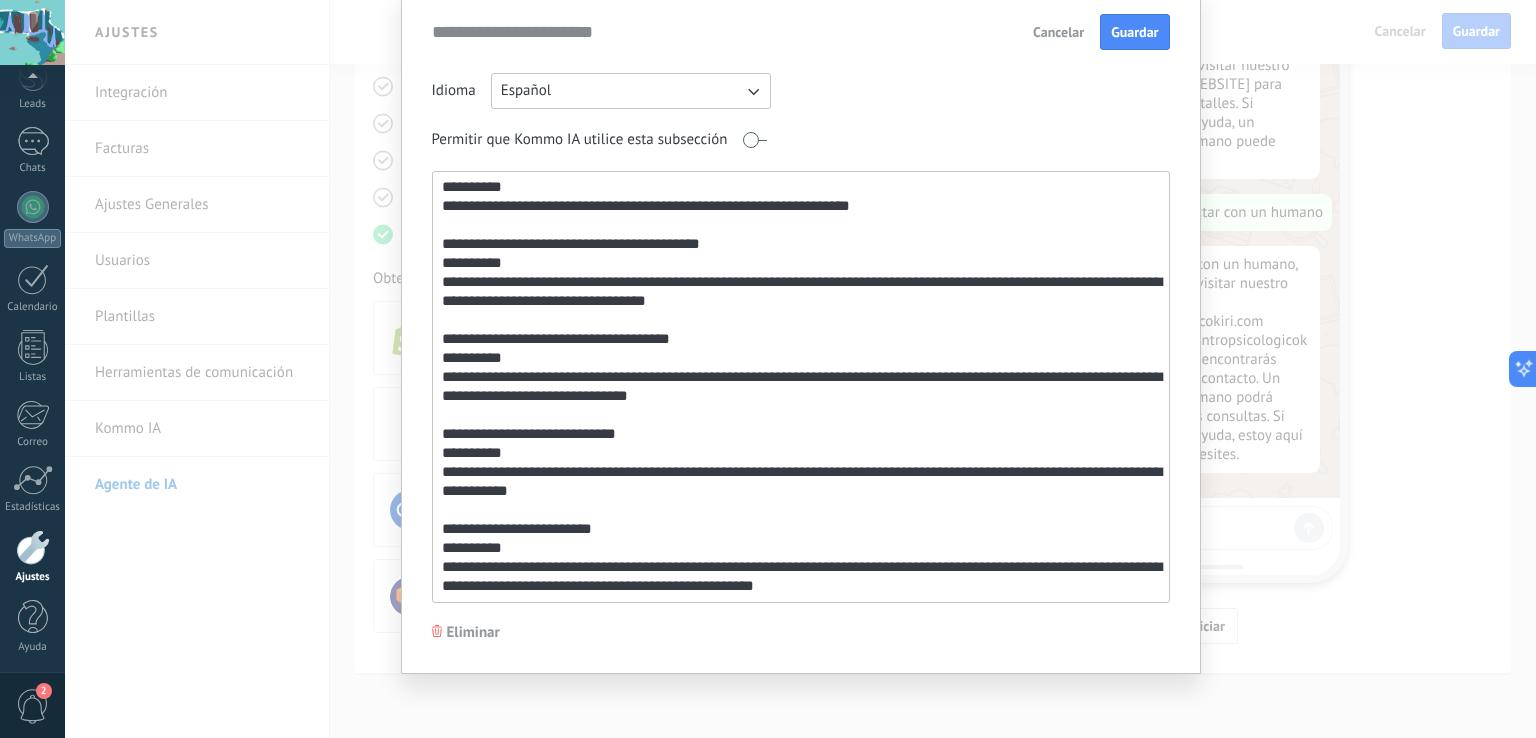 scroll, scrollTop: 388, scrollLeft: 0, axis: vertical 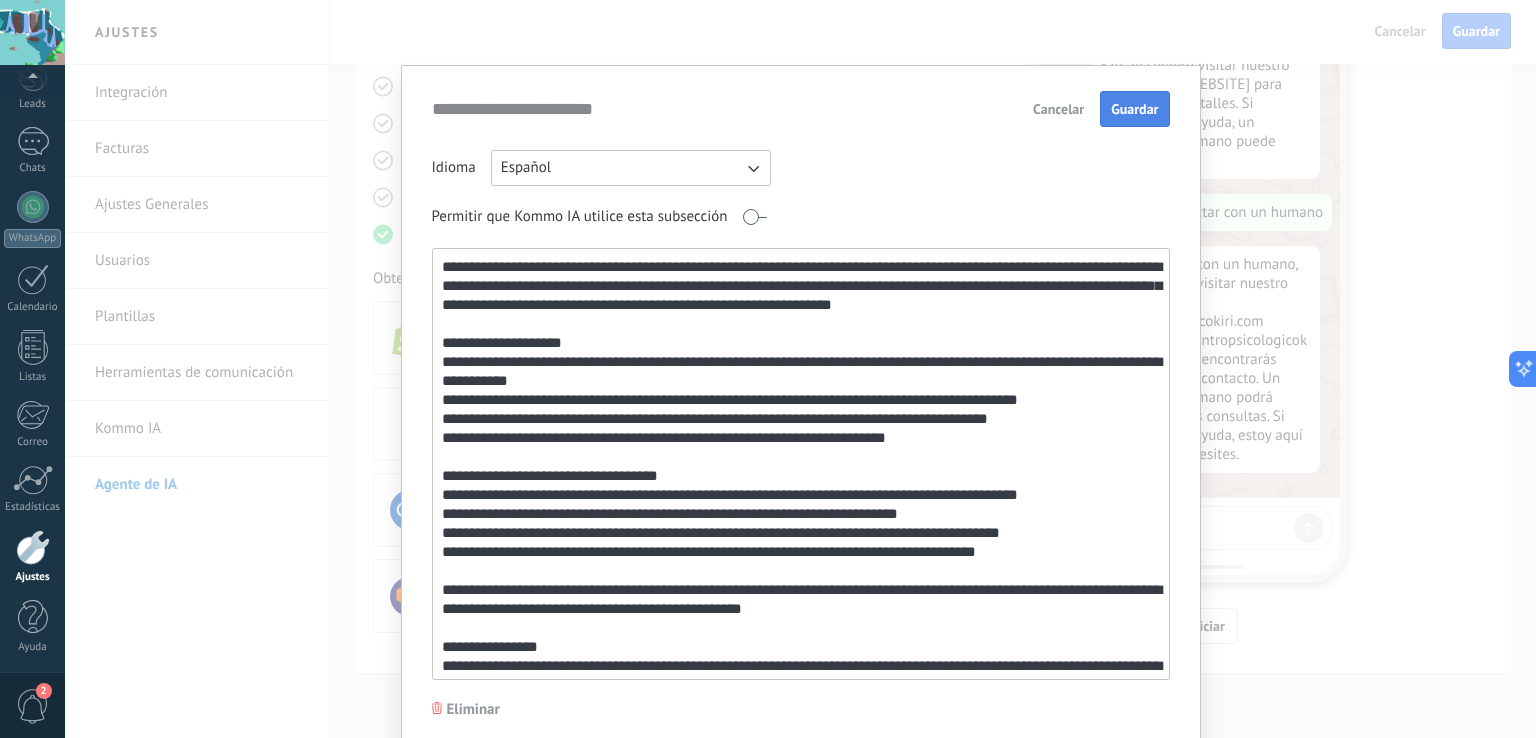 type on "**********" 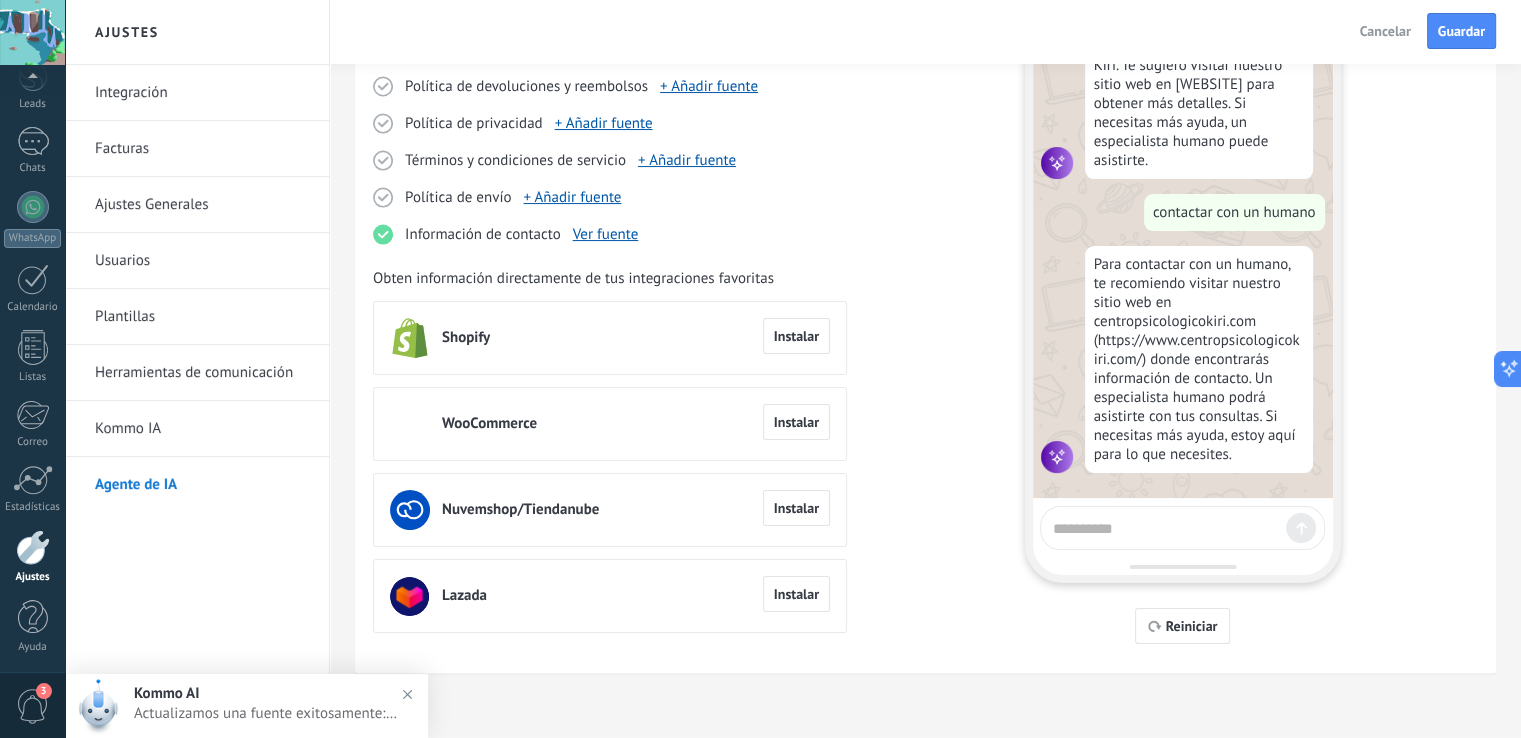 scroll, scrollTop: 0, scrollLeft: 0, axis: both 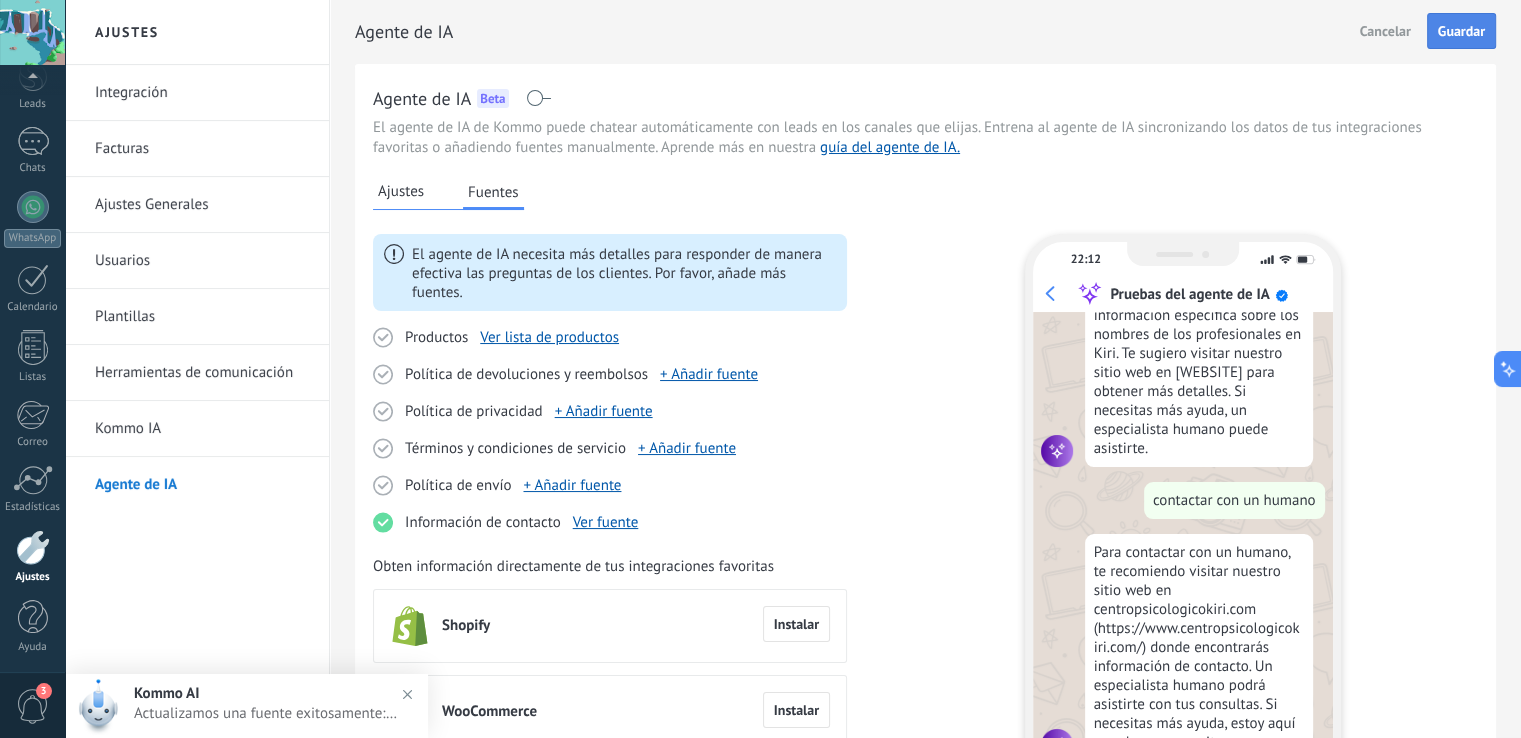 click on "Guardar" at bounding box center (1461, 31) 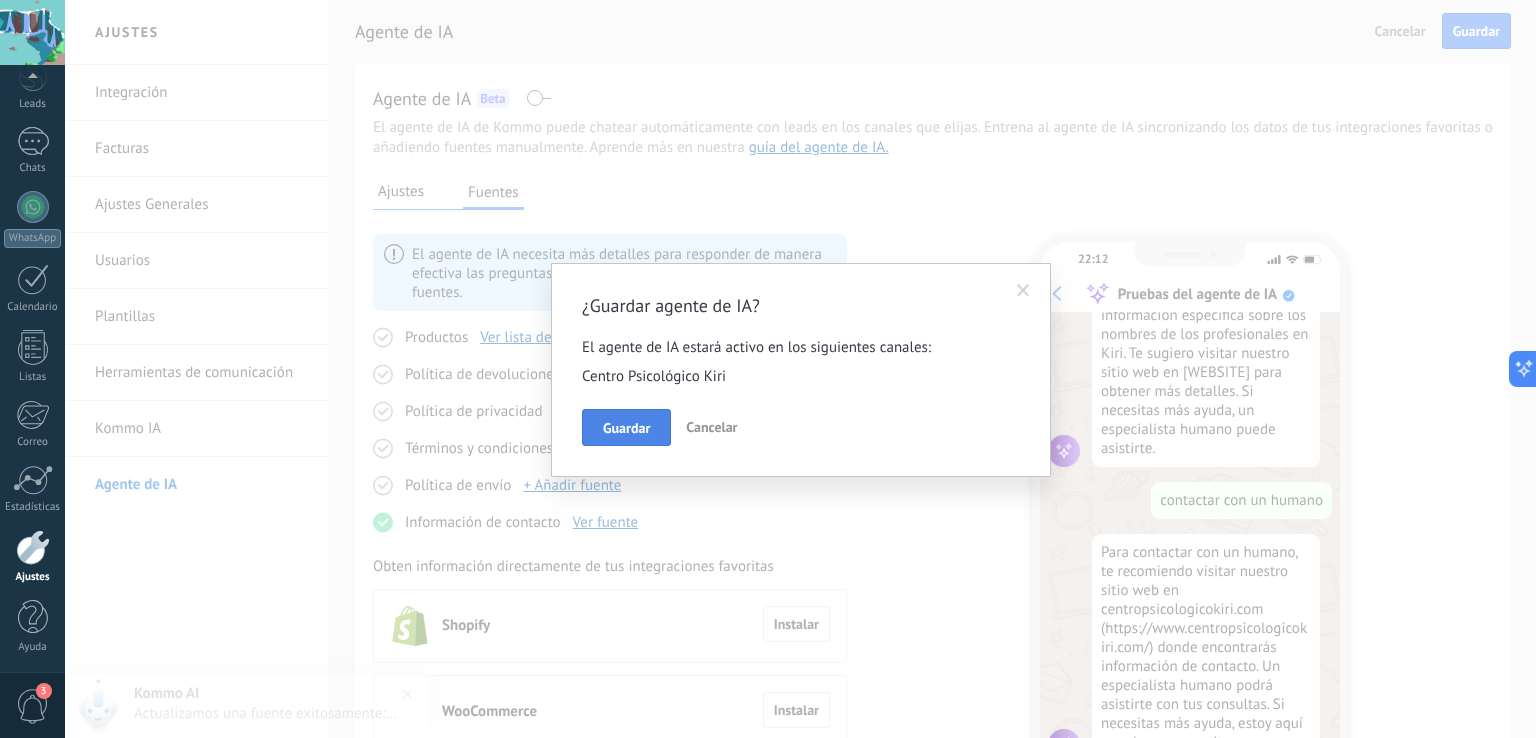 click on "Guardar" at bounding box center (626, 428) 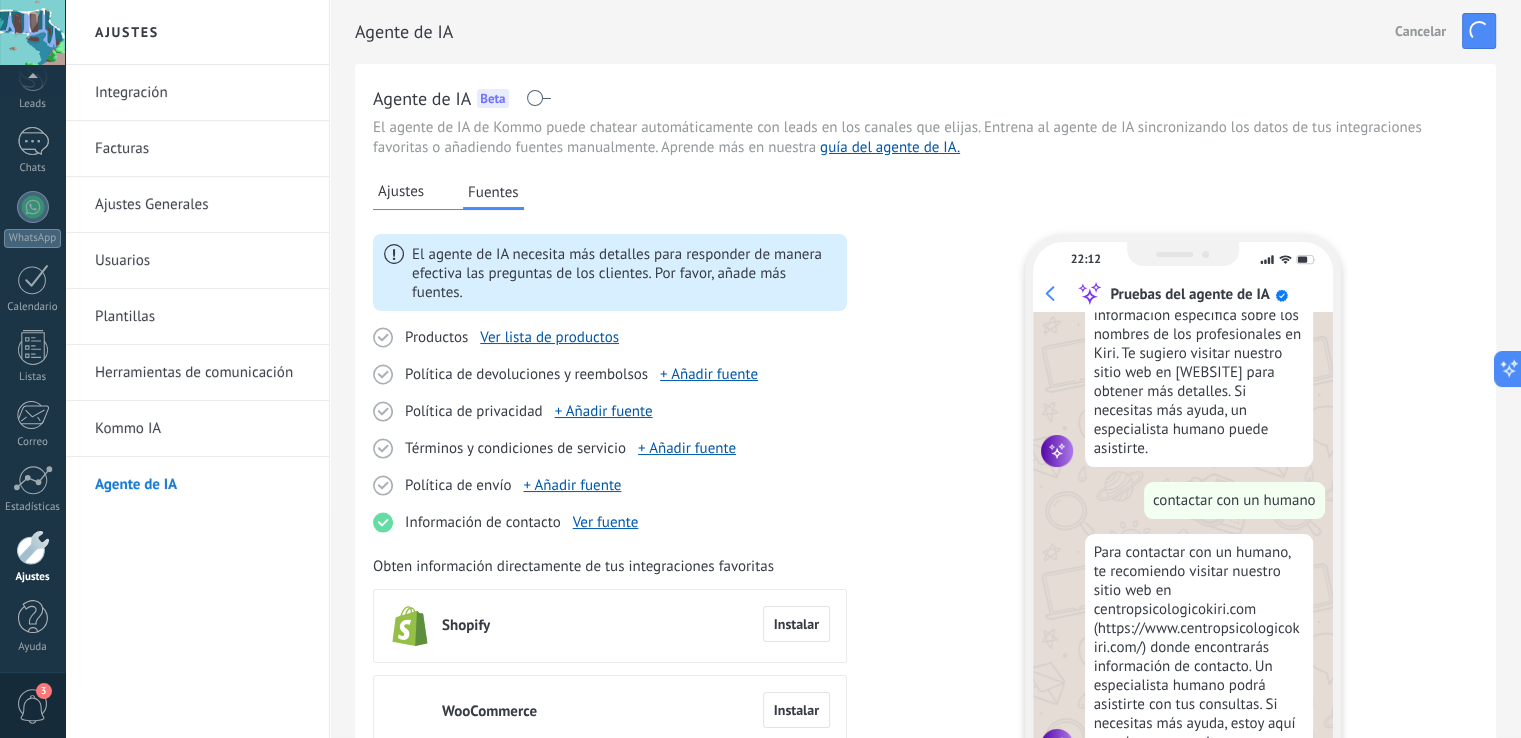 click on "Kommo IA" at bounding box center (202, 429) 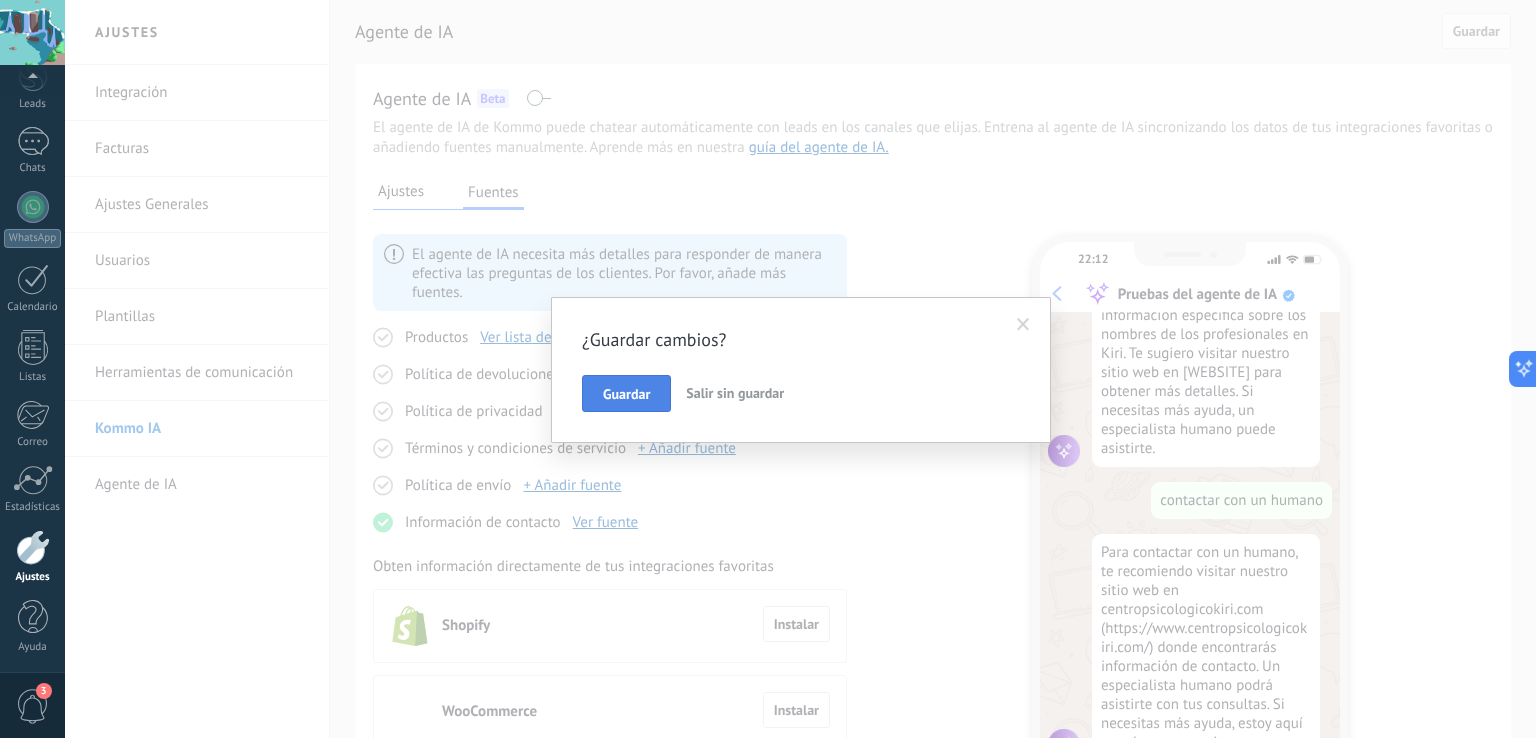 click on "Guardar" at bounding box center (626, 394) 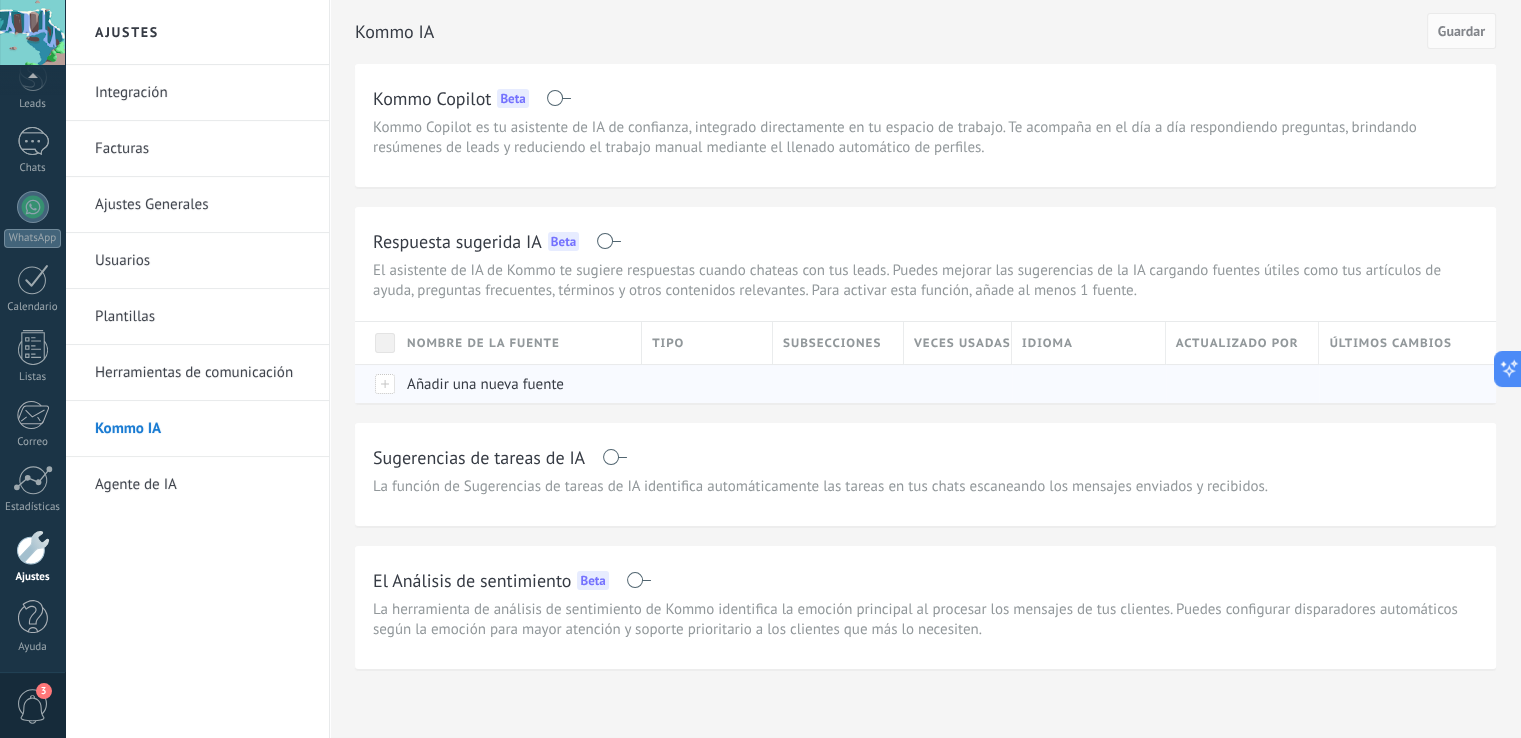 click on "Añadir una nueva fuente" at bounding box center [485, 384] 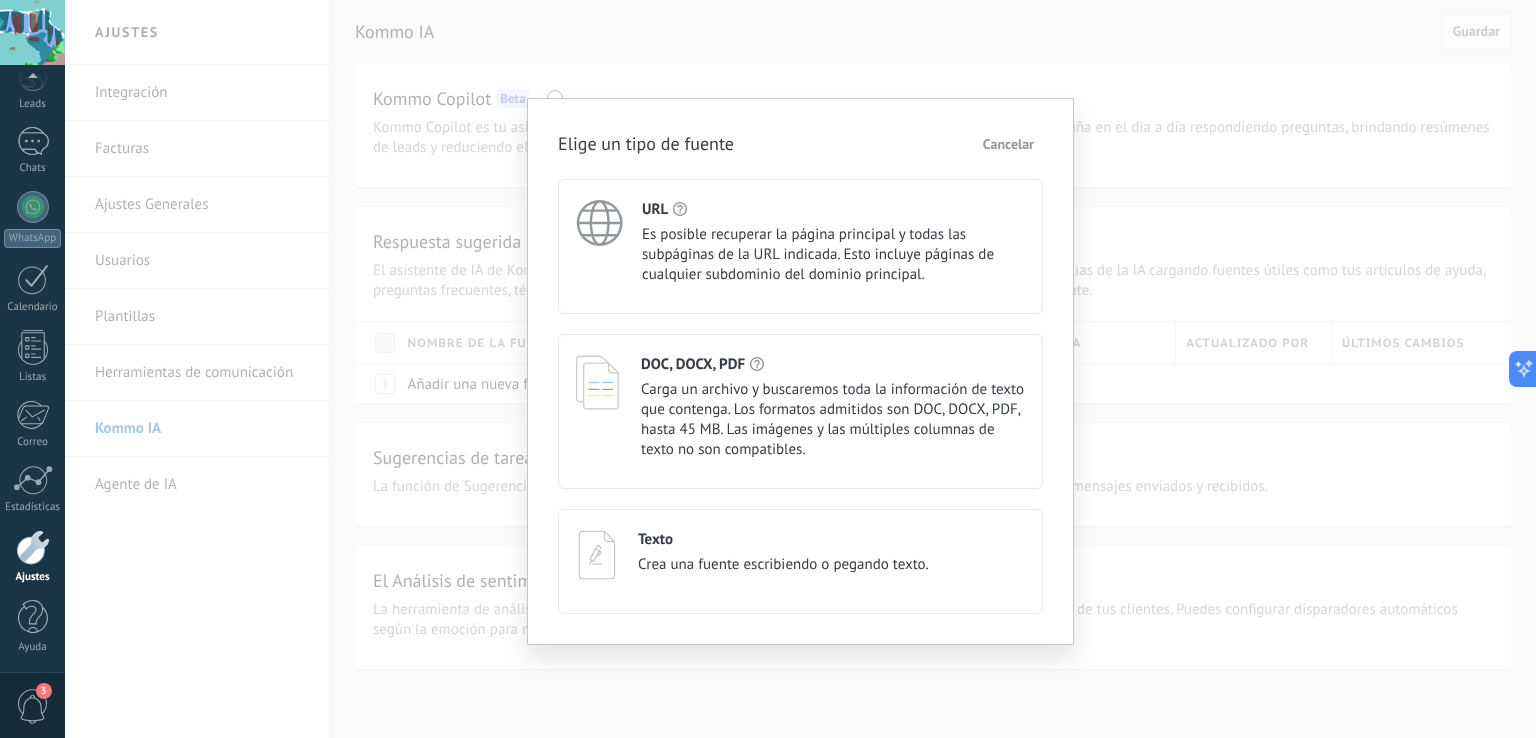 click on "Es posible recuperar la página principal y todas las subpáginas de la URL indicada. Esto incluye páginas de cualquier subdominio del dominio principal." at bounding box center (833, 255) 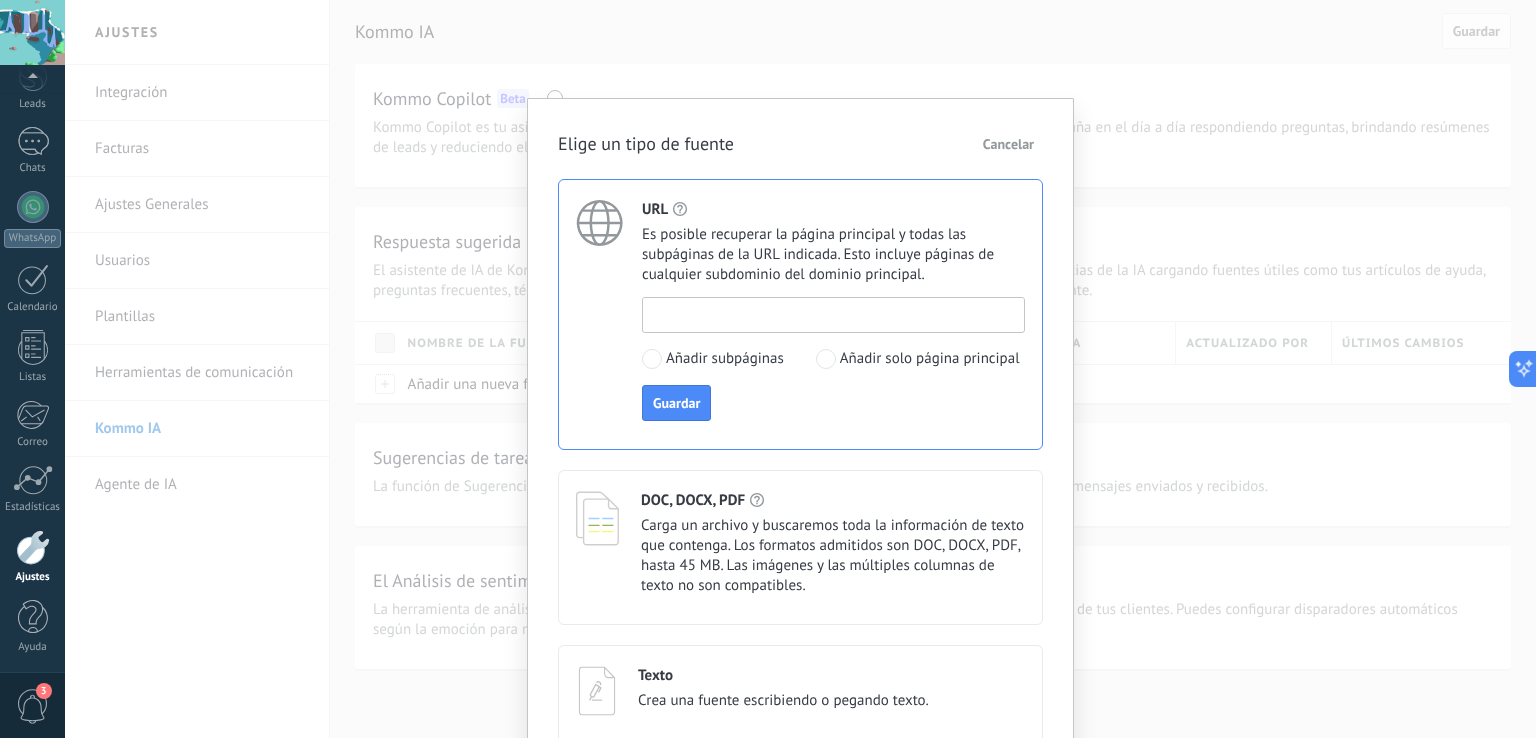 click at bounding box center [833, 314] 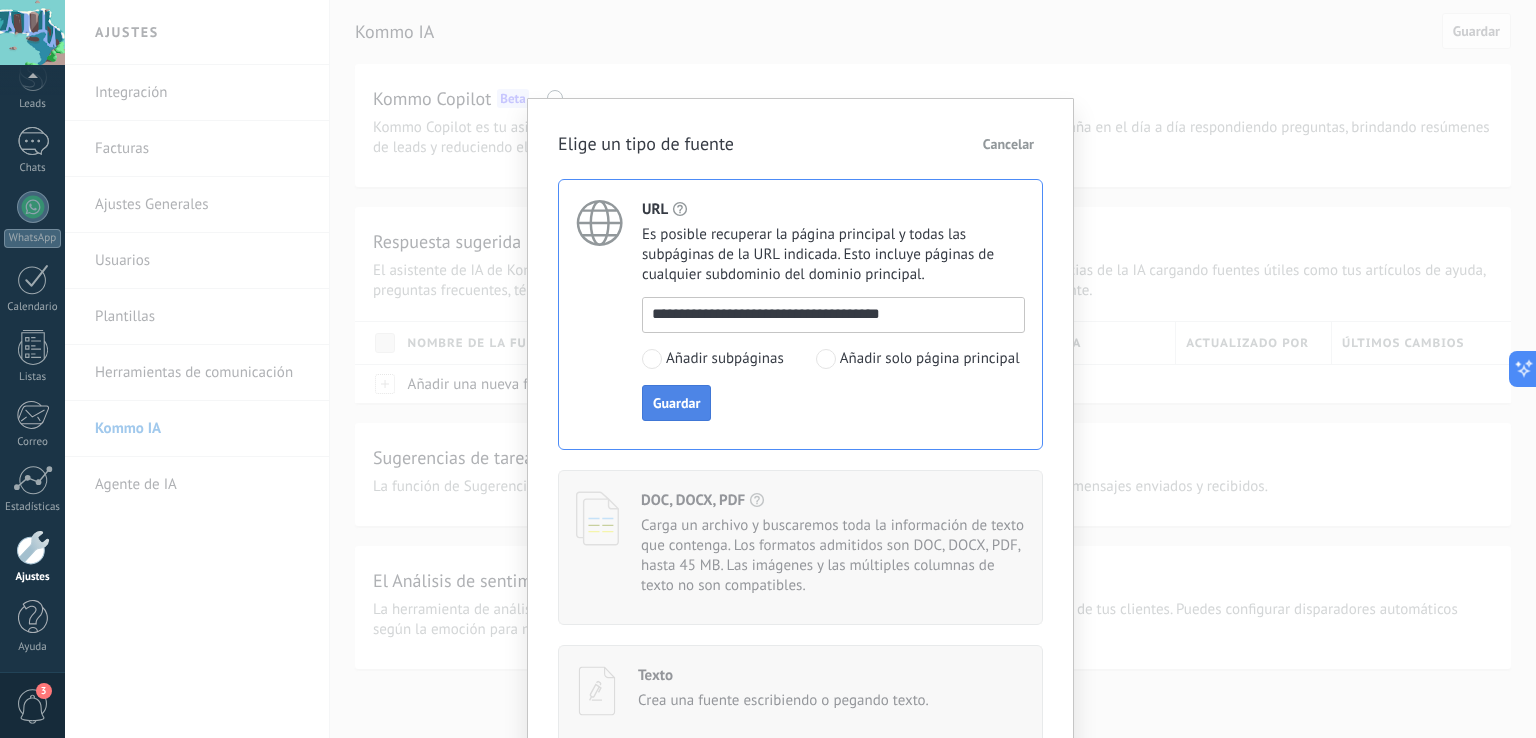 type on "**********" 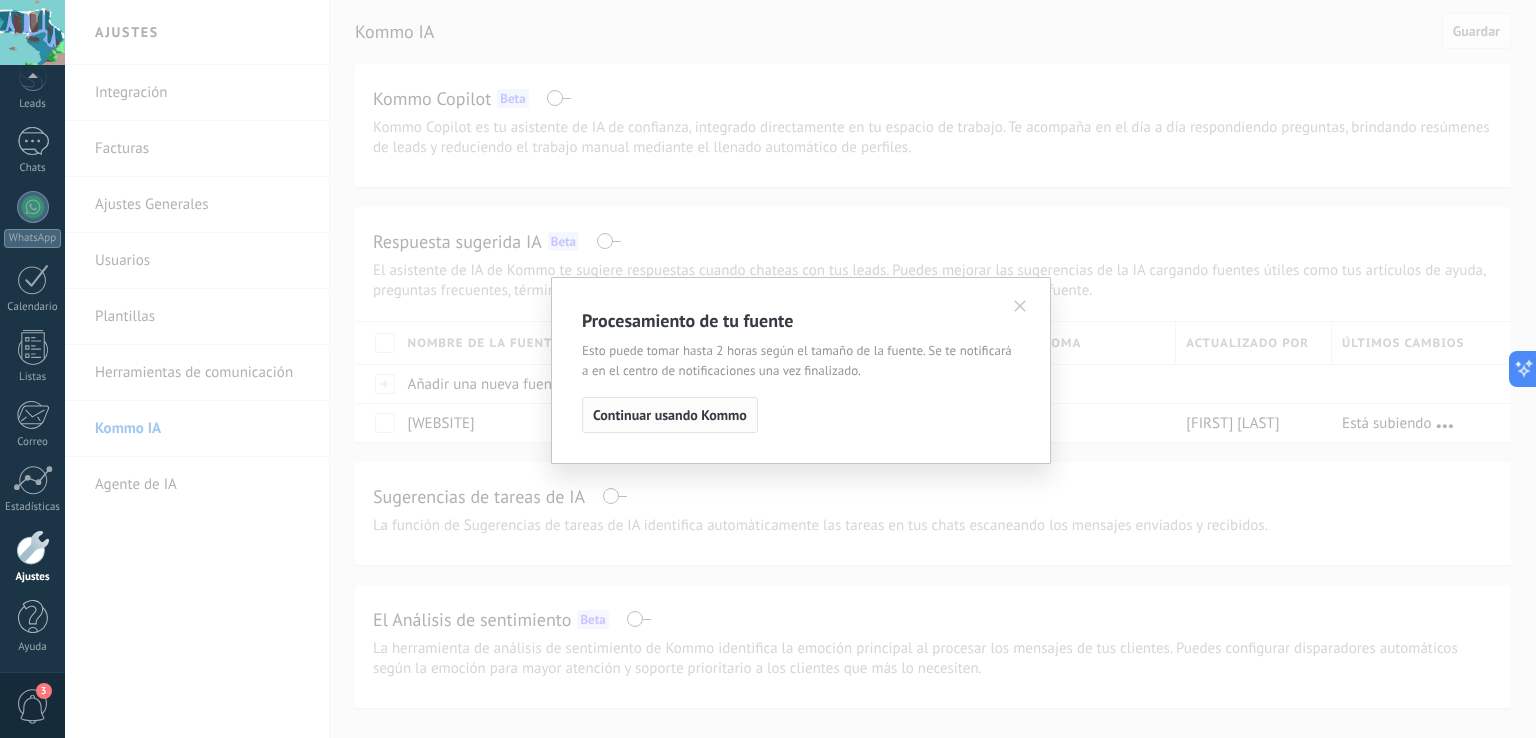 click on "Continuar usando Kommo" at bounding box center (670, 415) 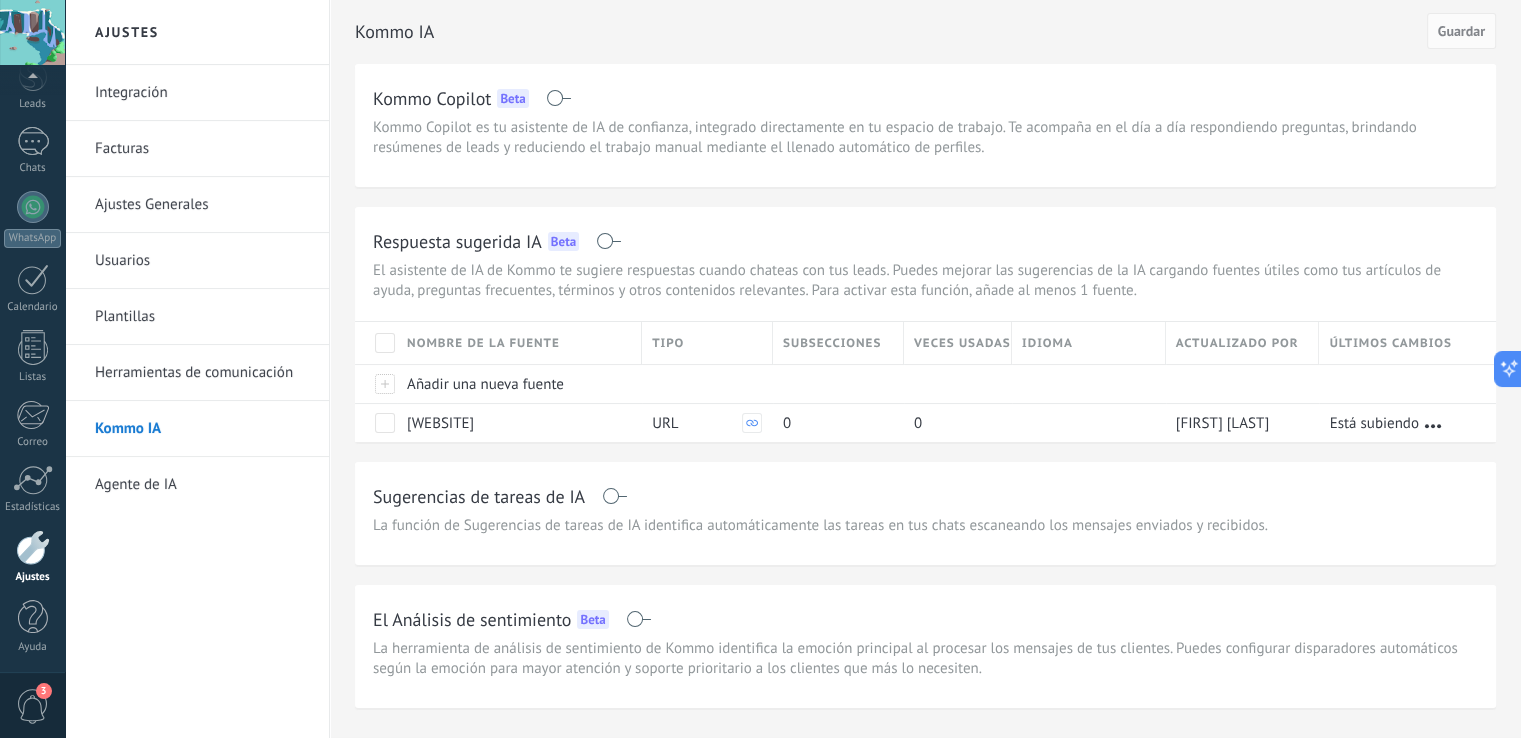 scroll, scrollTop: 55, scrollLeft: 0, axis: vertical 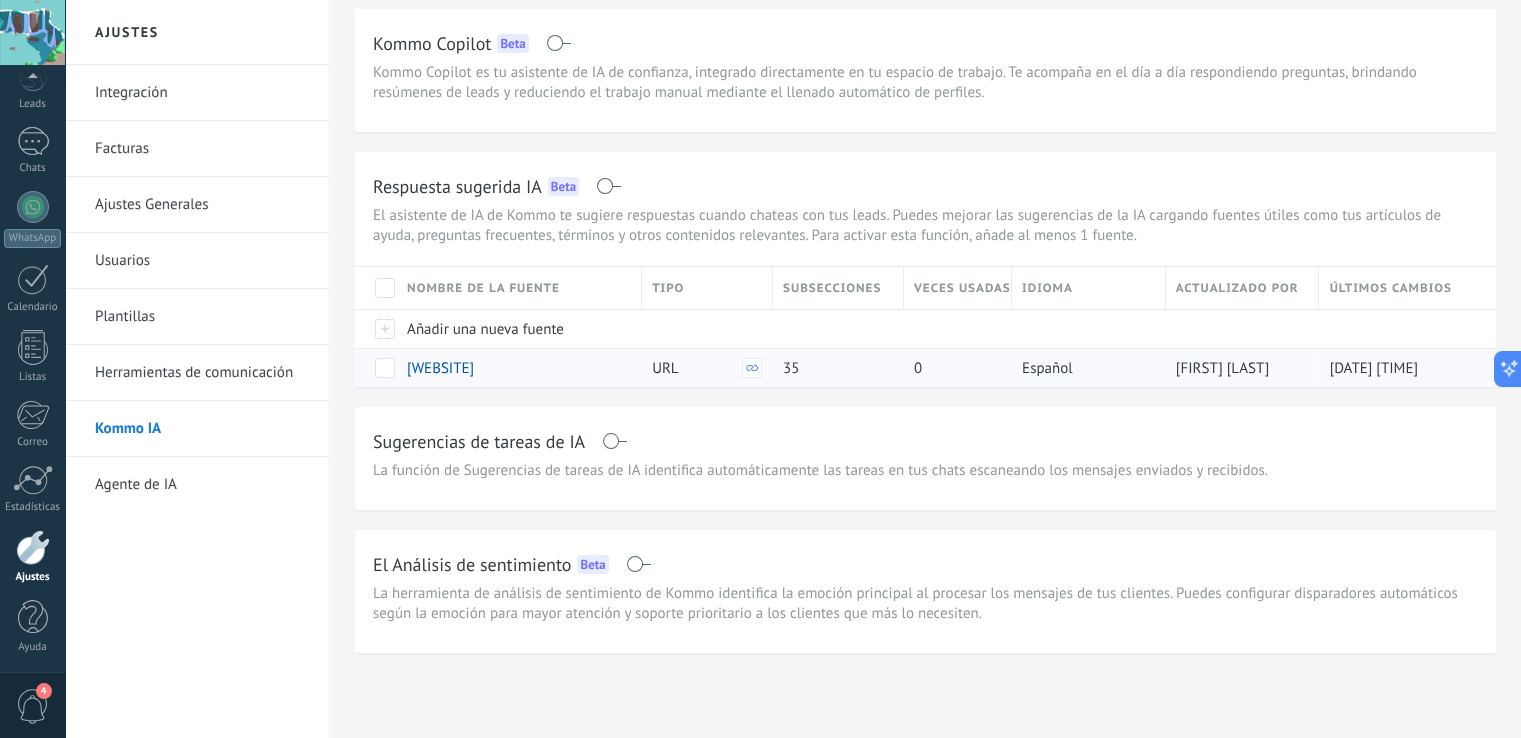 click on "[DATE] [TIME]" at bounding box center [1373, 368] 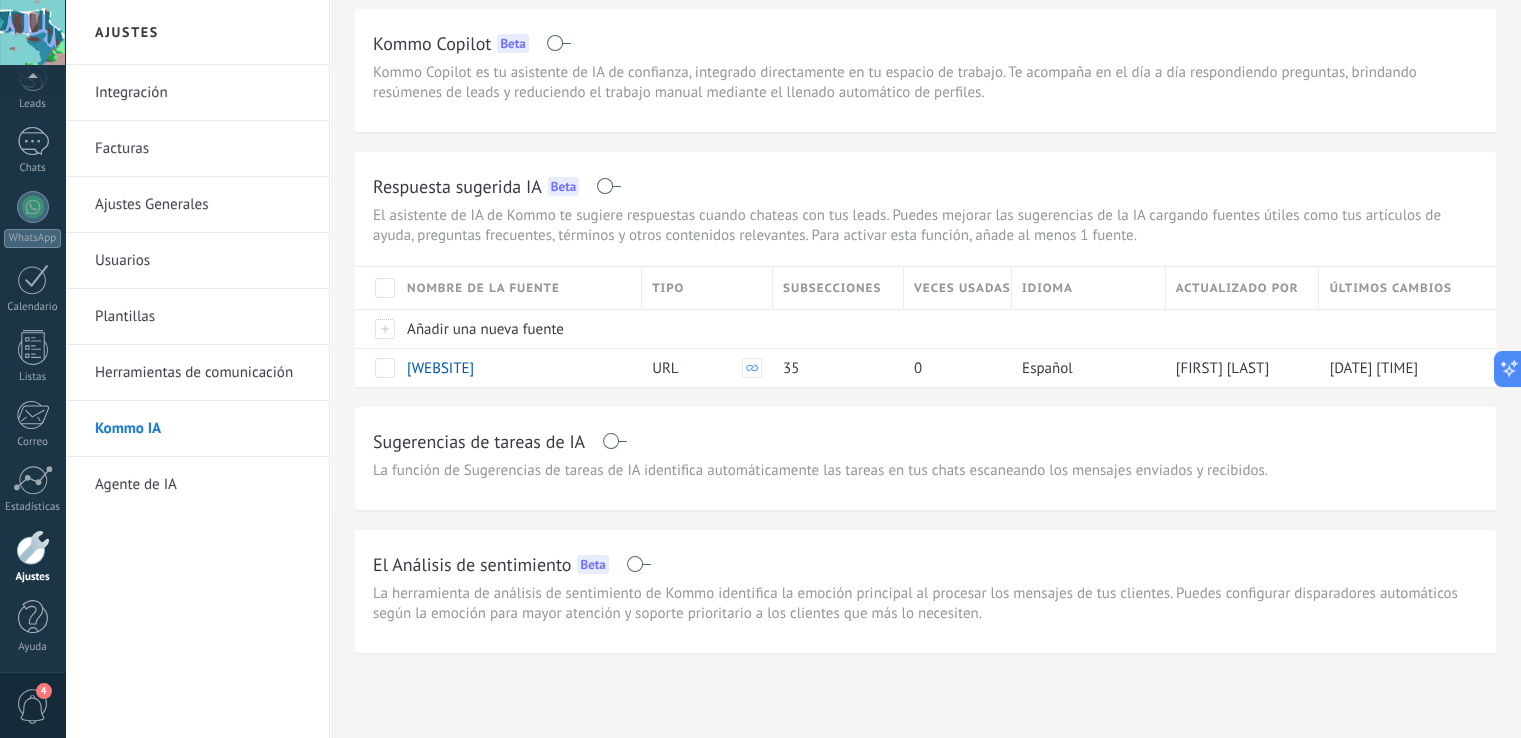 click on "4" at bounding box center (33, 706) 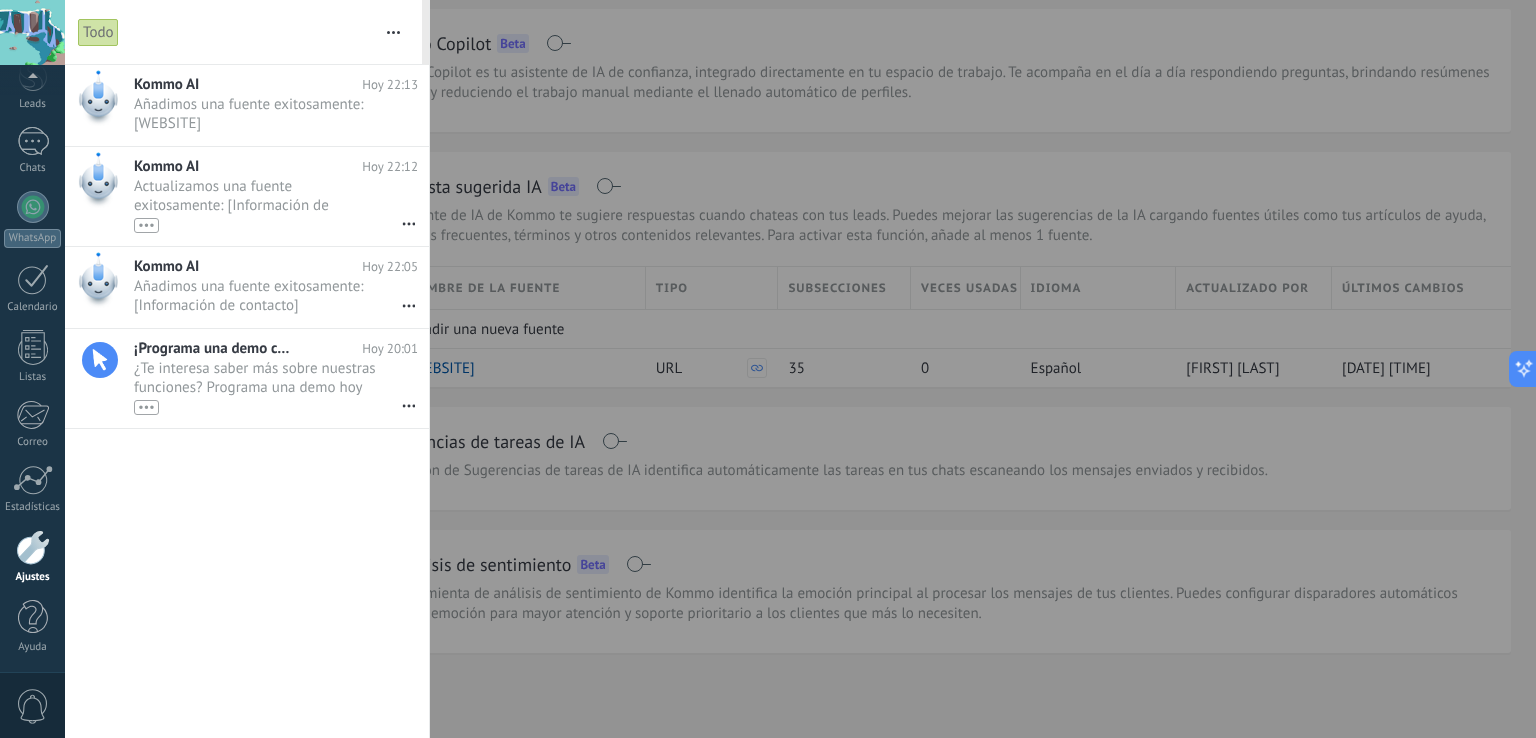click at bounding box center (768, 369) 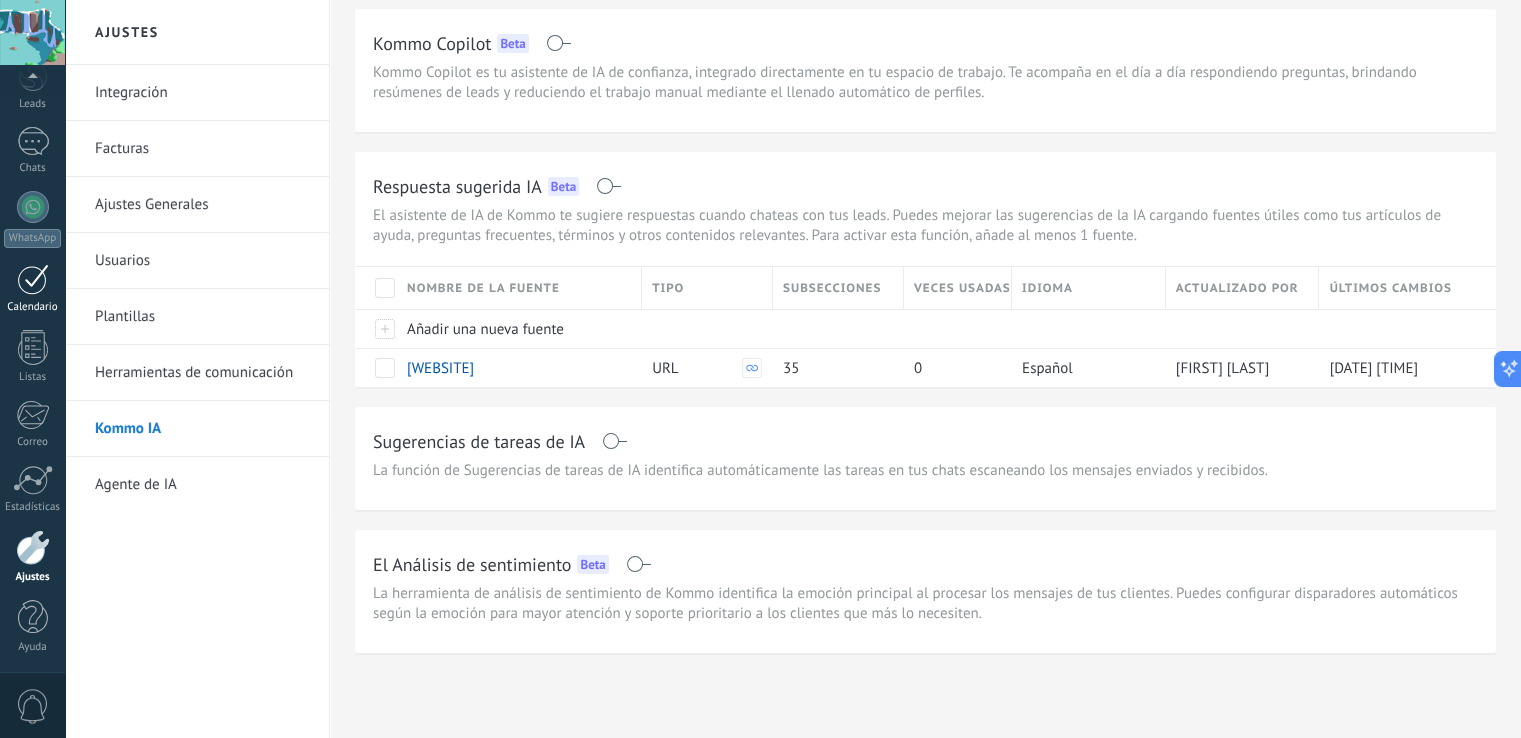 scroll, scrollTop: 0, scrollLeft: 0, axis: both 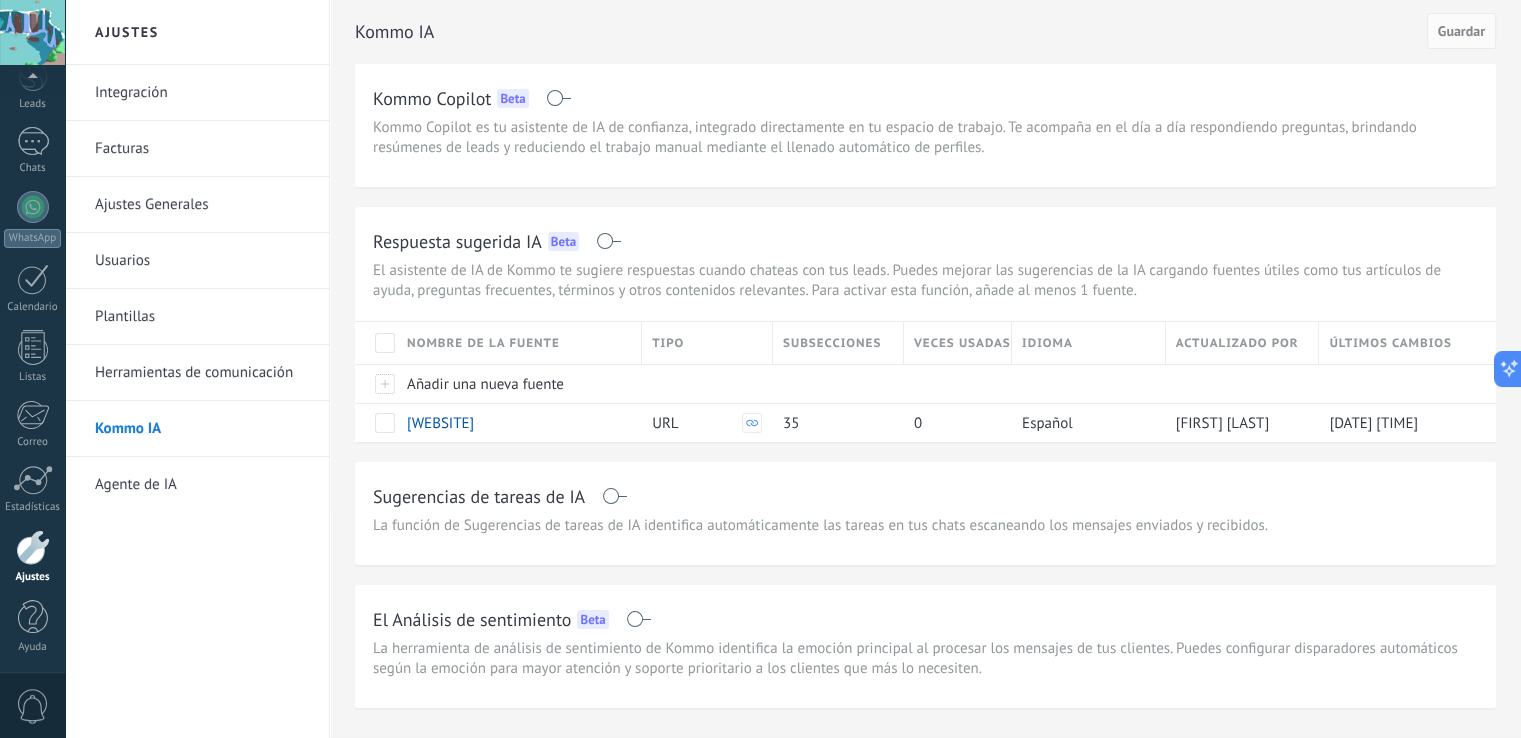 click on "Agente de IA" at bounding box center (202, 485) 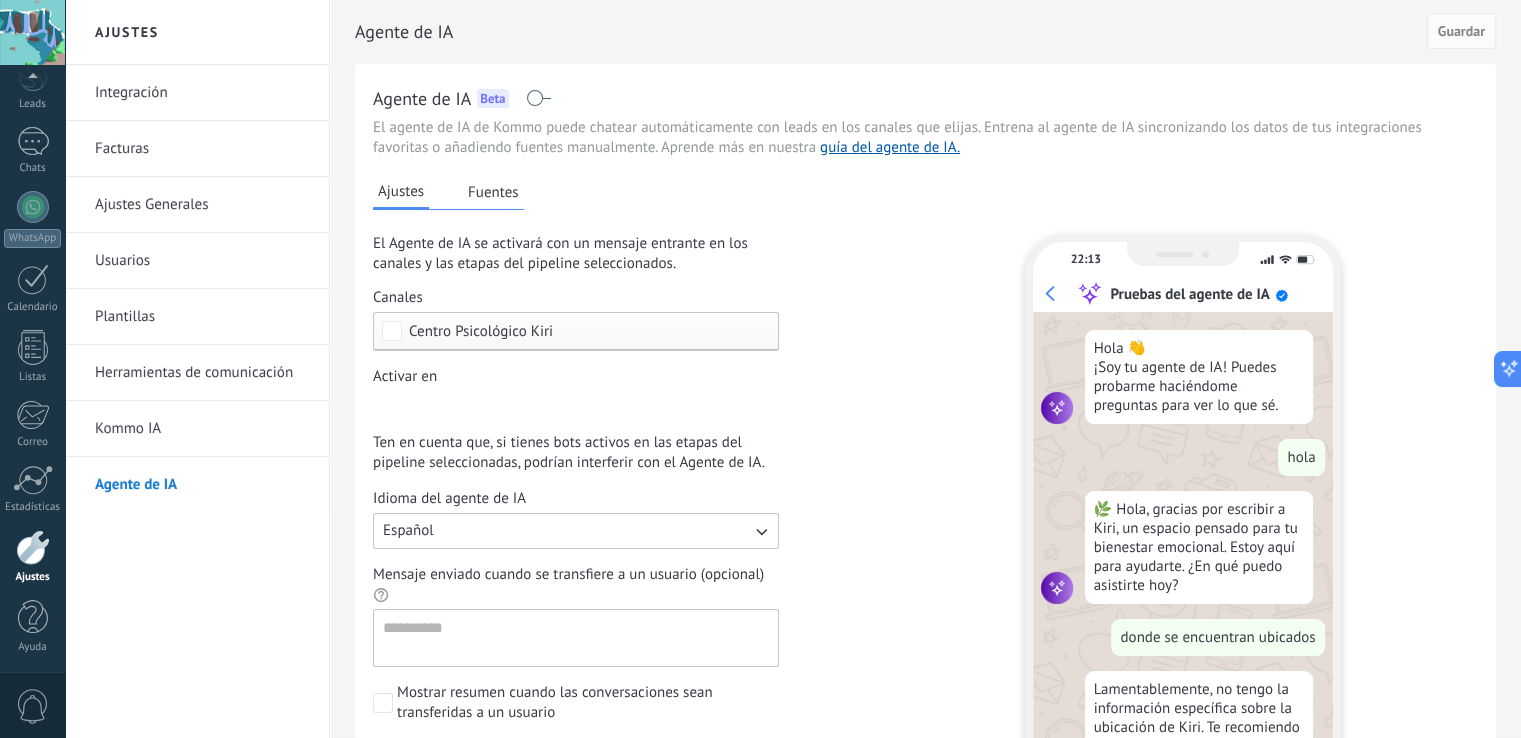 scroll, scrollTop: 735, scrollLeft: 0, axis: vertical 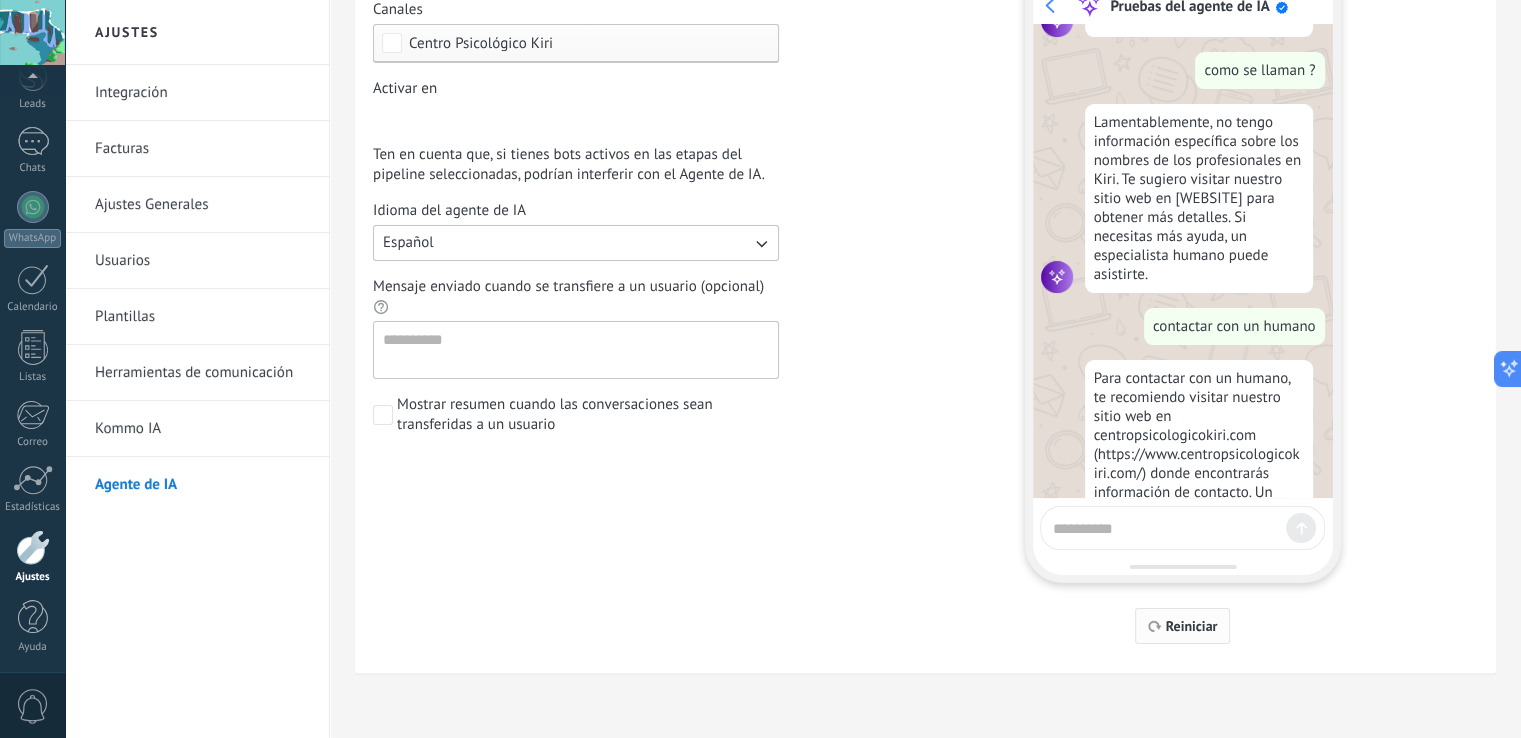 click on "Reiniciar" at bounding box center (1182, 626) 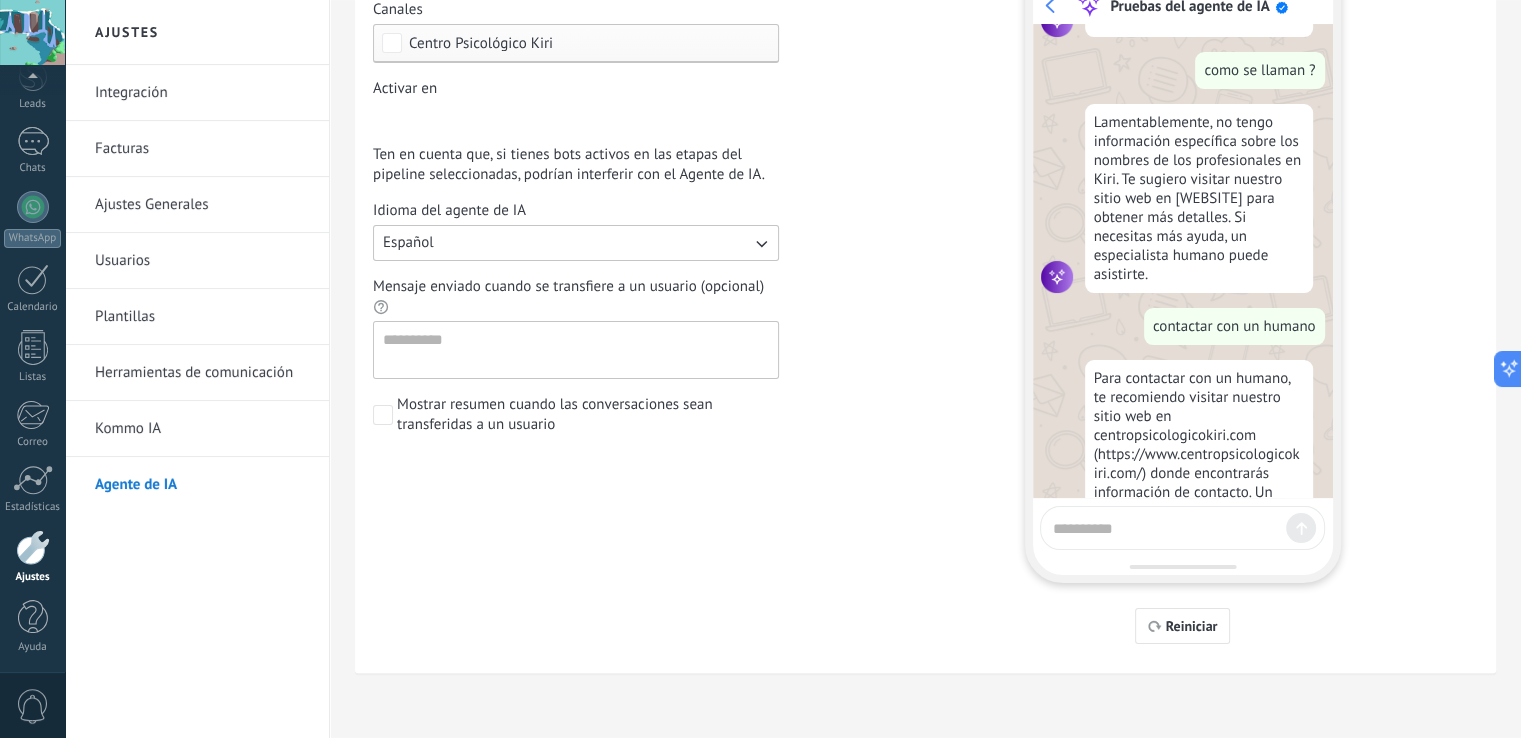 scroll, scrollTop: 0, scrollLeft: 0, axis: both 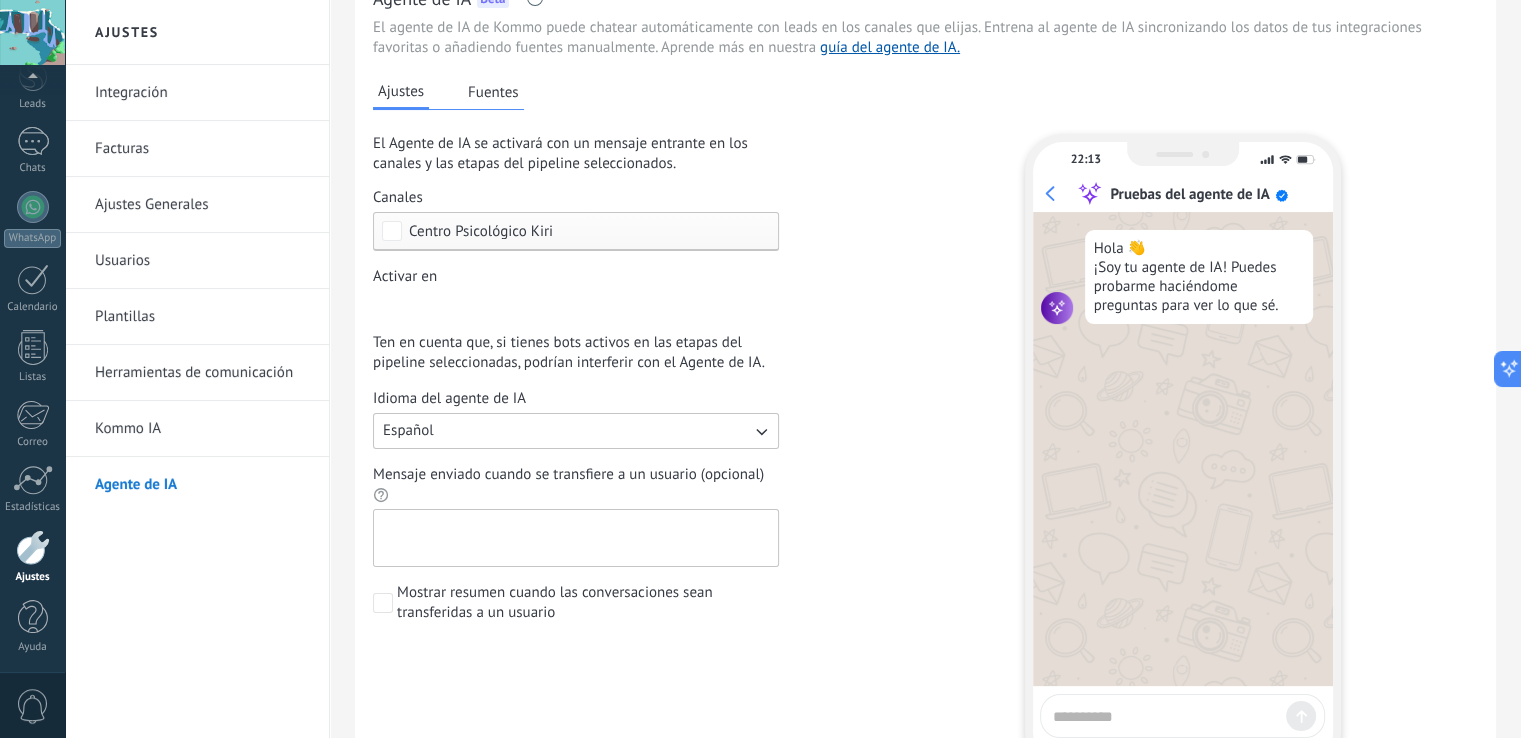 click on "Mensaje enviado cuando se transfiere a un usuario (opcional)" at bounding box center (574, 538) 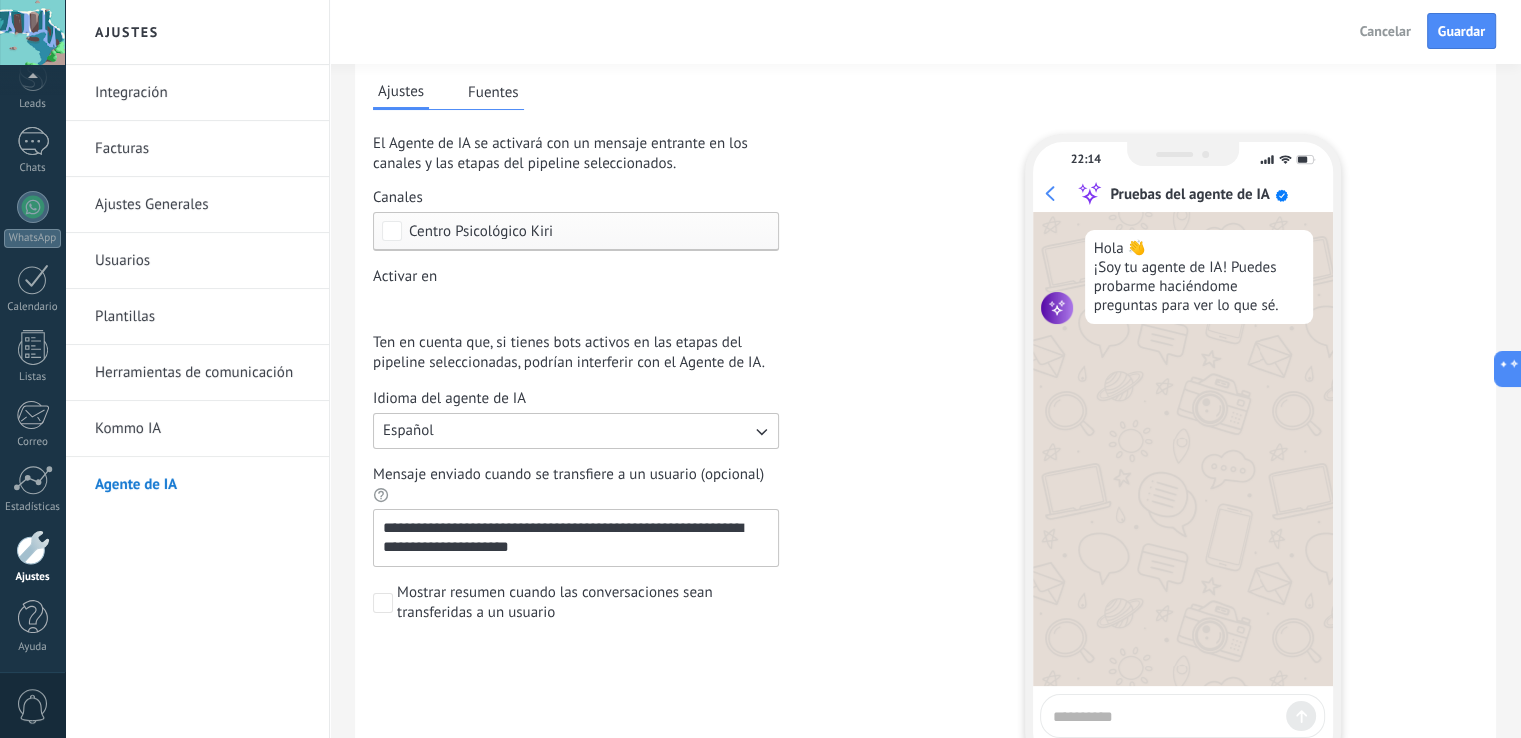 click on "**********" at bounding box center (574, 538) 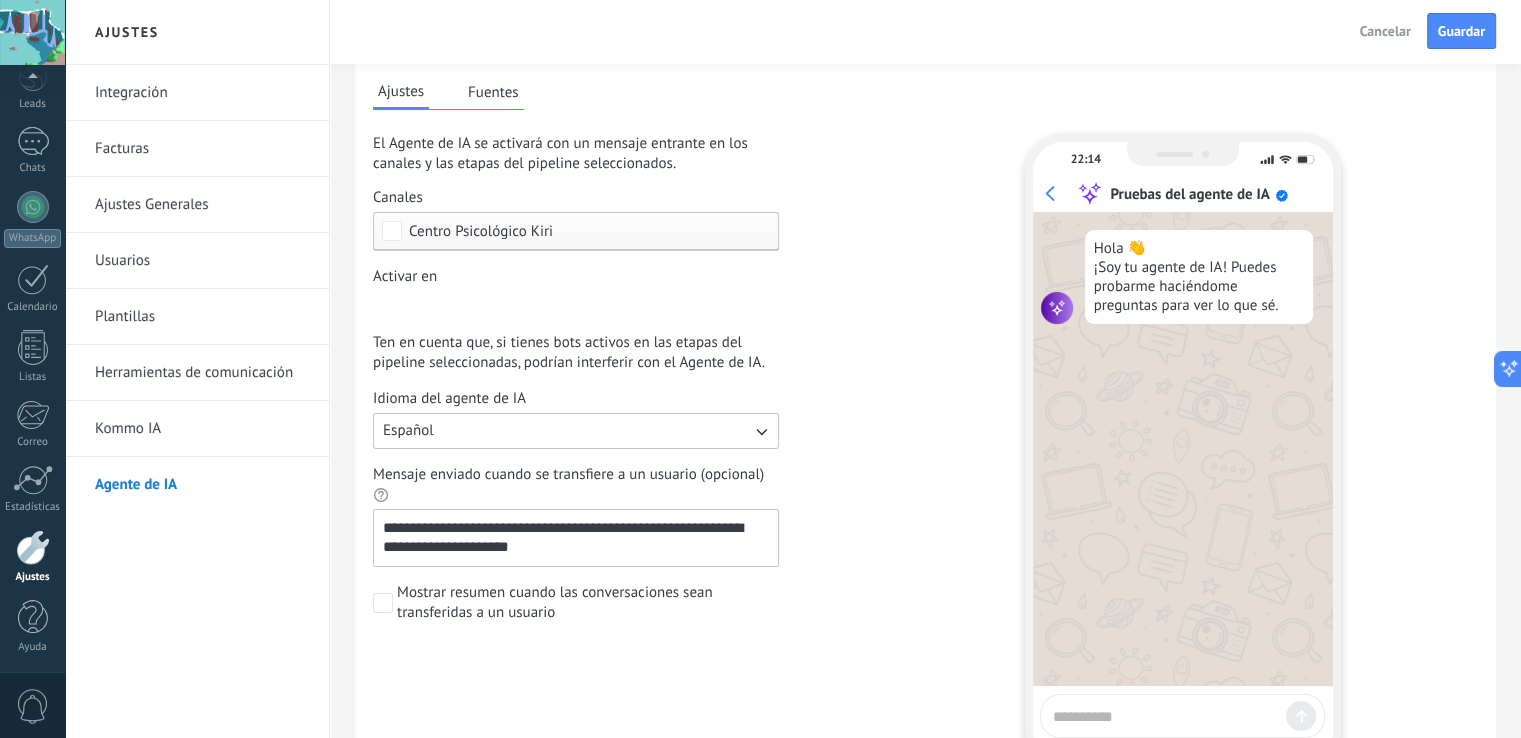 click on "**********" at bounding box center [574, 538] 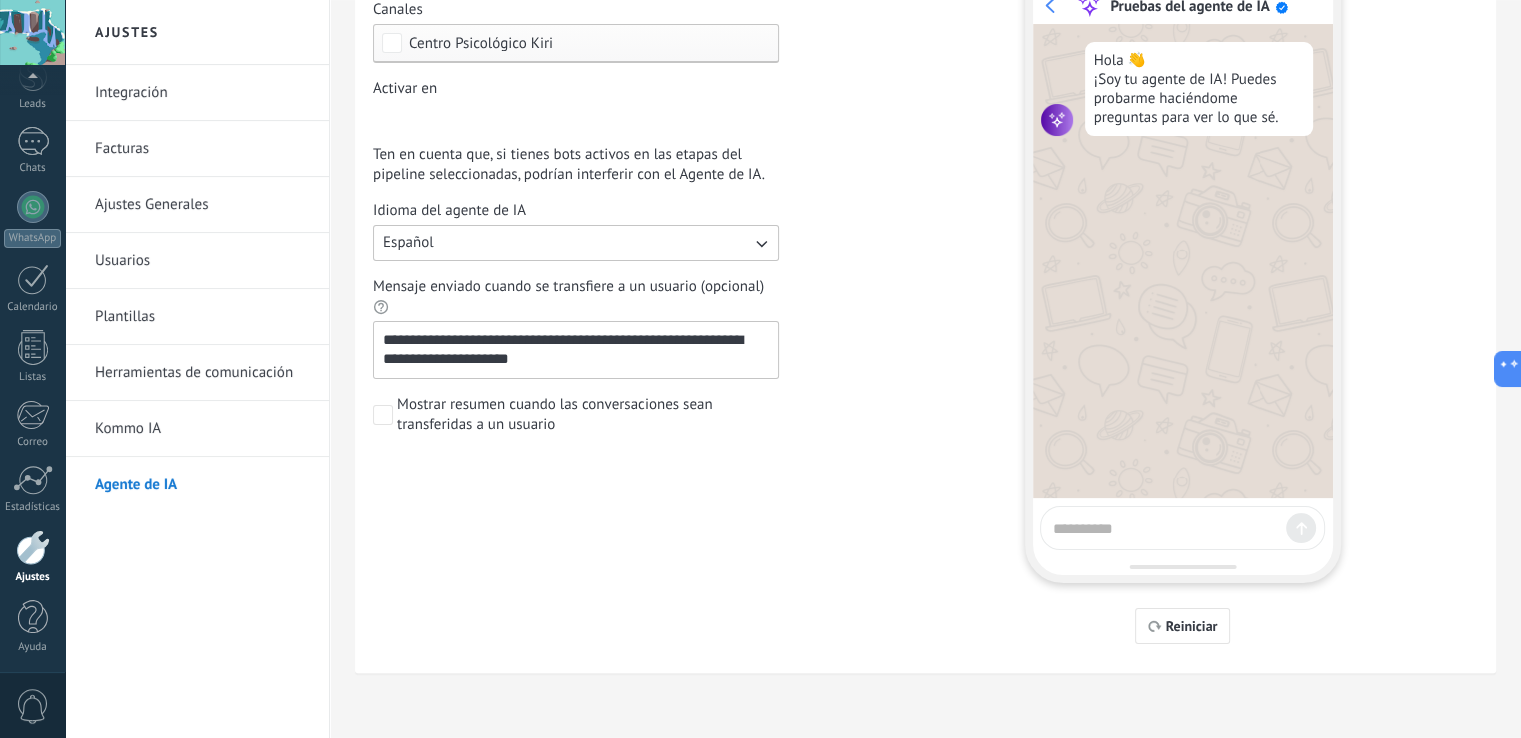 scroll, scrollTop: 0, scrollLeft: 0, axis: both 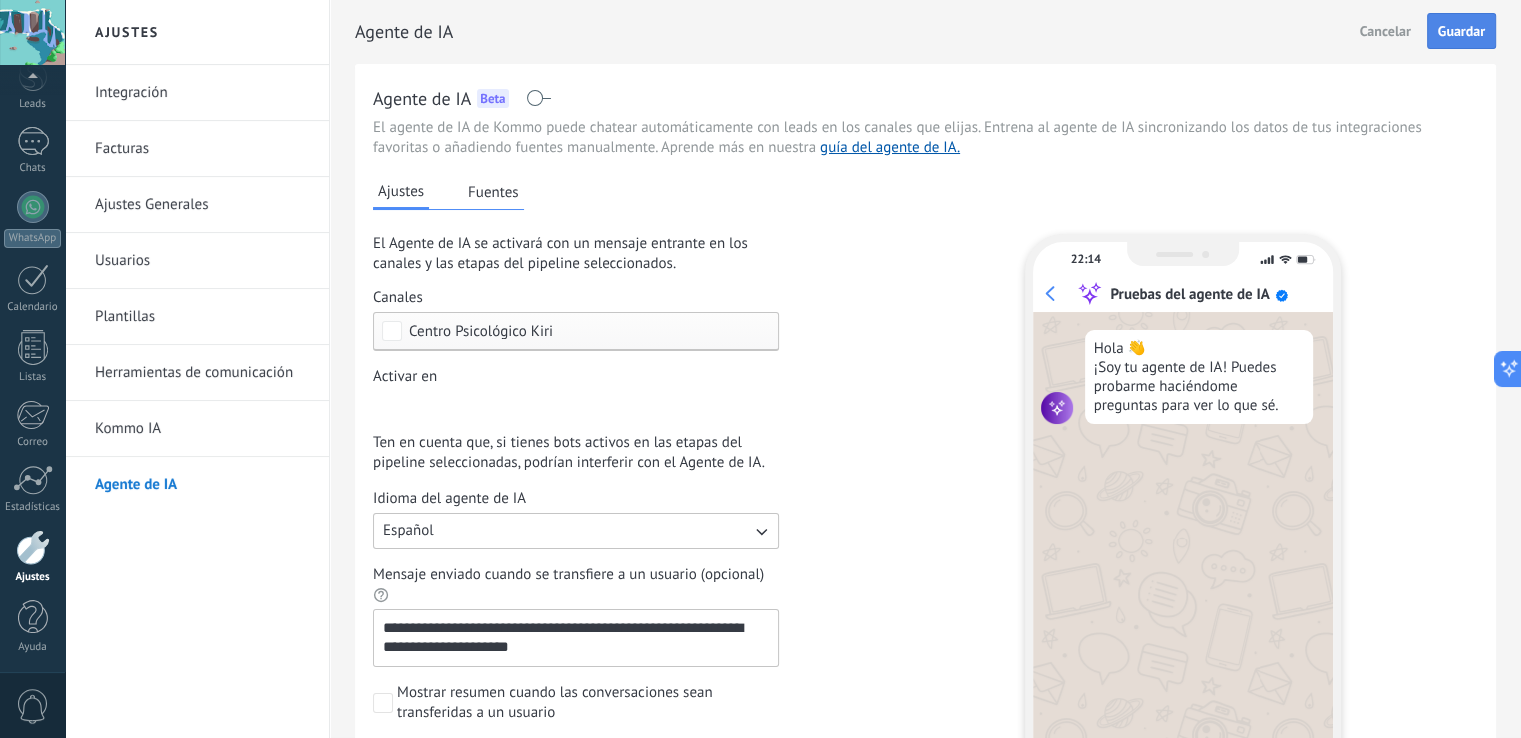 type on "**********" 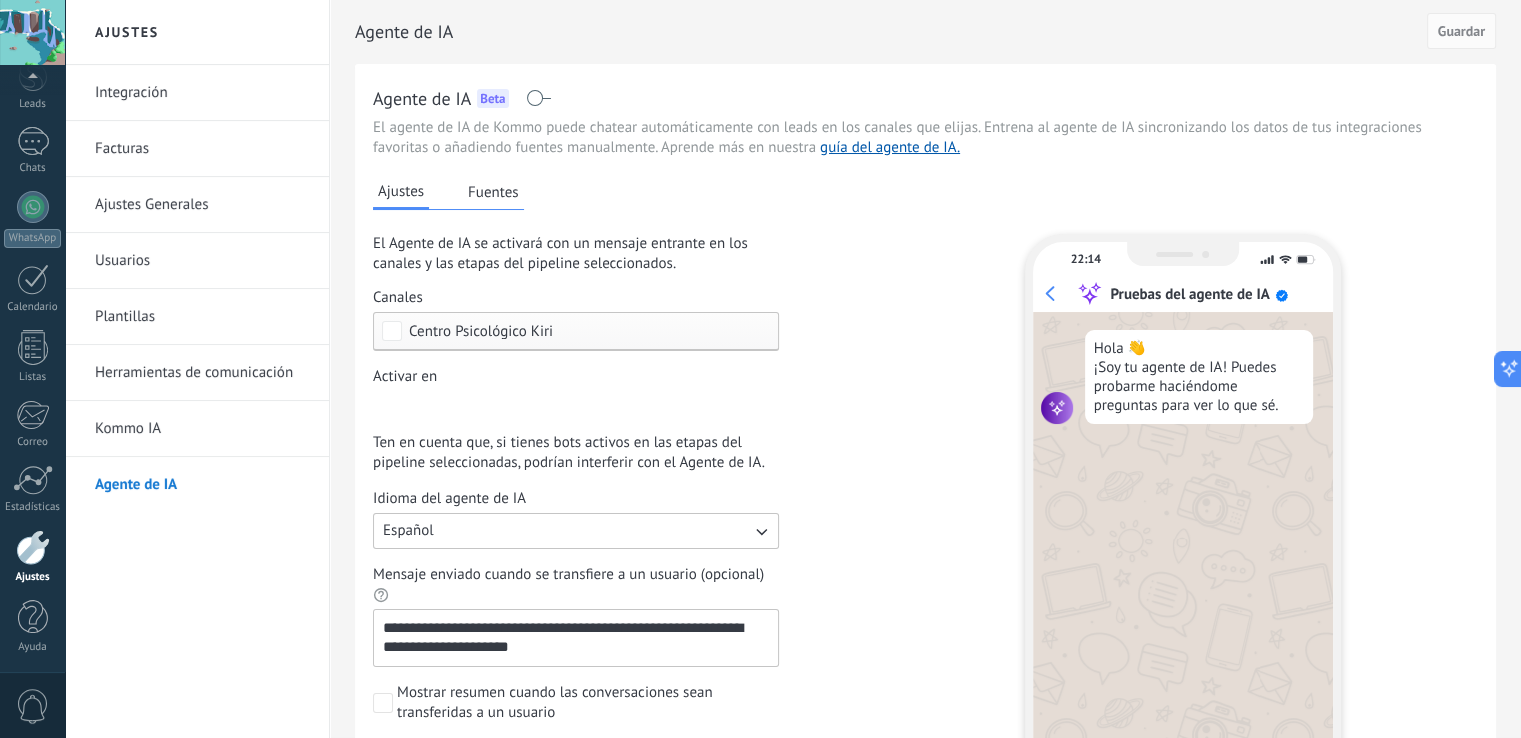 scroll, scrollTop: 200, scrollLeft: 0, axis: vertical 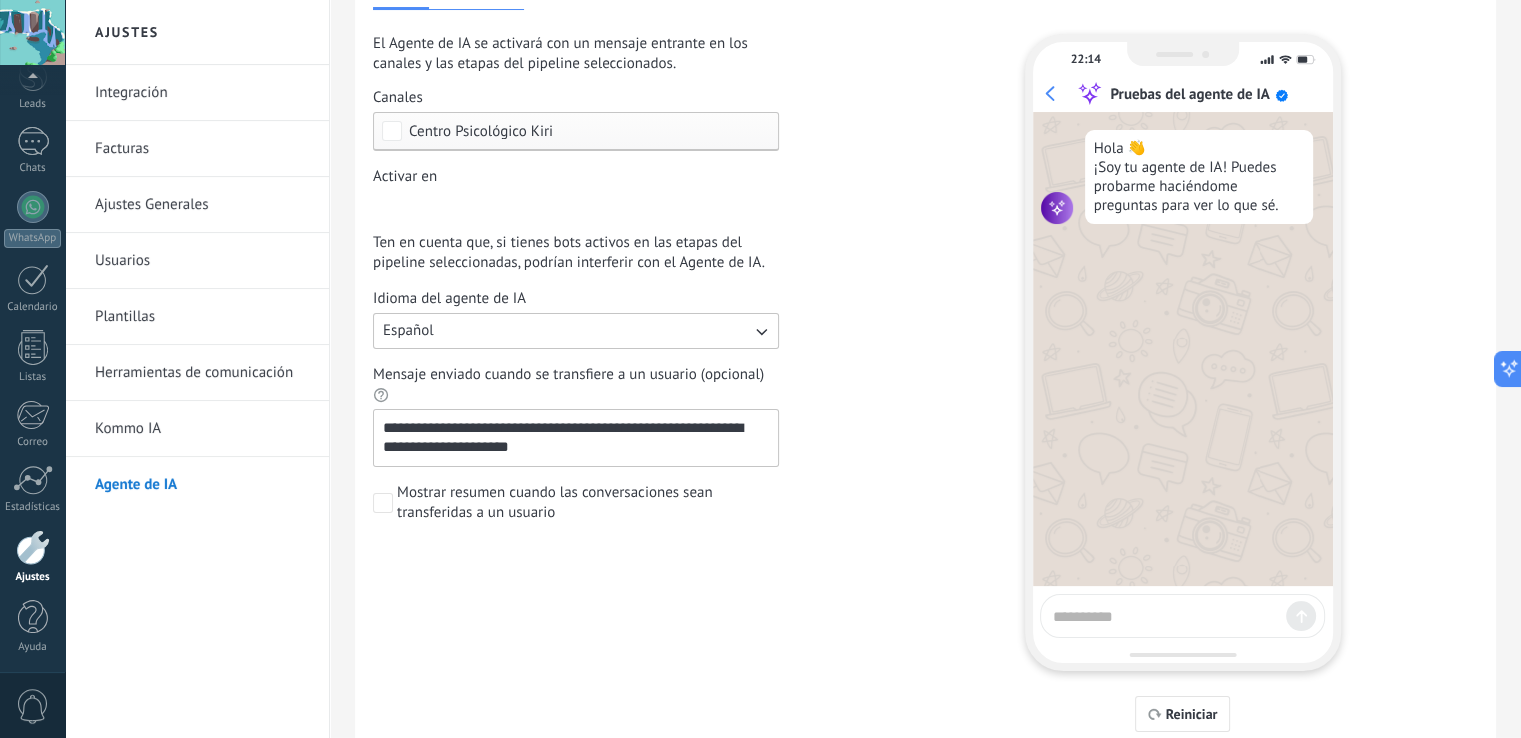 click at bounding box center [1165, 613] 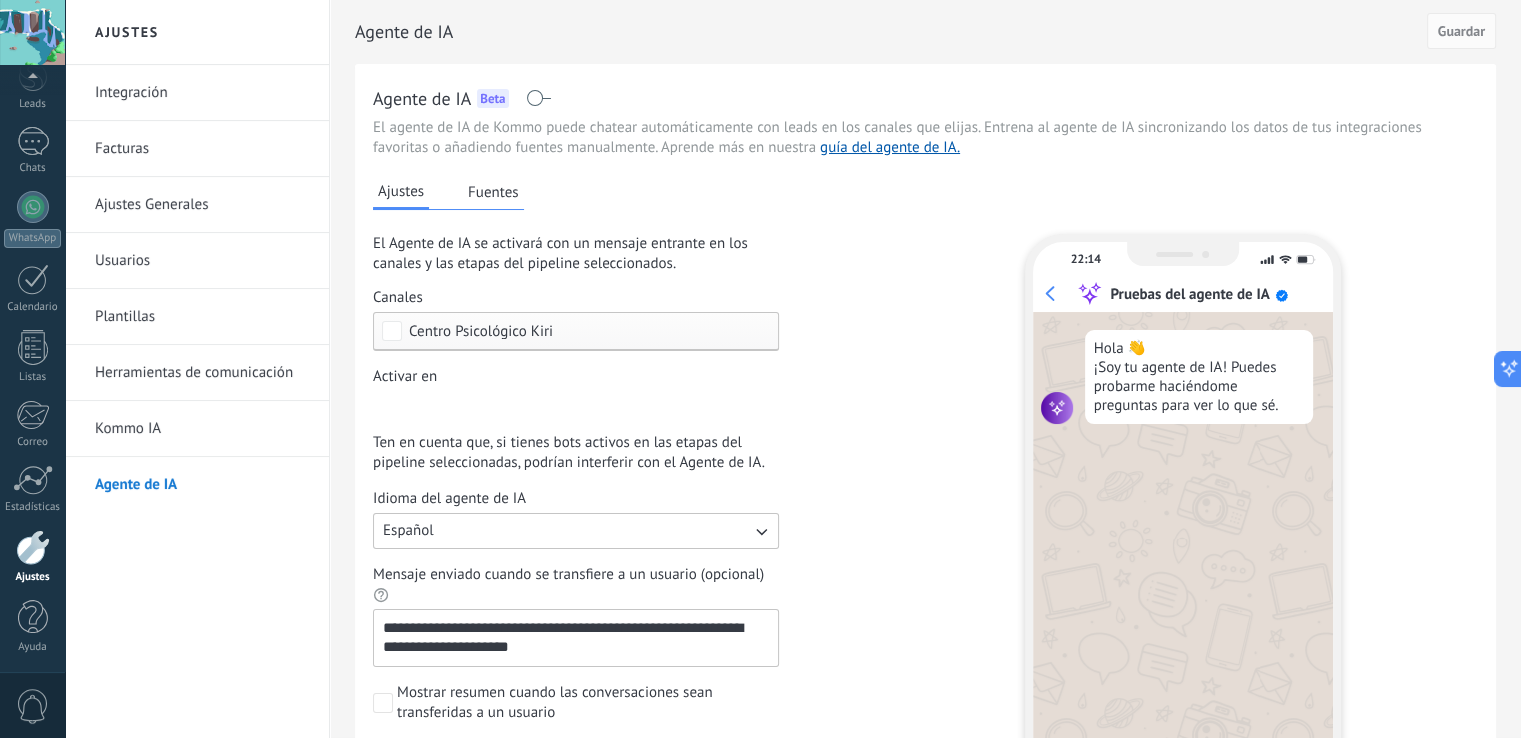 scroll, scrollTop: 288, scrollLeft: 0, axis: vertical 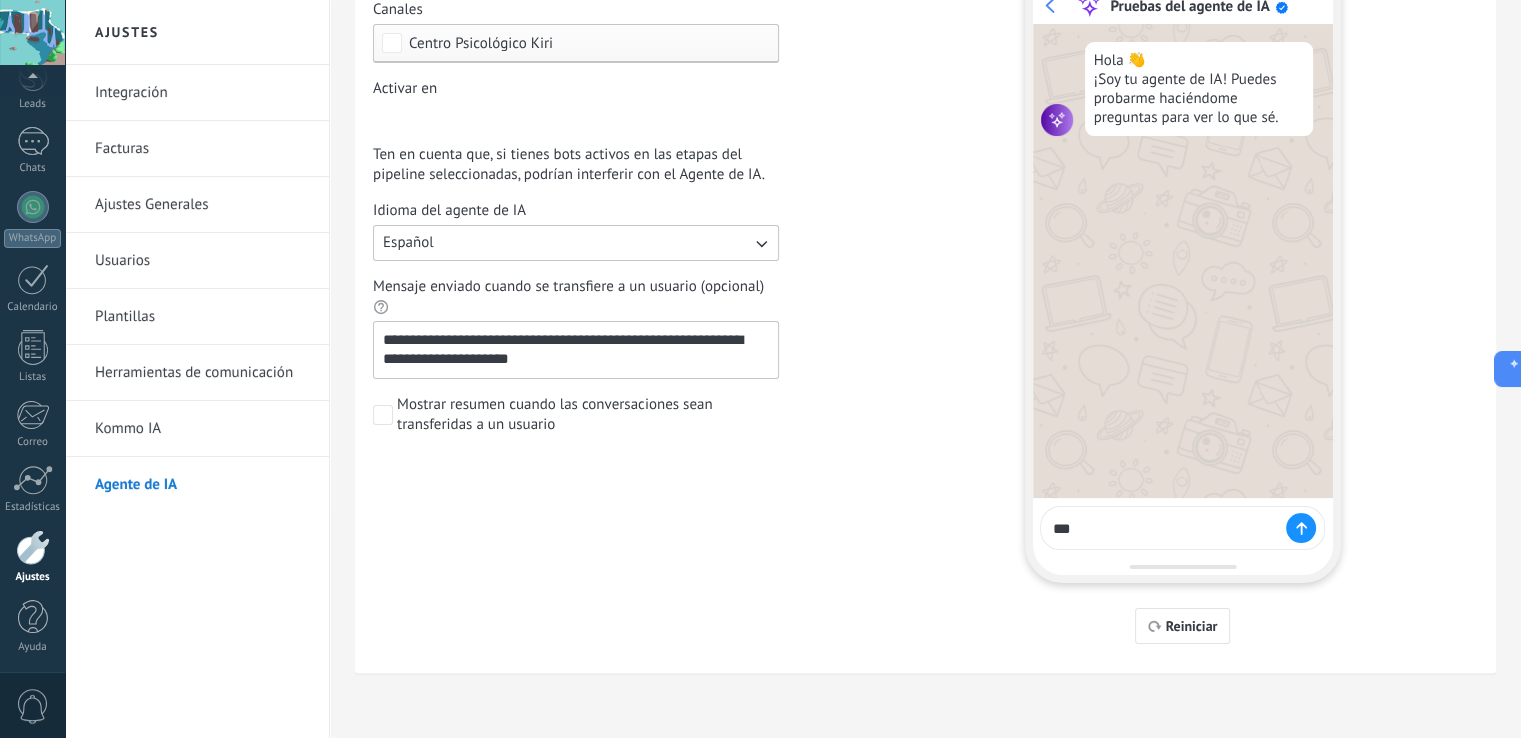 type on "****" 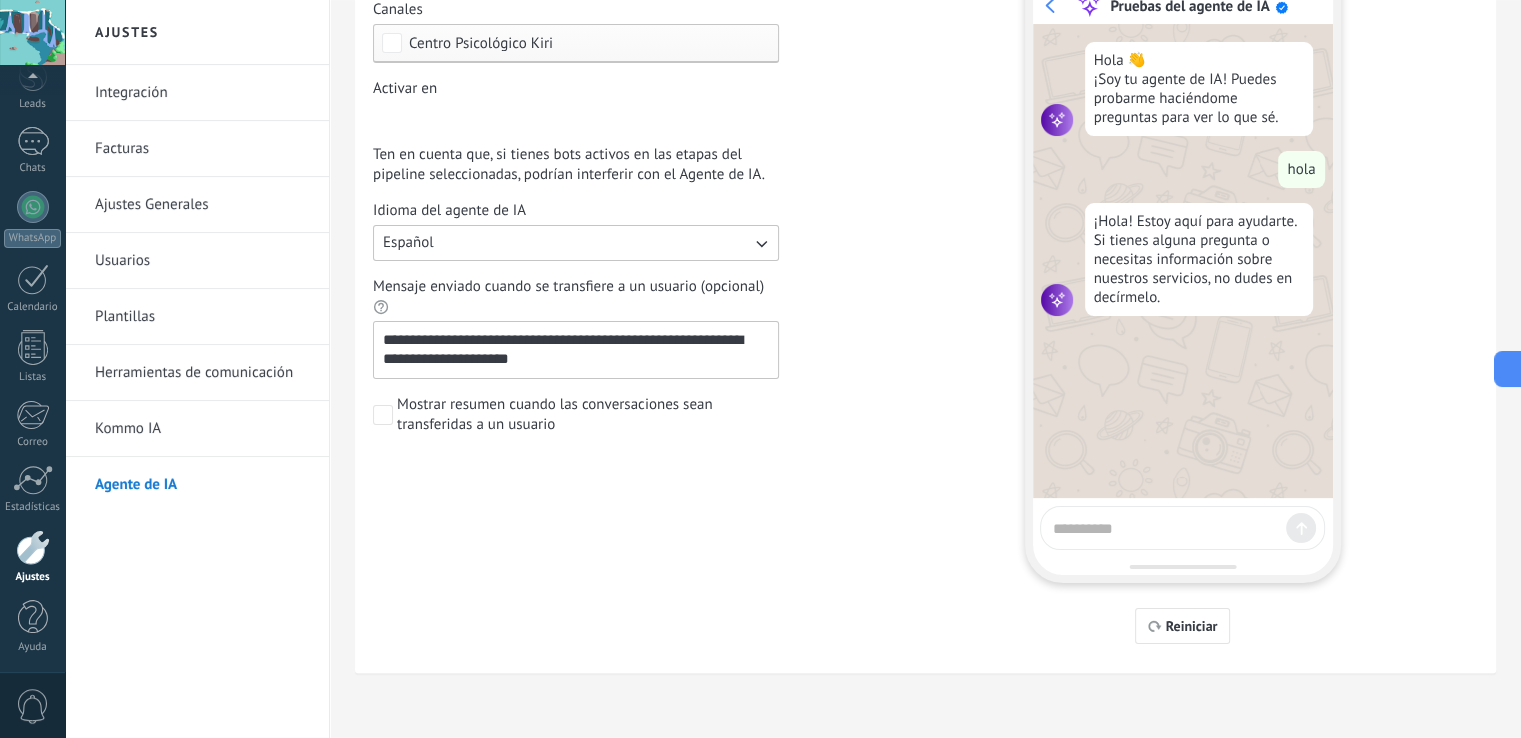 type on "*" 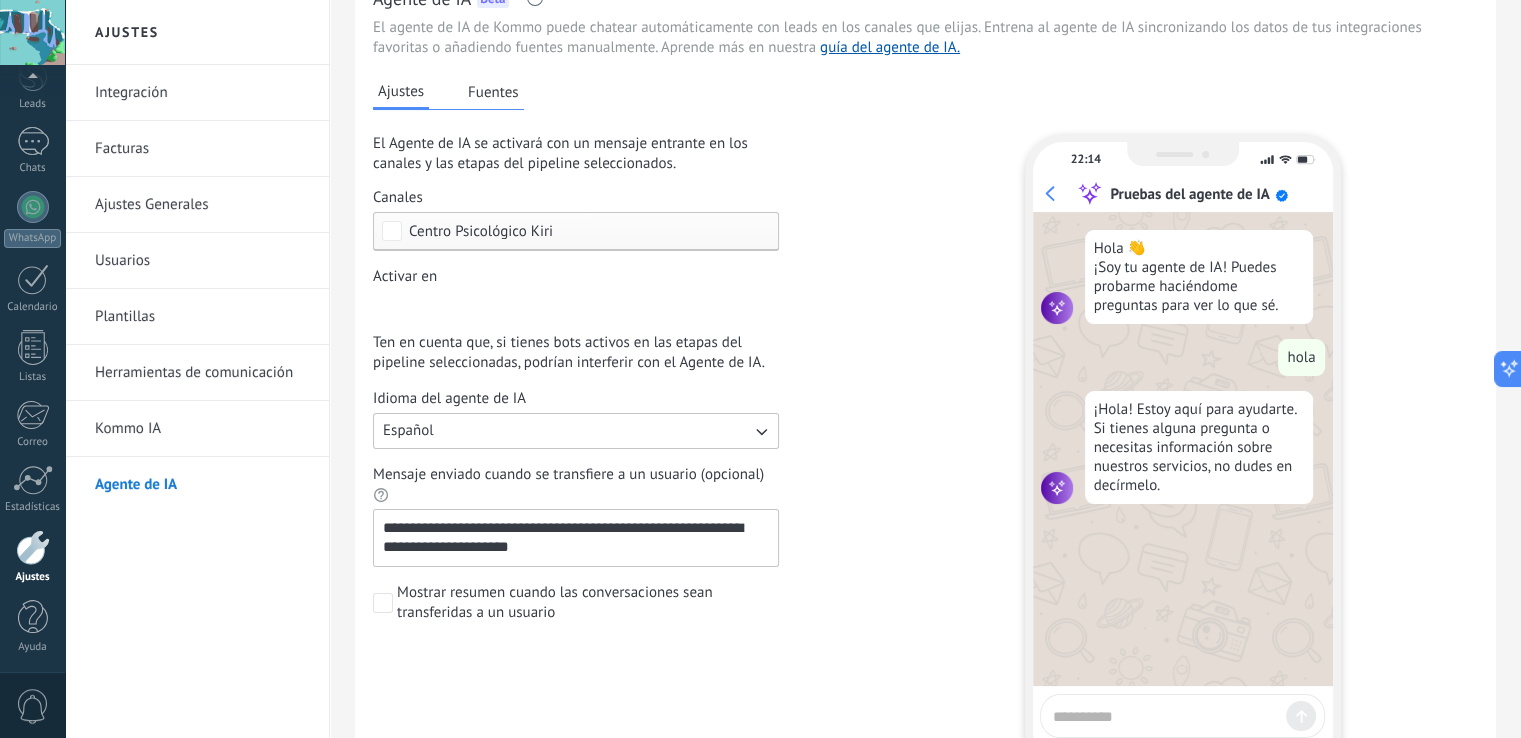 scroll, scrollTop: 0, scrollLeft: 0, axis: both 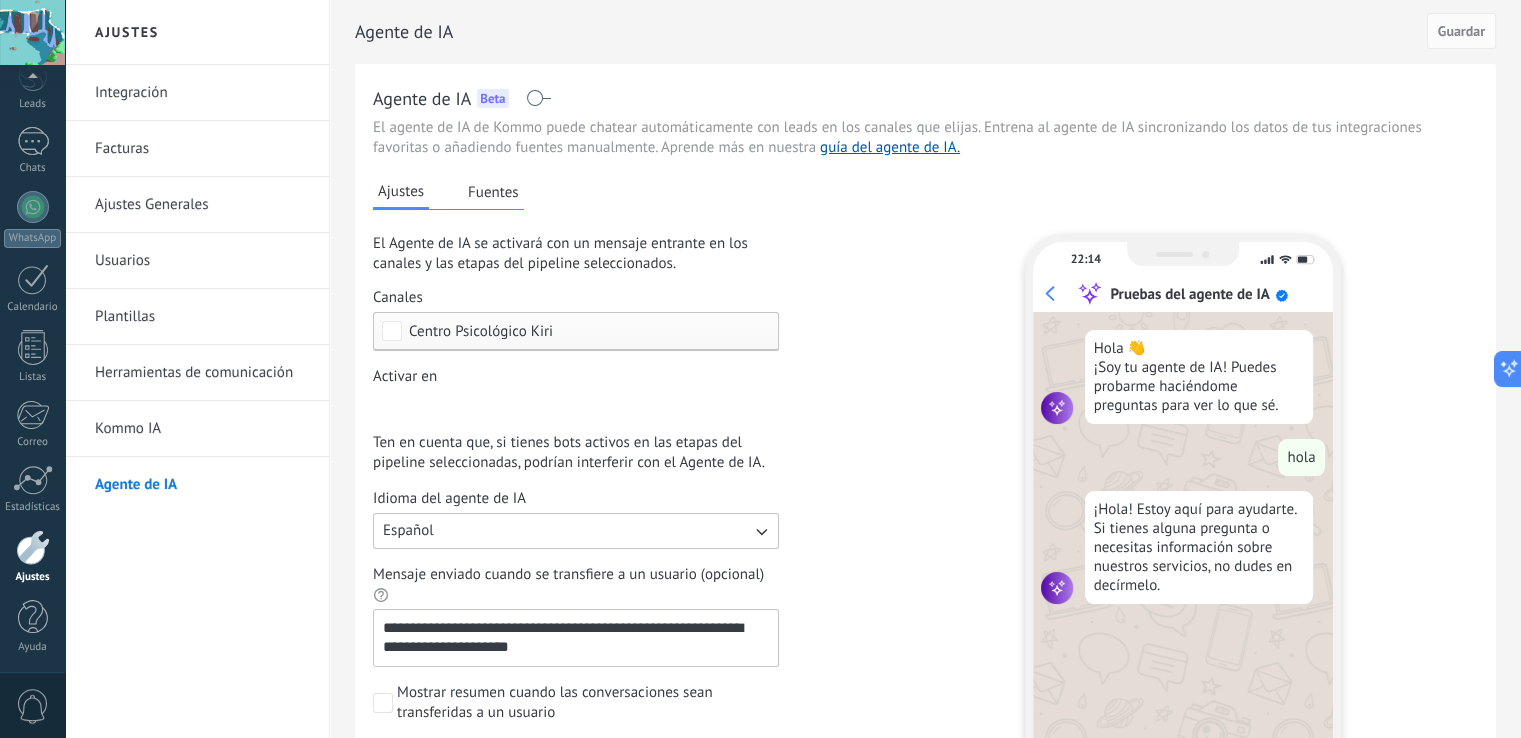 click on "Fuentes" at bounding box center [493, 192] 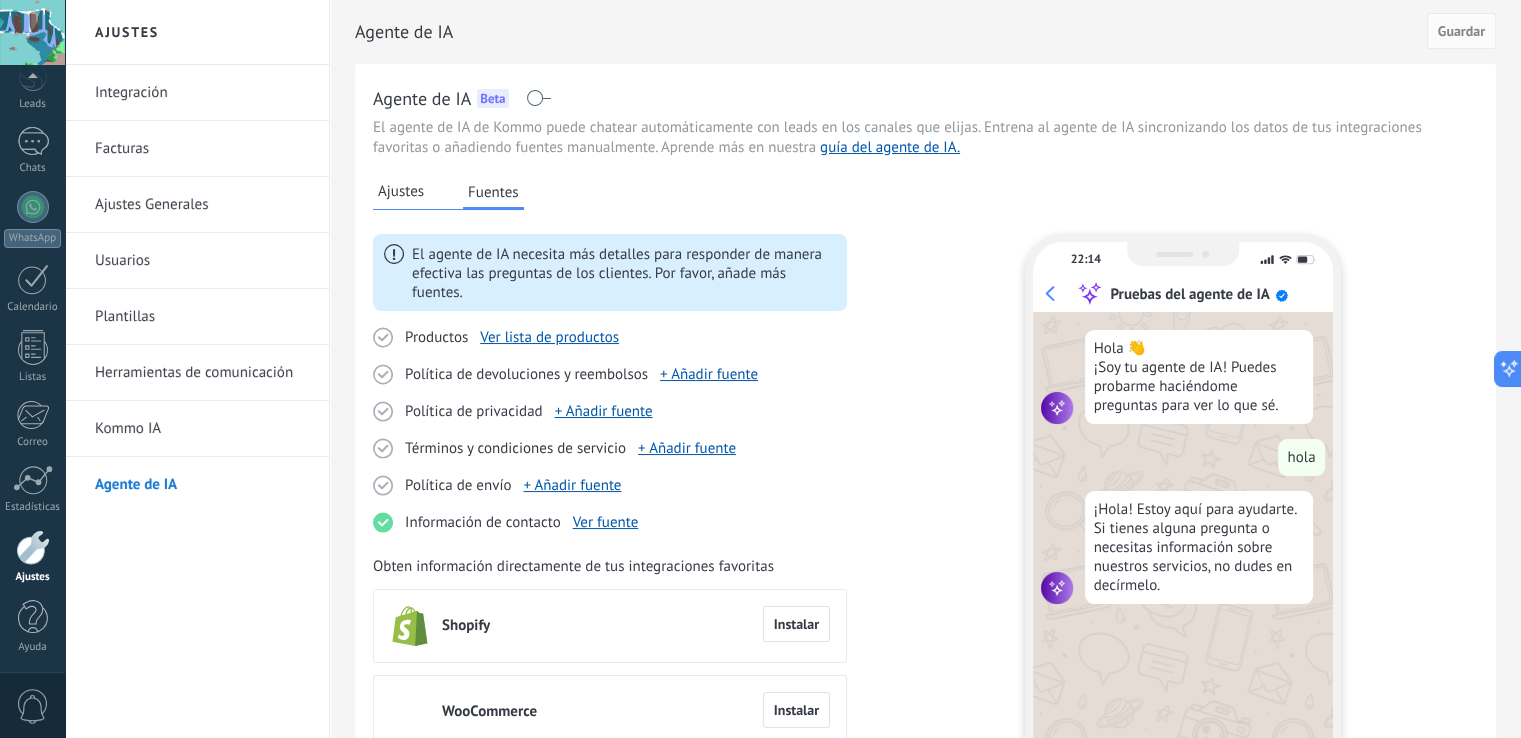 click on "Ajustes" at bounding box center (401, 192) 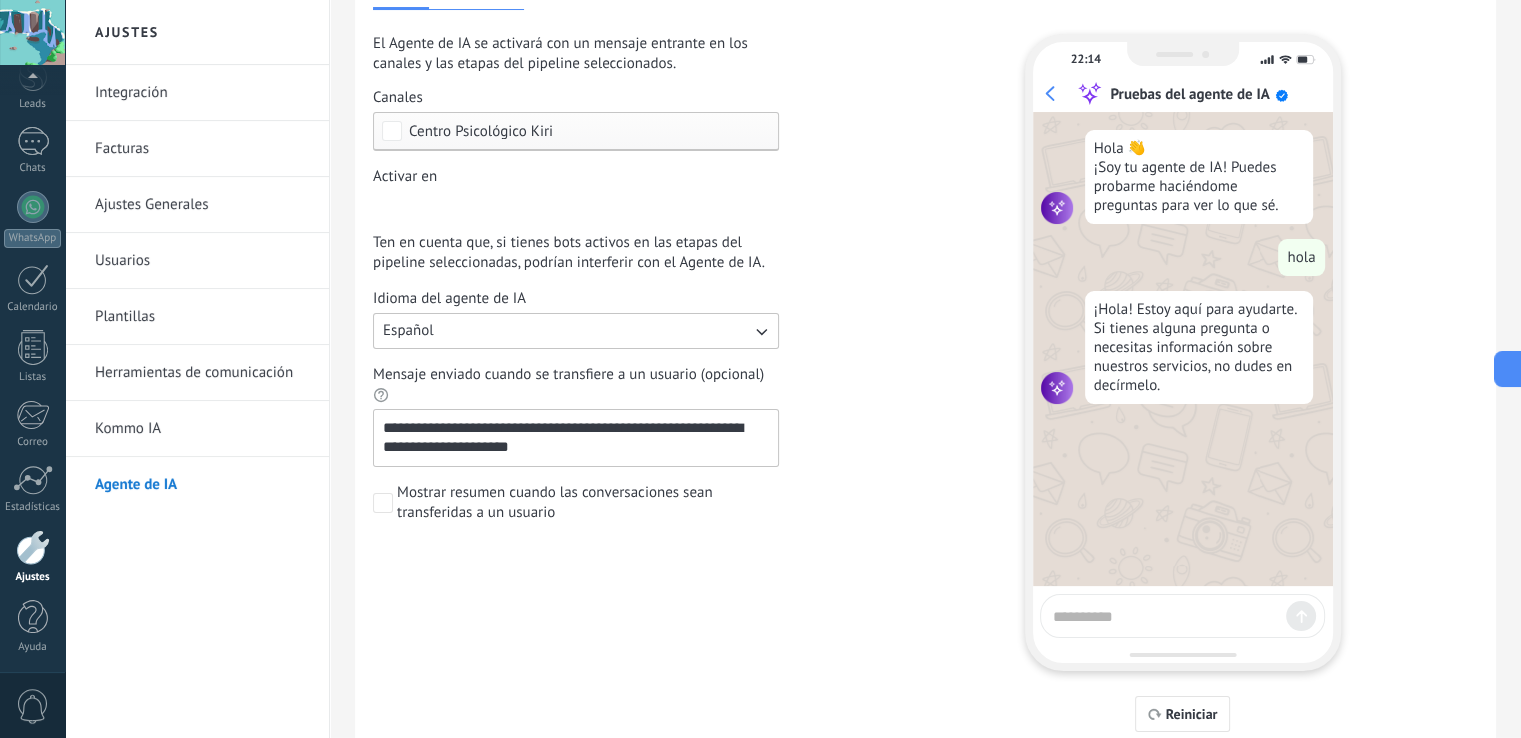 scroll, scrollTop: 288, scrollLeft: 0, axis: vertical 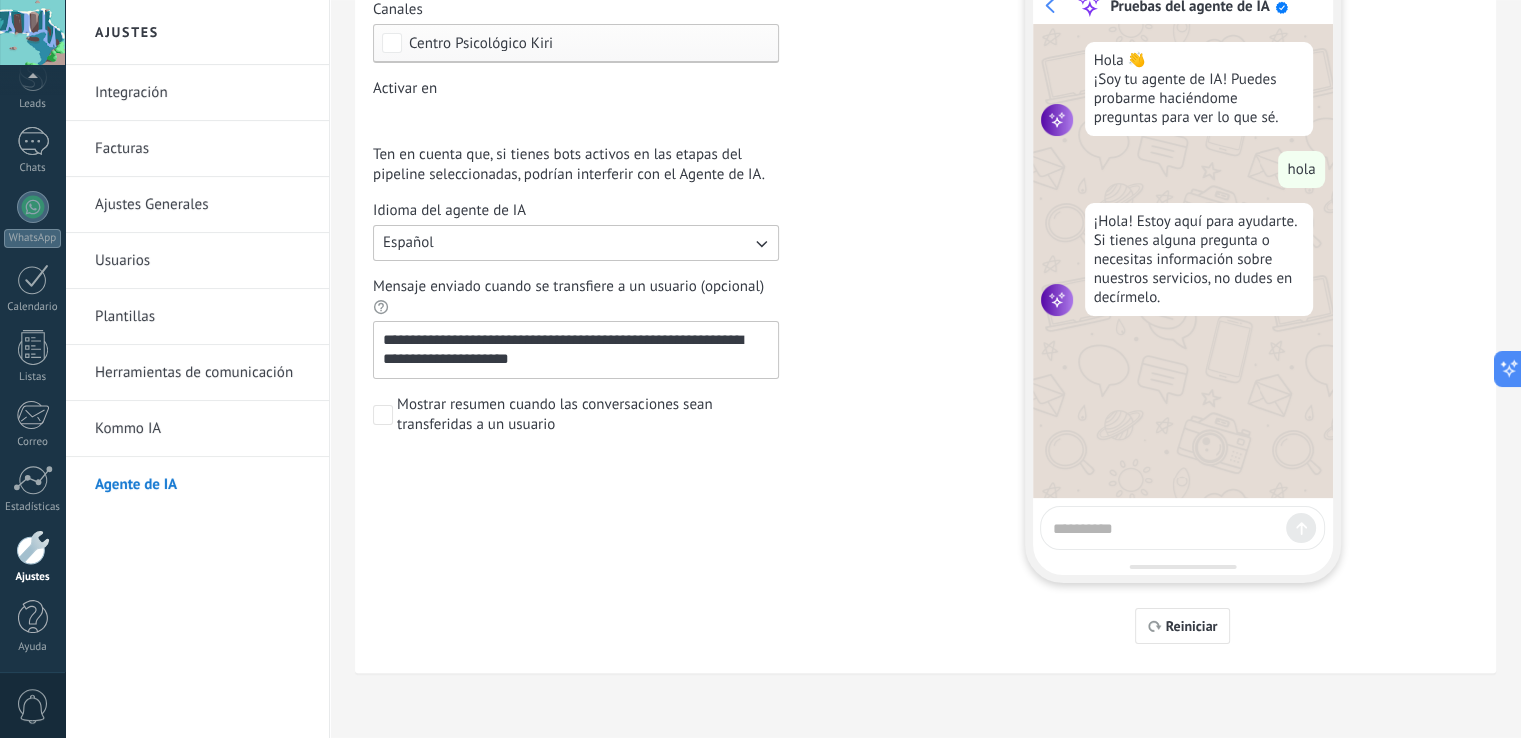 click at bounding box center (1165, 525) 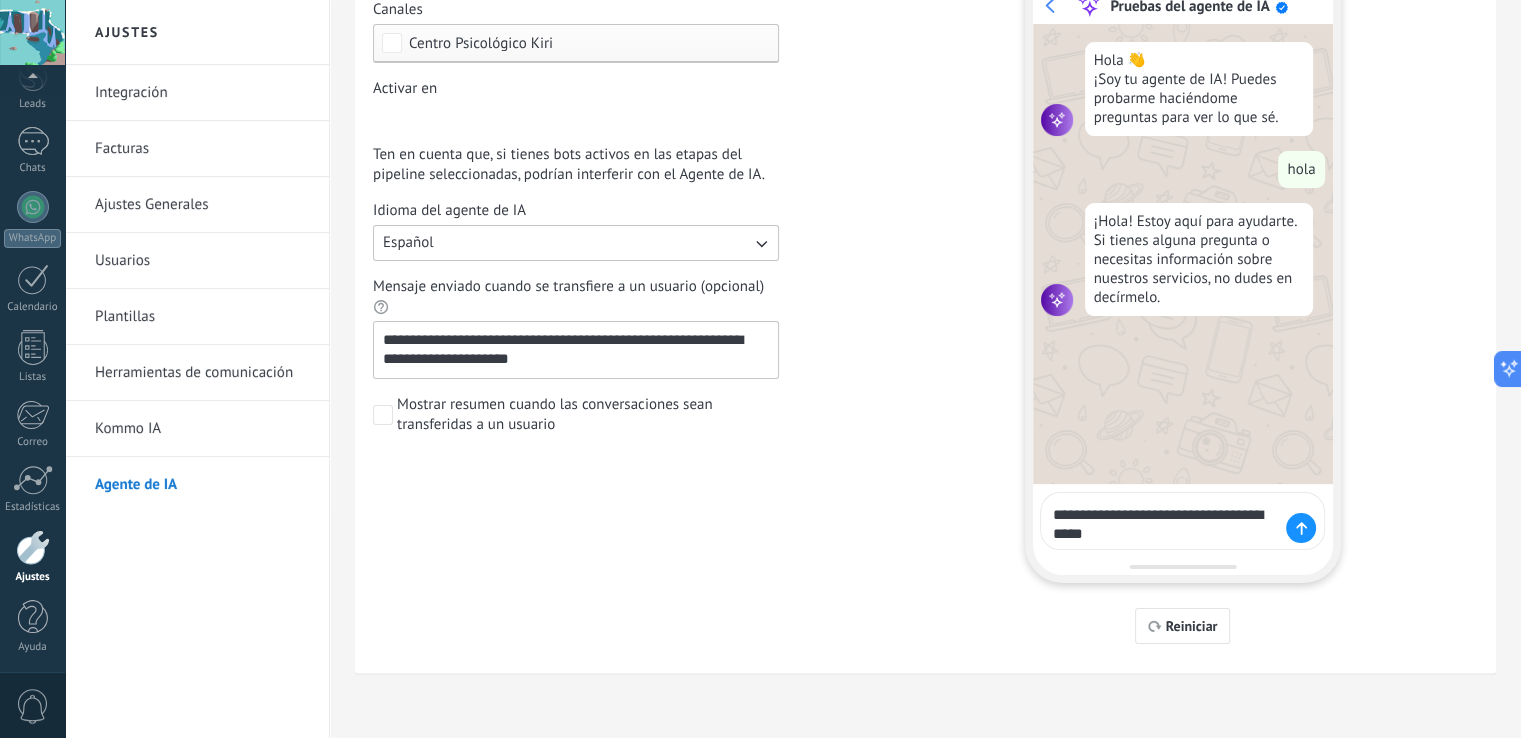 type on "**********" 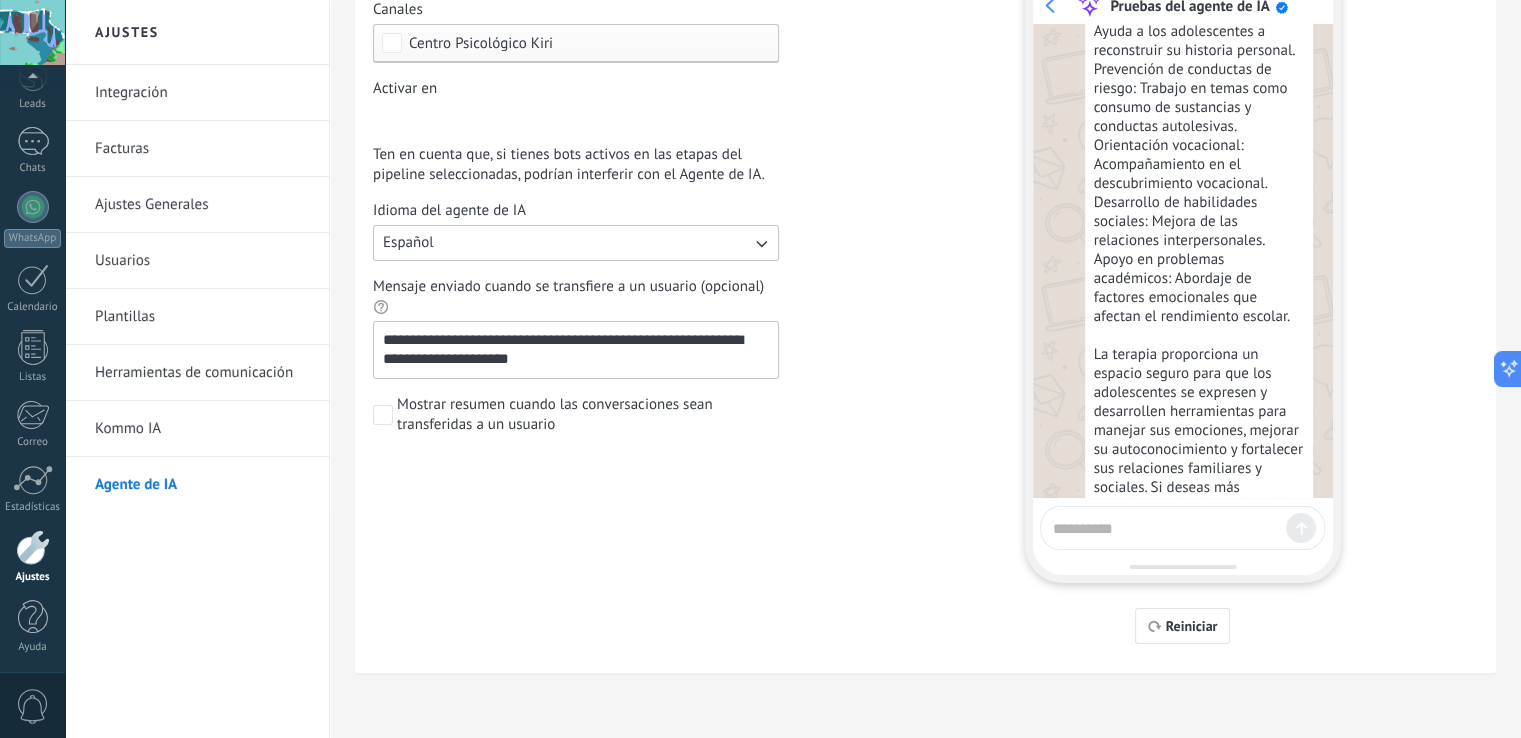 scroll, scrollTop: 717, scrollLeft: 0, axis: vertical 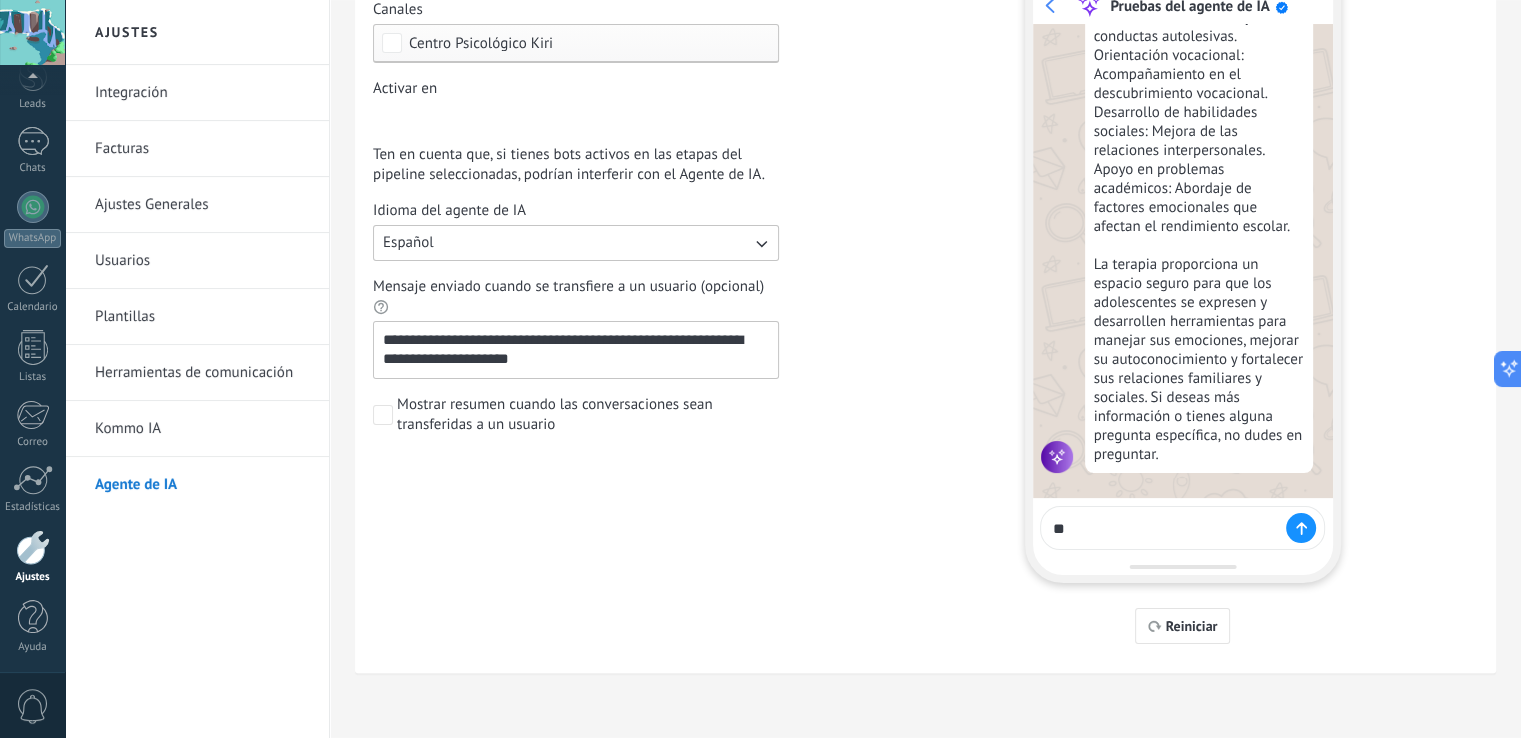 type on "*" 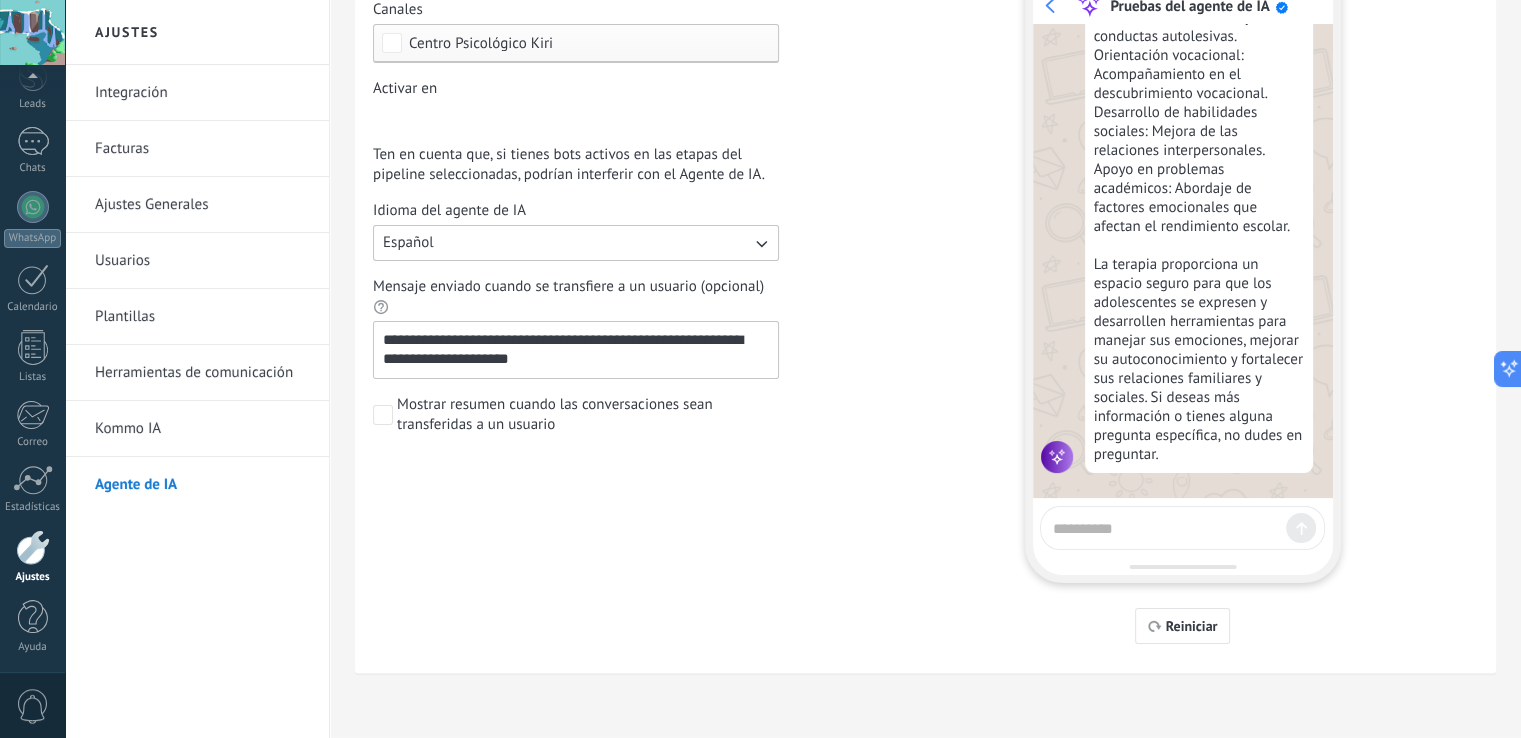 scroll, scrollTop: 0, scrollLeft: 0, axis: both 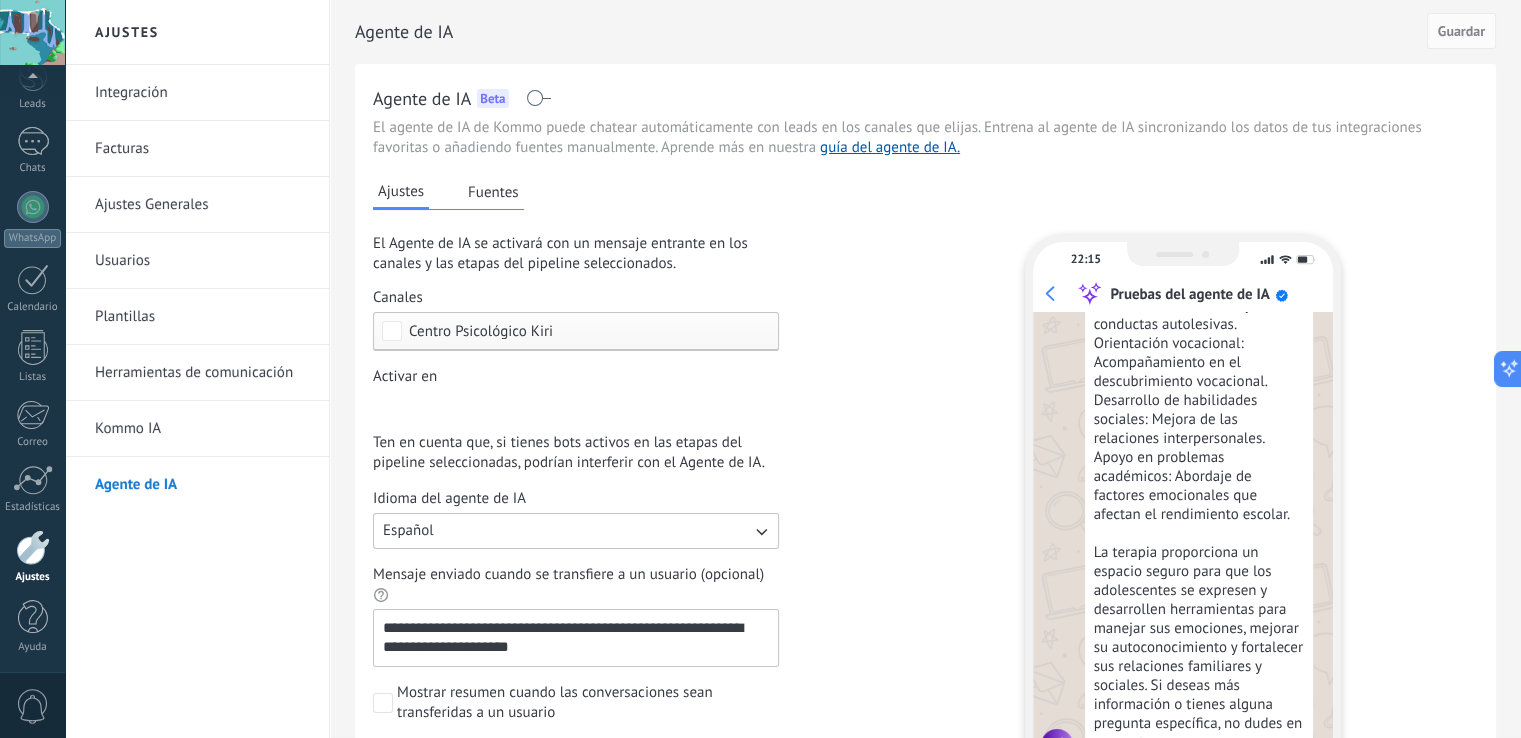 click on "Sí, en el Centro Psicológico Kiri ofrecemos terapia psicológica para adolescentes. Esta terapia está diseñada para abordar las necesidades emocionales específicas de los adolescentes, quienes pueden enfrentar cambios y desafíos significativos durante esta etapa de sus vidas. Nuestro enfoque incluye: Terapia Narrativa del Trauma: Ayuda a los adolescentes a reconstruir su historia personal. Prevención de conductas de riesgo: Trabajo en temas como consumo de sustancias y conductas autolesivas. Orientación vocacional: Acompañamiento en el descubrimiento vocacional. Desarrollo de habilidades sociales: Mejora de las relaciones interpersonales. Apoyo en problemas académicos: Abordaje de factores emocionales que afectan el rendimiento escolar." at bounding box center (1199, 372) 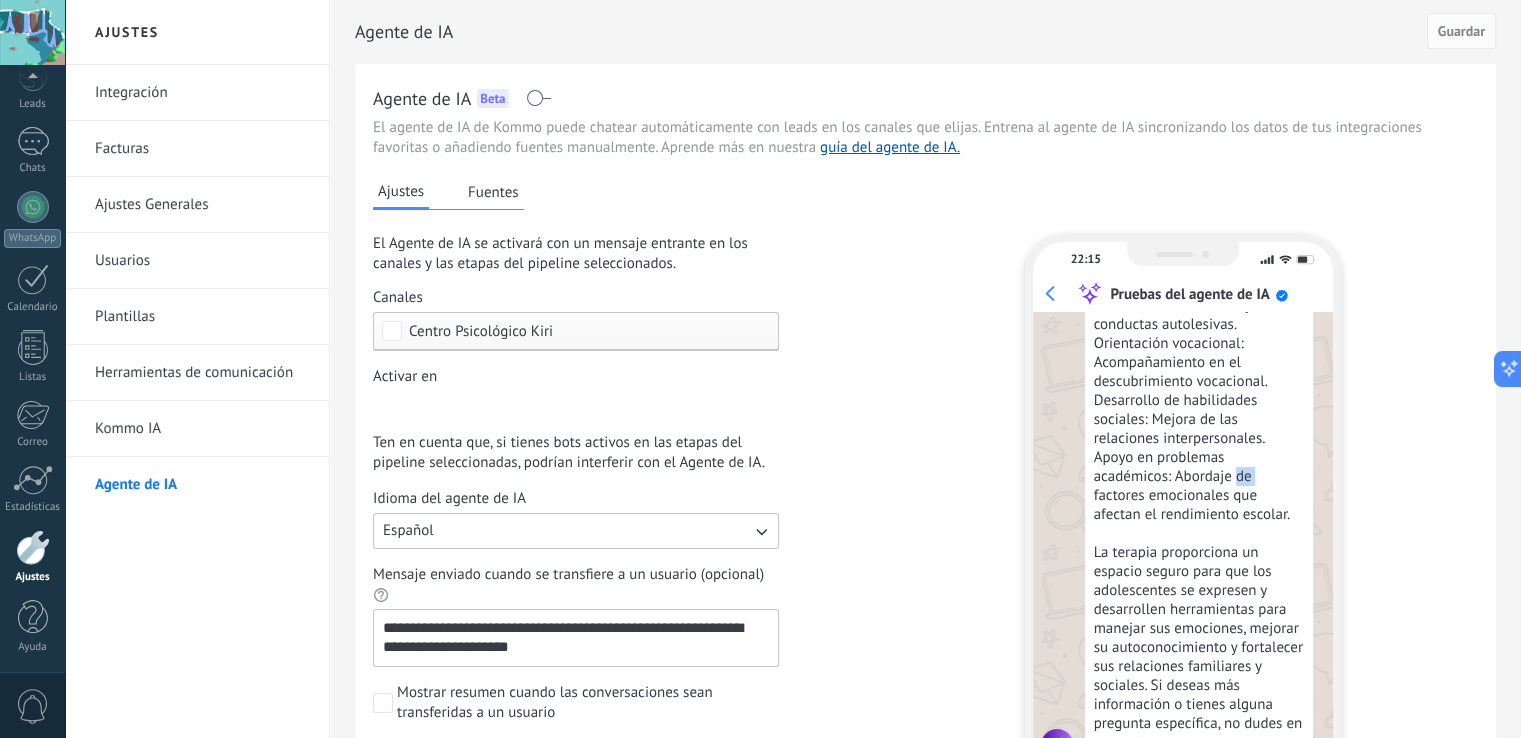 click on "Sí, en el Centro Psicológico Kiri ofrecemos terapia psicológica para adolescentes. Esta terapia está diseñada para abordar las necesidades emocionales específicas de los adolescentes, quienes pueden enfrentar cambios y desafíos significativos durante esta etapa de sus vidas. Nuestro enfoque incluye: Terapia Narrativa del Trauma: Ayuda a los adolescentes a reconstruir su historia personal. Prevención de conductas de riesgo: Trabajo en temas como consumo de sustancias y conductas autolesivas. Orientación vocacional: Acompañamiento en el descubrimiento vocacional. Desarrollo de habilidades sociales: Mejora de las relaciones interpersonales. Apoyo en problemas académicos: Abordaje de factores emocionales que afectan el rendimiento escolar." at bounding box center (1199, 372) 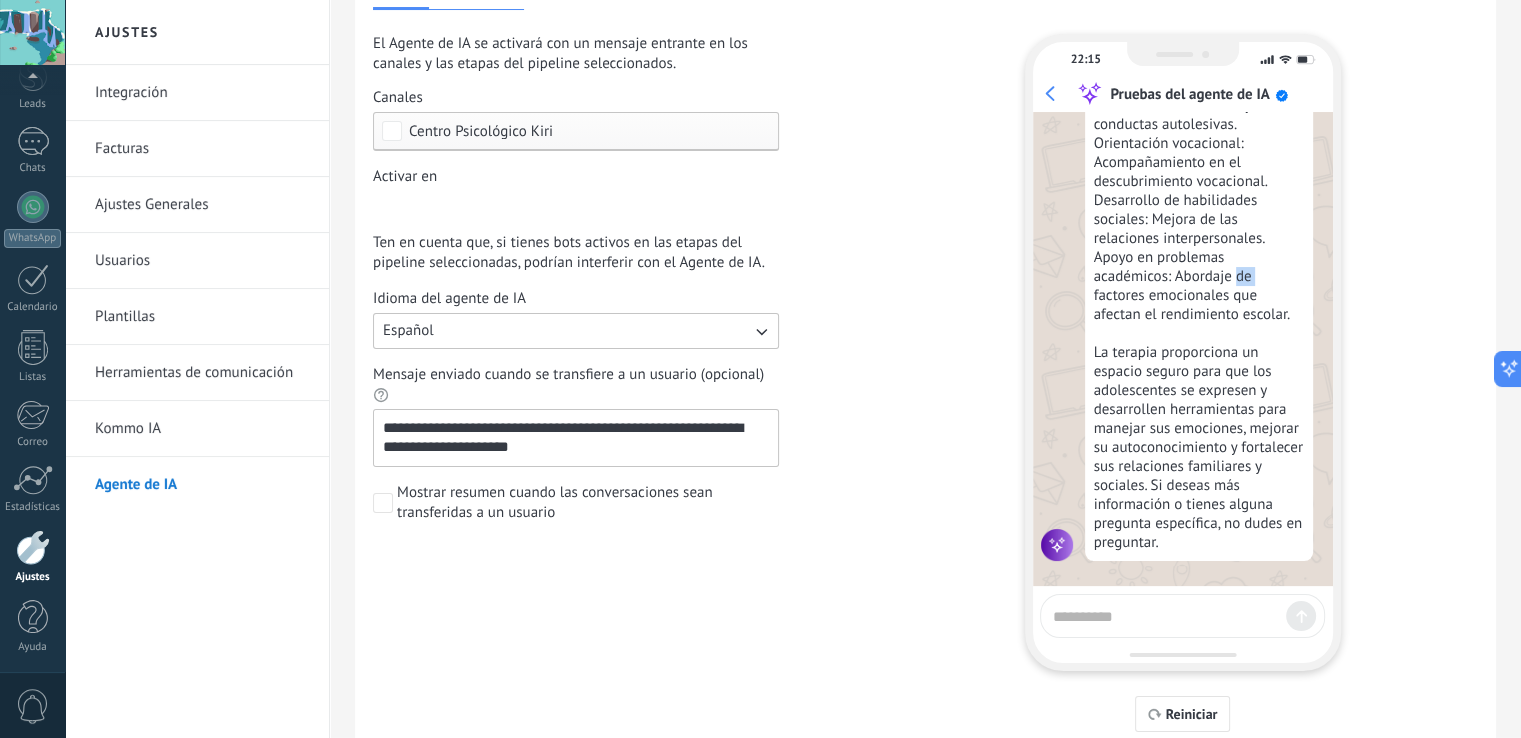 scroll, scrollTop: 288, scrollLeft: 0, axis: vertical 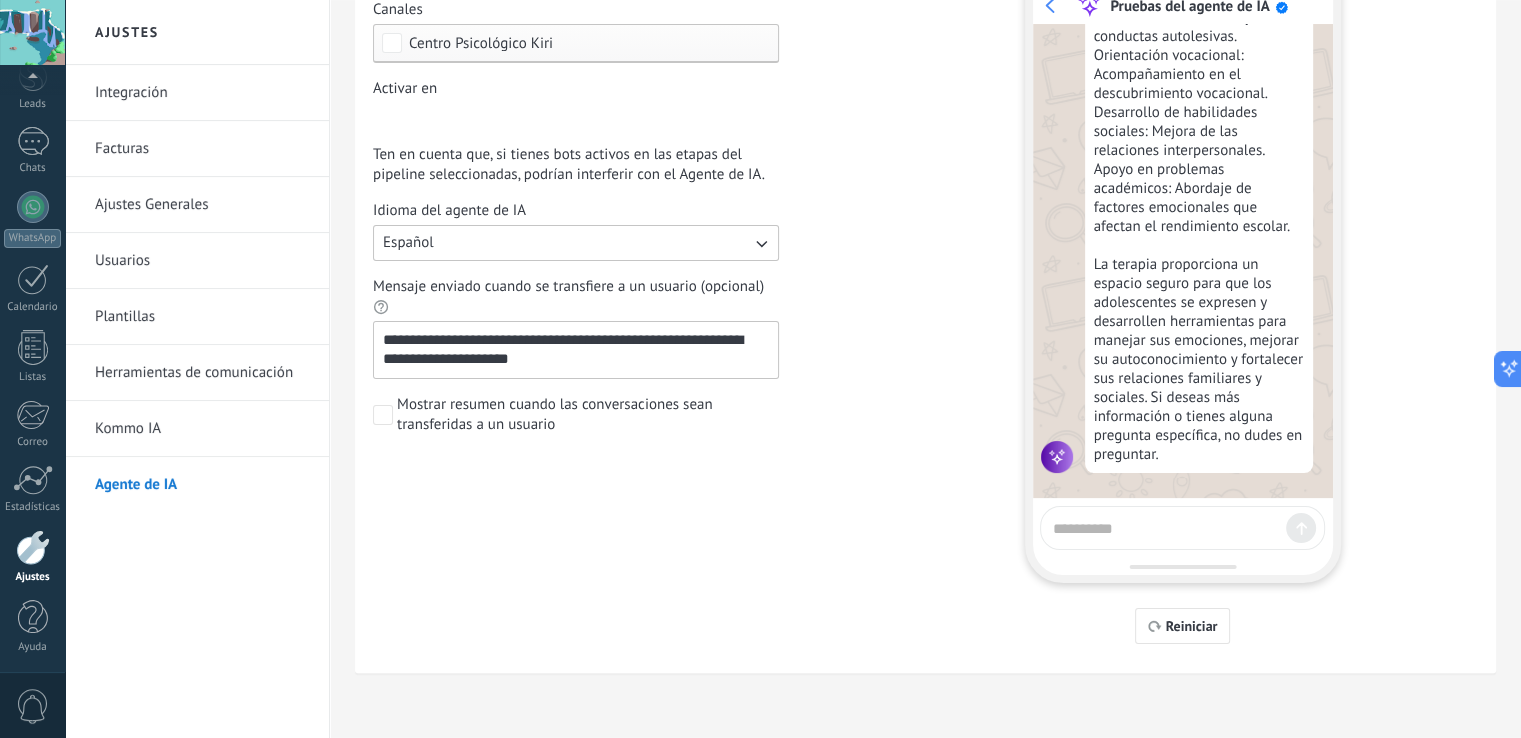 click at bounding box center (1165, 525) 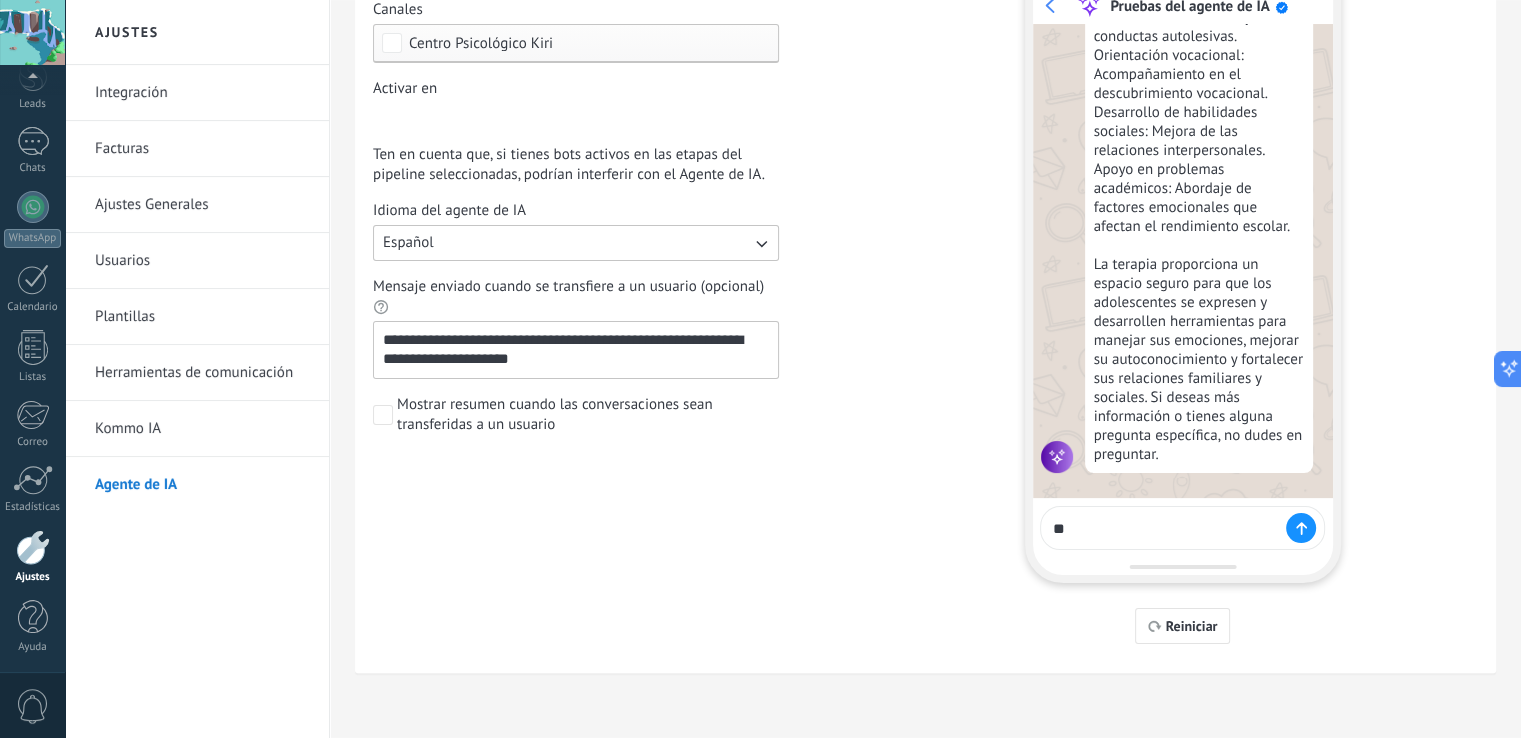 type on "*" 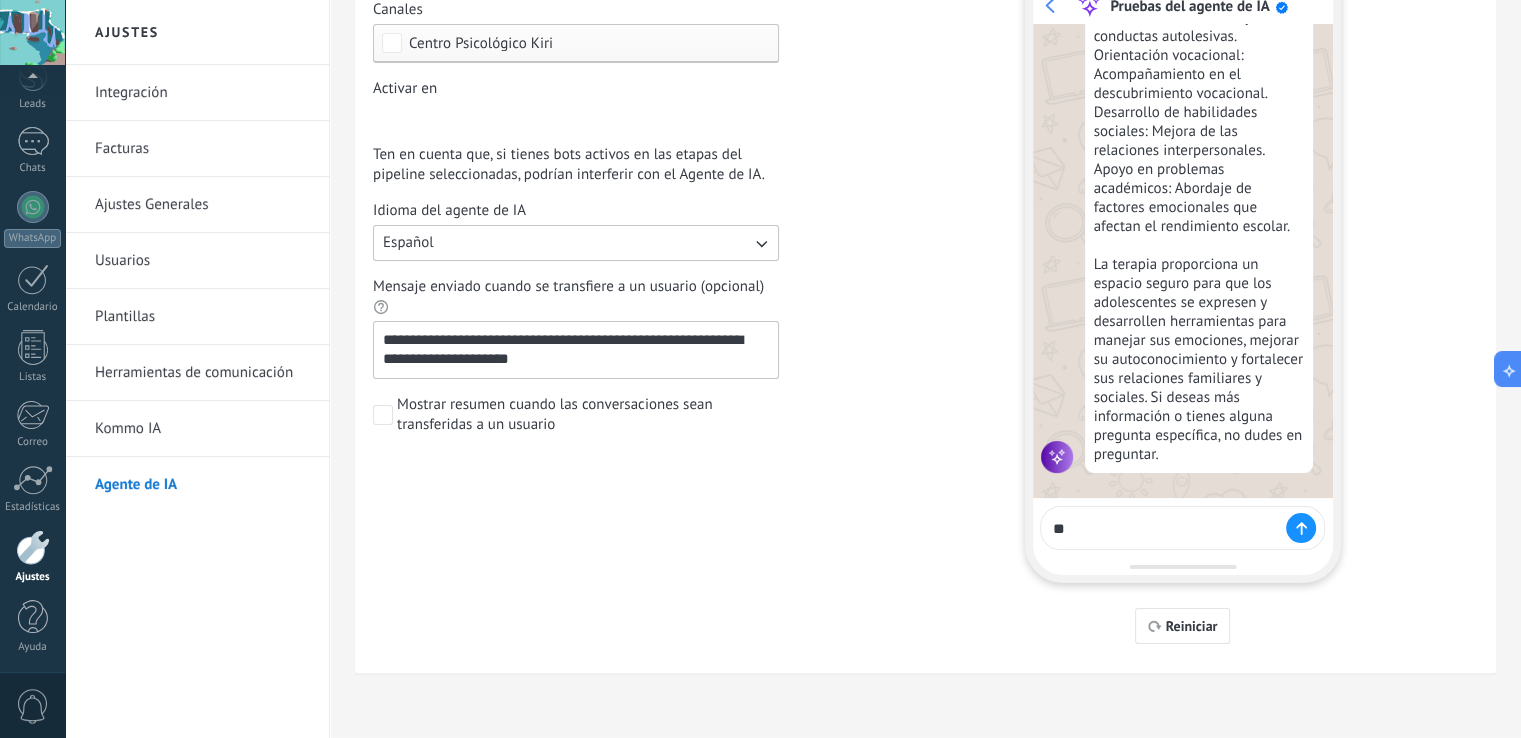 type on "*" 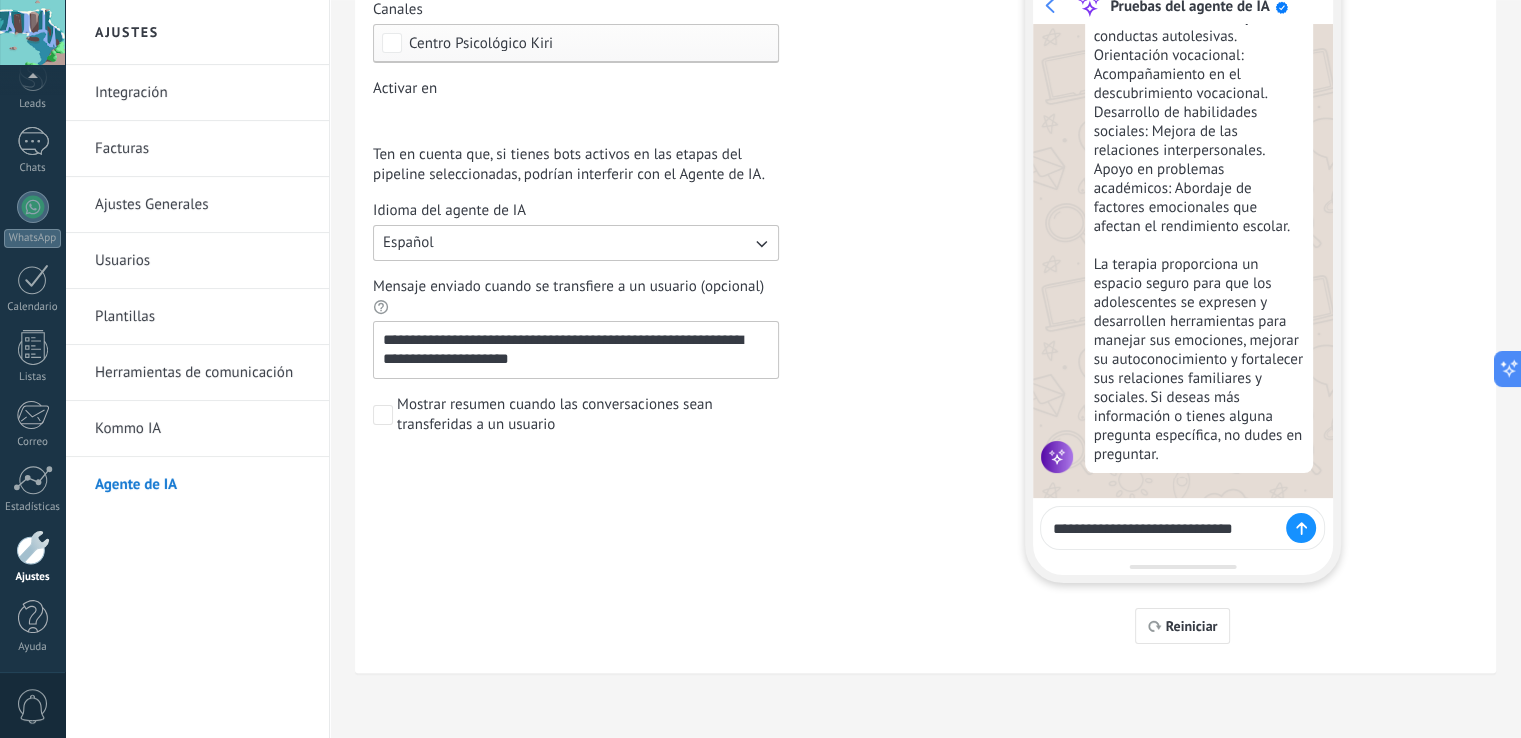 type on "**********" 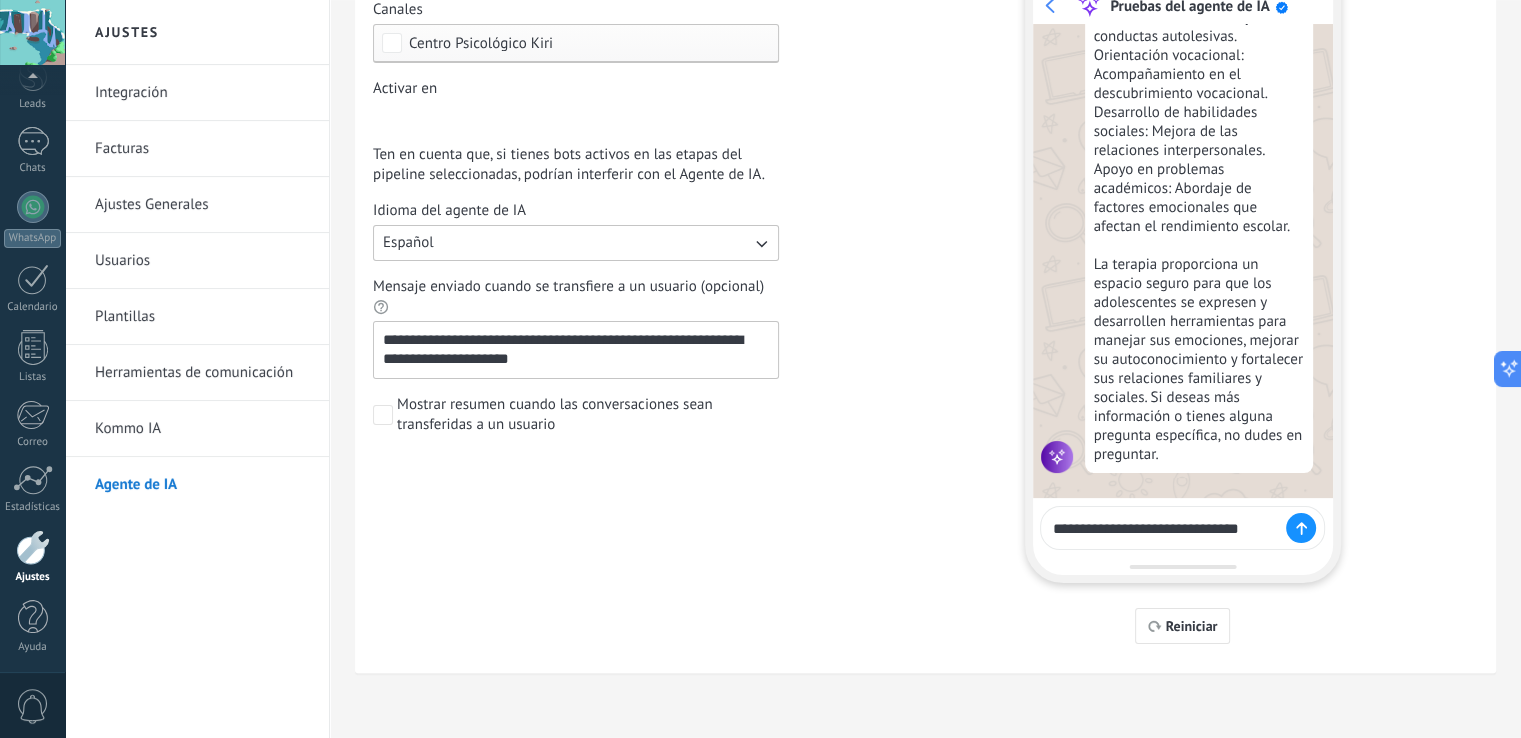 type 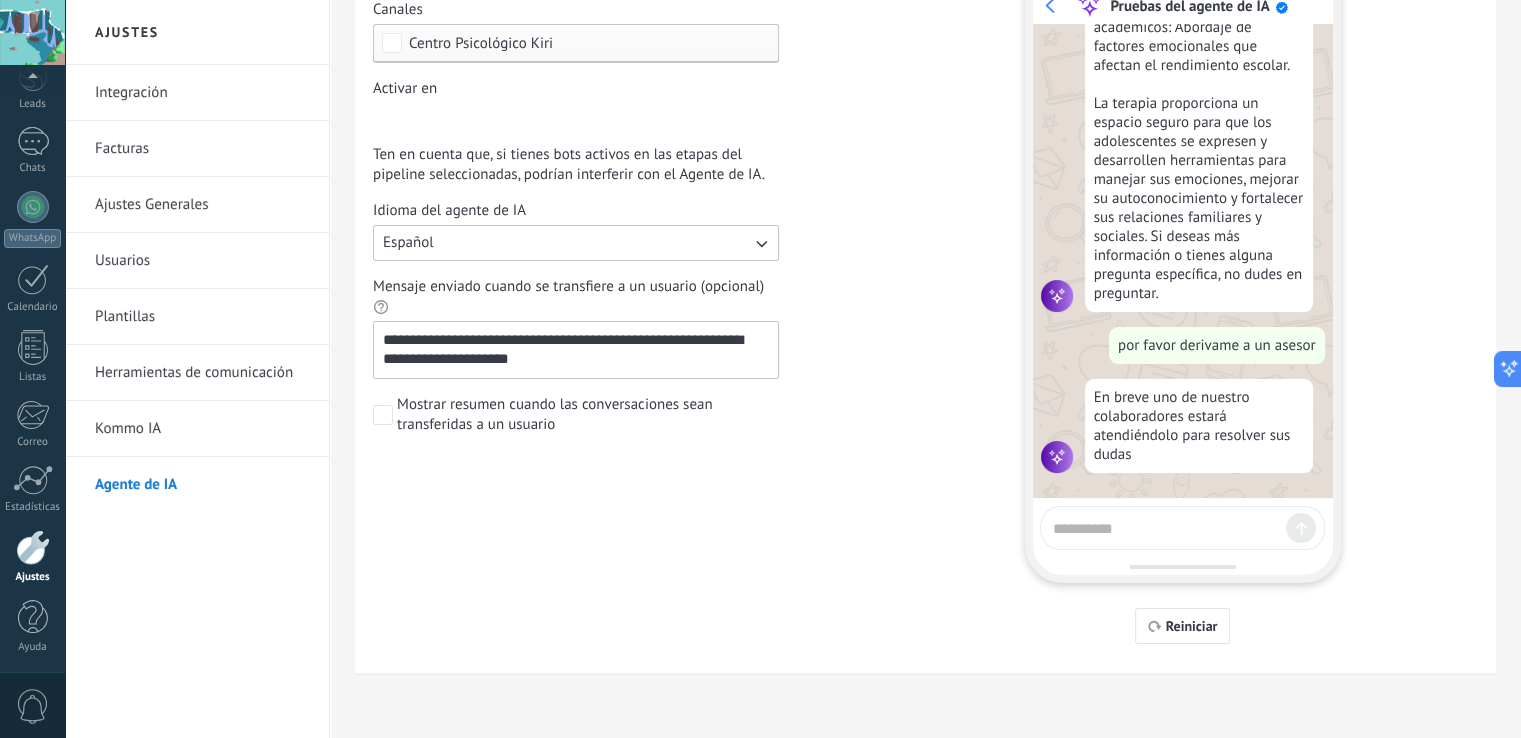 scroll, scrollTop: 380, scrollLeft: 0, axis: vertical 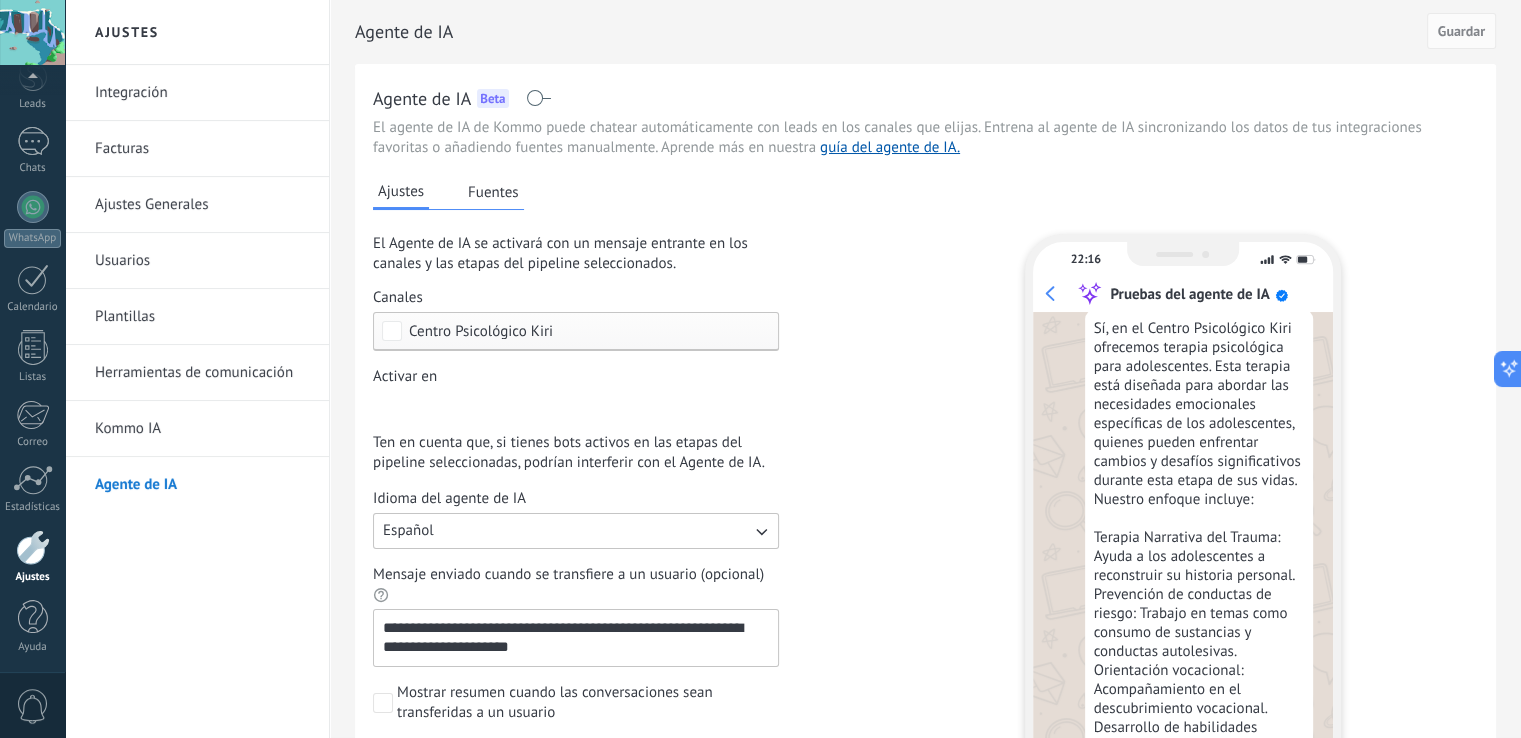 click on "Ajustes" at bounding box center [401, 192] 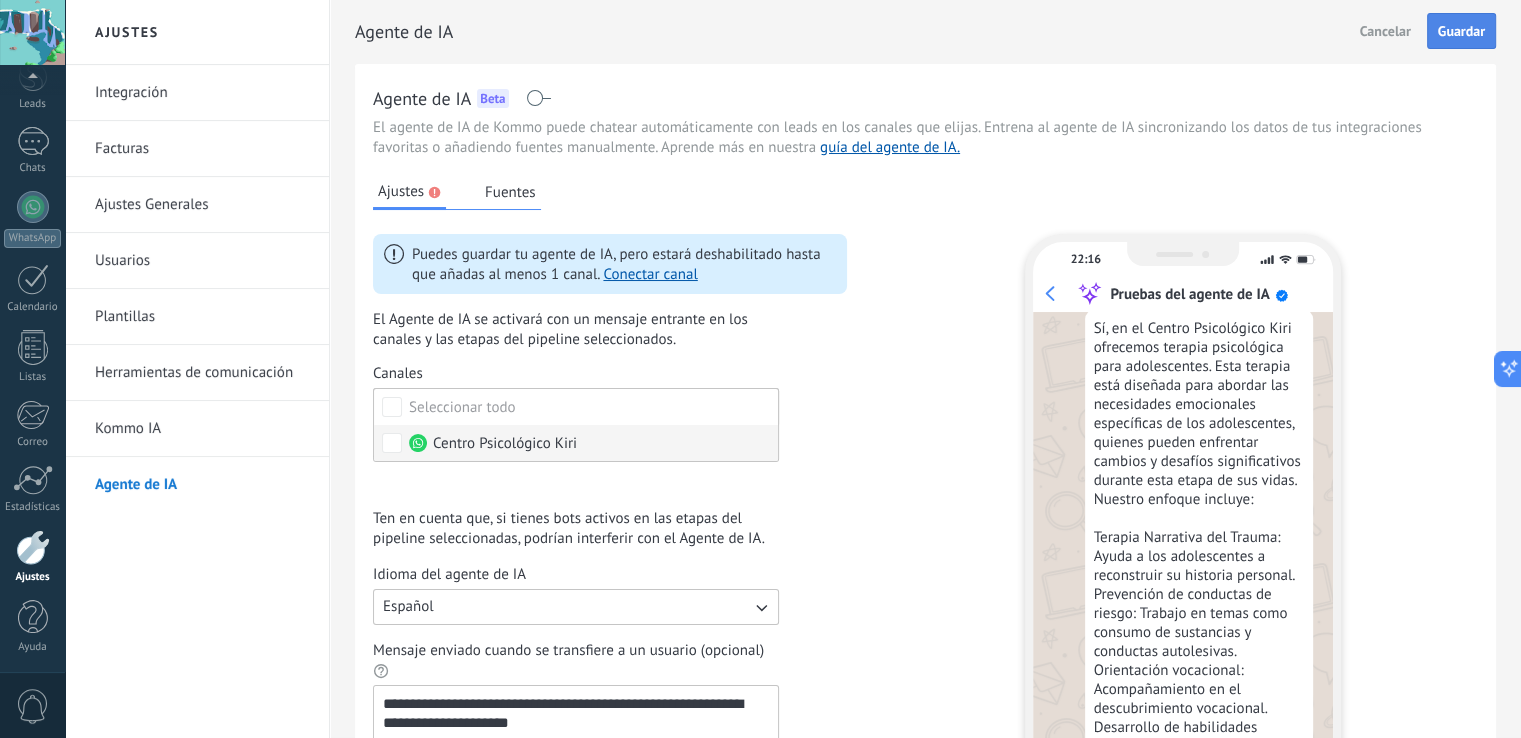 click on "Centro Psicológico Kiri" at bounding box center (576, 443) 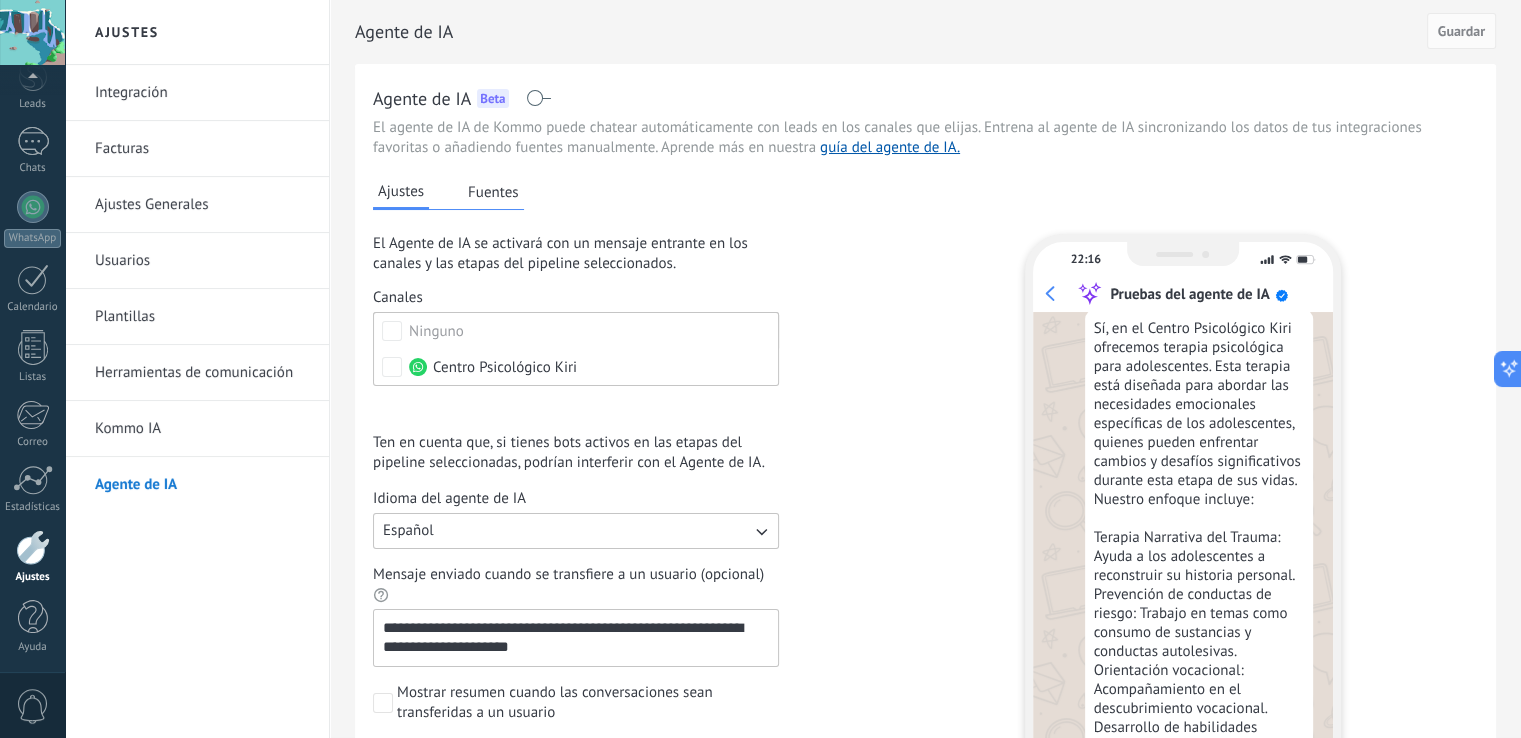 click on "**********" at bounding box center [925, 545] 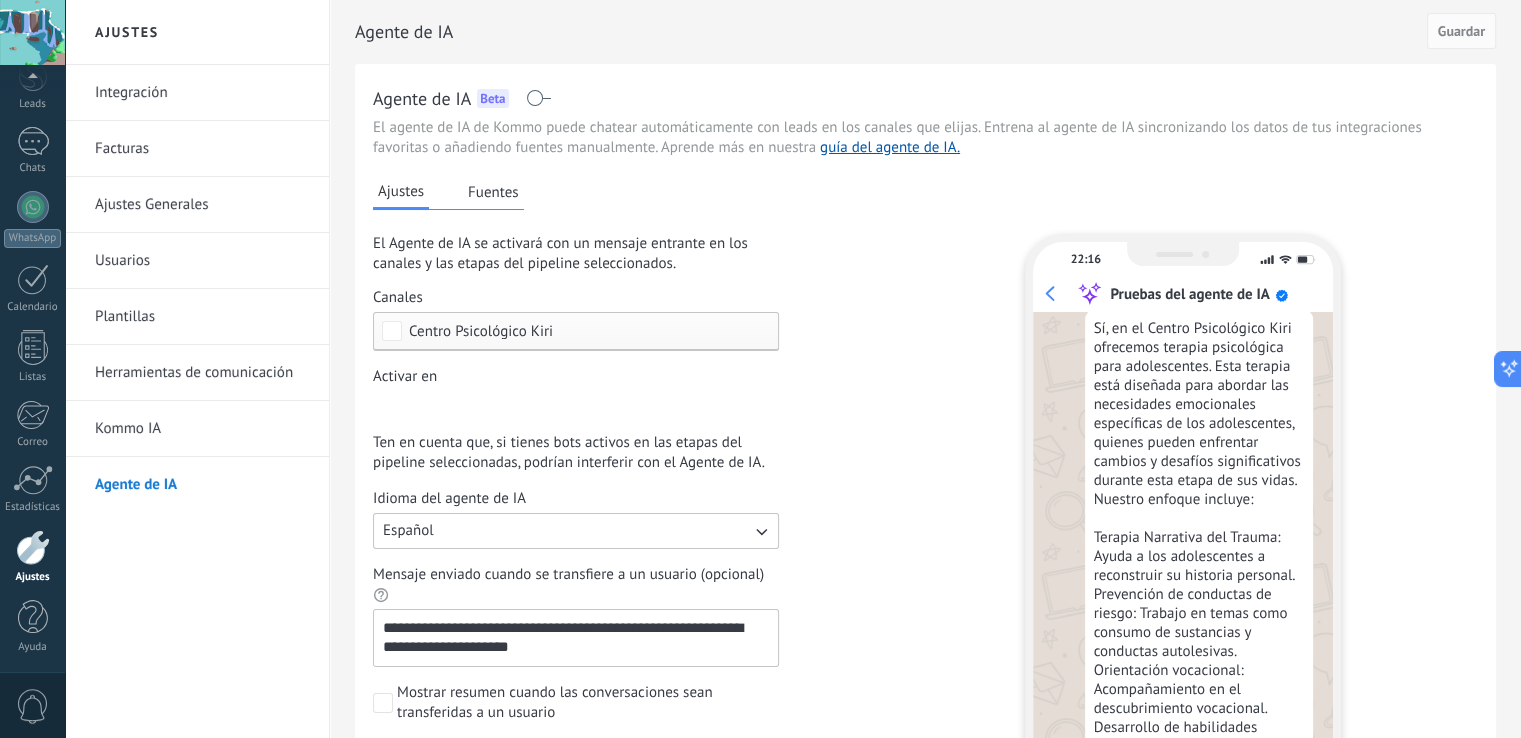 drag, startPoint x: 969, startPoint y: 345, endPoint x: 937, endPoint y: 345, distance: 32 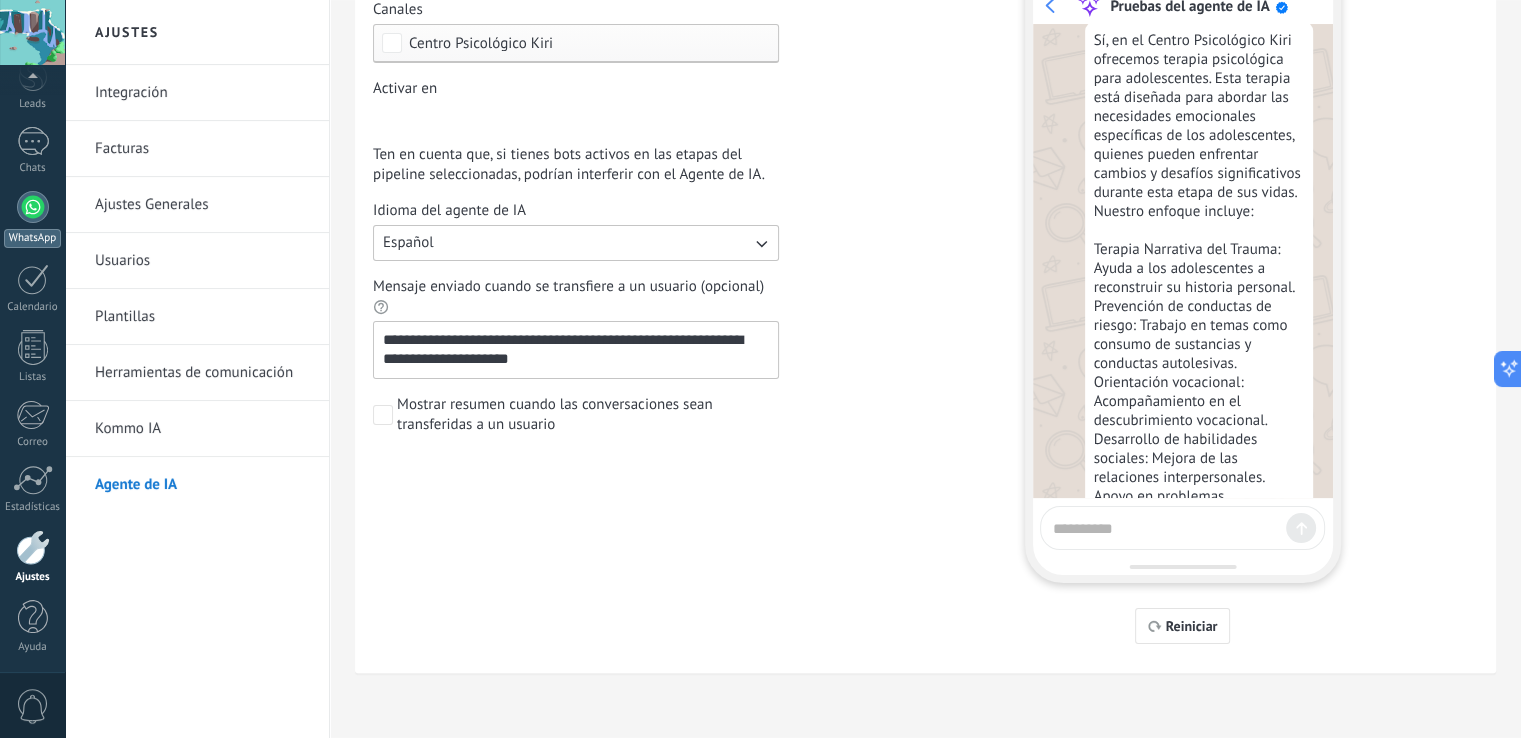 click at bounding box center [33, 207] 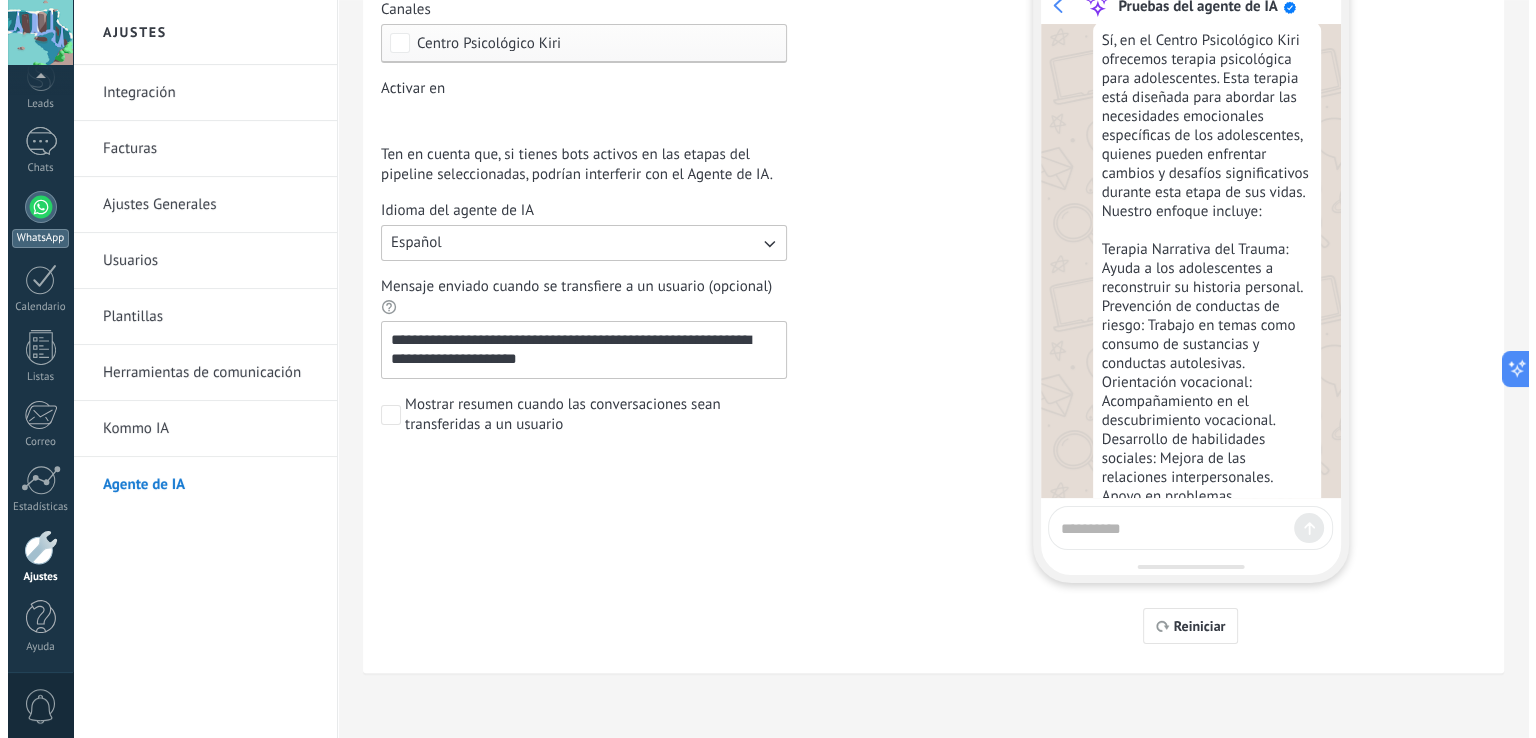 scroll, scrollTop: 0, scrollLeft: 0, axis: both 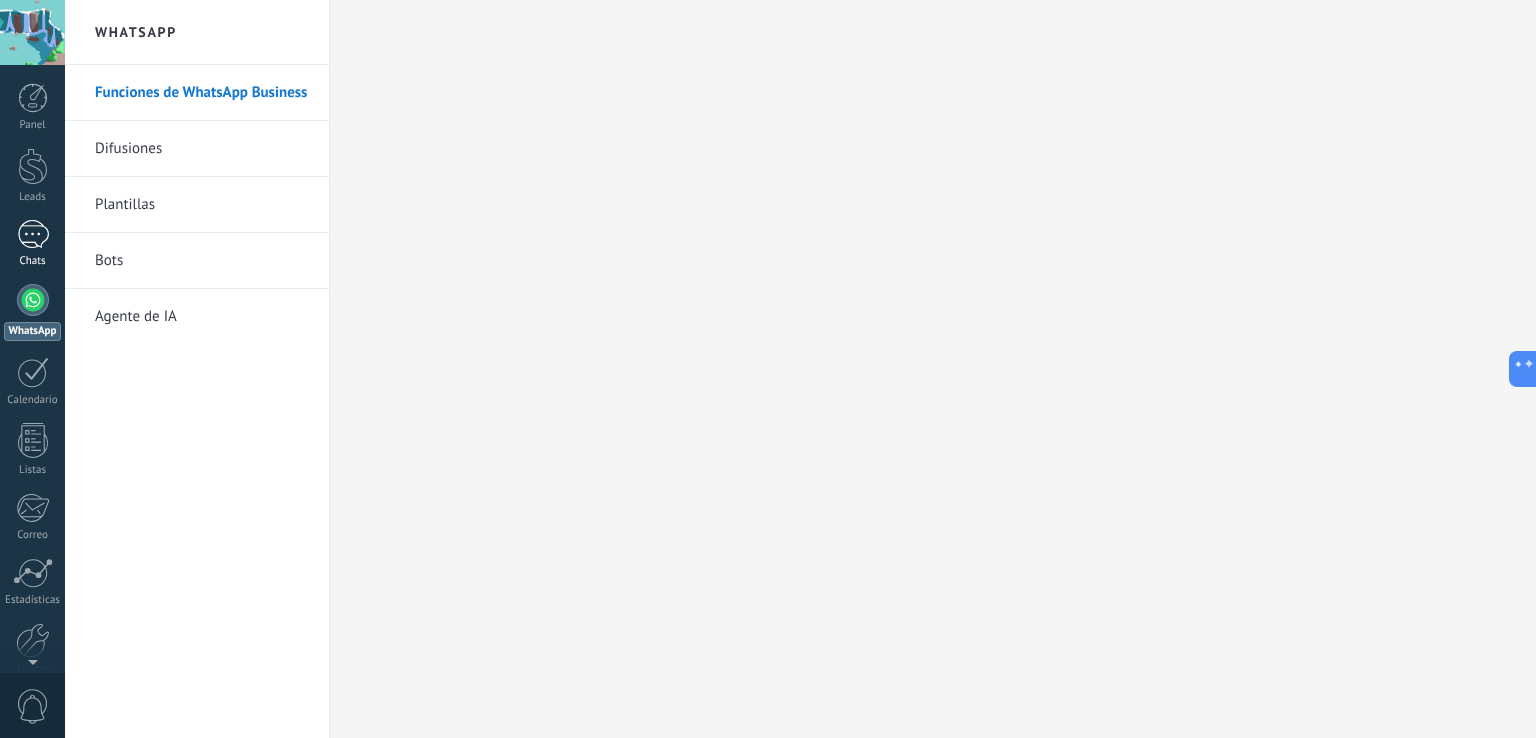 click at bounding box center (33, 234) 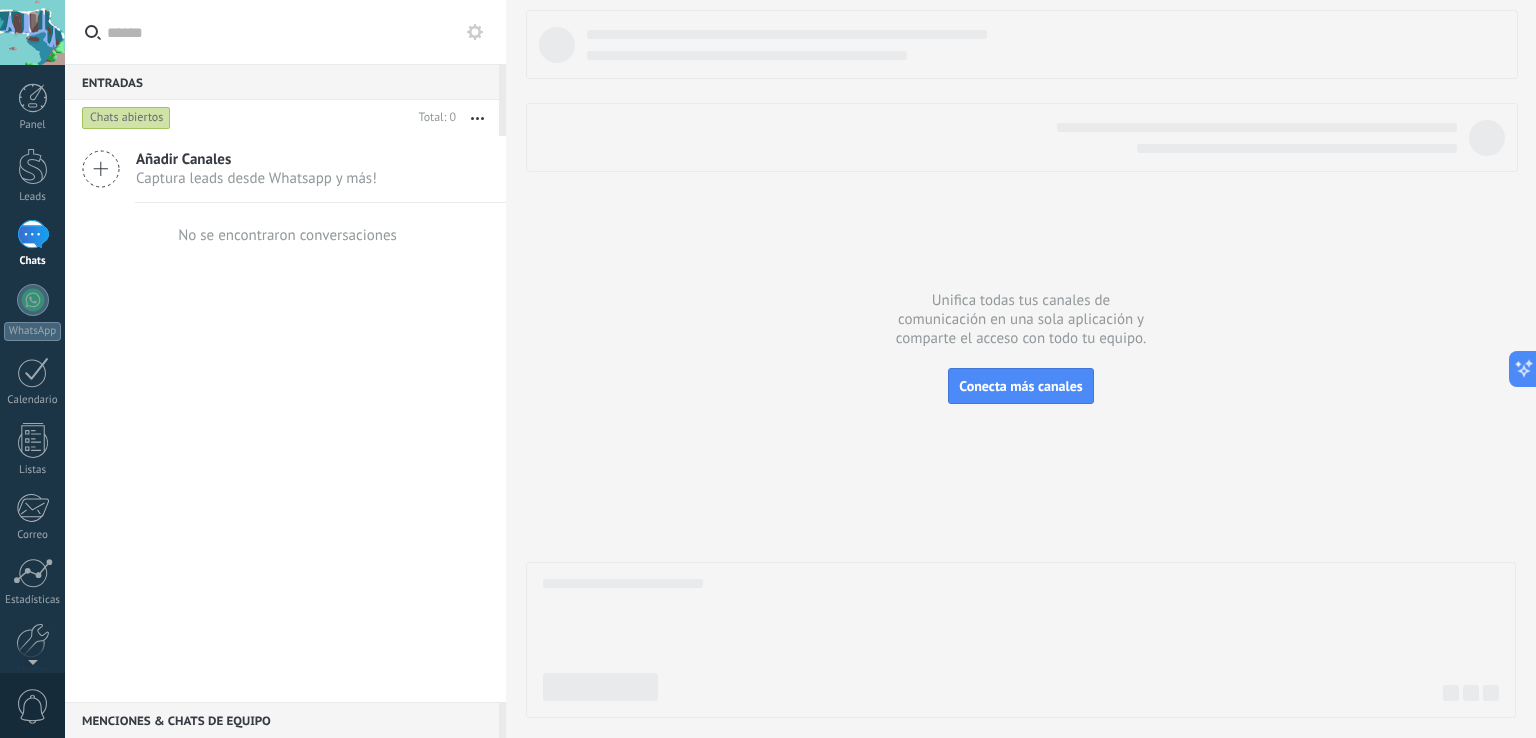 click at bounding box center [477, 118] 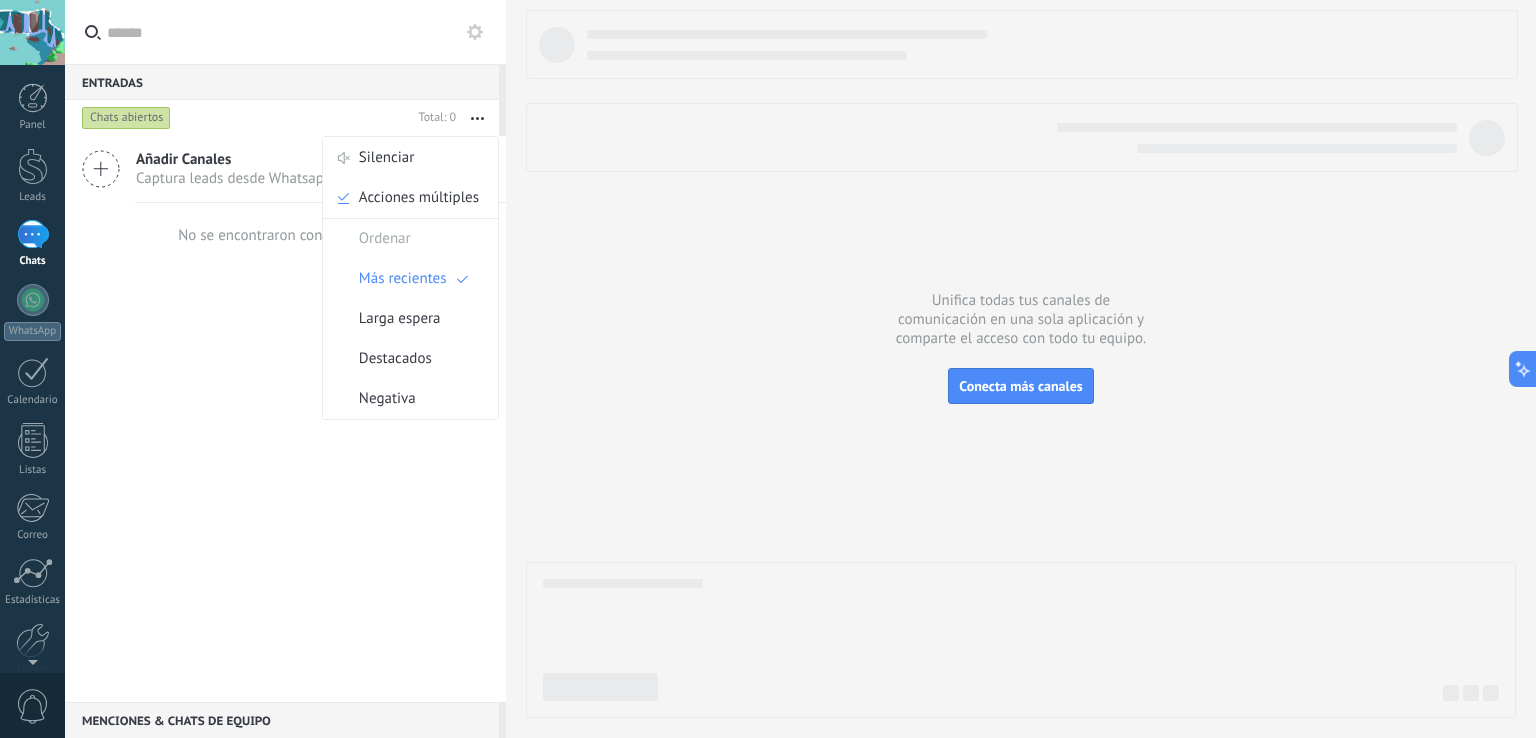 click 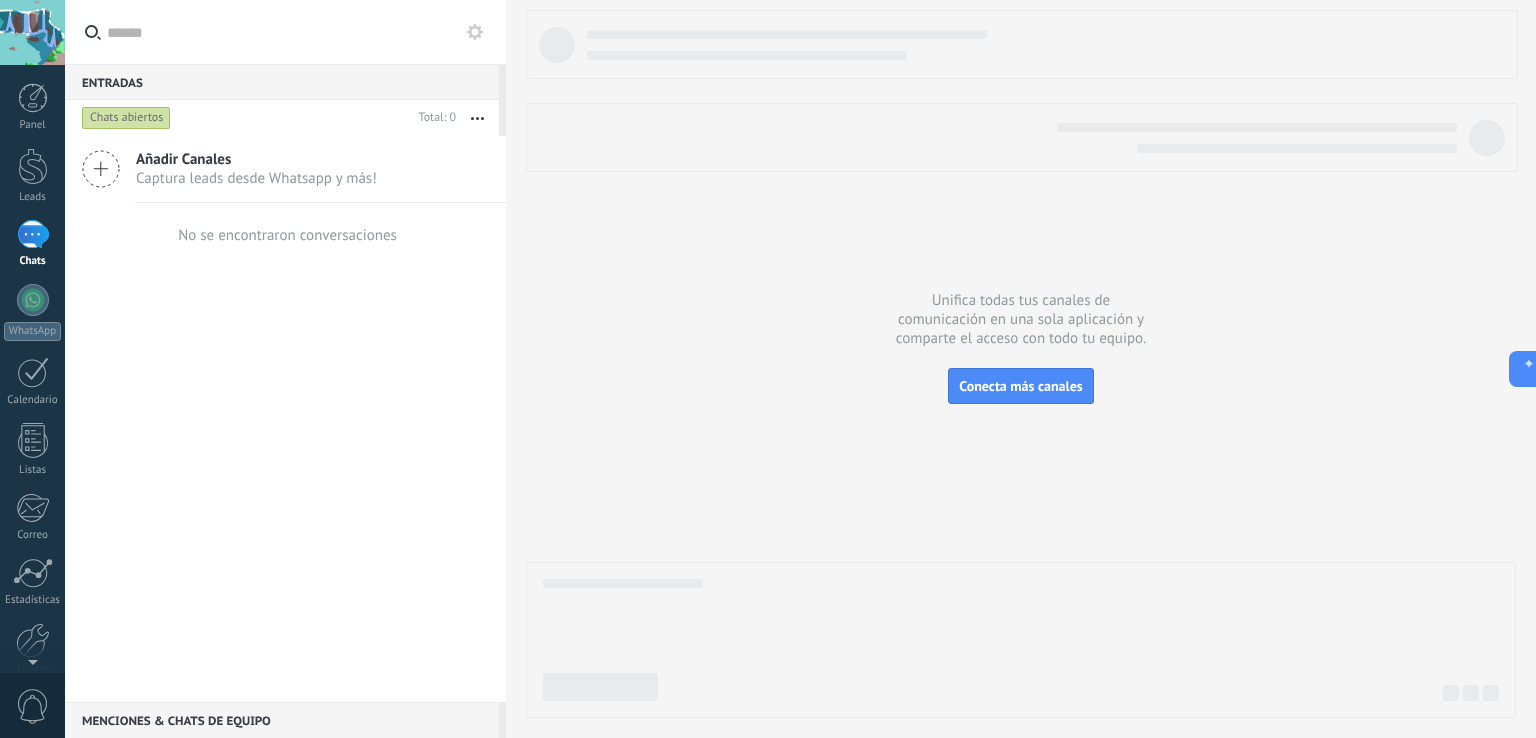 click on "Entradas 0 Chats abiertos Total: 0
Silenciar Acciones múltiples Ordenar Más recientes Larga espera Destacados Negativa Chats abiertos Sin respuesta Asignado a mí Suscrito Destacados Guardar Selecciona una fecha Selecciona una fecha Hoy Ayer Últimos  ** 30  dias Esta semana La última semana Este mes El mes pasado Este trimestre Este año Leads Entrantes Cualificado Nueva consulta Especialista asignado Cita confirmada Tratamiento indicado Cita completada – ganado Cita cancelada – perdido Ninguno Abierto Cerrado Abierto Seleccionar todo Solo chats destacados Sin chats destacados Chats destacados Seleccionar todo Respondido Sin respuesta Todos los estados de respuesta Seleccionar todo Conversación Entrante Saliente - No Respondida Saliente - Respondida Etapa de la interacción Seleccionar todo Centro Psicológico Kiri Fuentes del chat Seleccionar todo Negativa Neutral Todos los valores Aplicar Restablecer Mark respondió Conversación cerrada
0" at bounding box center [285, 369] 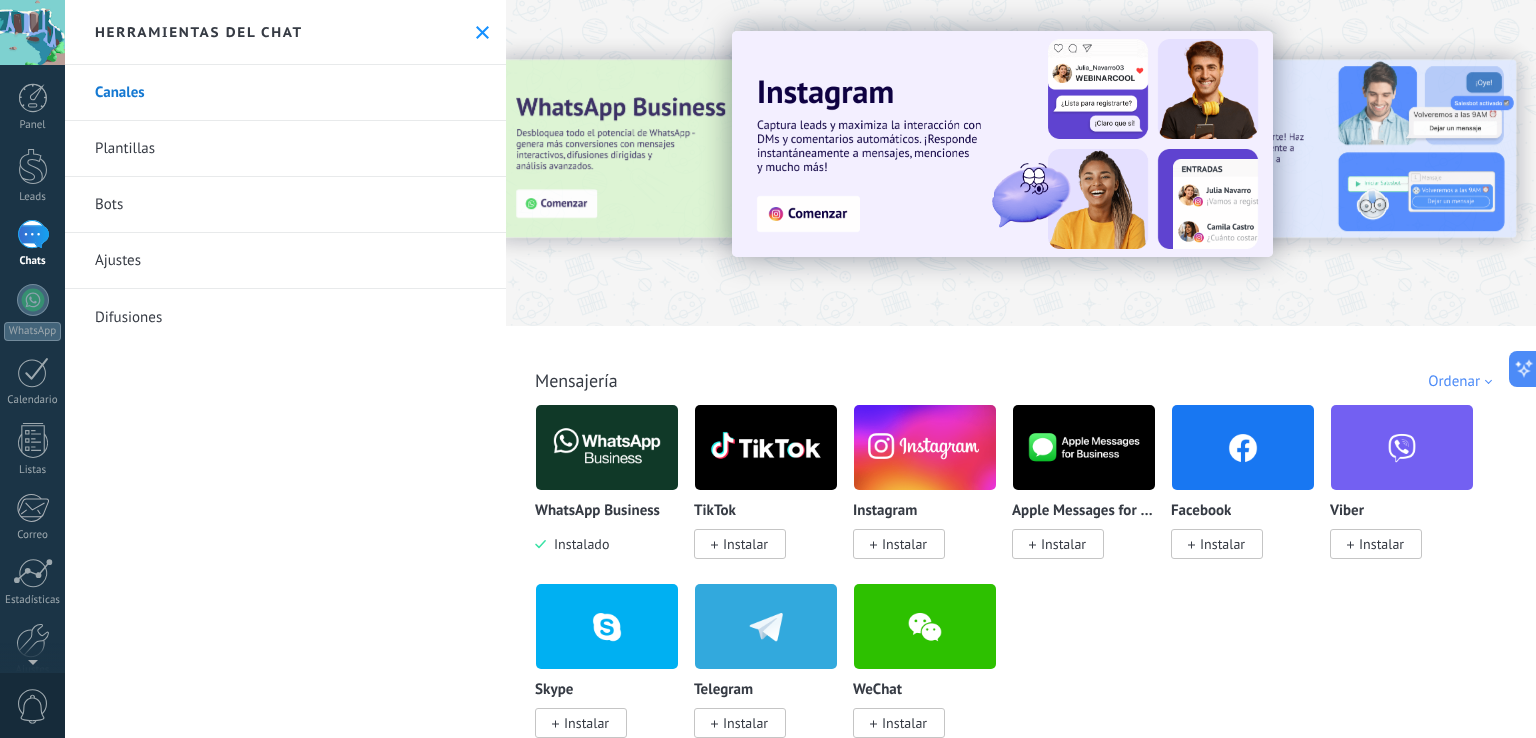 click on "Ajustes" at bounding box center (285, 261) 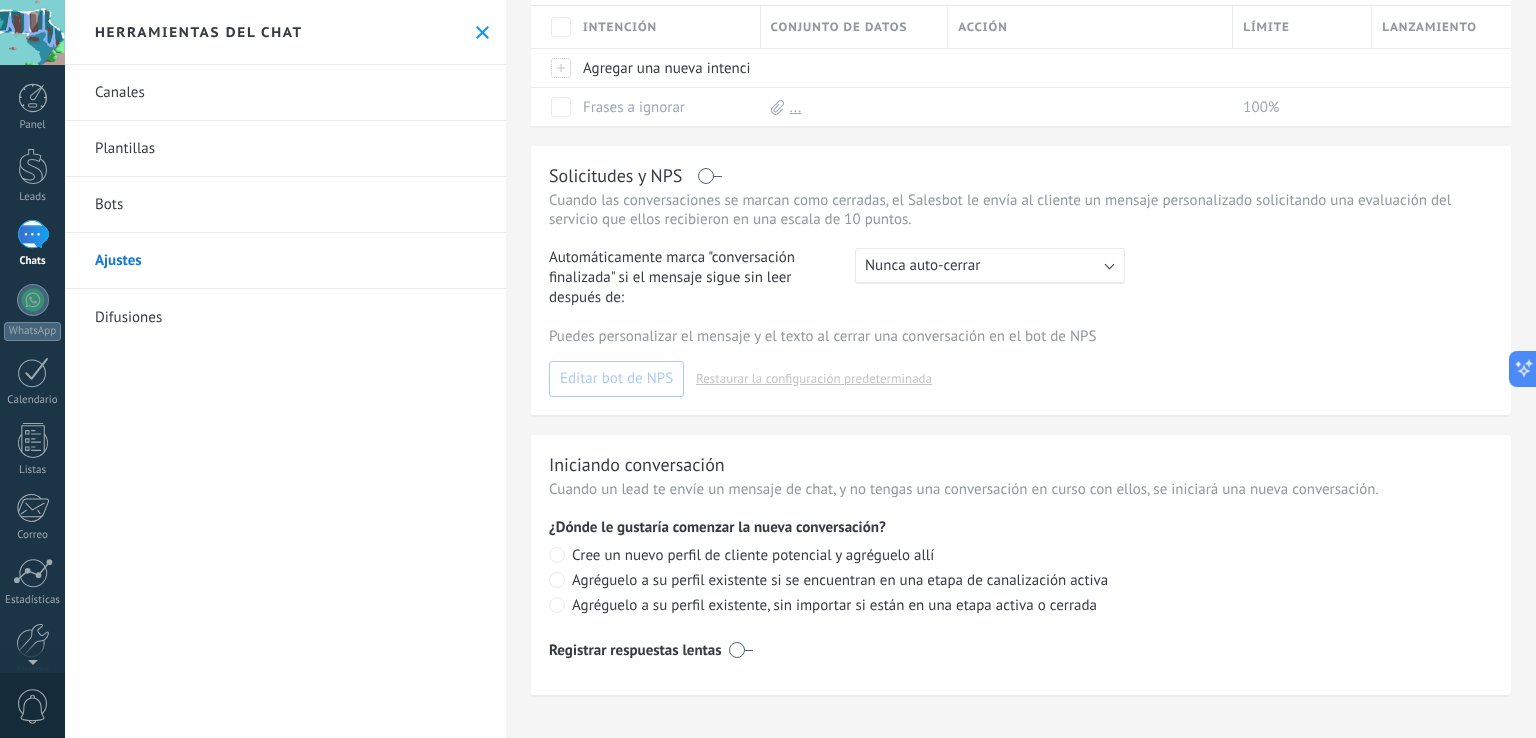 scroll, scrollTop: 0, scrollLeft: 0, axis: both 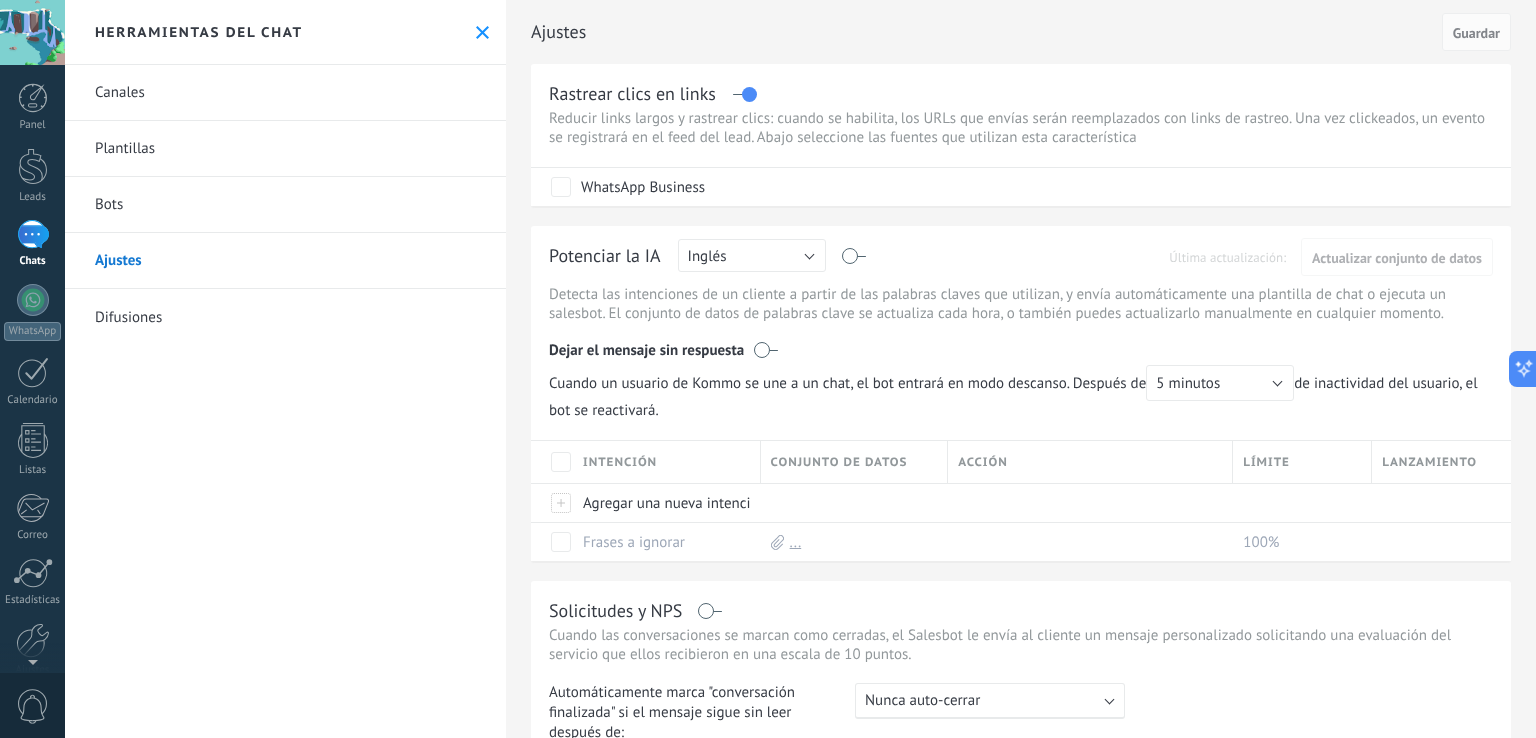 click 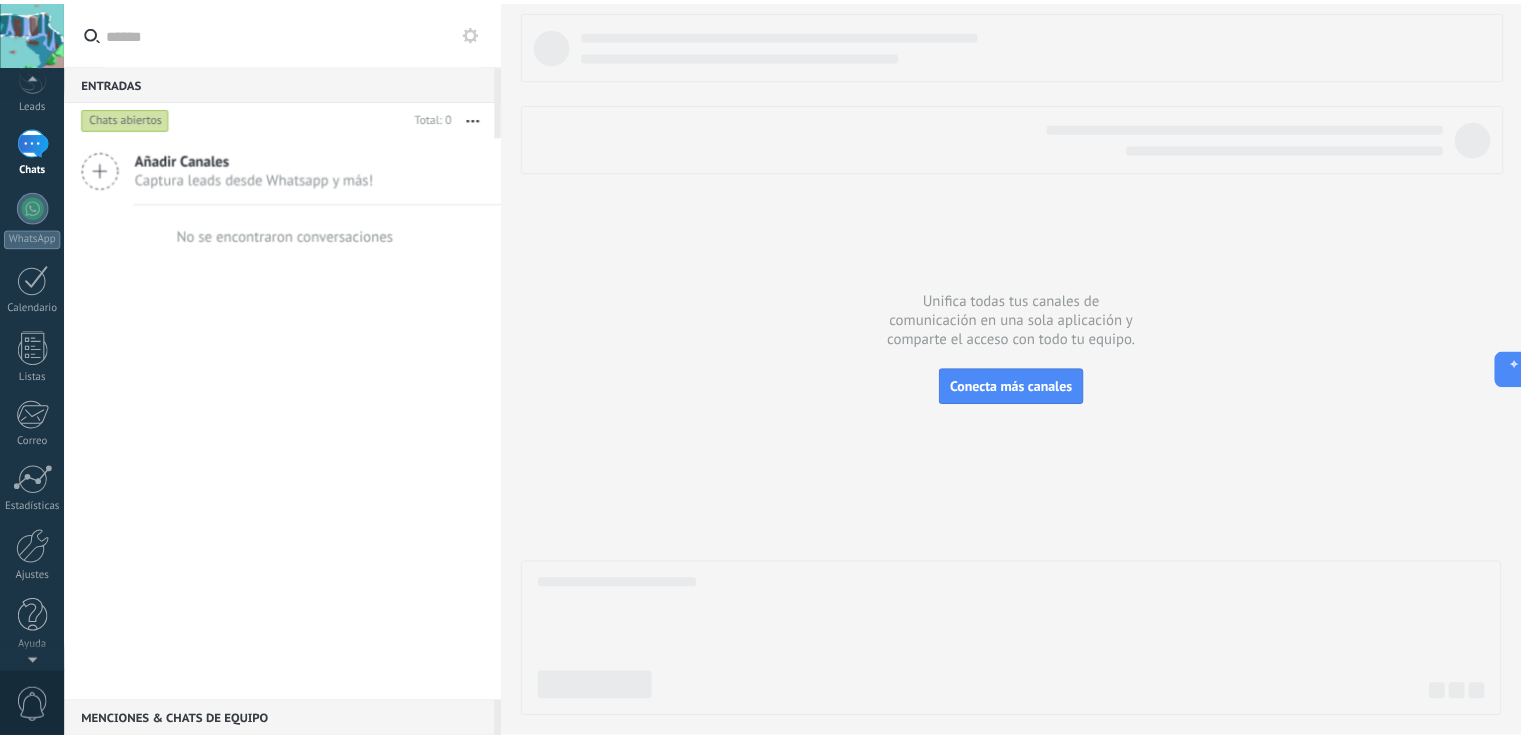 scroll, scrollTop: 92, scrollLeft: 0, axis: vertical 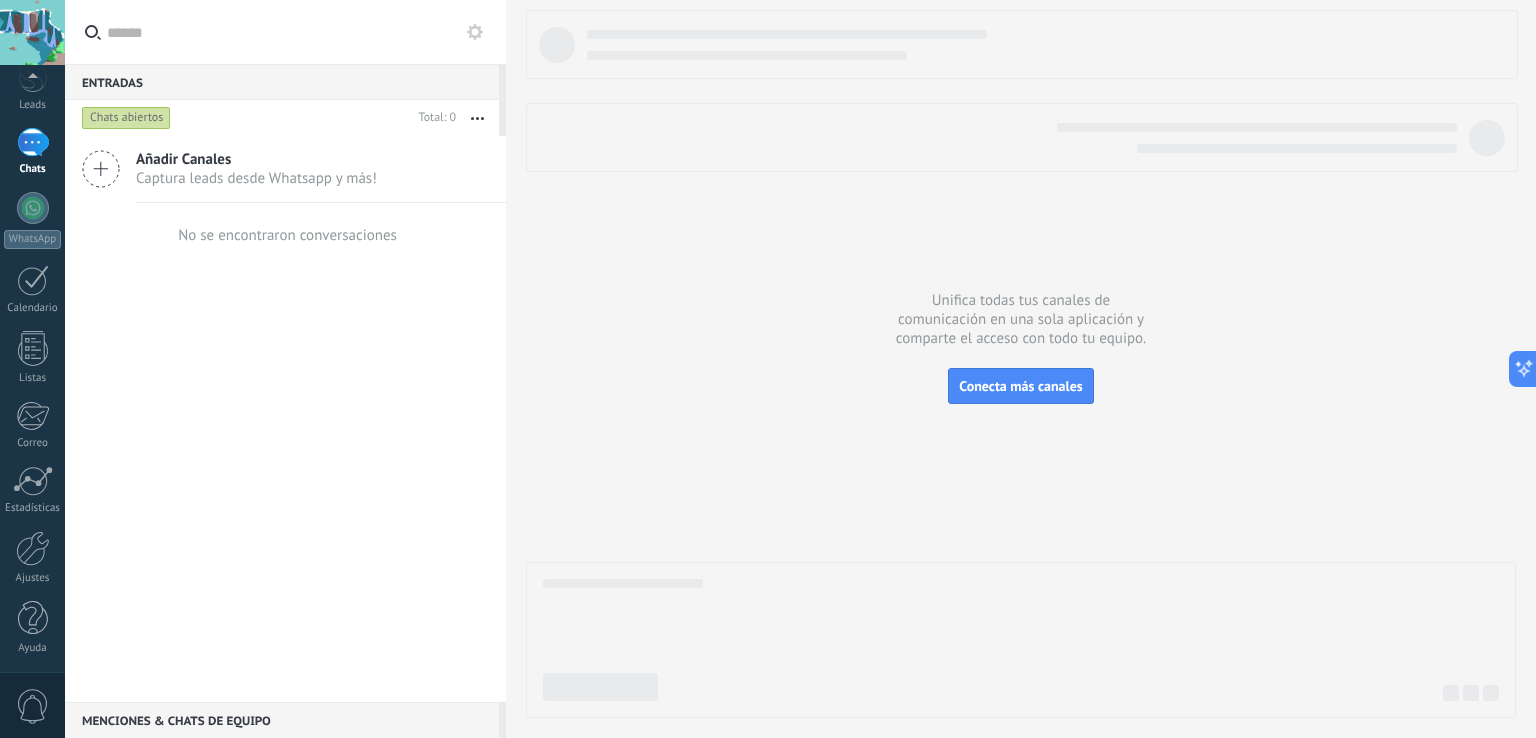 click on "0" at bounding box center (32, 705) 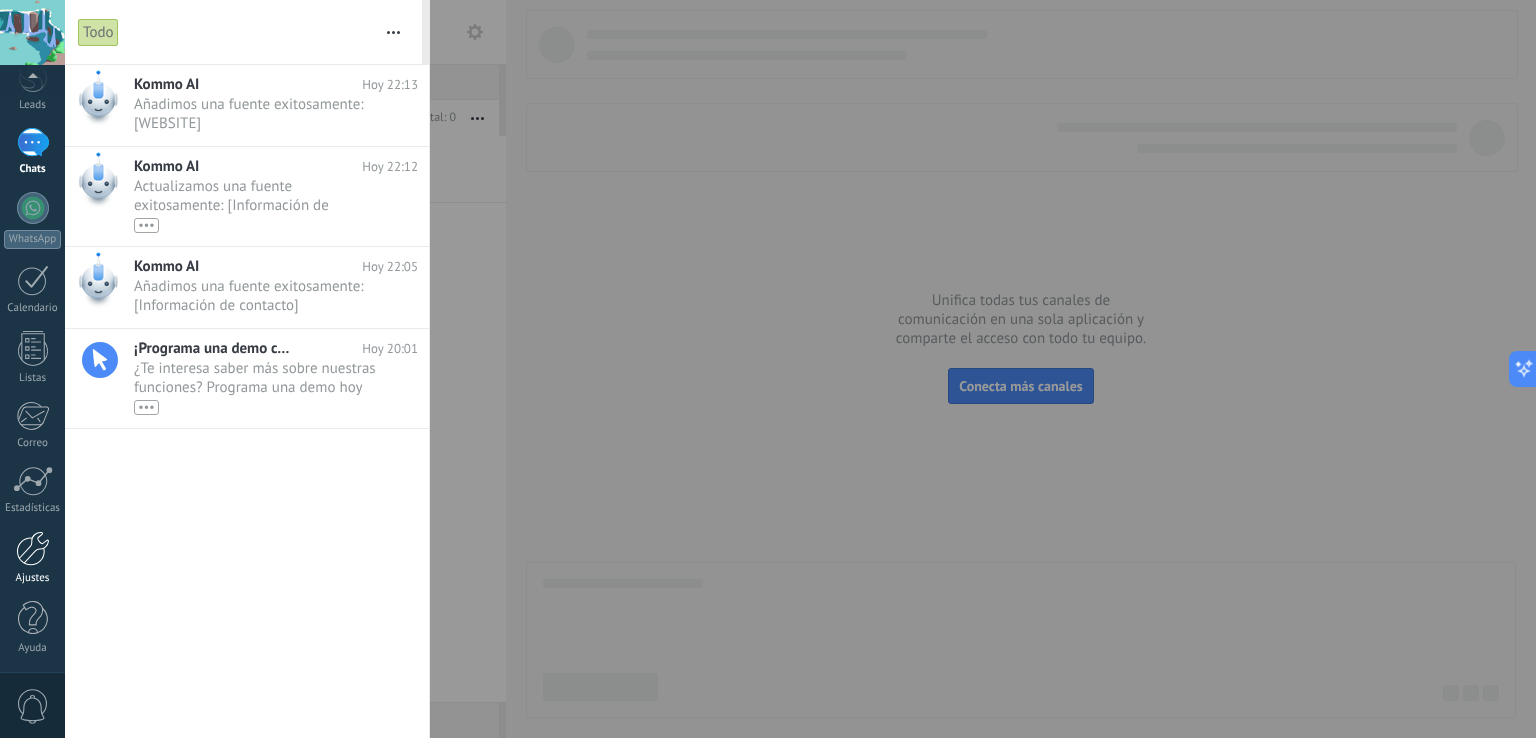click at bounding box center [33, 548] 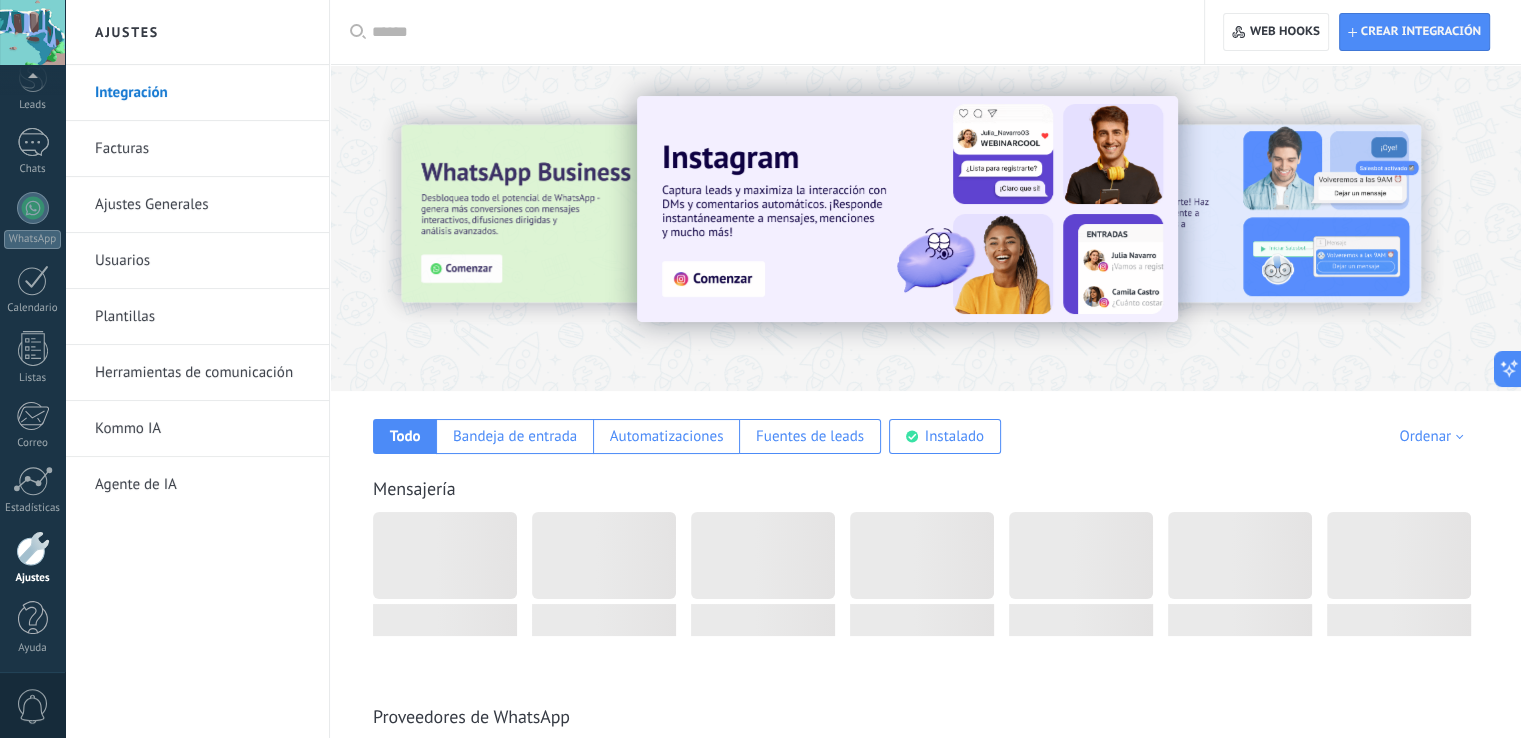 scroll, scrollTop: 93, scrollLeft: 0, axis: vertical 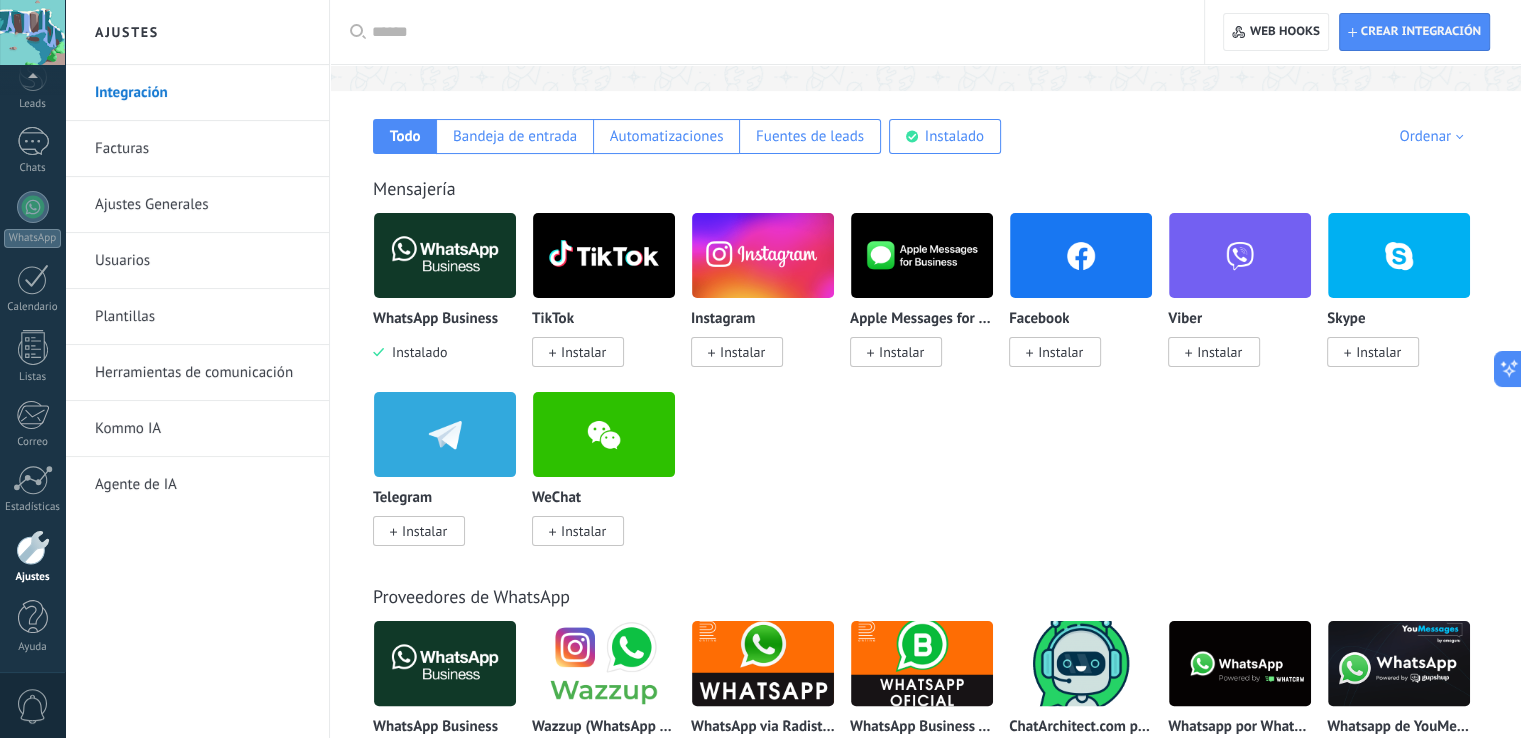 click at bounding box center [445, 255] 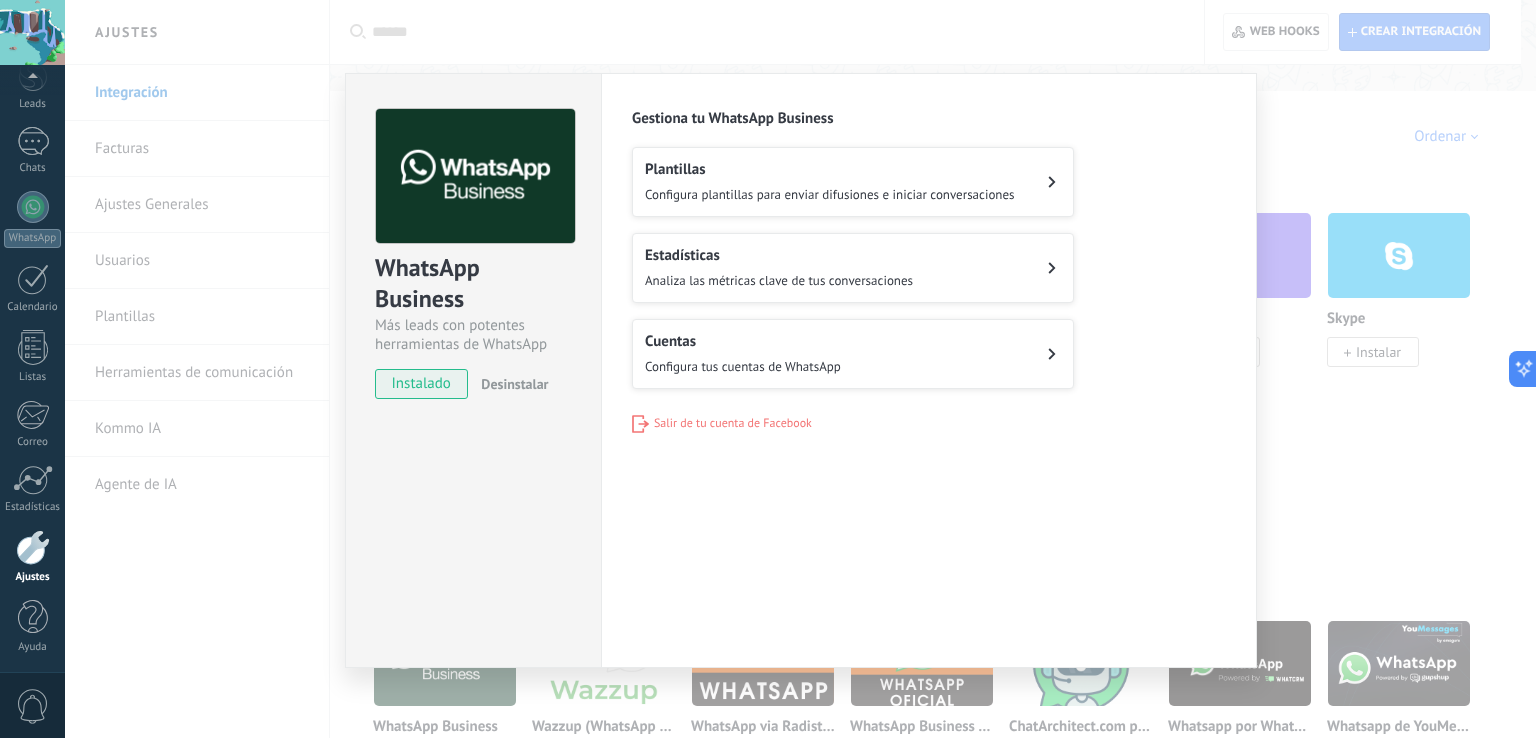click on "Cuentas" at bounding box center [743, 341] 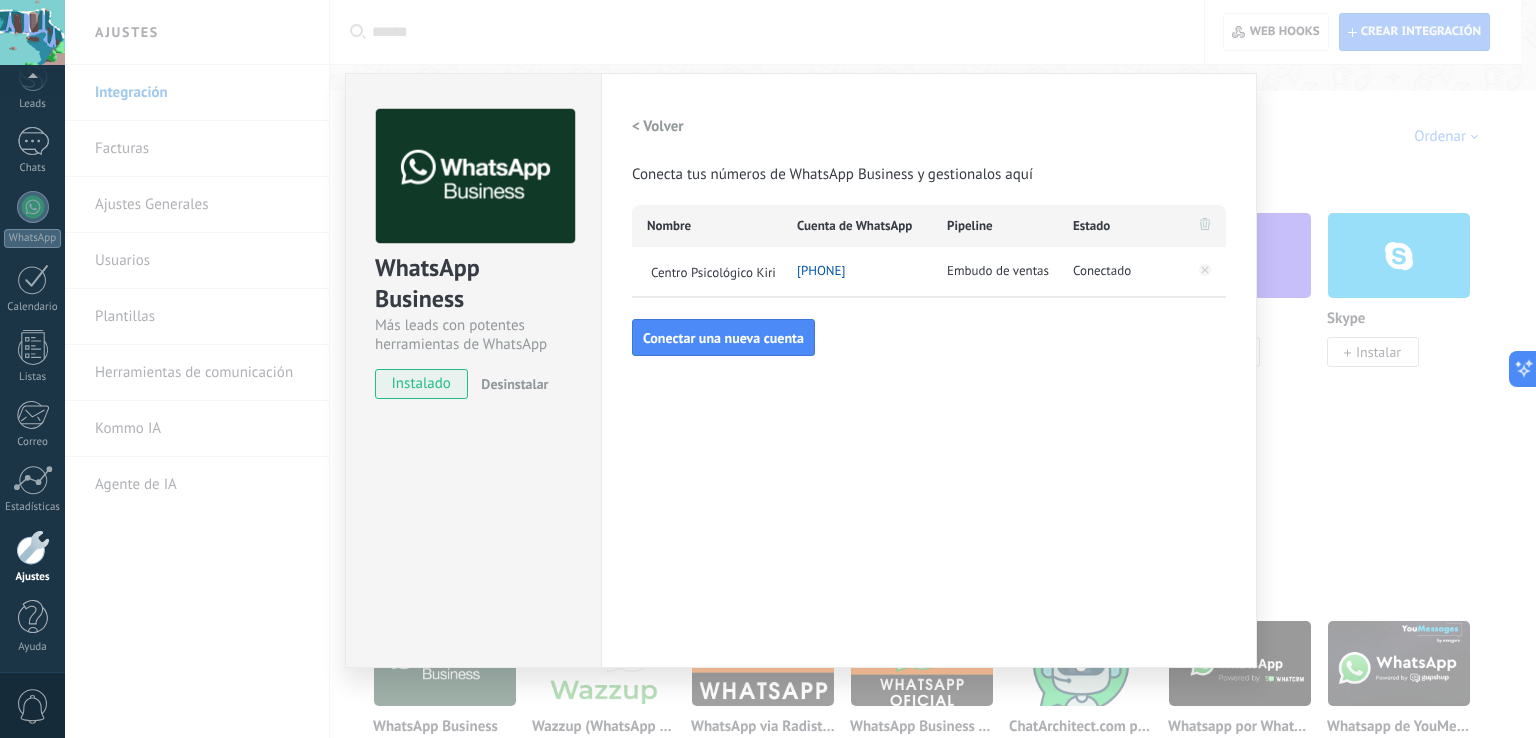 click on "[PHONE]" at bounding box center (821, 271) 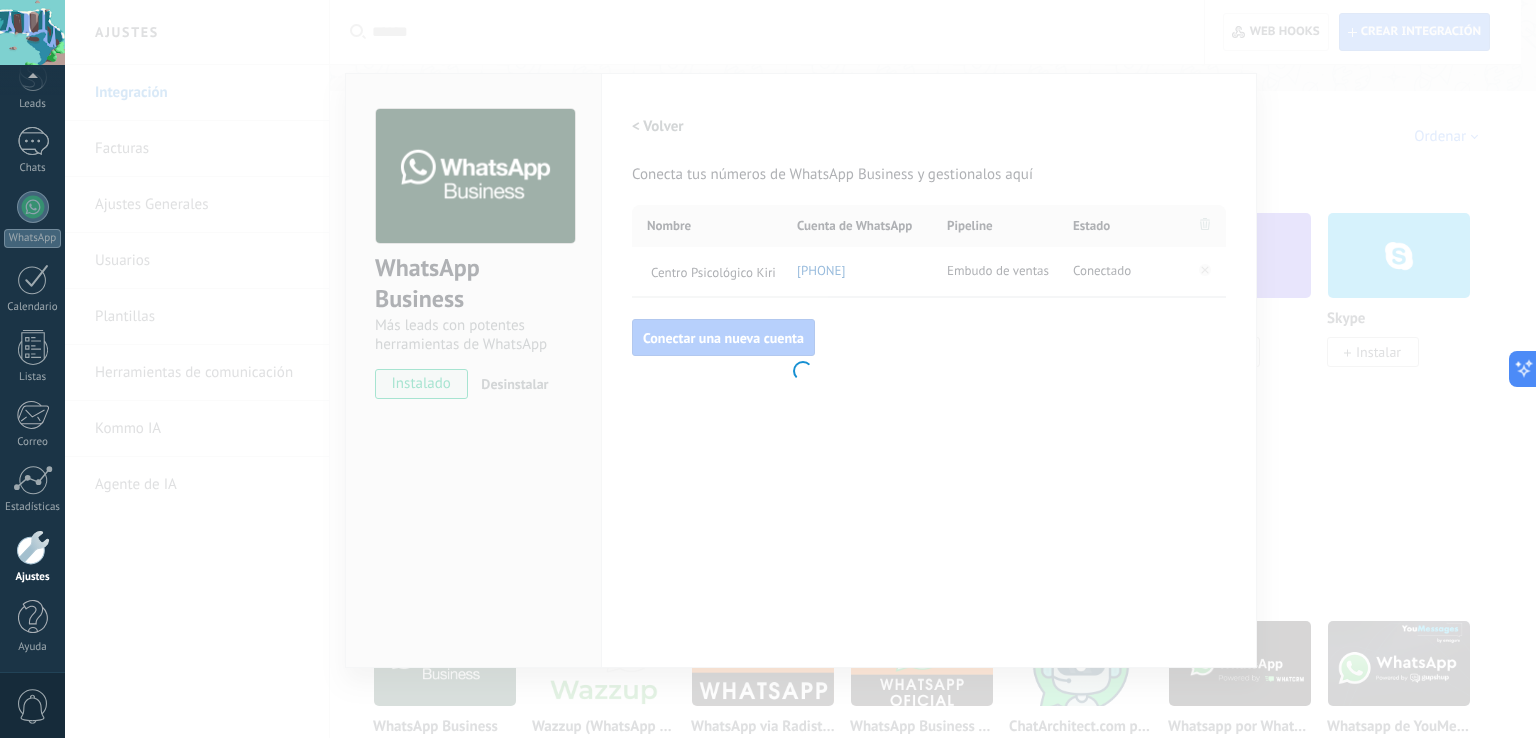 type on "**********" 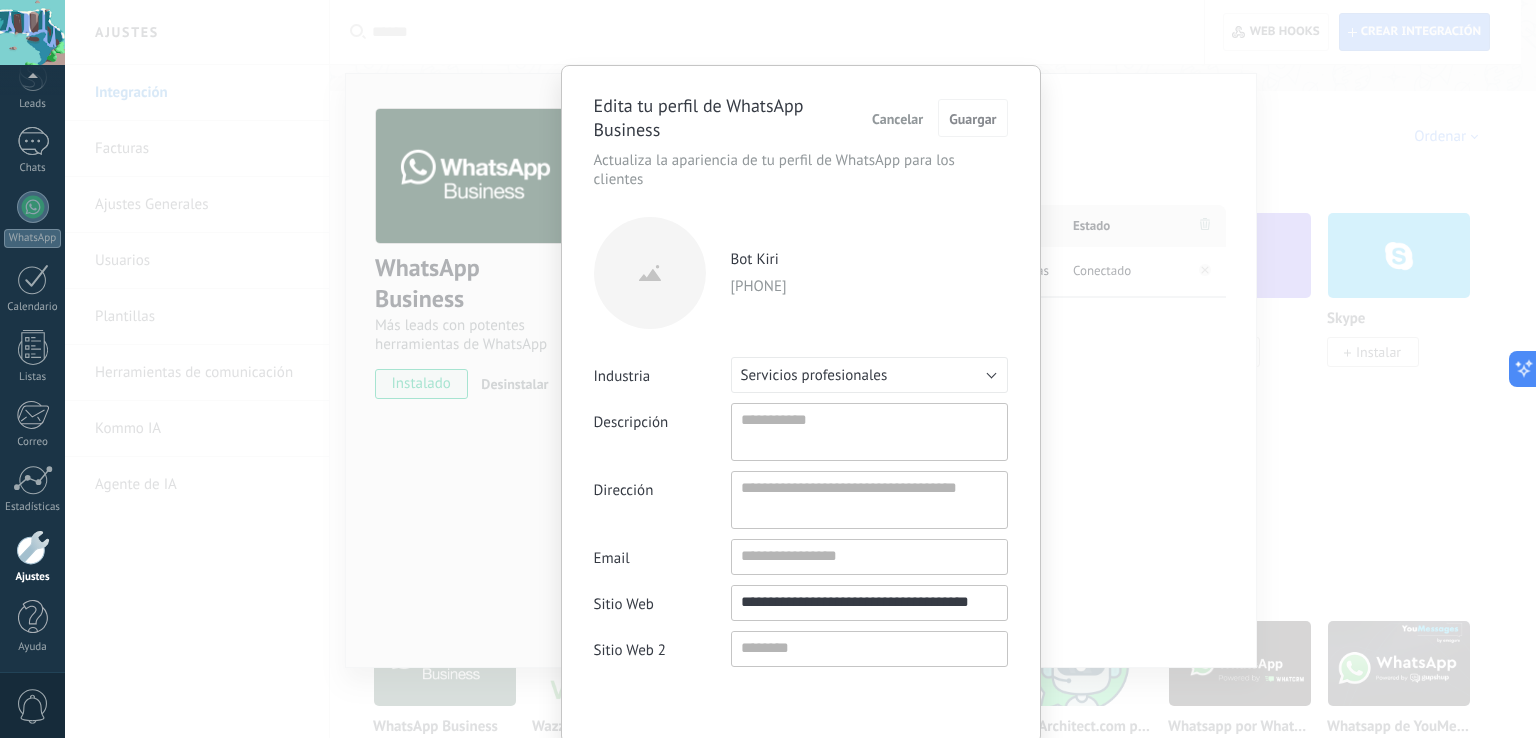 scroll, scrollTop: 19, scrollLeft: 0, axis: vertical 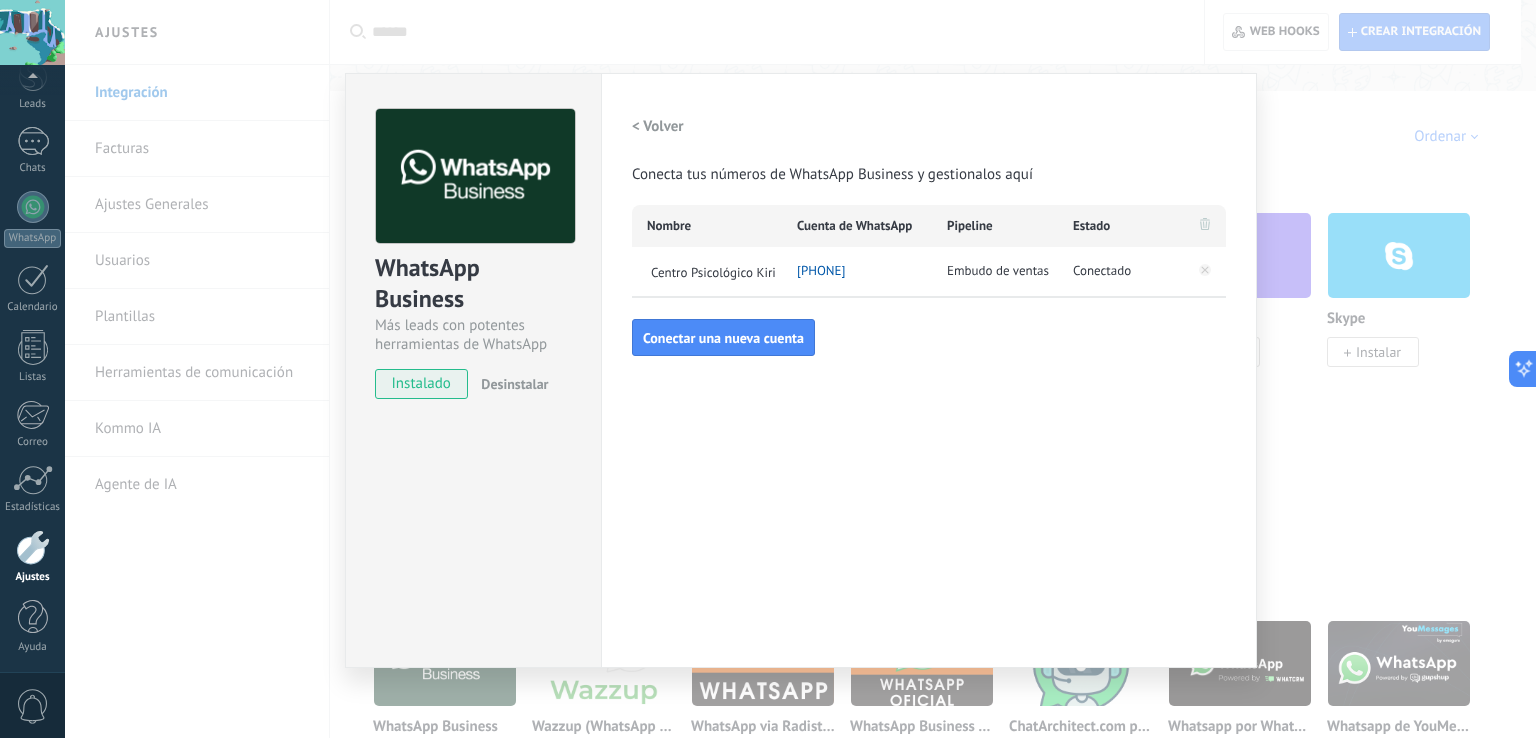click on "WhatsApp Business Más leads con potentes herramientas de WhatsApp instalado Desinstalar Configuraciones Autorizaciones Esta pestaña registra a los usuarios que han concedido acceso a las integración a esta cuenta. Si deseas remover la posibilidad que un usuario pueda enviar solicitudes a la cuenta en nombre de esta integración, puedes revocar el acceso. Si el acceso a todos los usuarios es revocado, la integración dejará de funcionar. Esta aplicacion está instalada, pero nadie le ha dado acceso aun. WhatsApp Cloud API más _:  Guardar < Volver Conecta tus números de WhatsApp Business y gestionalos aquí Nombre Cuenta de WhatsApp Pipeline Estado Centro Psicológico Kiri [PHONE] Embudo de ventas Conectado Conectar una nueva cuenta" at bounding box center [800, 369] 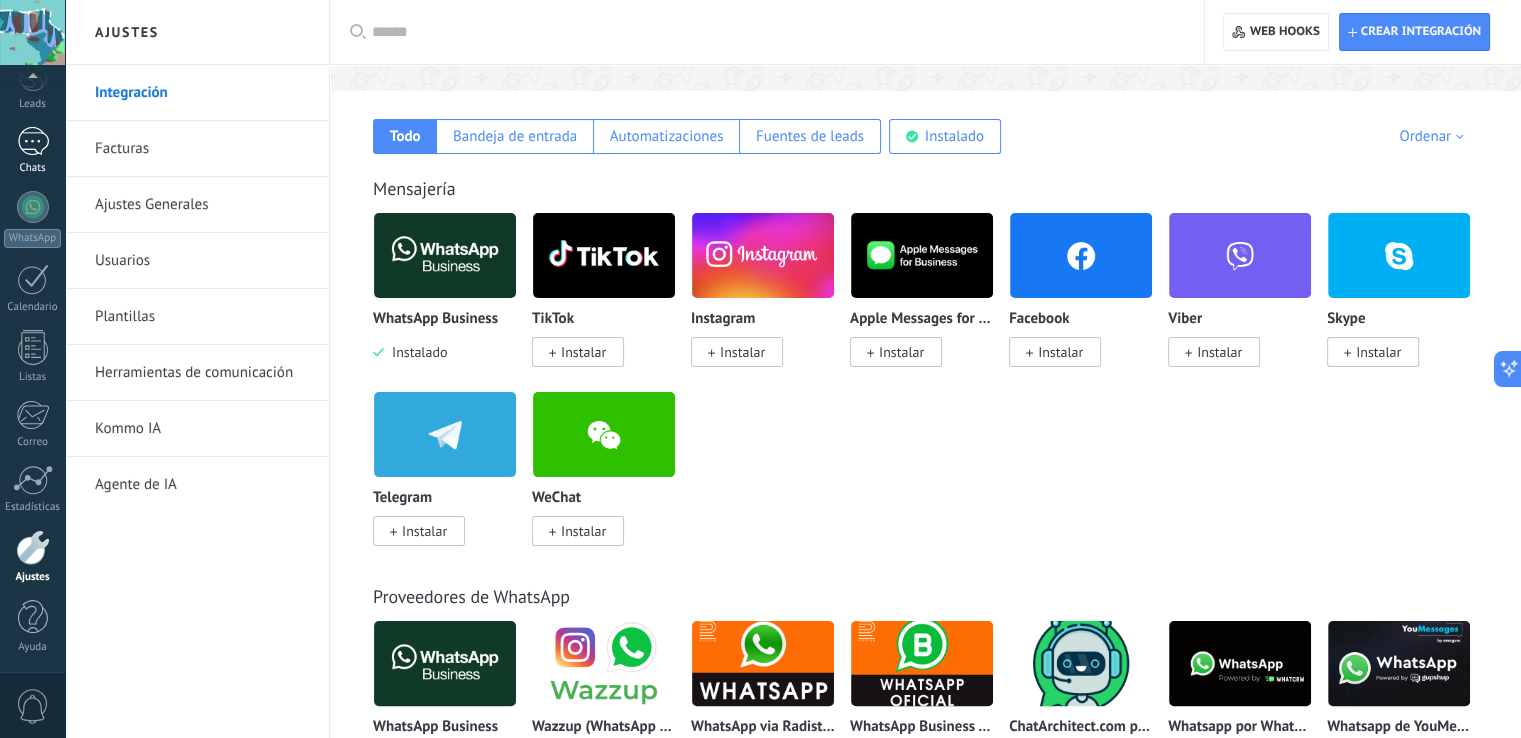 click on "Chats" at bounding box center (32, 151) 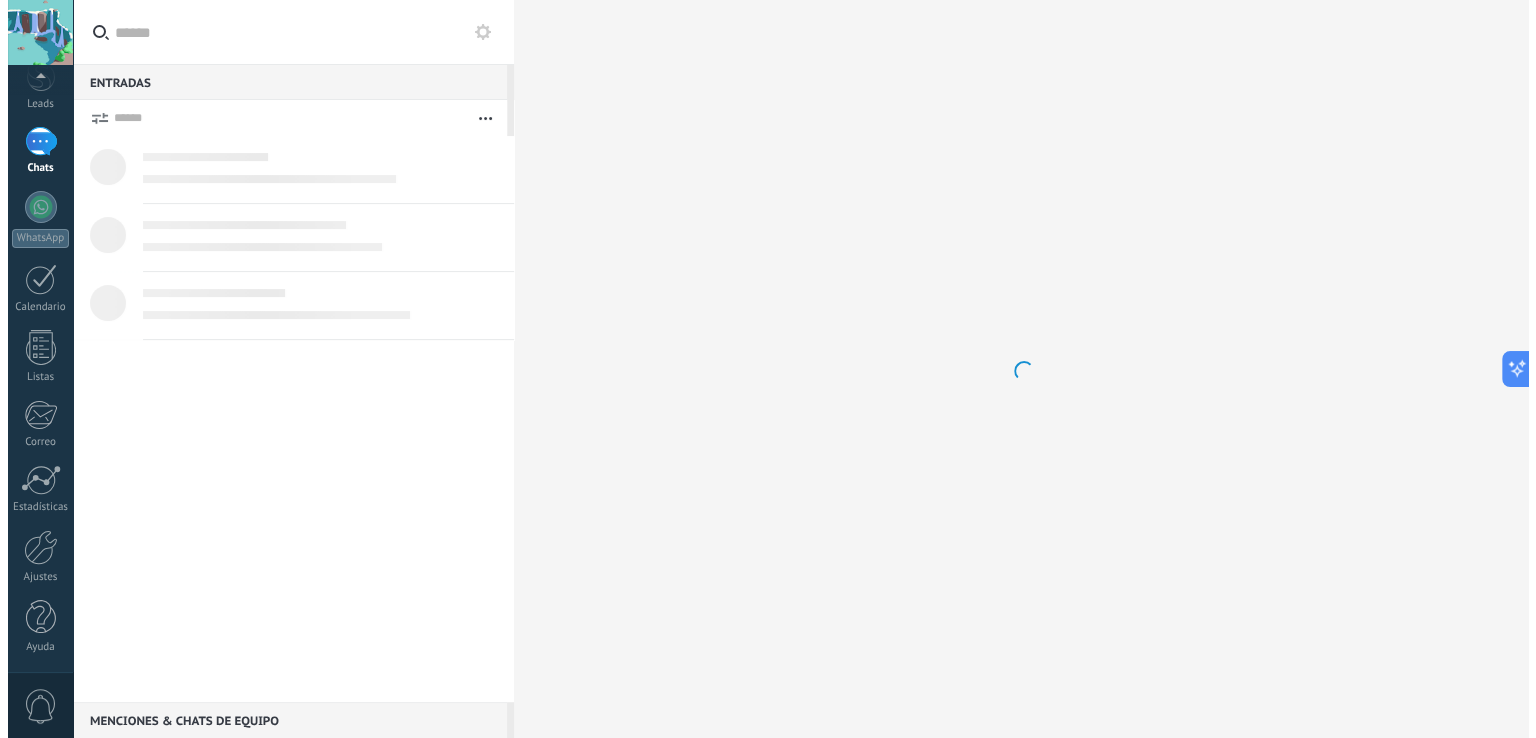 scroll, scrollTop: 0, scrollLeft: 0, axis: both 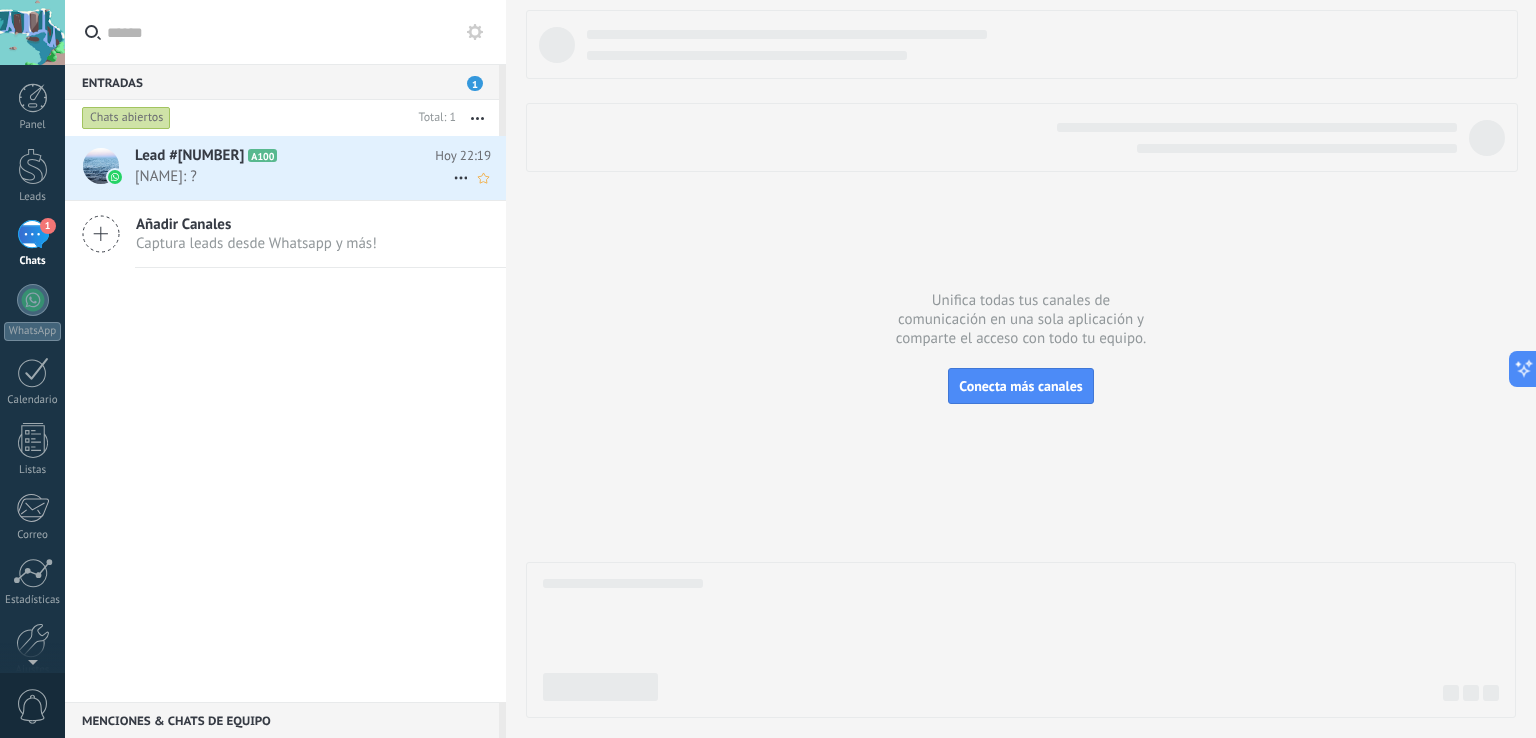 click on "[NAME]: ?" at bounding box center (294, 176) 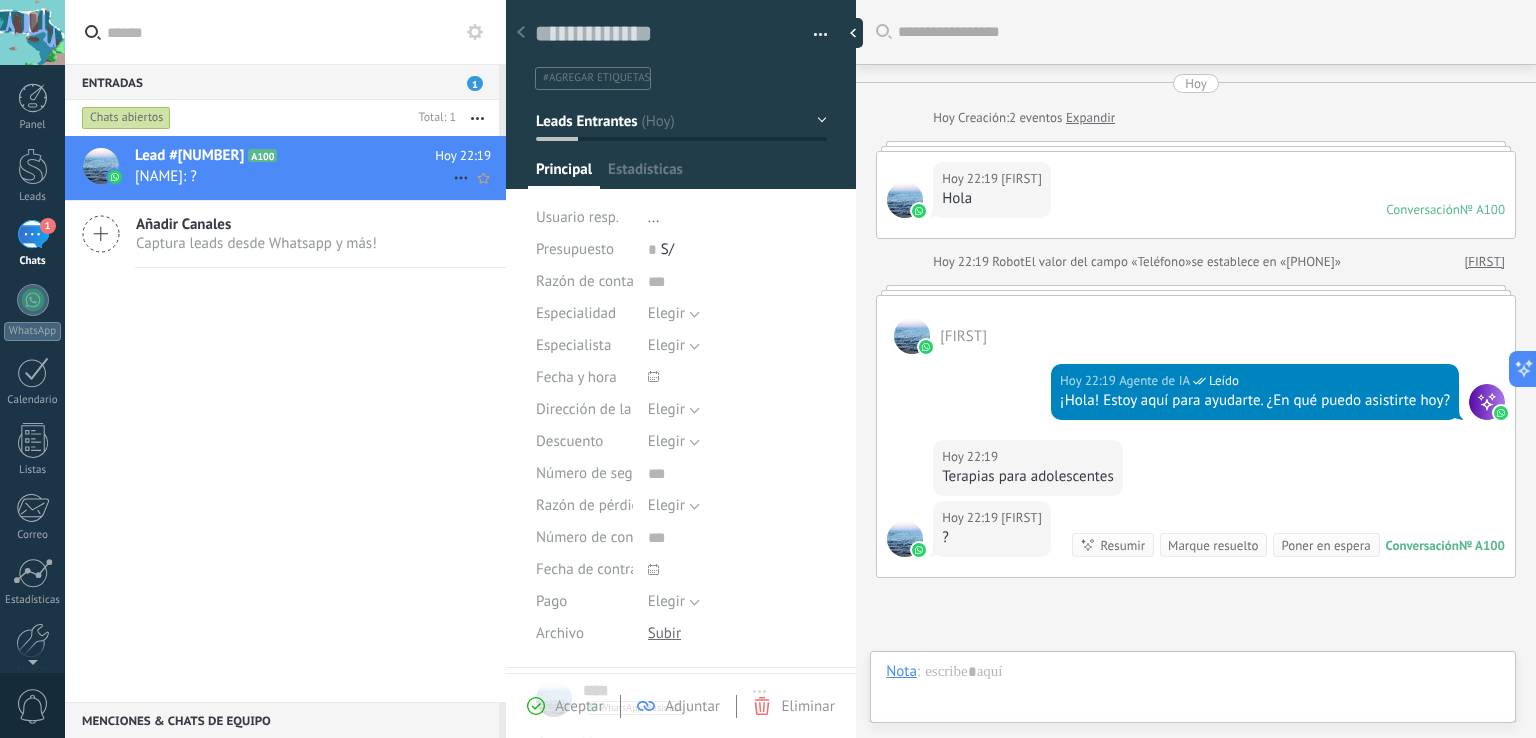 type on "**********" 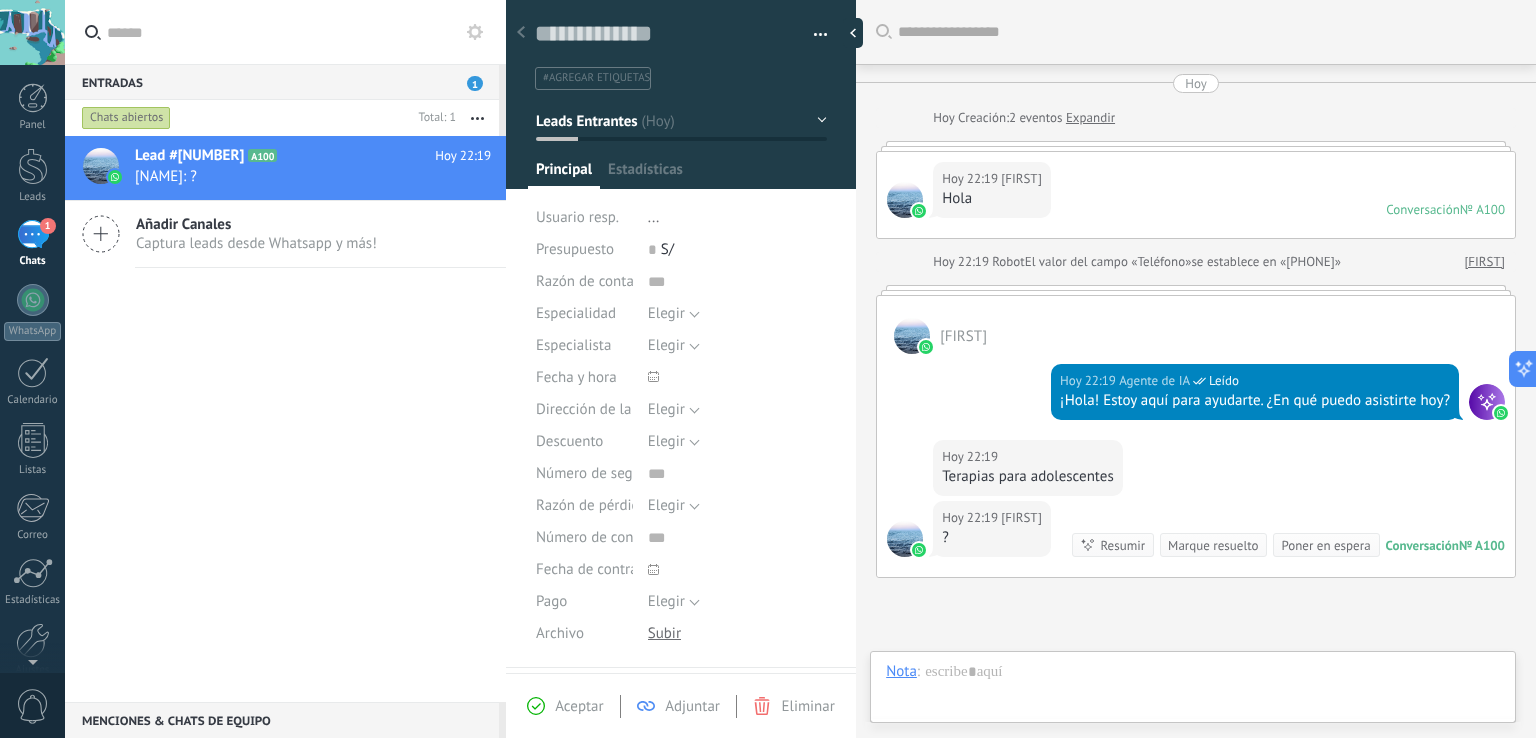 scroll, scrollTop: 29, scrollLeft: 0, axis: vertical 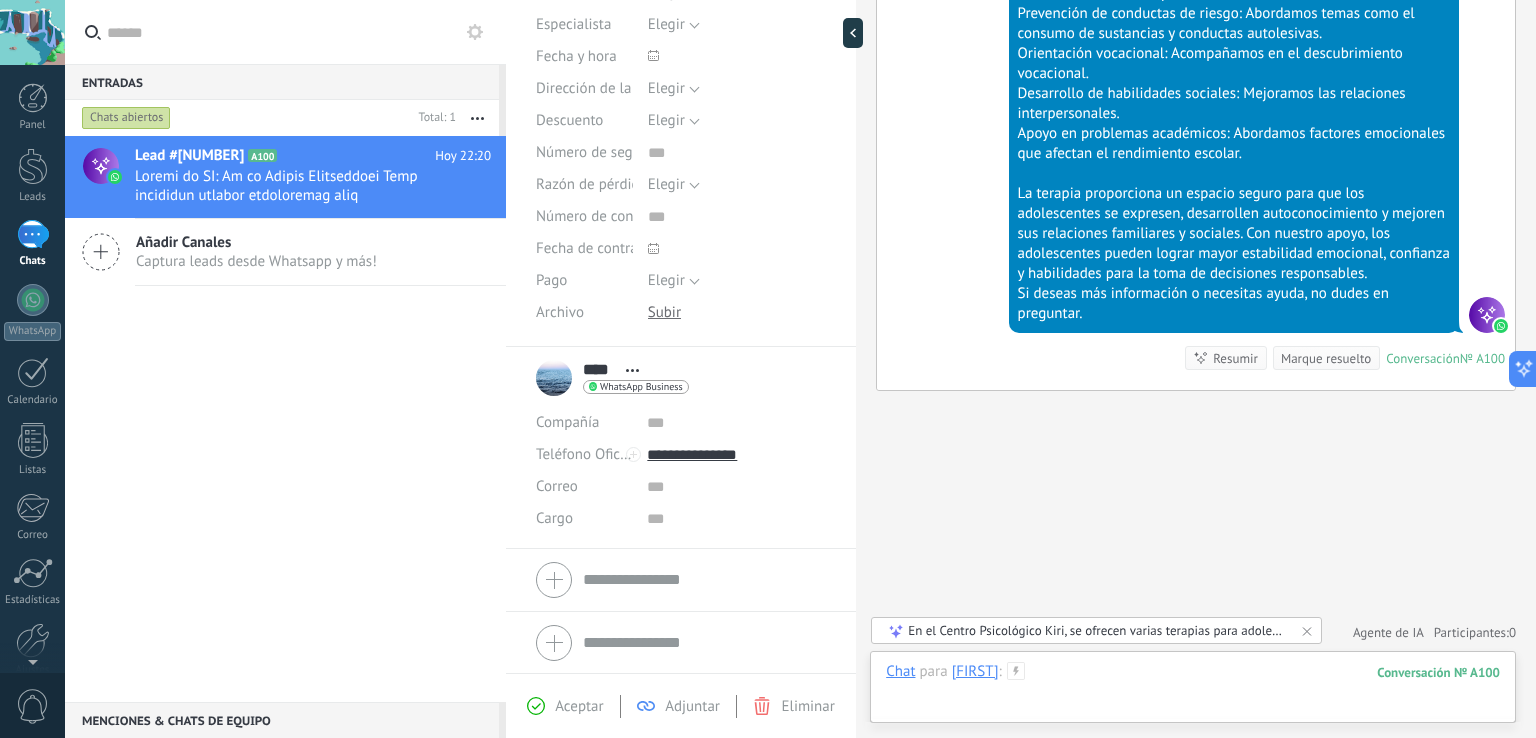click at bounding box center [1193, 692] 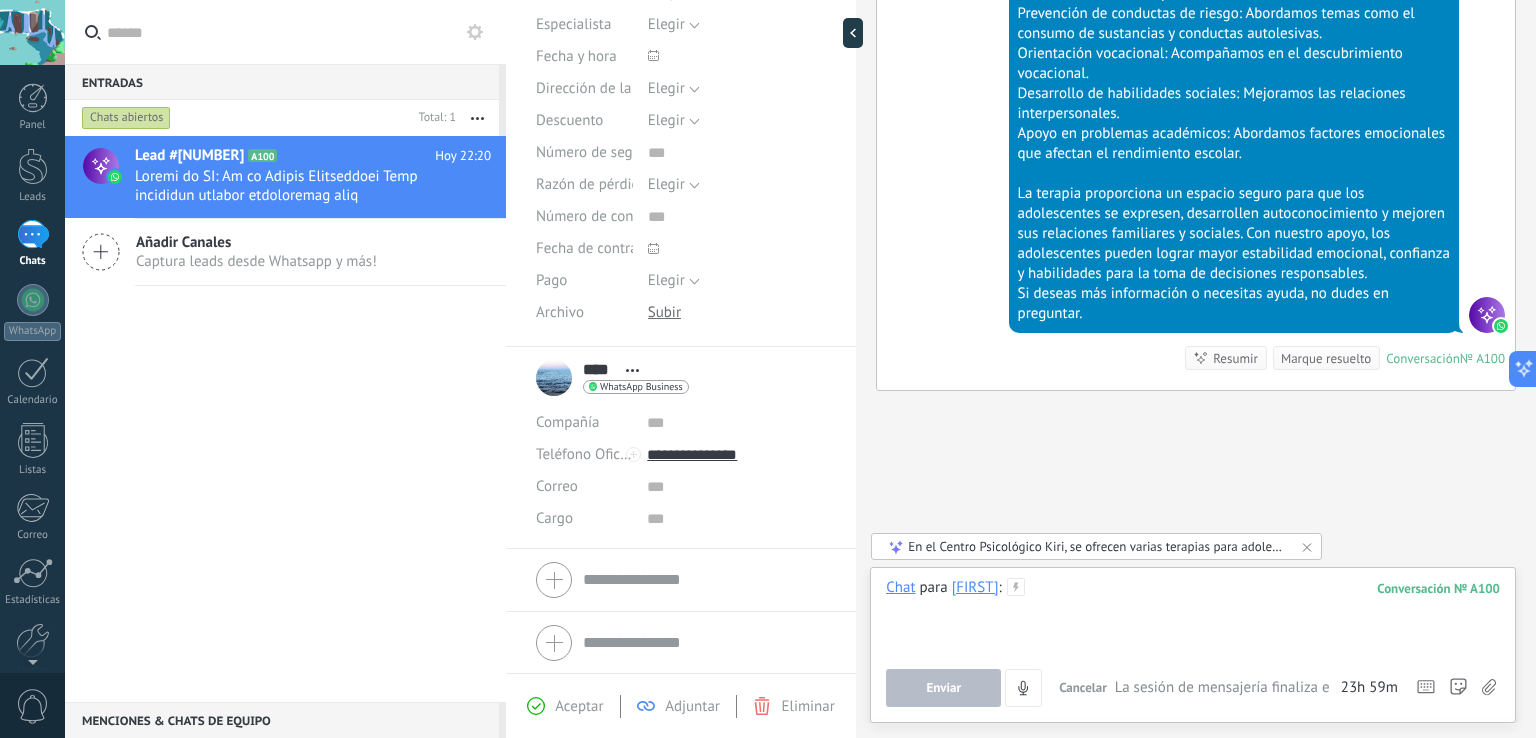 type 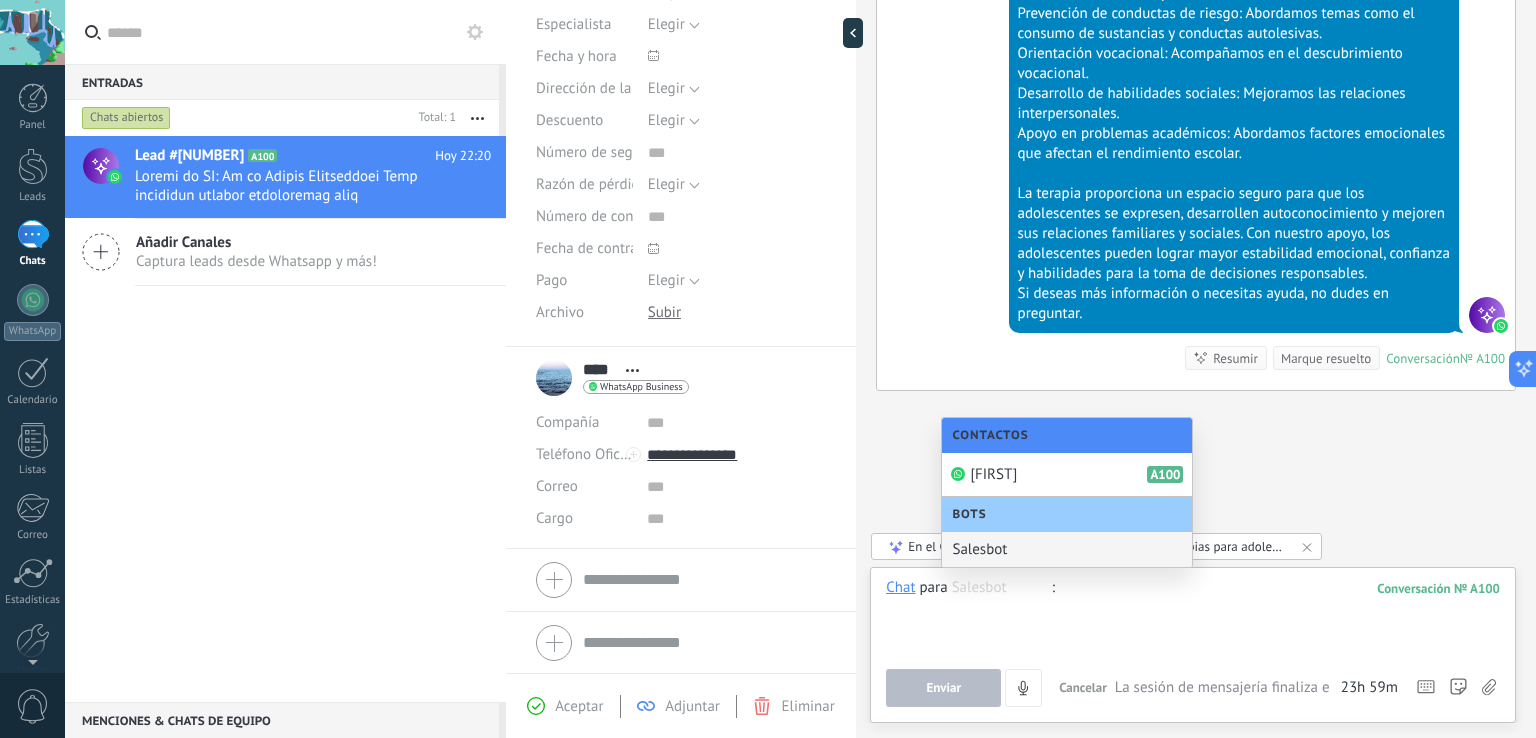 click at bounding box center (1193, 616) 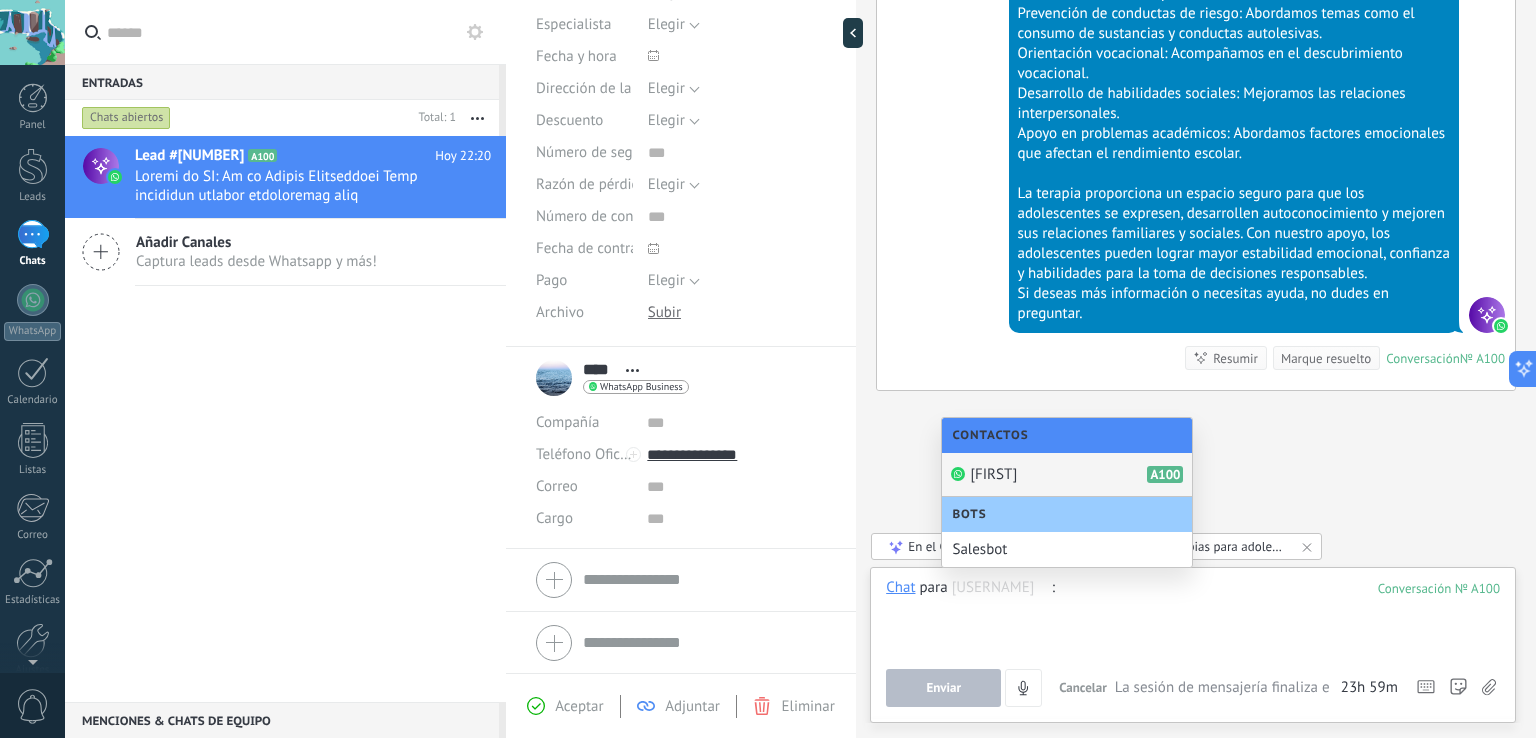 click on "[FIRST]" at bounding box center [993, 474] 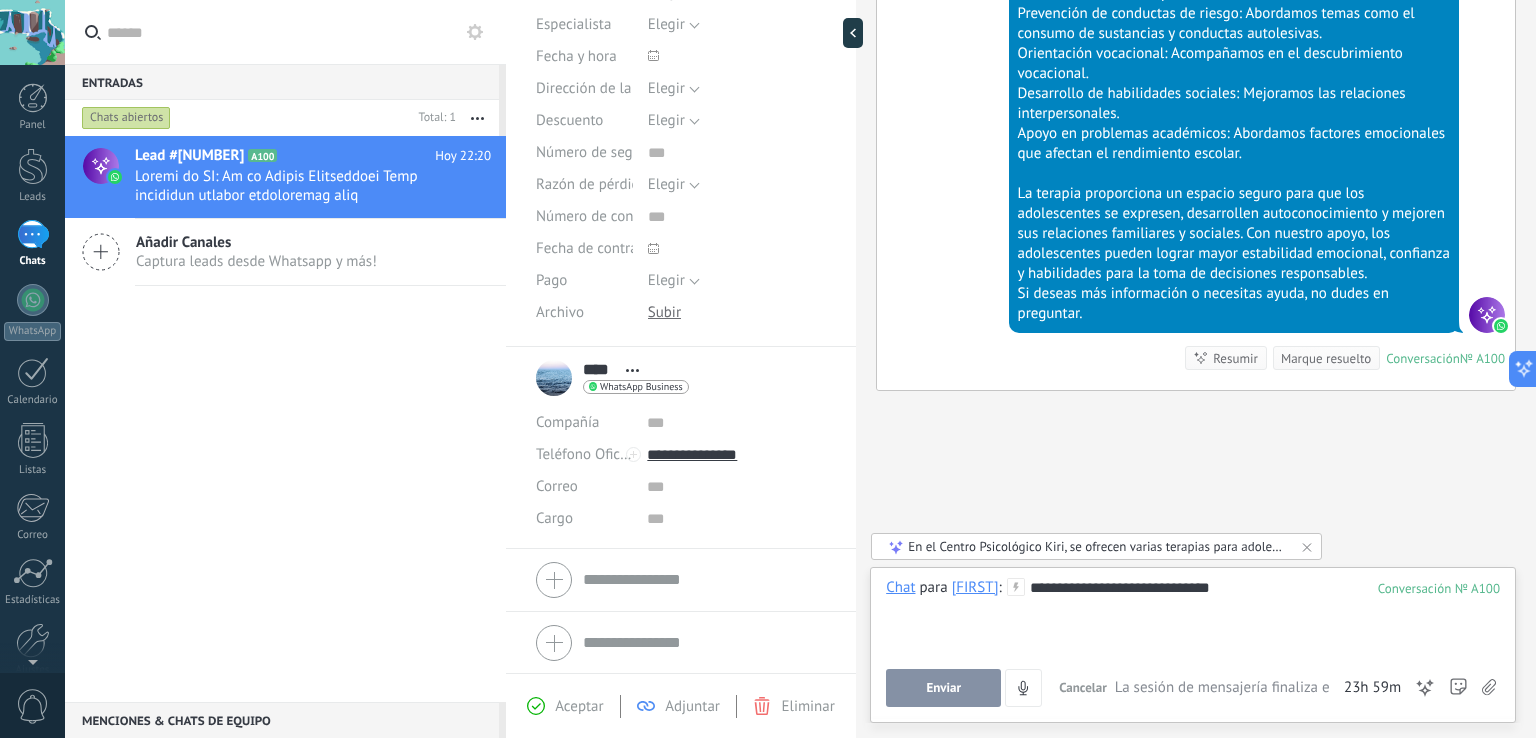 click on "Enviar" at bounding box center [943, 688] 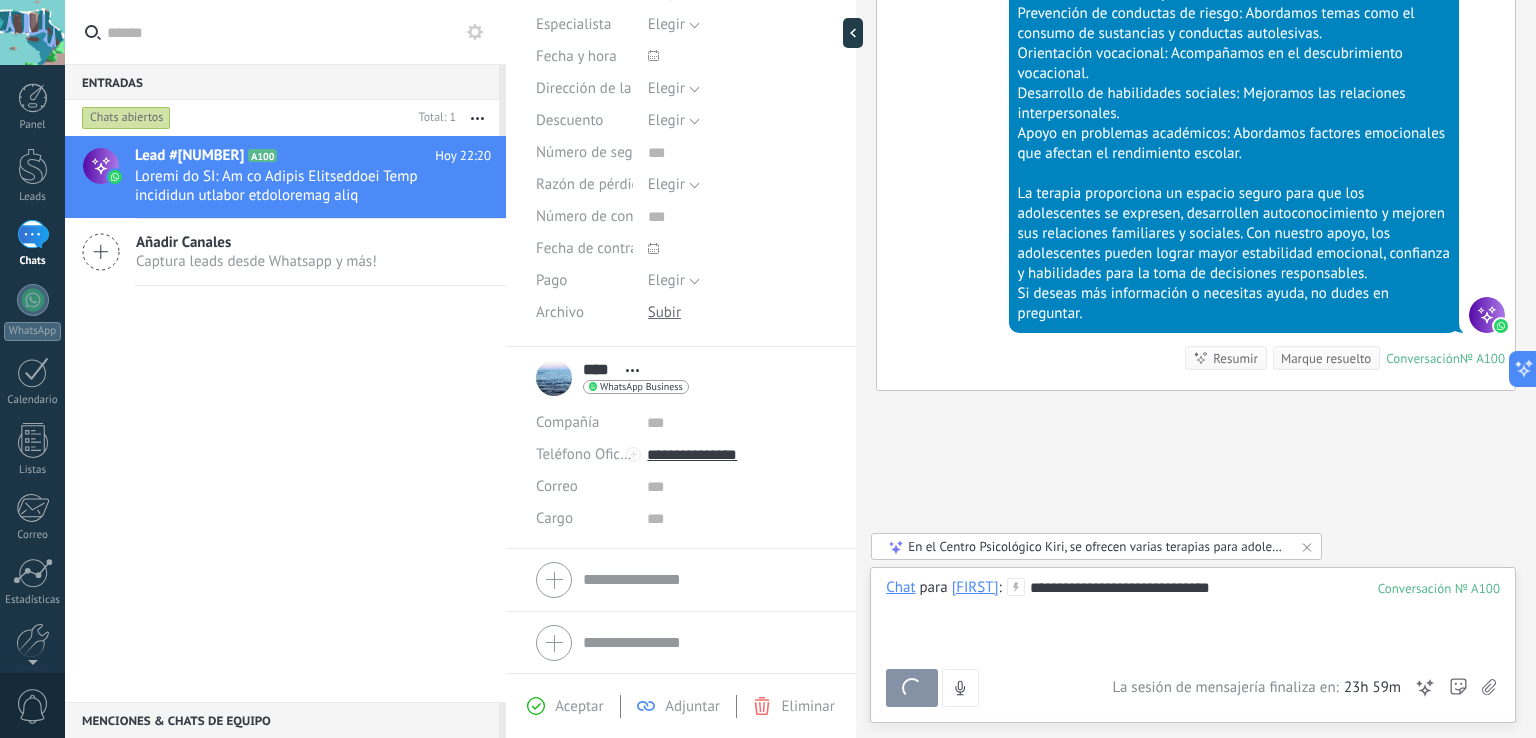 scroll, scrollTop: 856, scrollLeft: 0, axis: vertical 